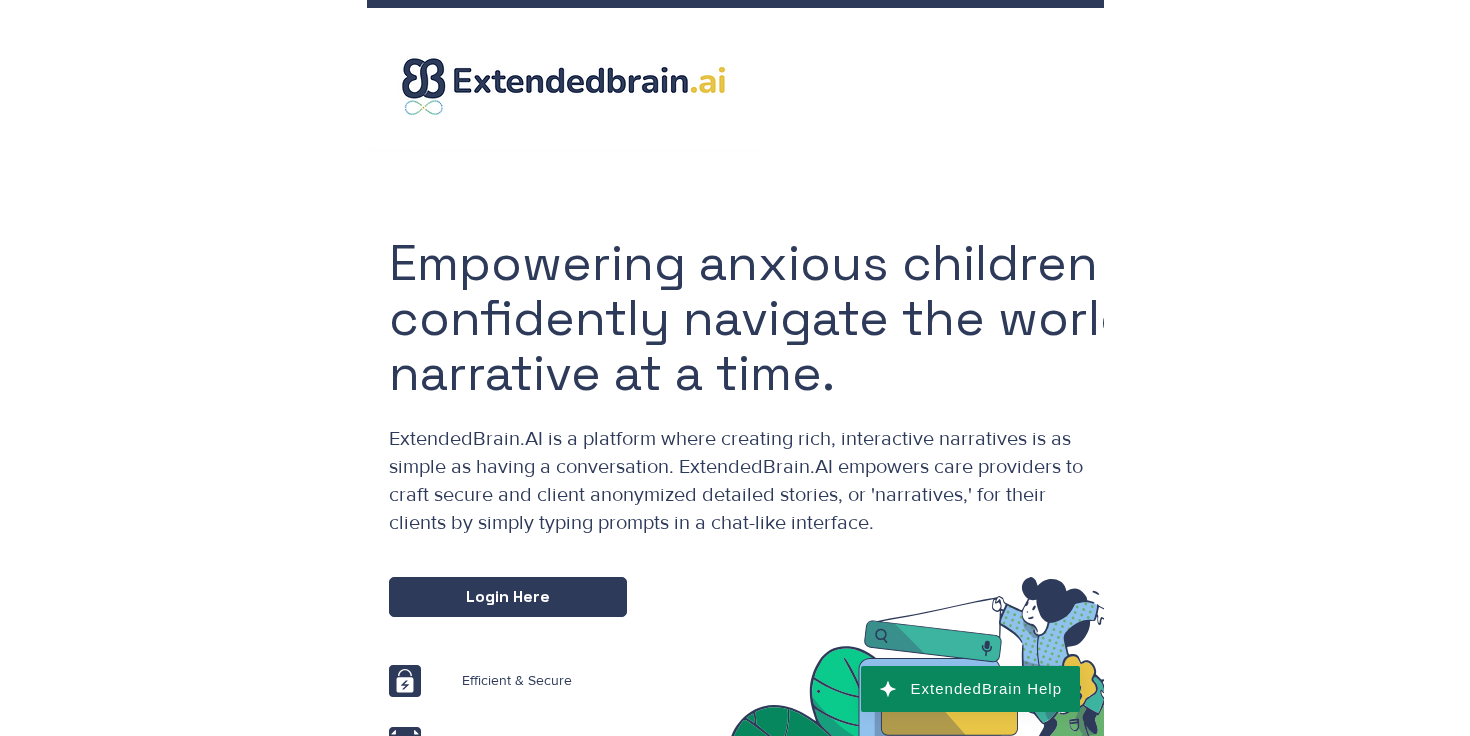 scroll, scrollTop: 0, scrollLeft: 0, axis: both 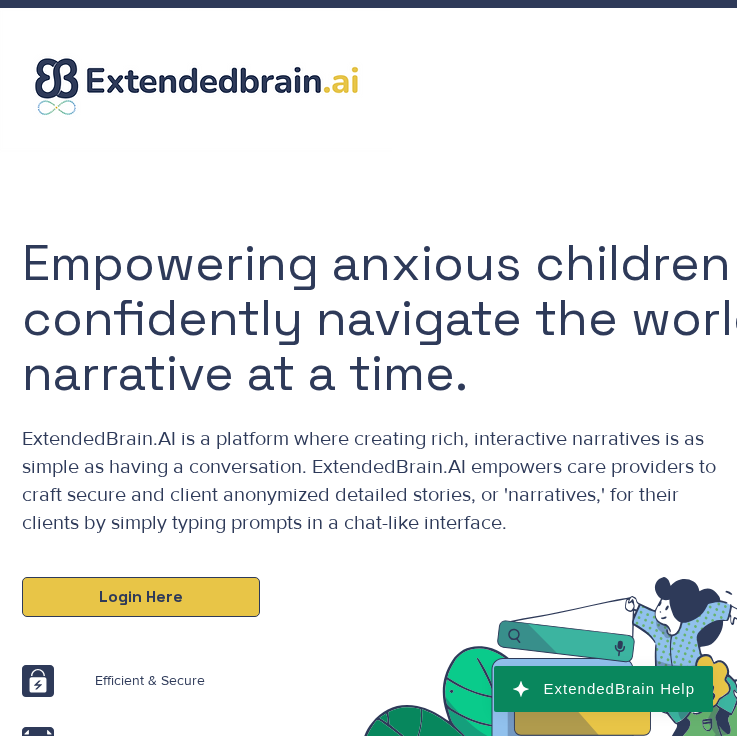 click on "Login Here" at bounding box center (141, 597) 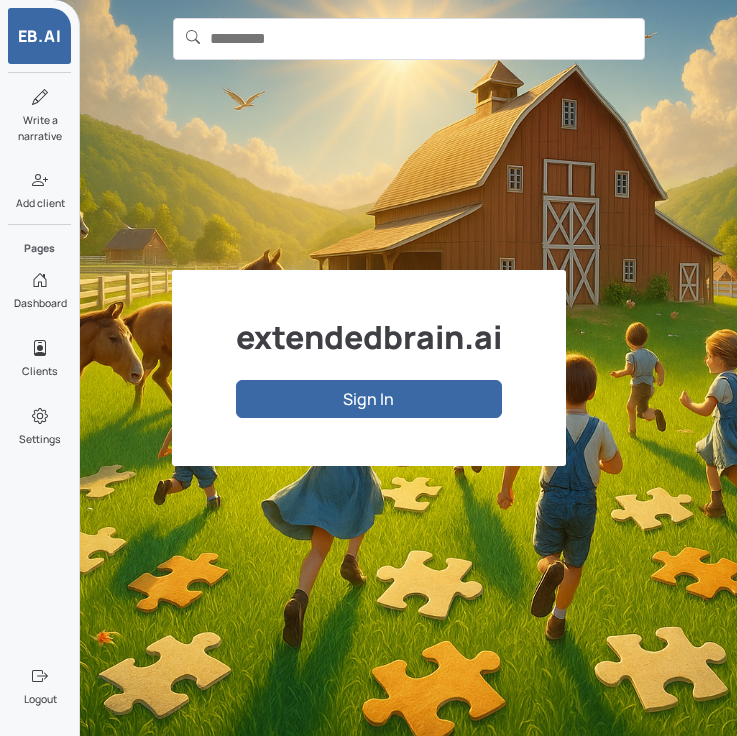 scroll, scrollTop: 0, scrollLeft: 0, axis: both 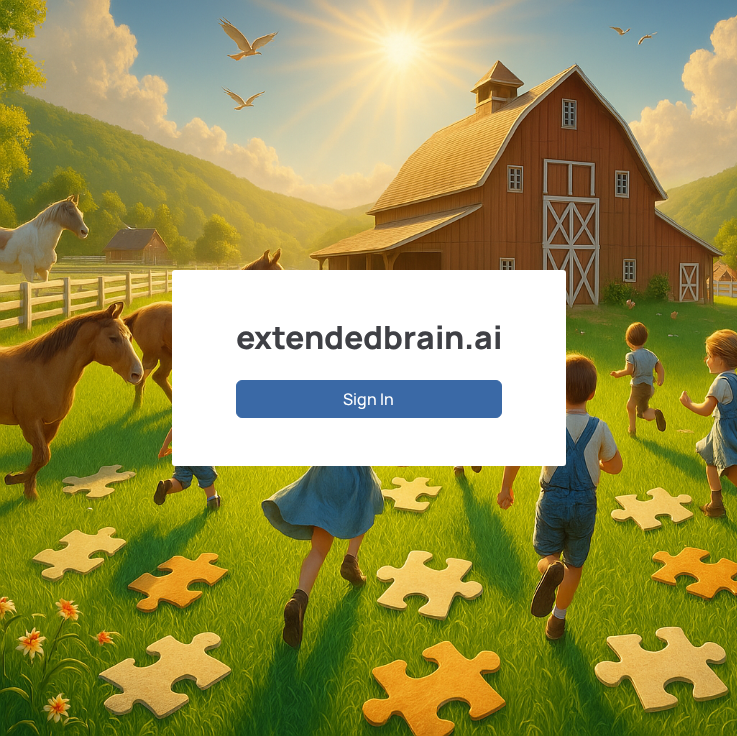 click on "Sign In" at bounding box center (369, 399) 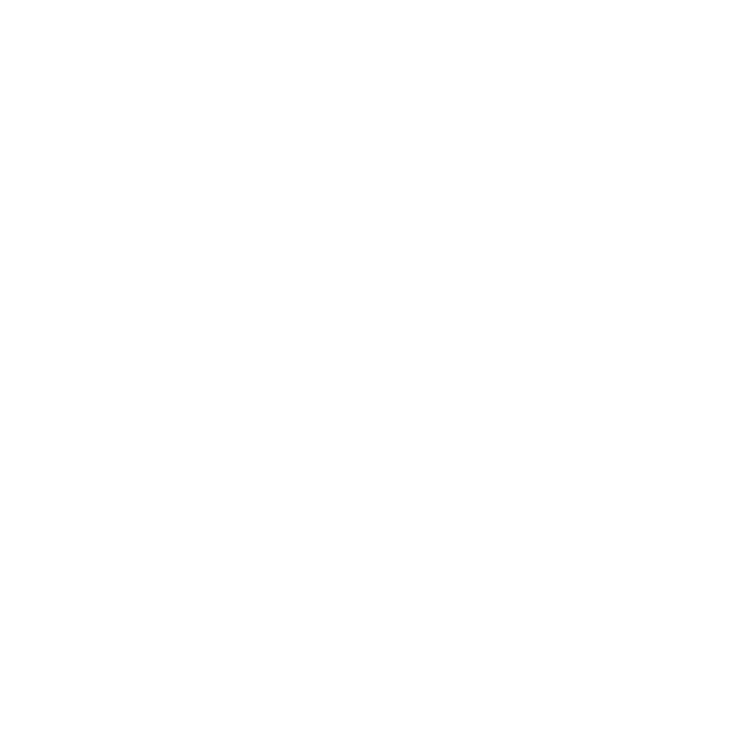 scroll, scrollTop: 0, scrollLeft: 0, axis: both 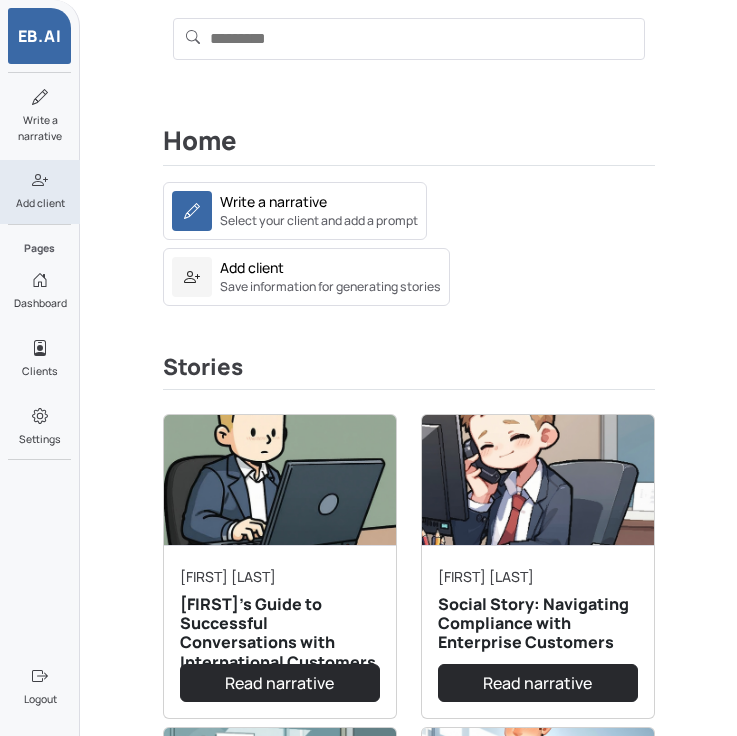 click 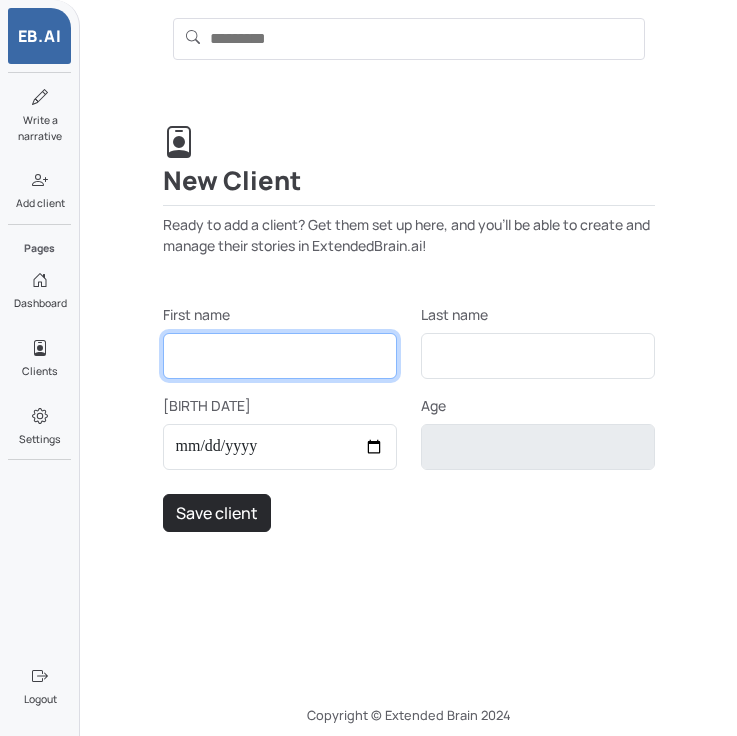 click on "First name" at bounding box center (280, 356) 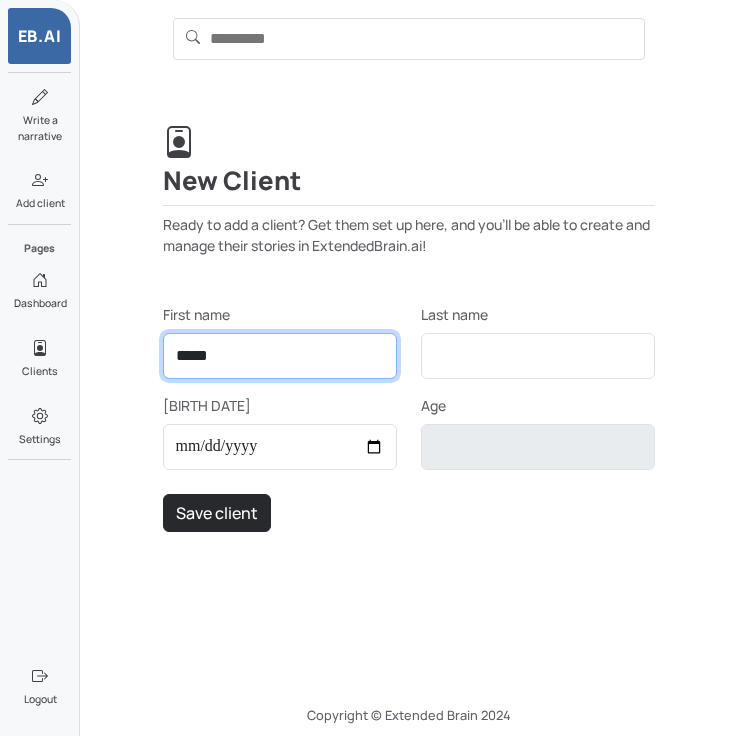 type on "*****" 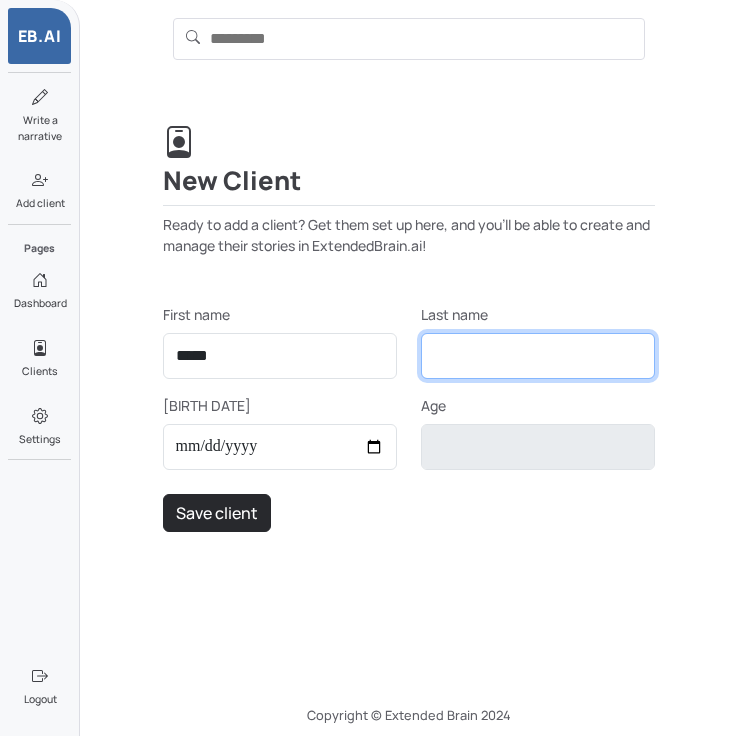 click on "Last name" at bounding box center [538, 356] 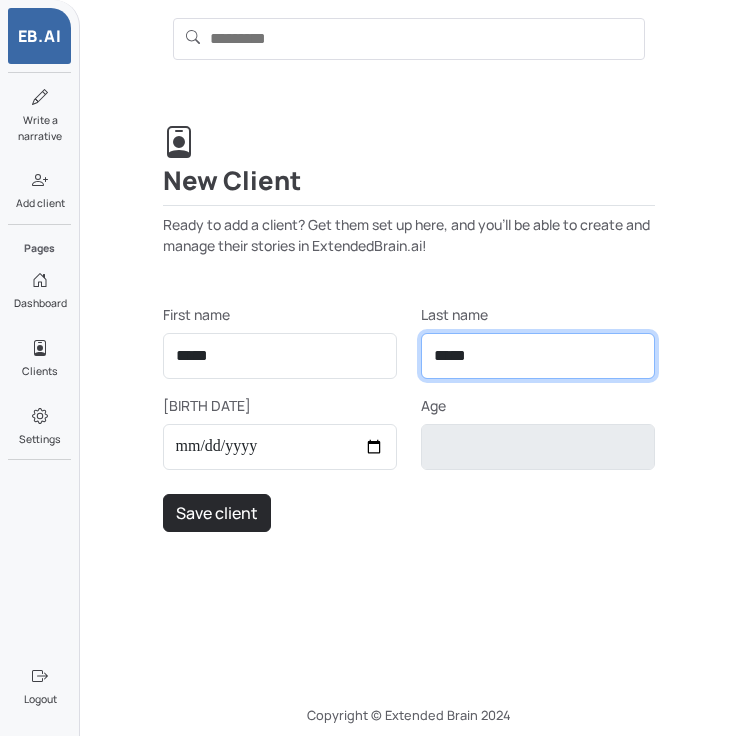 type on "*****" 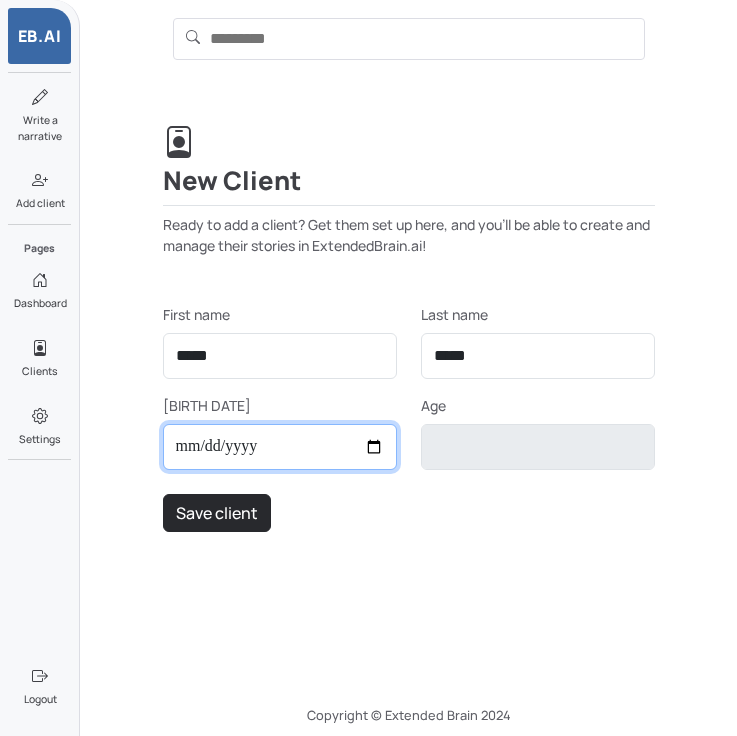 click on "[BIRTH DATE]" at bounding box center (280, 447) 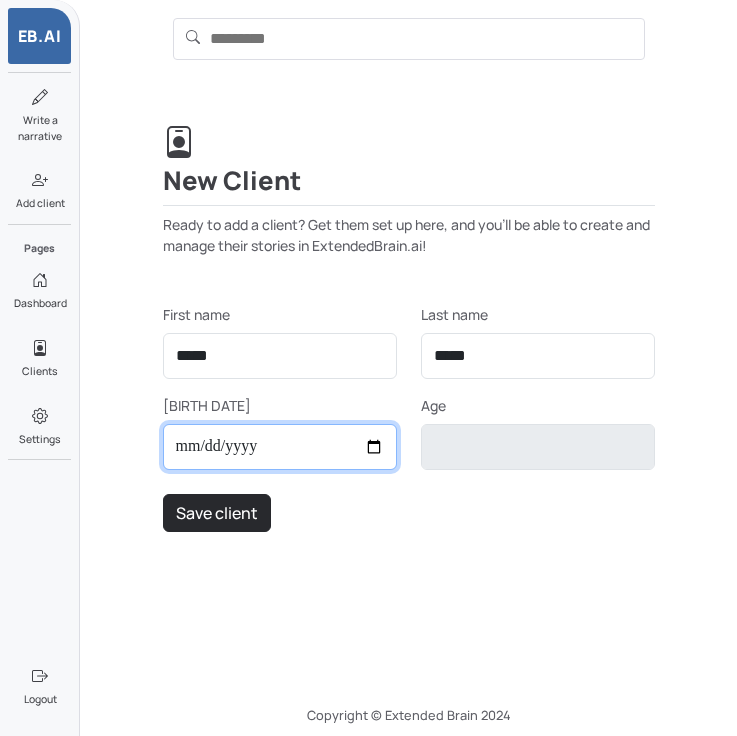 type on "**********" 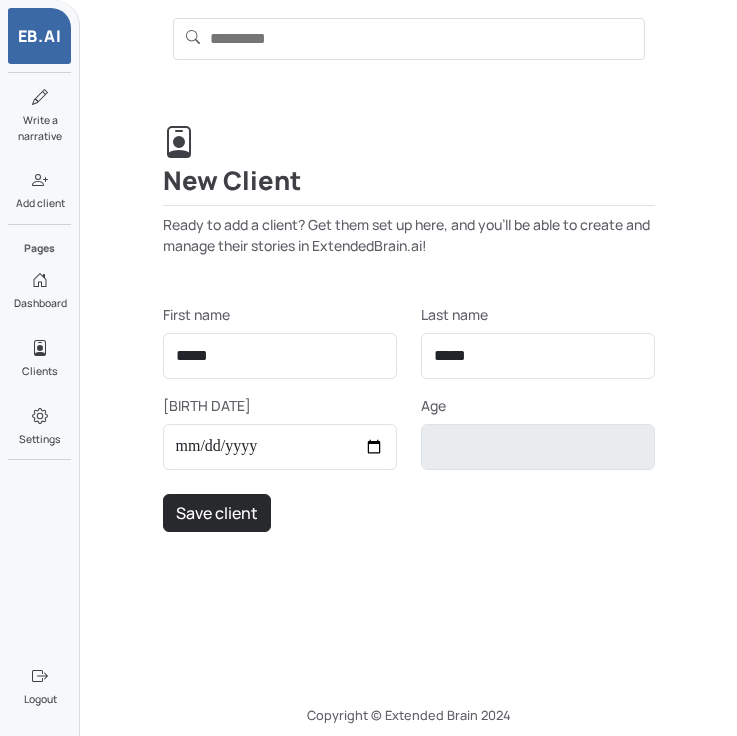 type on "**********" 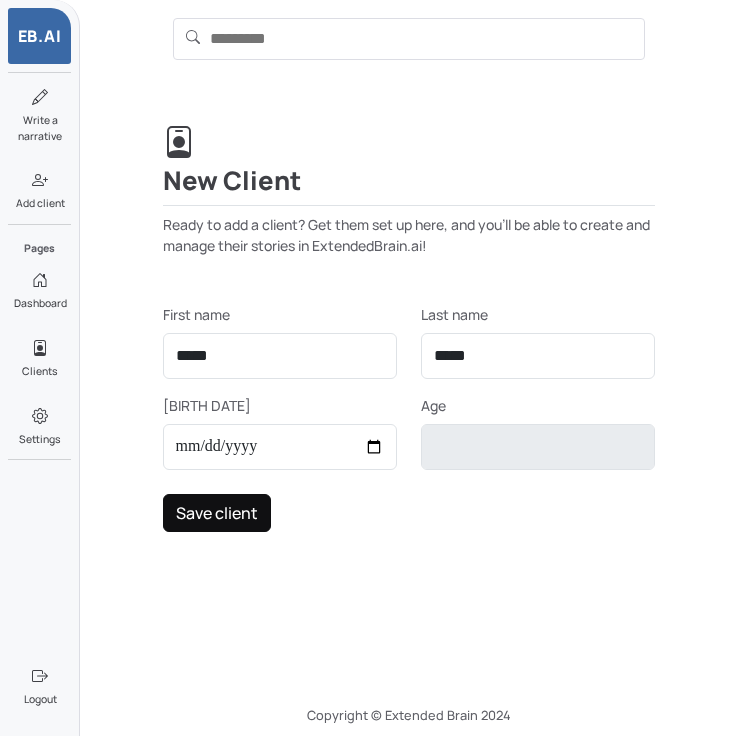 click on "Save client" at bounding box center [217, 513] 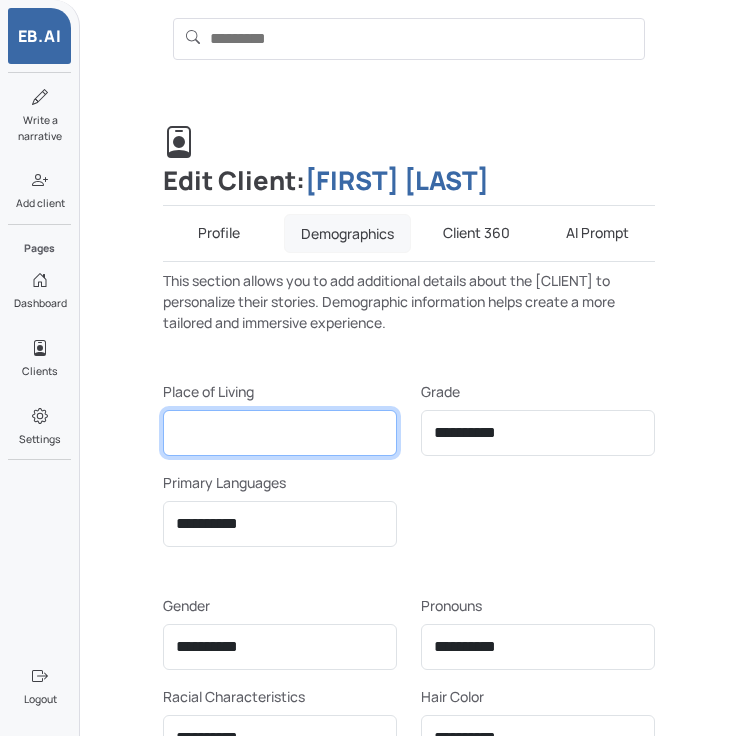 click on "Place of Living" at bounding box center [280, 433] 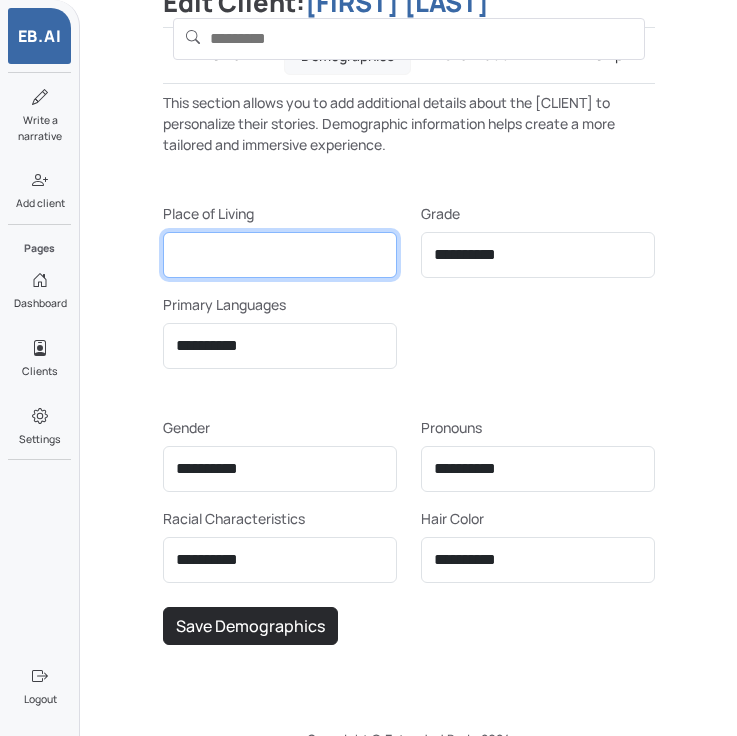 scroll, scrollTop: 184, scrollLeft: 0, axis: vertical 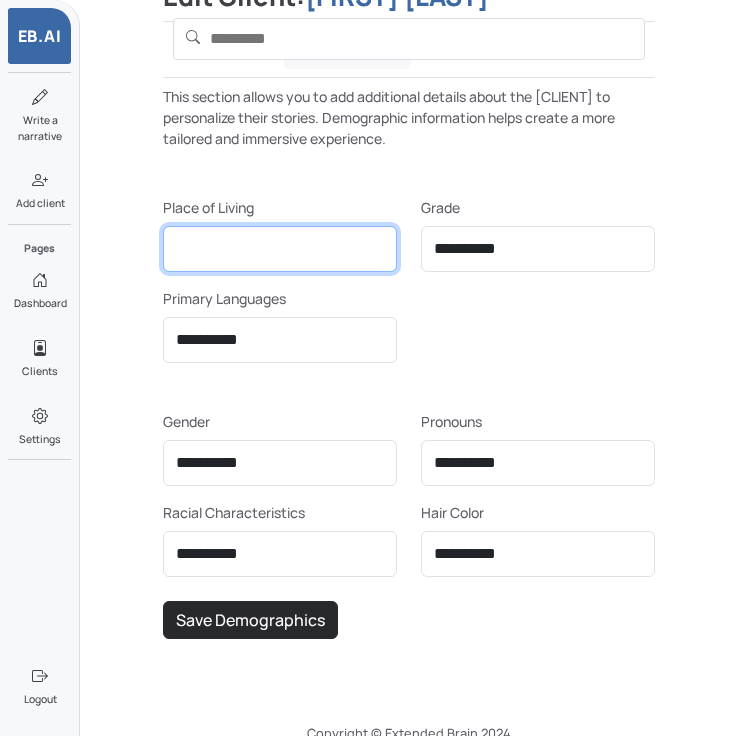 click on "Place of Living" at bounding box center [280, 249] 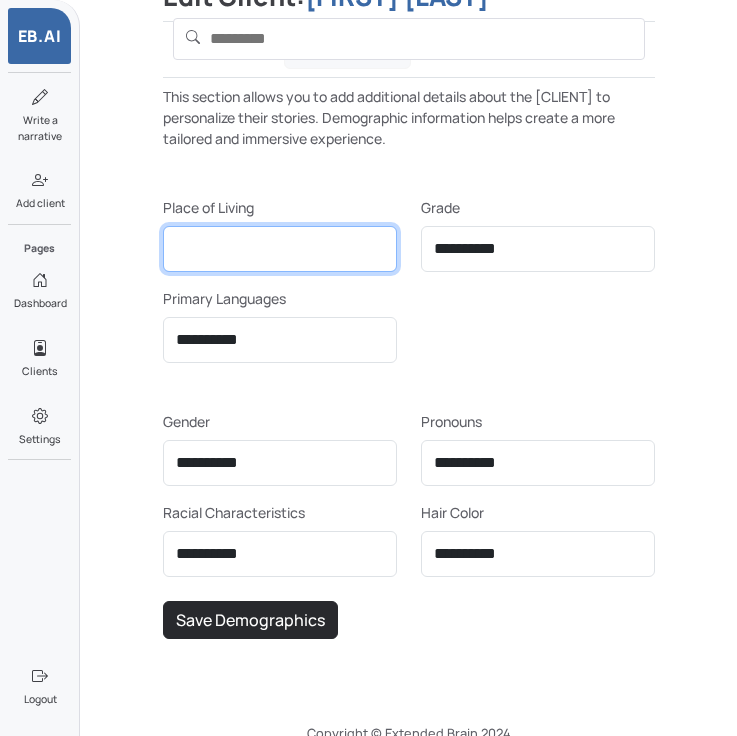 type on "********" 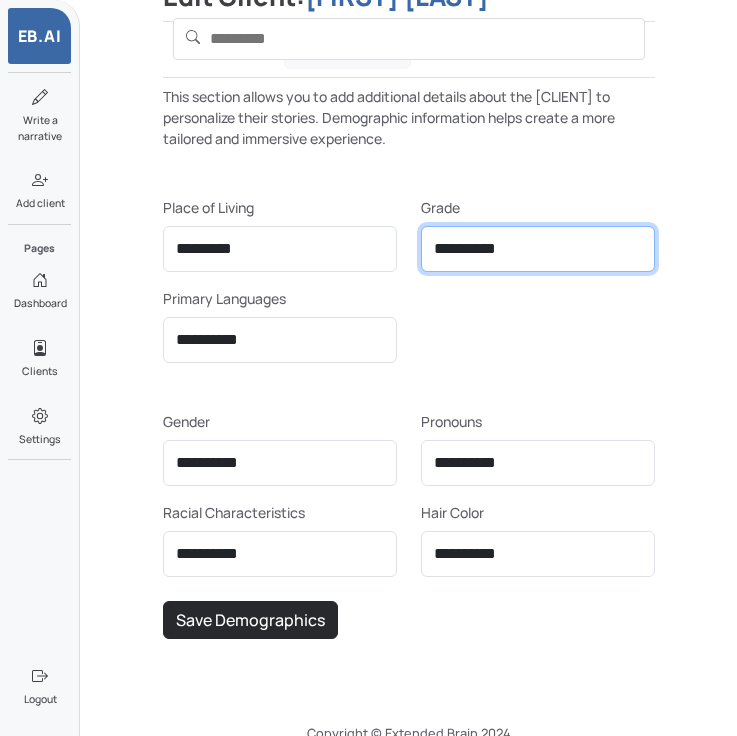 select on "****" 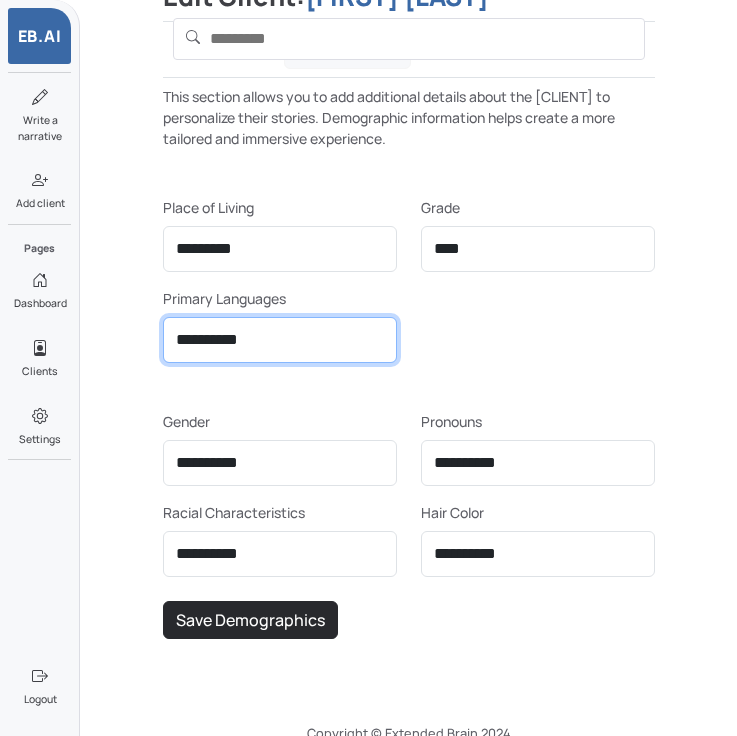 click on "**********" at bounding box center [280, 340] 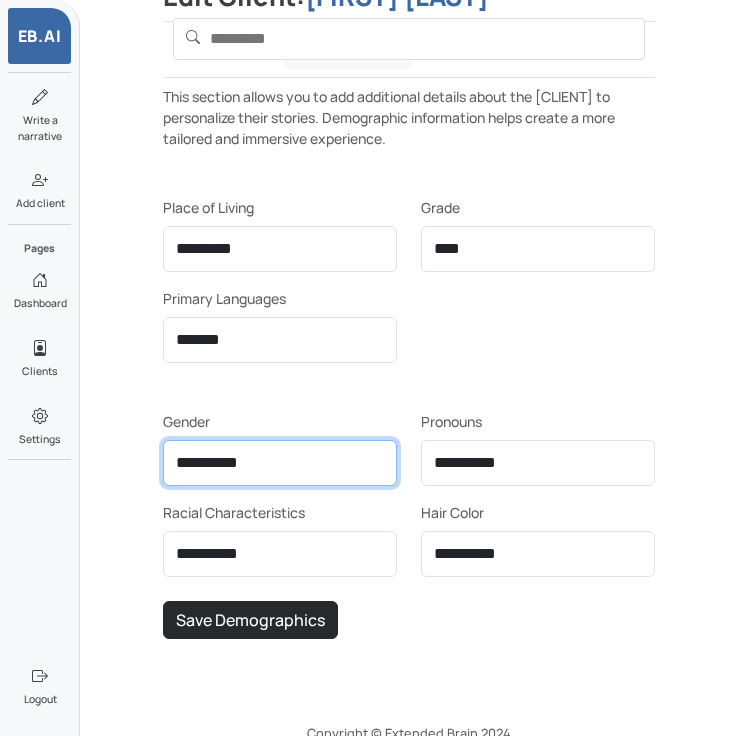 click on "**********" at bounding box center (538, 249) 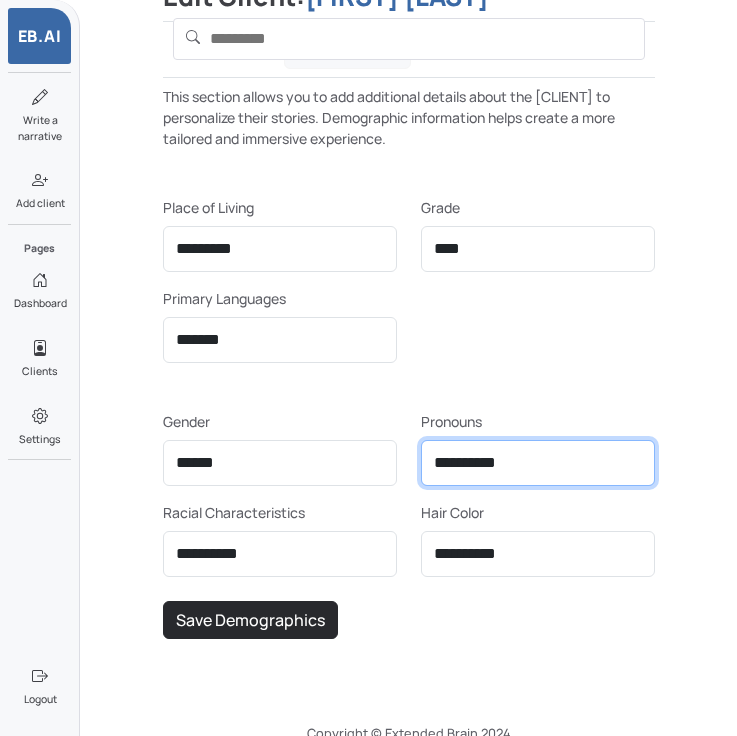 click on "**********" at bounding box center (538, 463) 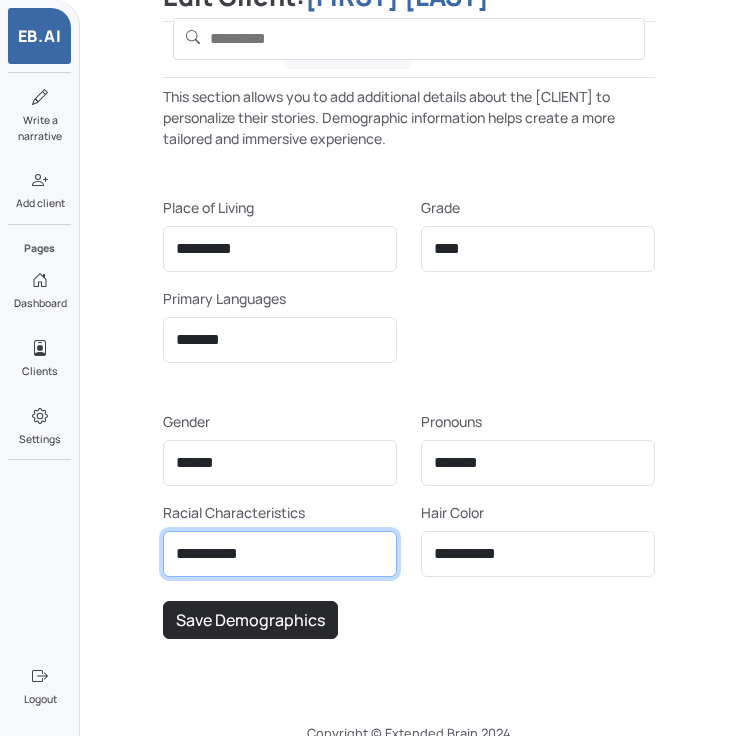 click on "**********" at bounding box center (280, 554) 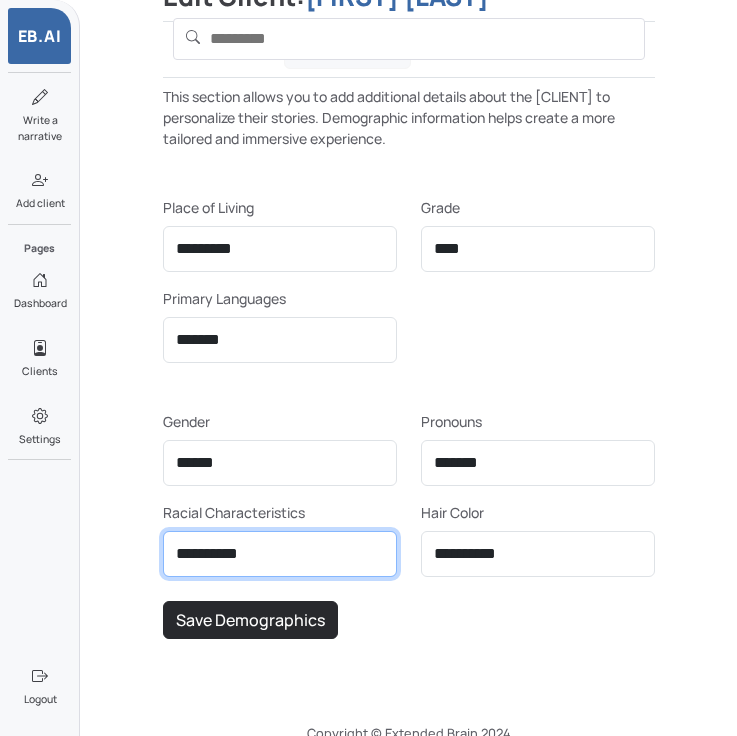 select on "**********" 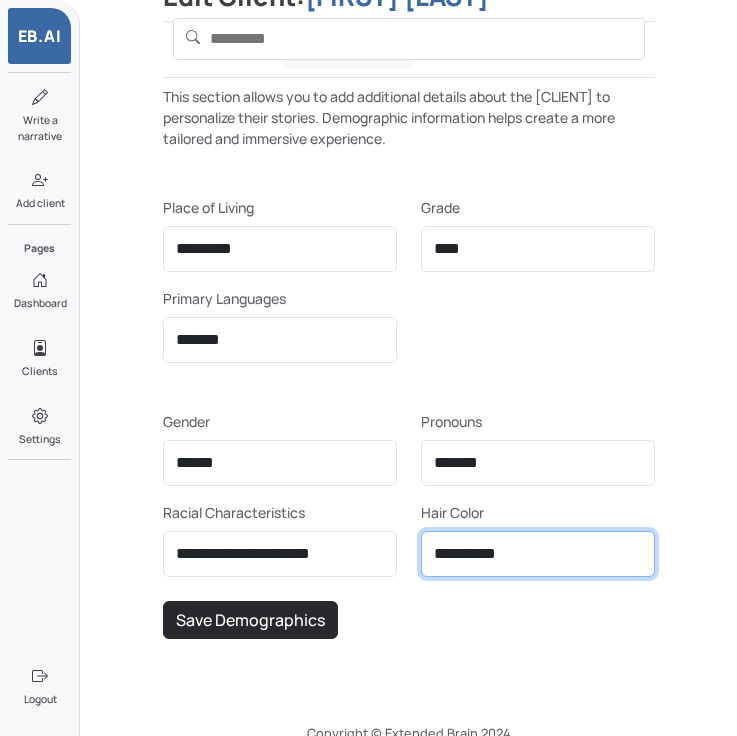 click on "**********" at bounding box center (538, 554) 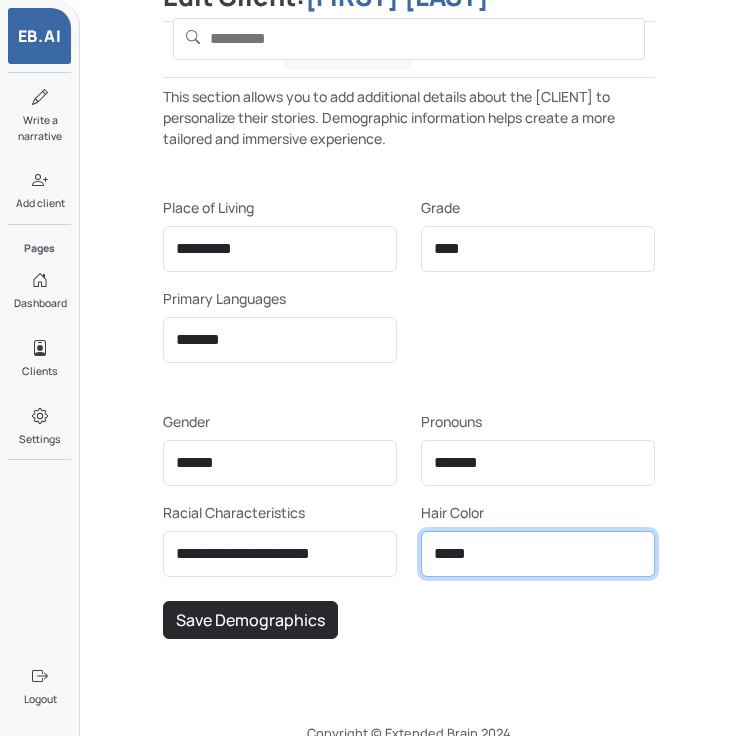 click on "**********" at bounding box center [538, 554] 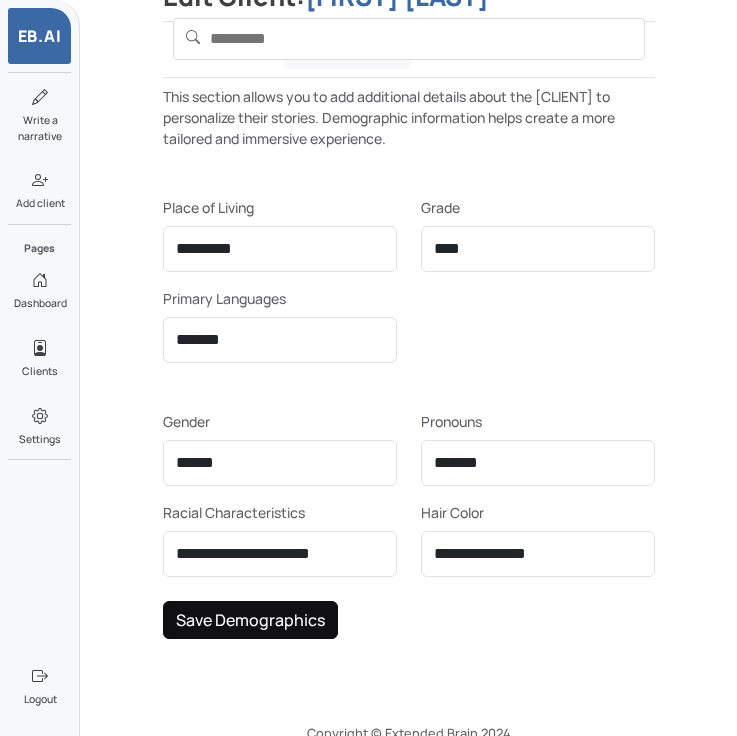 click on "Save Demographics" at bounding box center [250, 620] 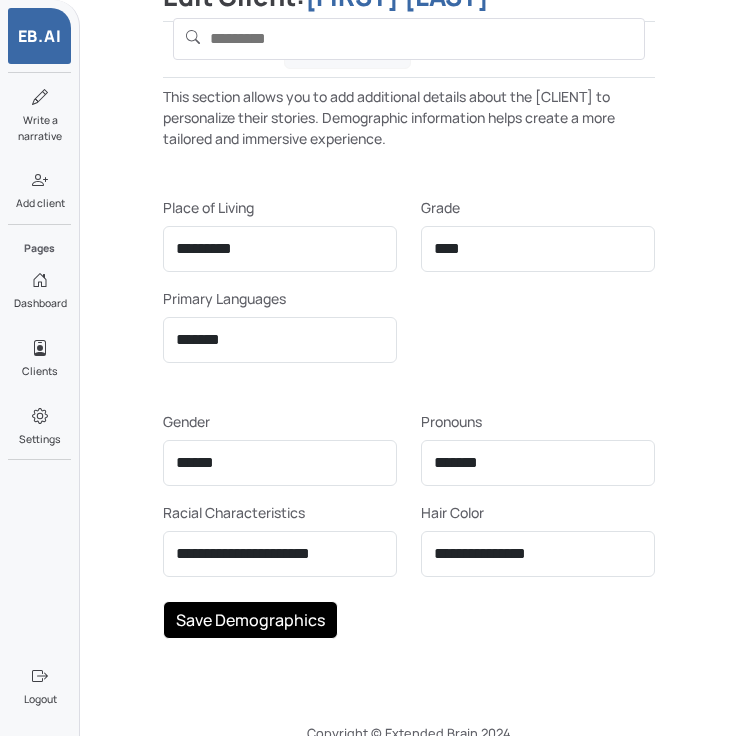 scroll, scrollTop: 8, scrollLeft: 0, axis: vertical 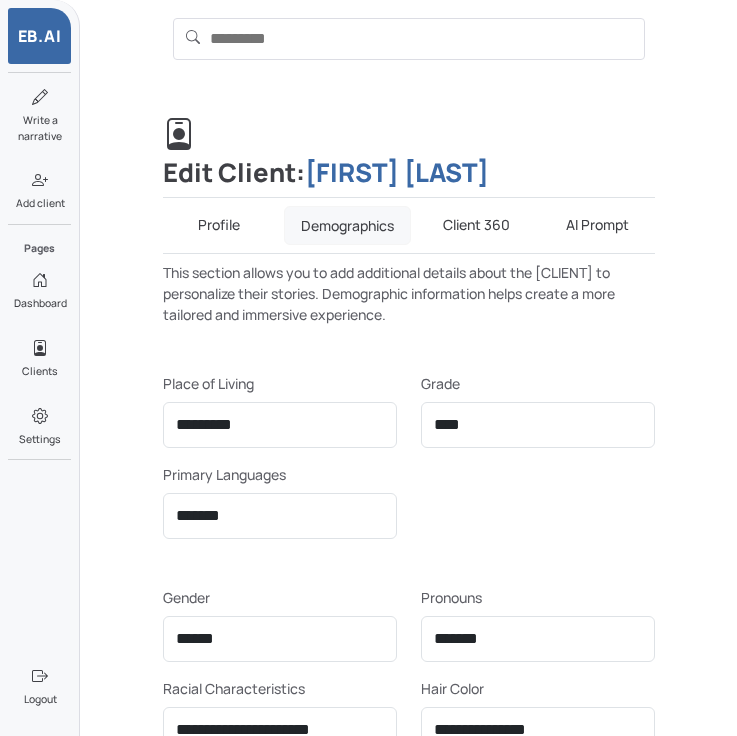 click on "Client 360" at bounding box center (476, 225) 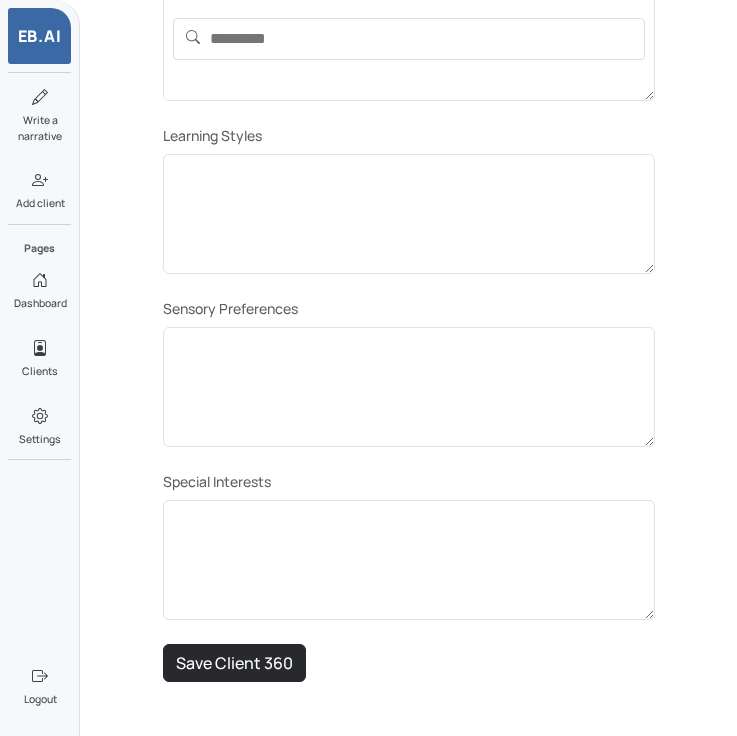 scroll, scrollTop: 975, scrollLeft: 0, axis: vertical 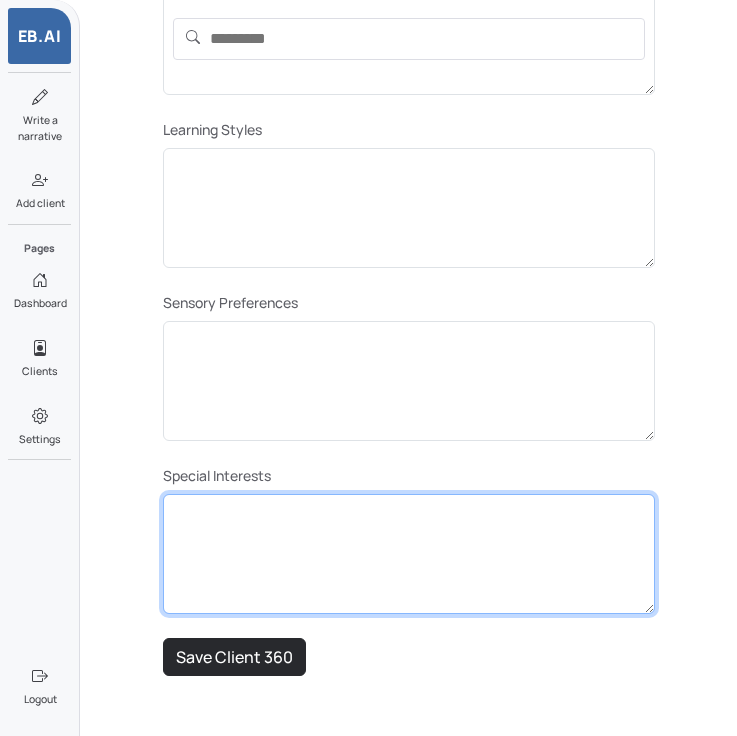 click at bounding box center (409, 554) 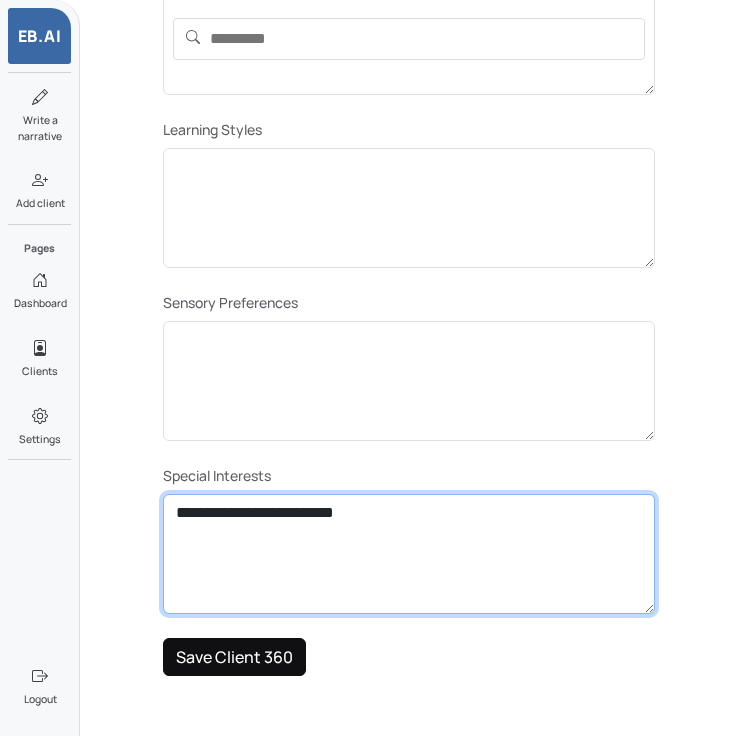 type on "**********" 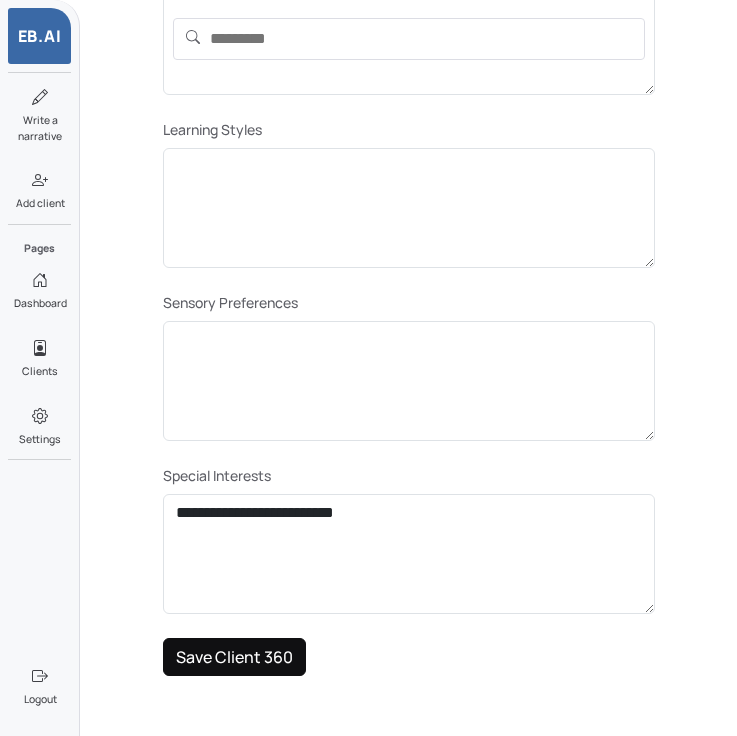 click on "Save Client 360" at bounding box center (234, 657) 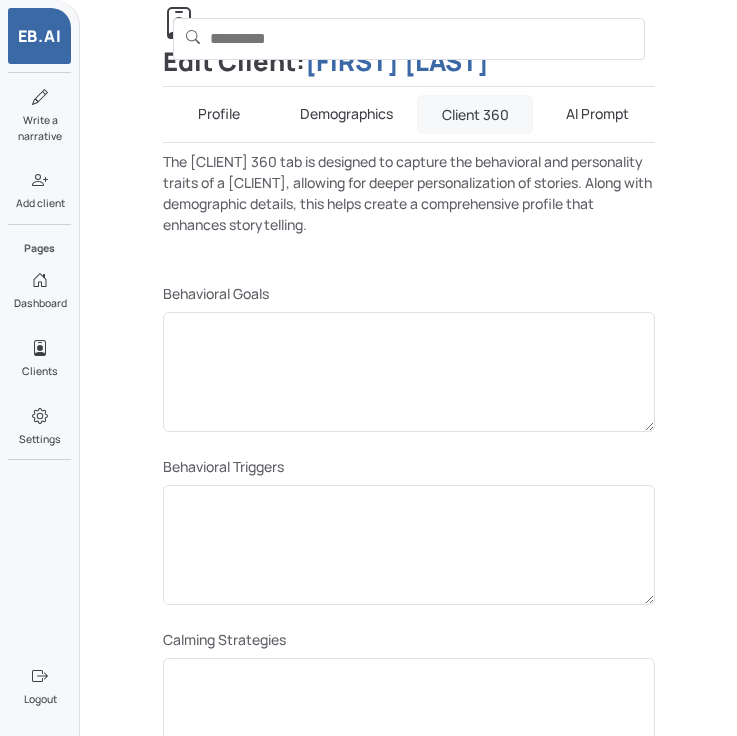 scroll, scrollTop: 0, scrollLeft: 0, axis: both 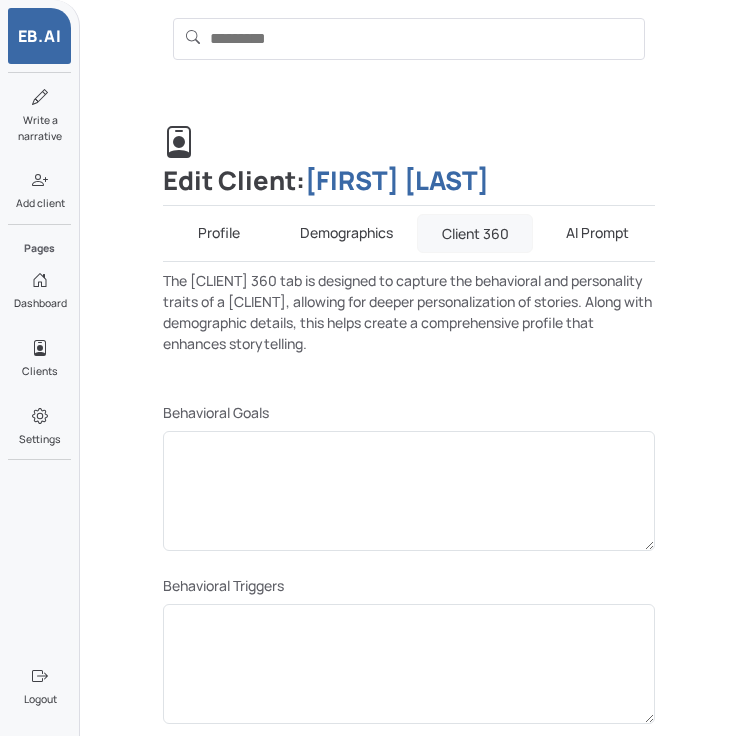 click on "AI Prompt" at bounding box center (598, 233) 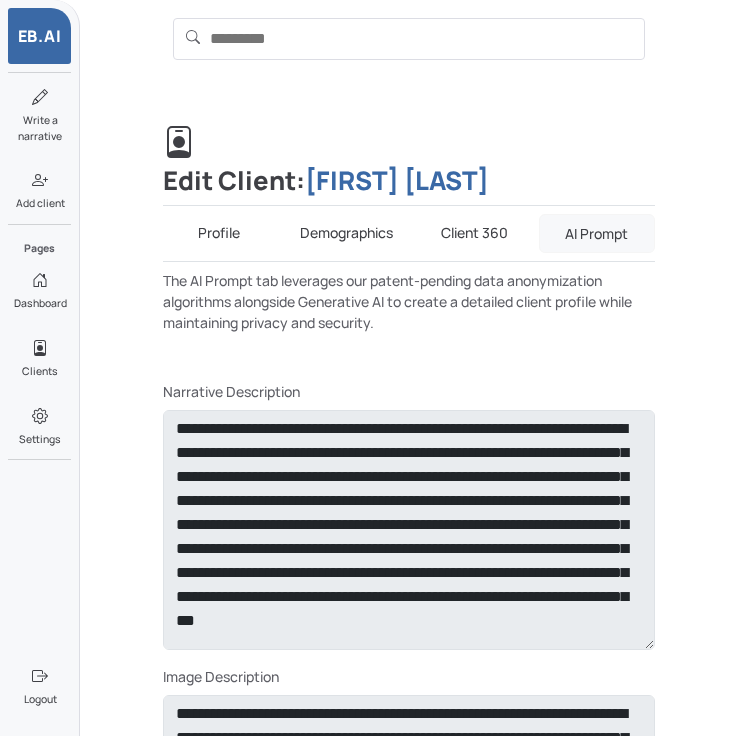 scroll, scrollTop: 14, scrollLeft: 0, axis: vertical 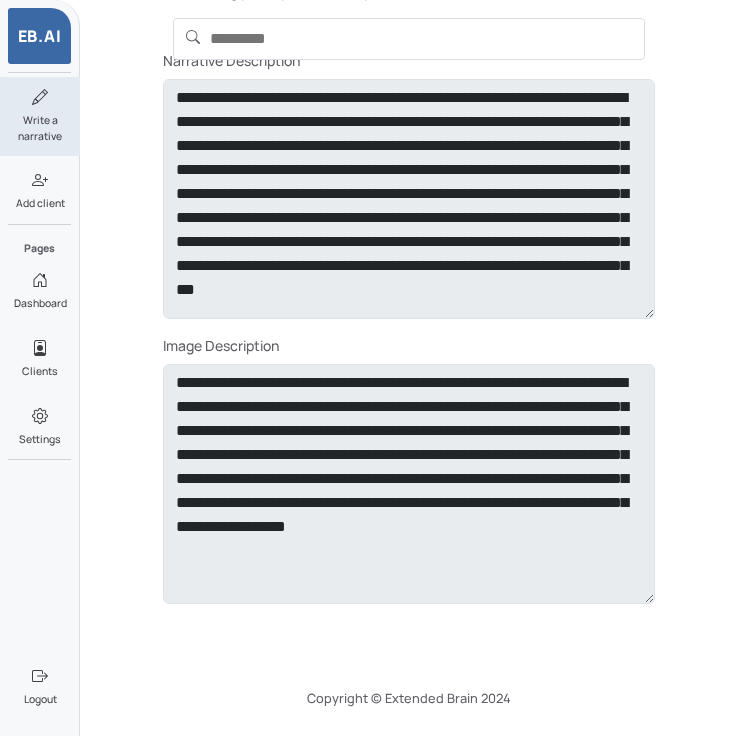 click on "Write a narrative" at bounding box center [40, 128] 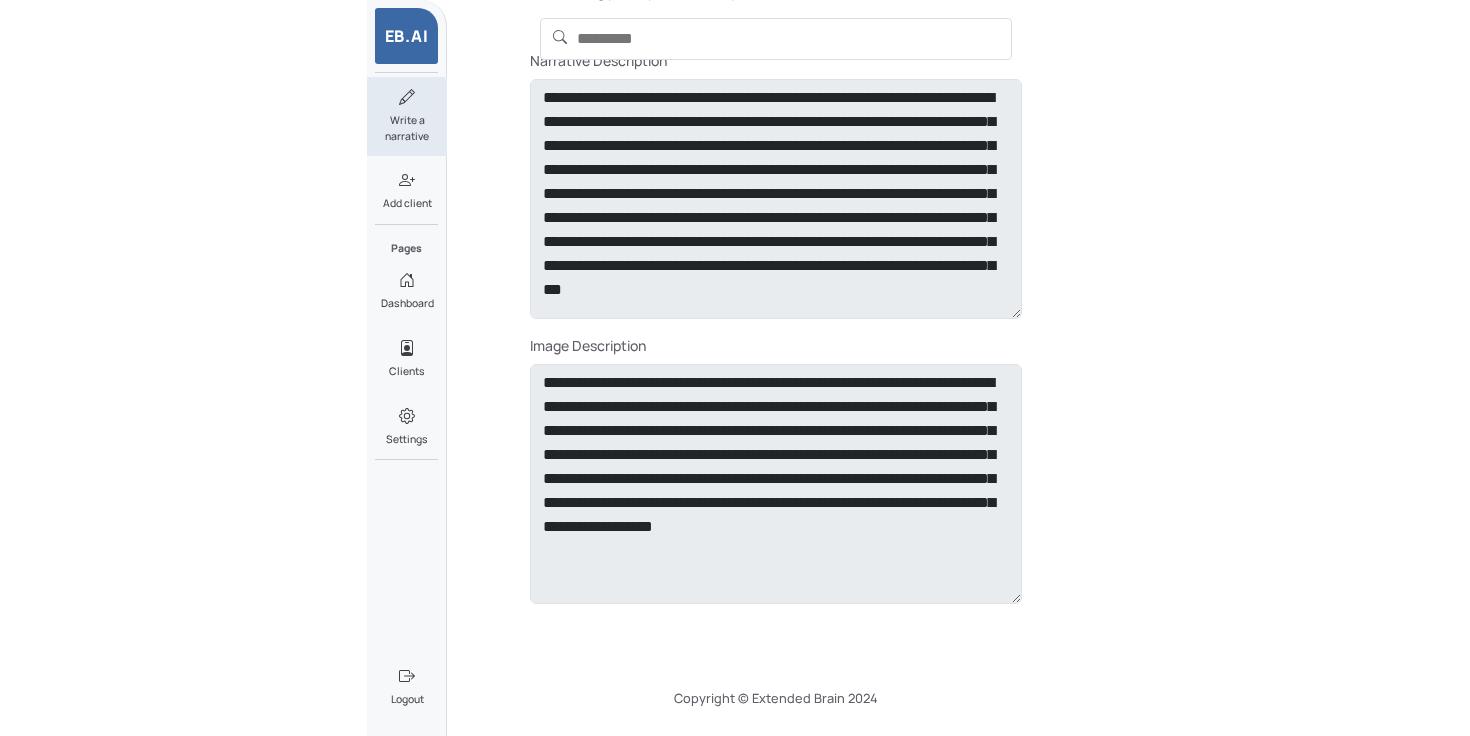 scroll, scrollTop: 18, scrollLeft: 0, axis: vertical 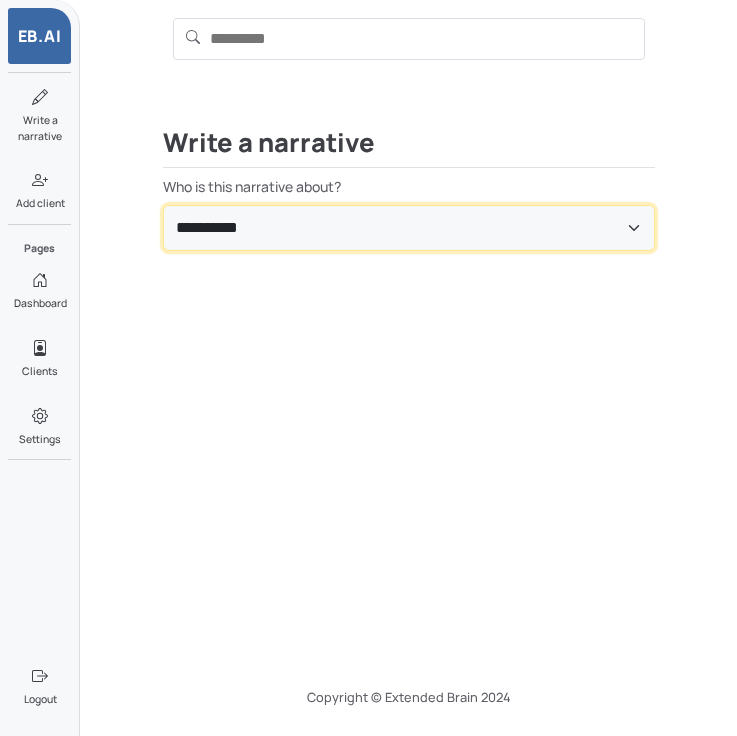 click on "**********" at bounding box center (409, 228) 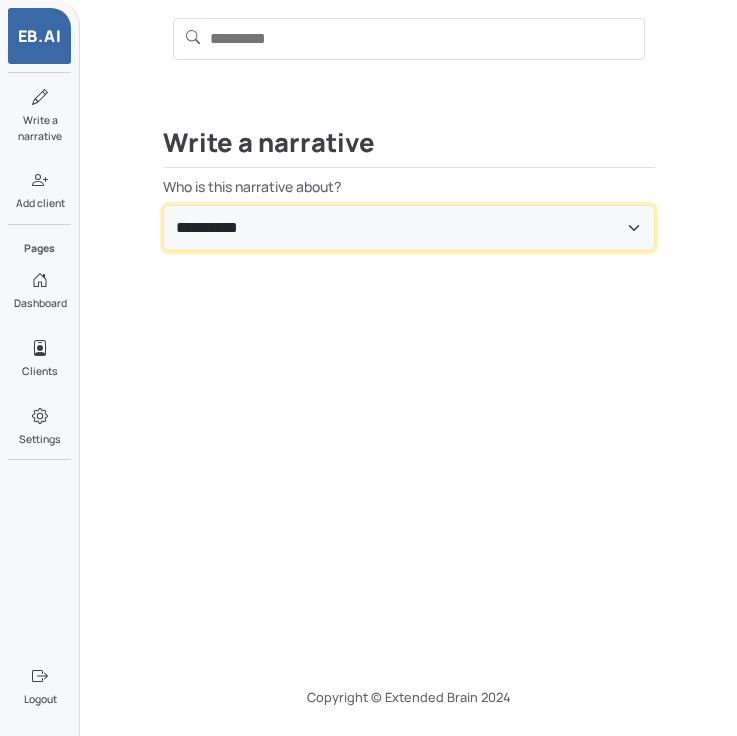 select on "**********" 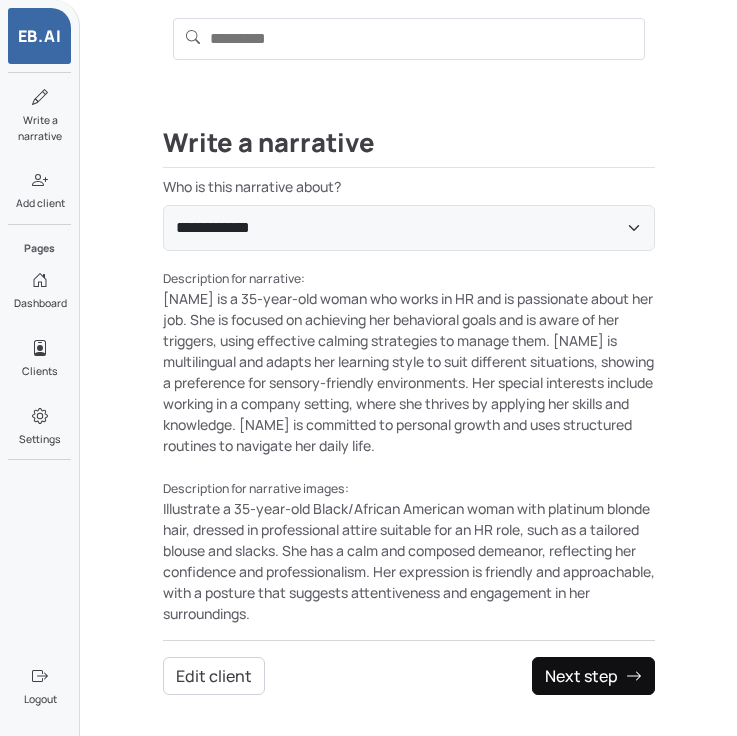 click on "Next step" at bounding box center (593, 676) 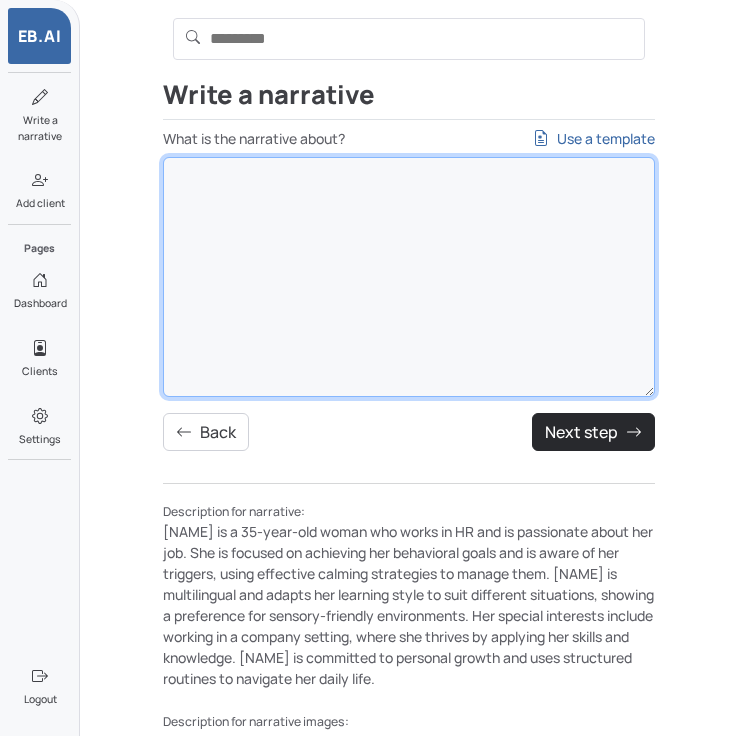 click on "What is the narrative about?   Use a template" at bounding box center [409, 277] 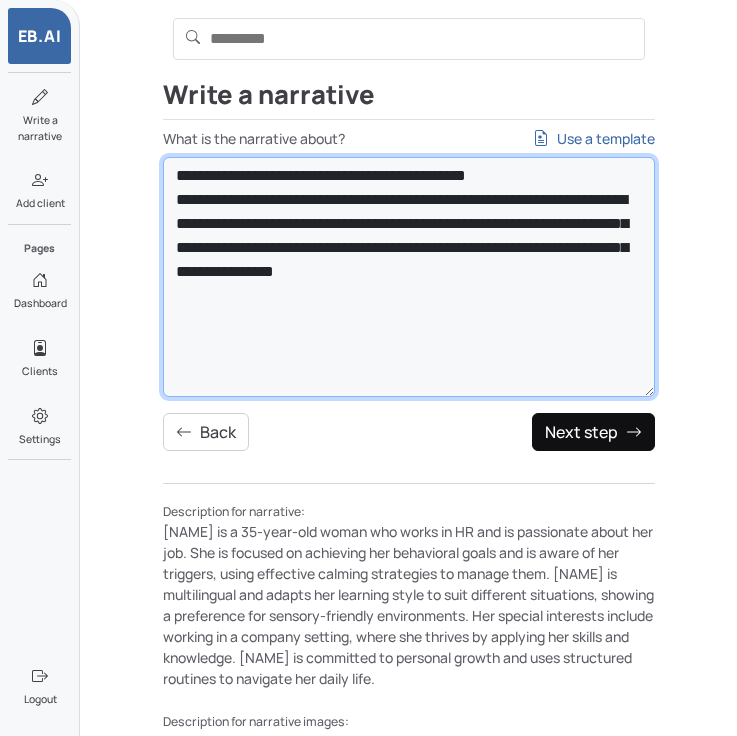 type on "**********" 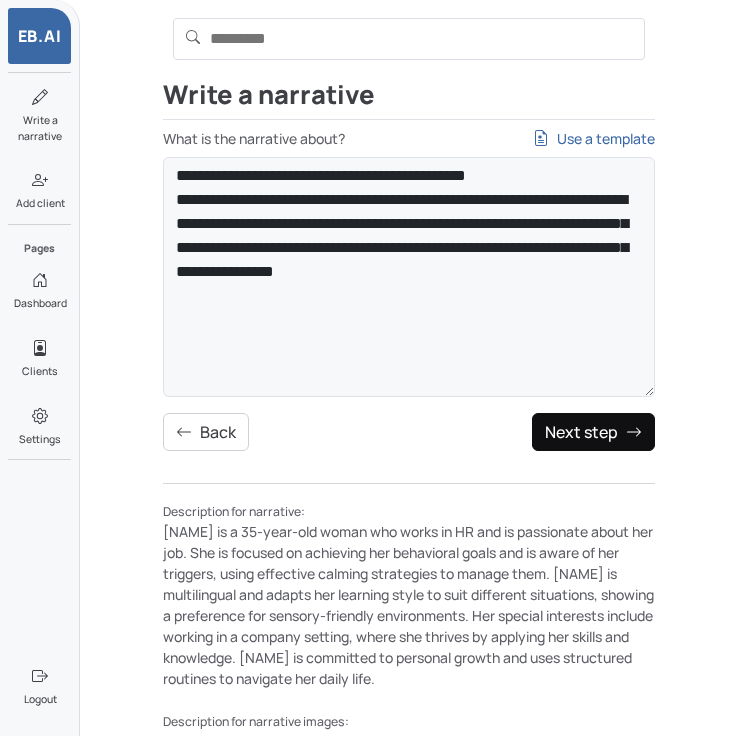 click on "Next step" at bounding box center (593, 432) 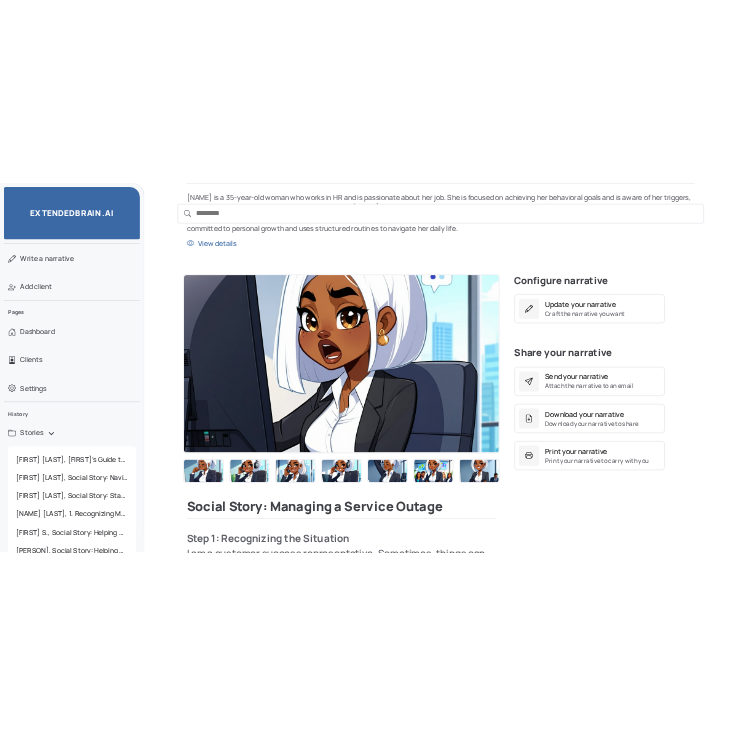 scroll, scrollTop: 298, scrollLeft: 0, axis: vertical 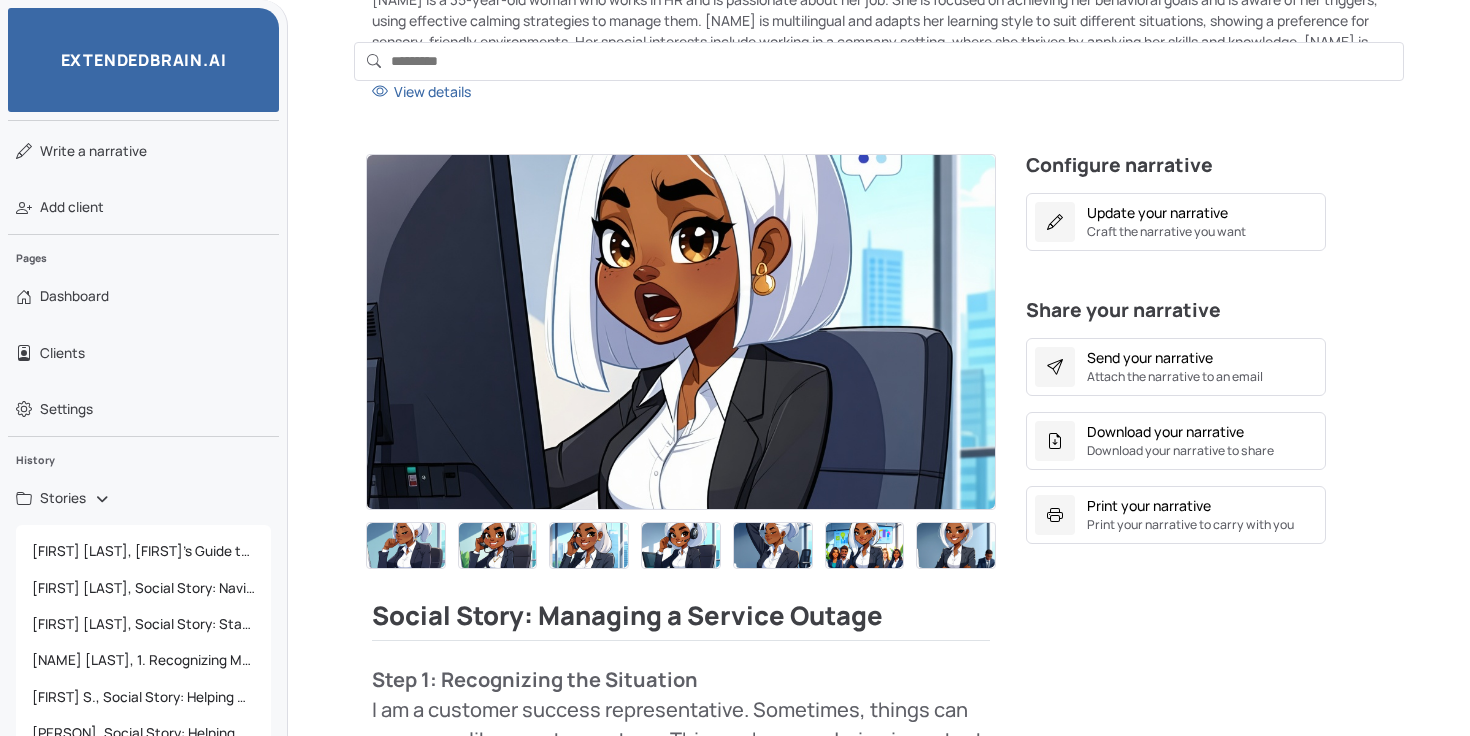 click at bounding box center (681, 338) 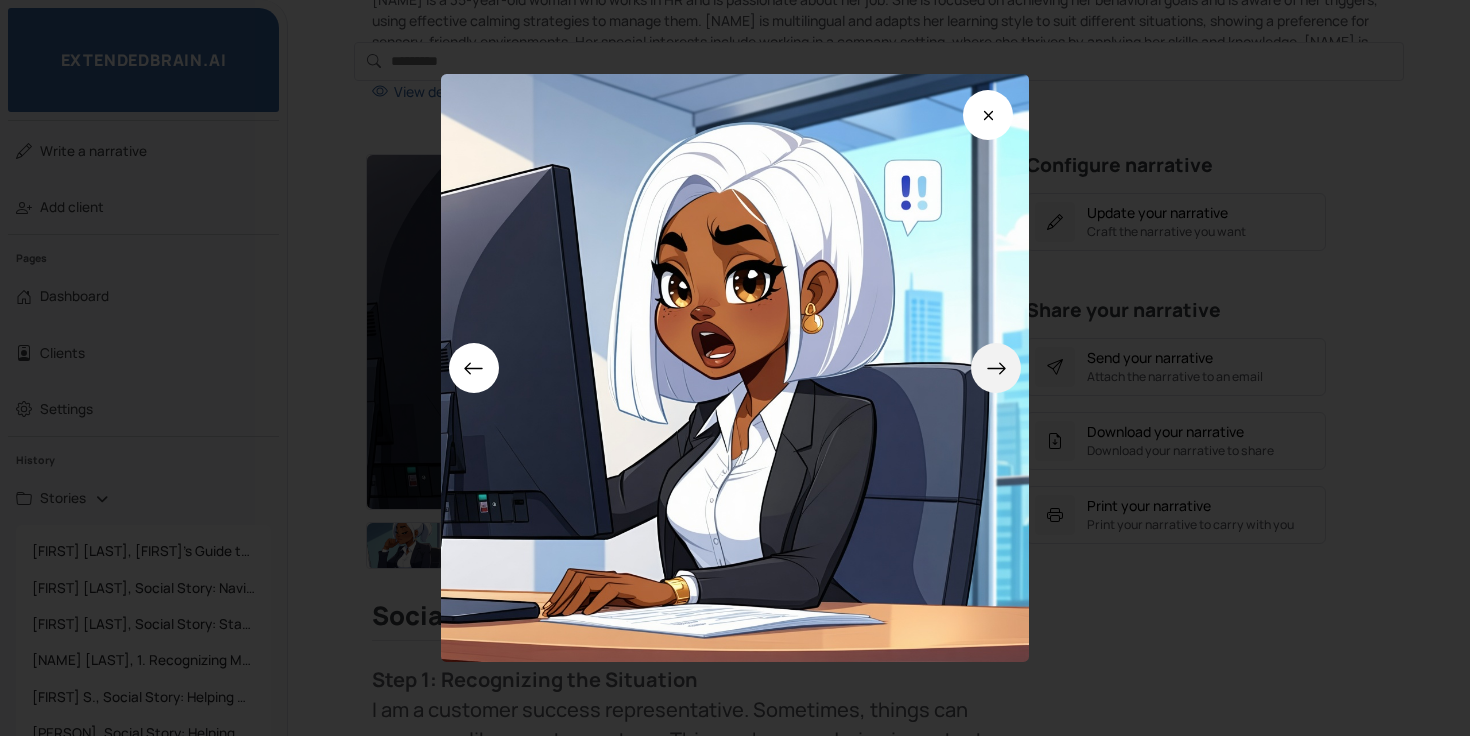 click at bounding box center [996, 368] 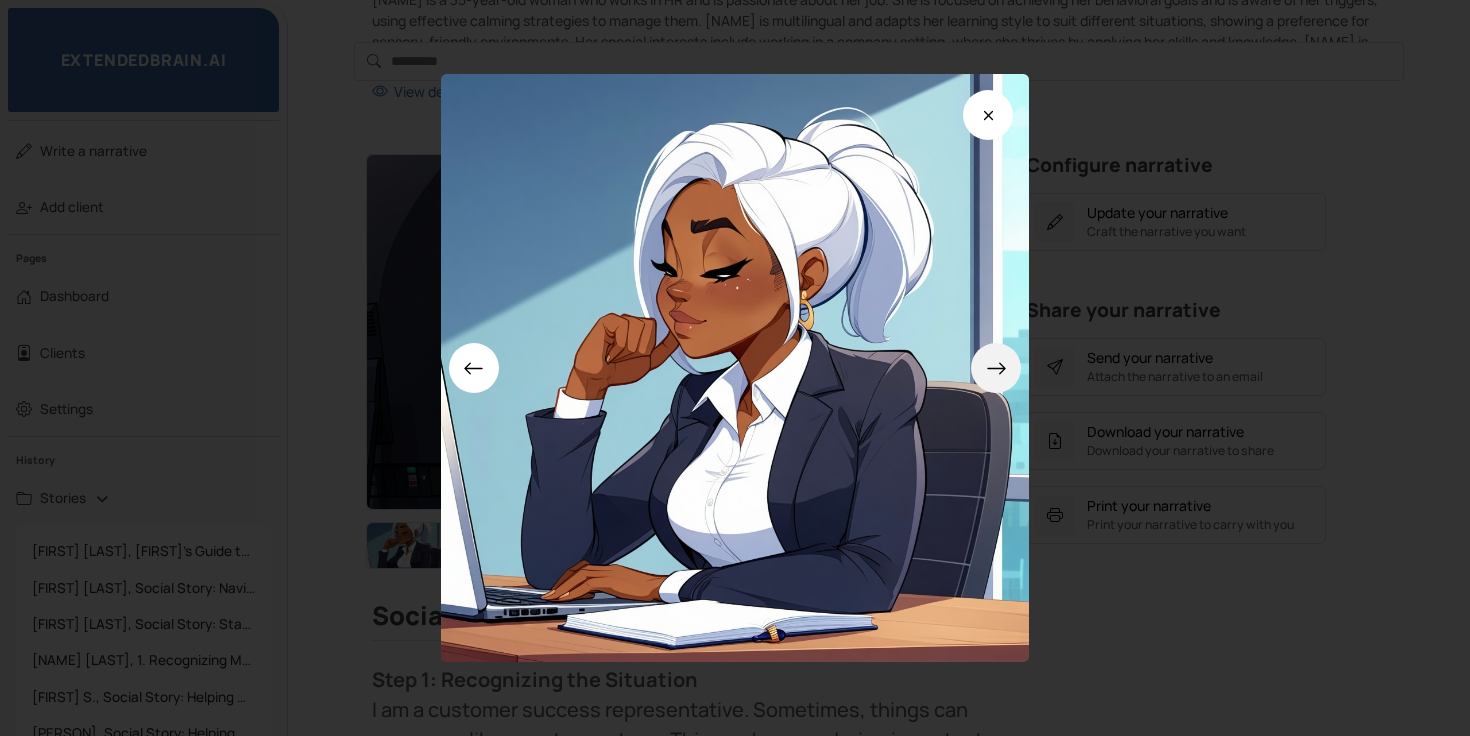 click 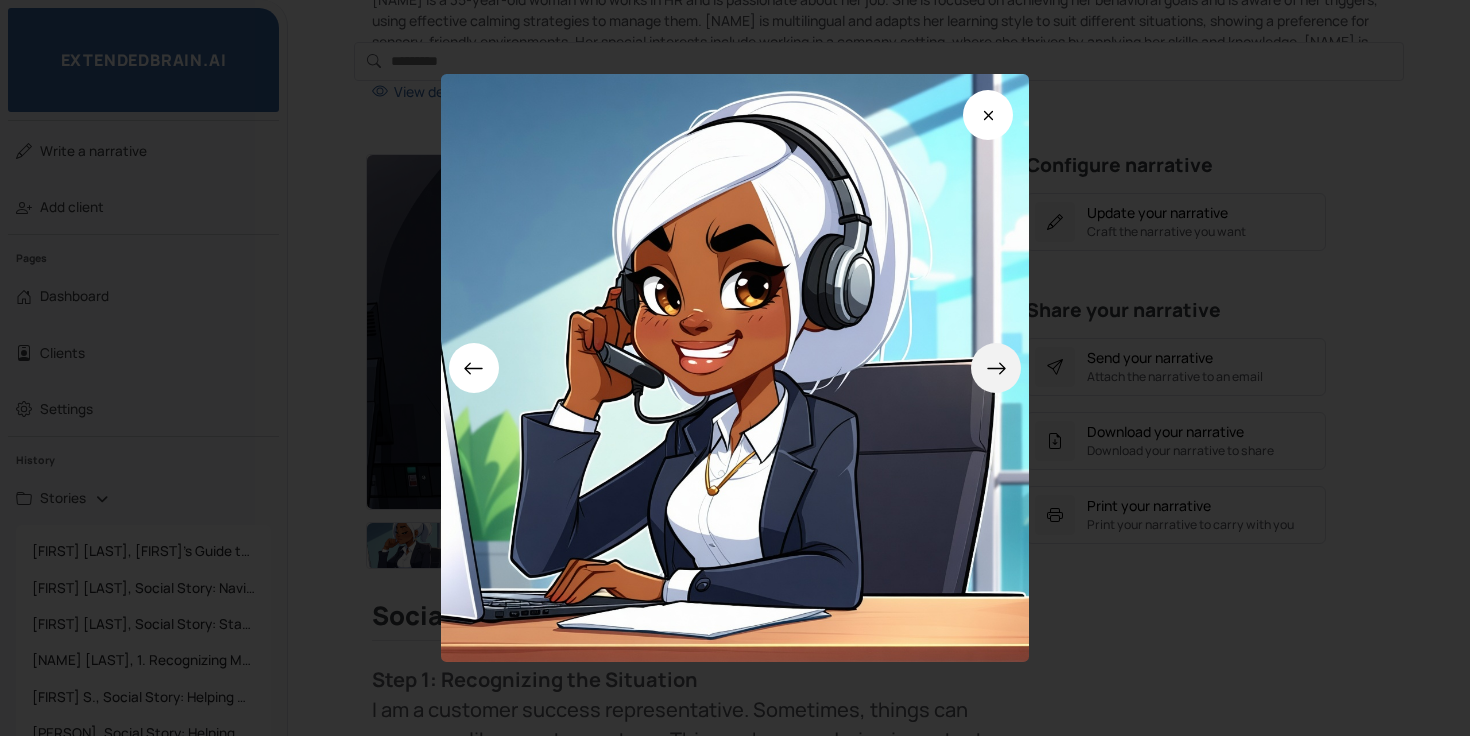 click 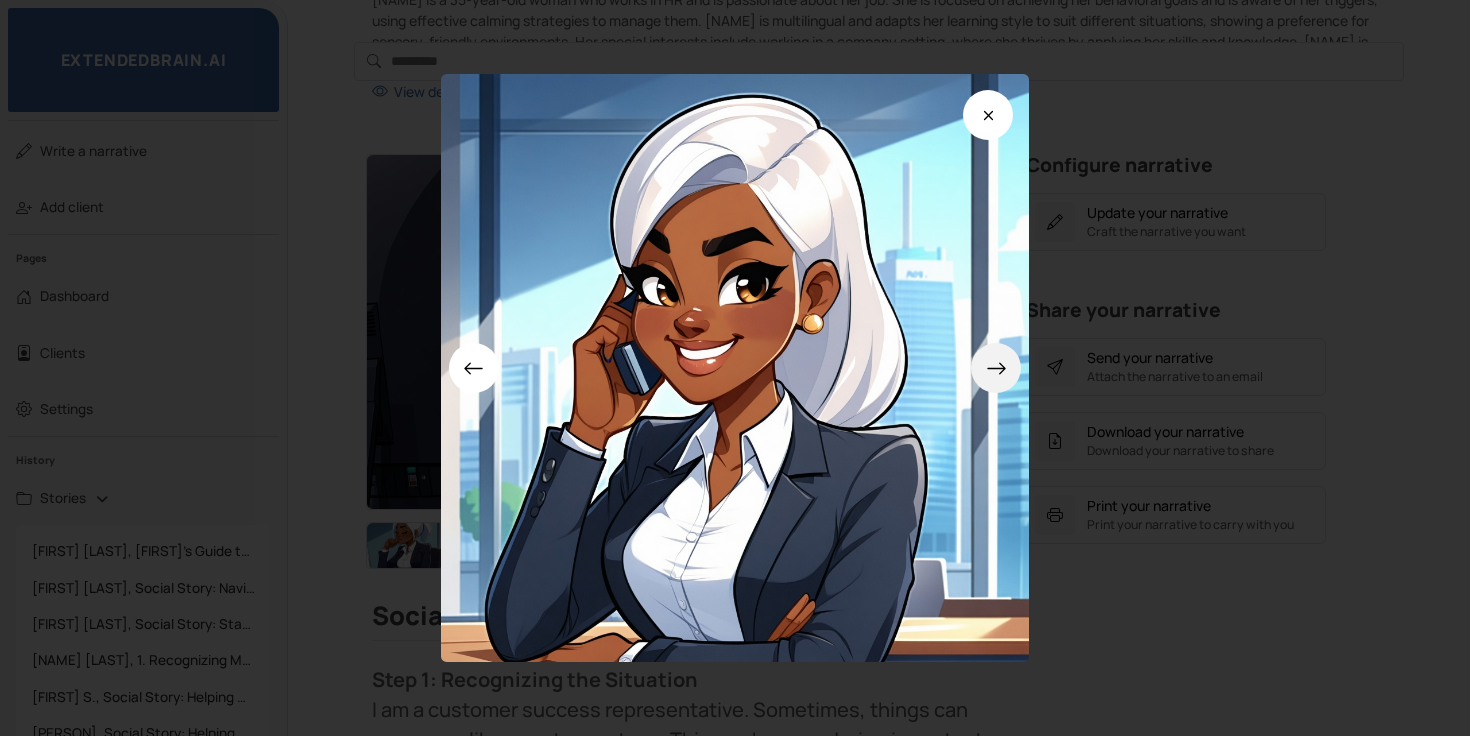 click 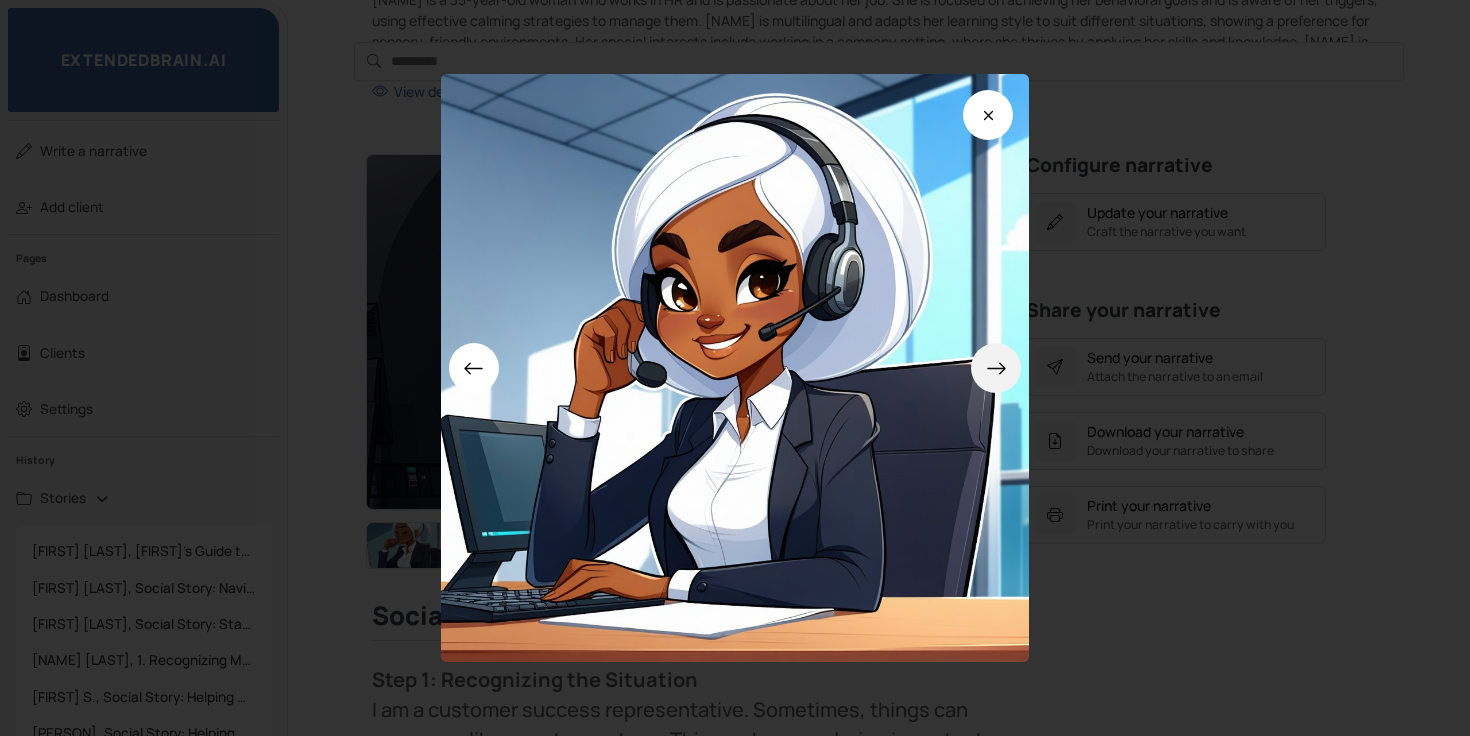 click 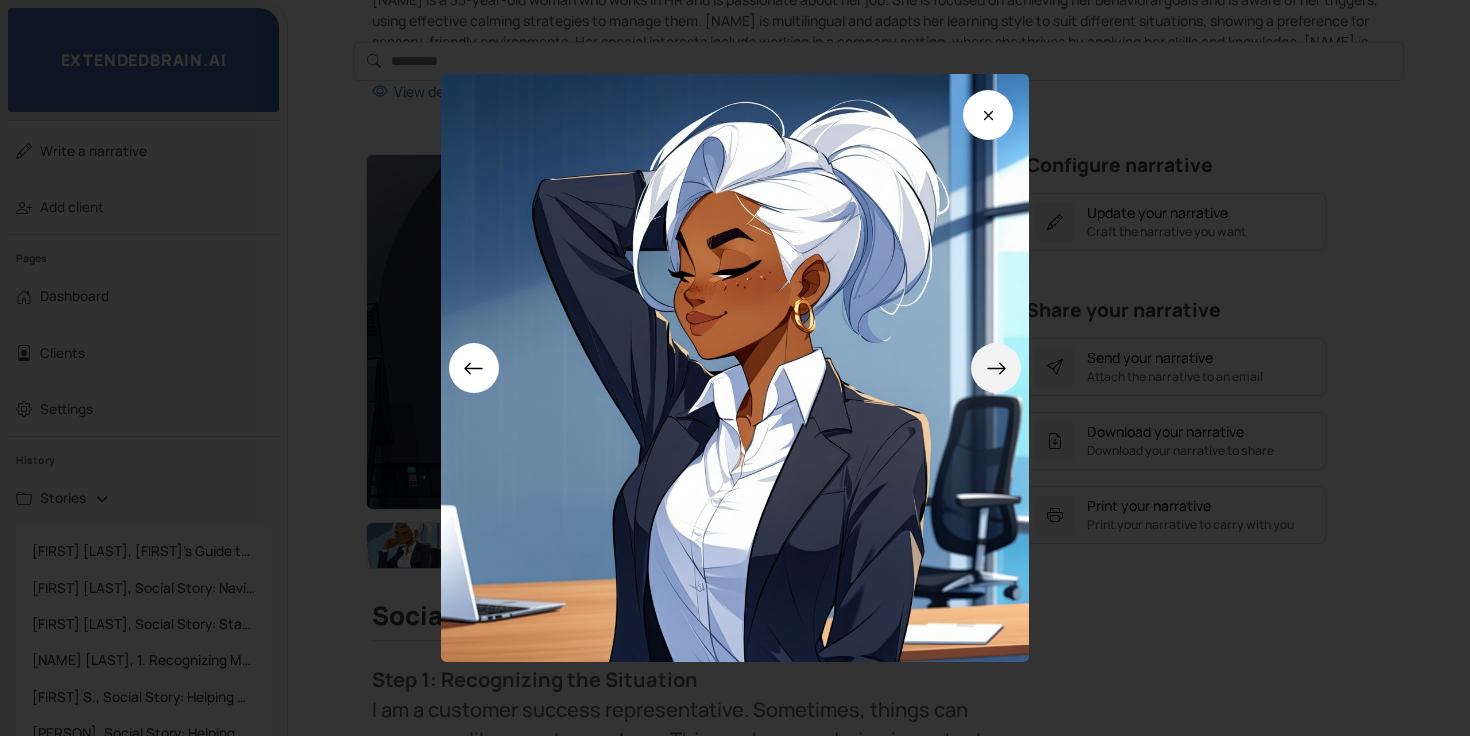 click 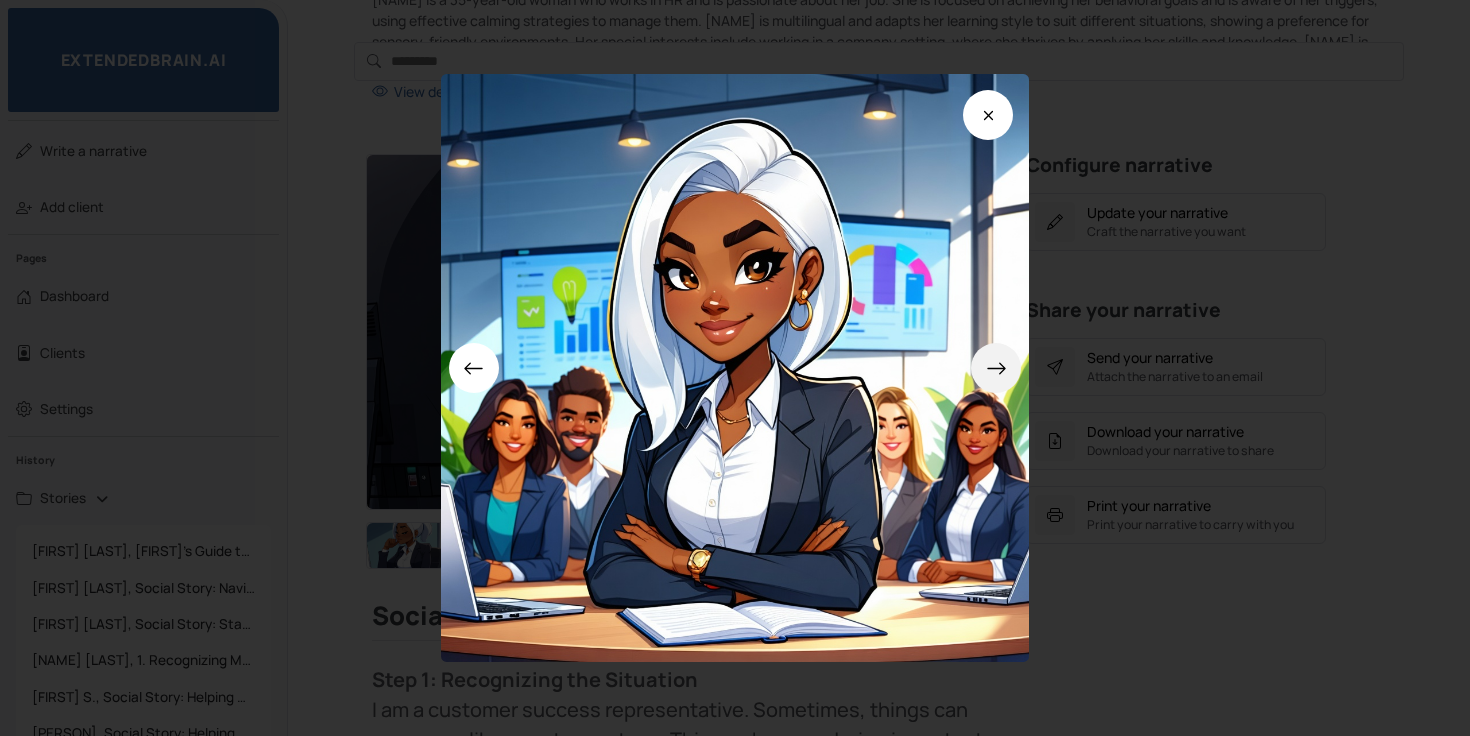 click at bounding box center [996, 368] 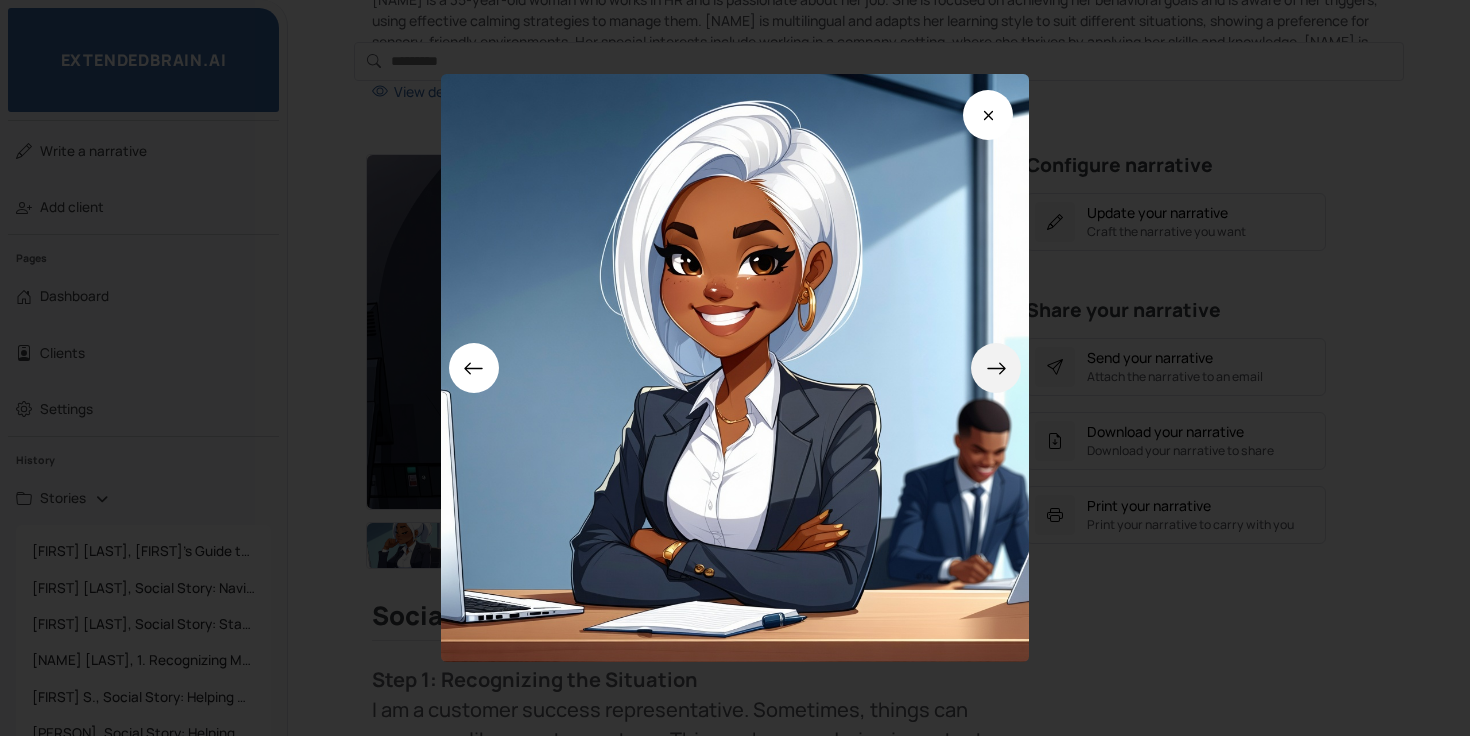 click at bounding box center (996, 368) 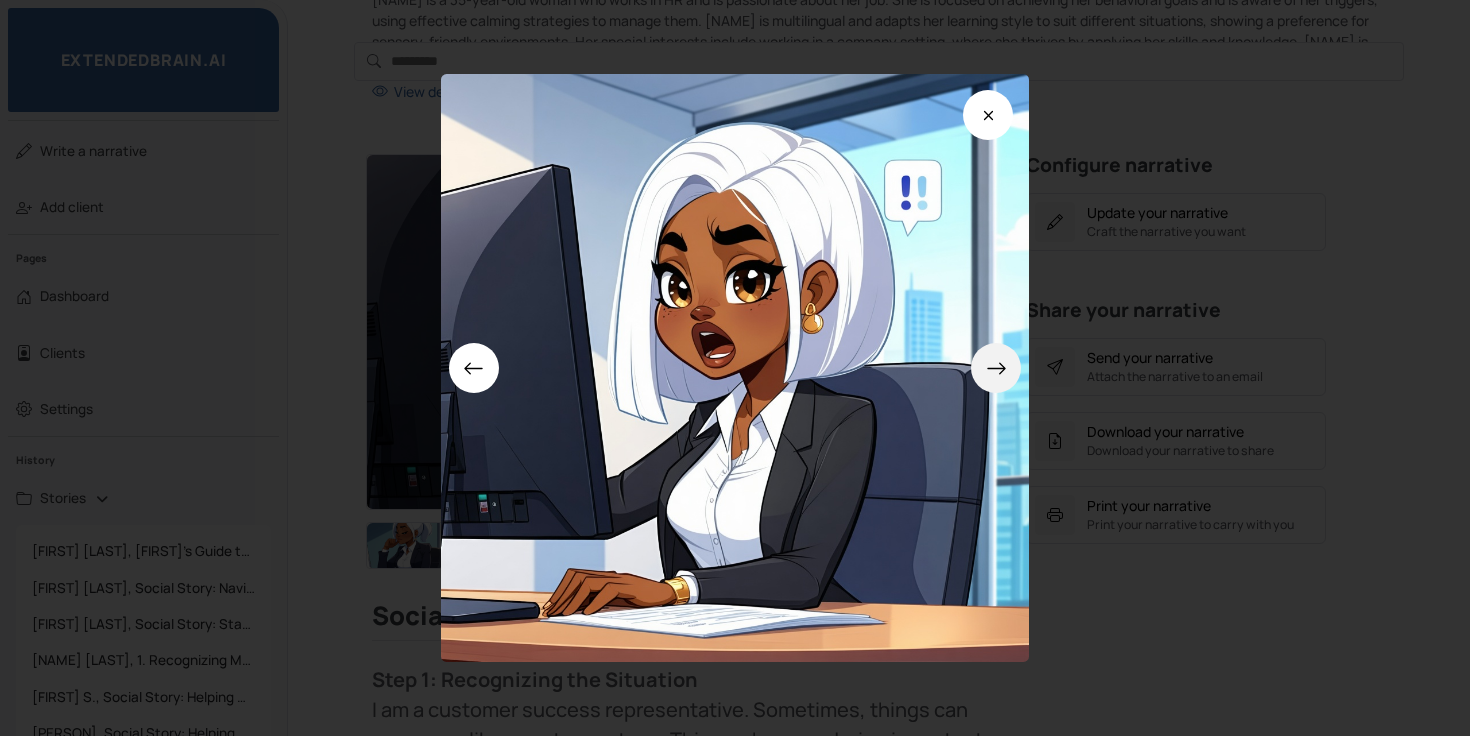 click at bounding box center (996, 368) 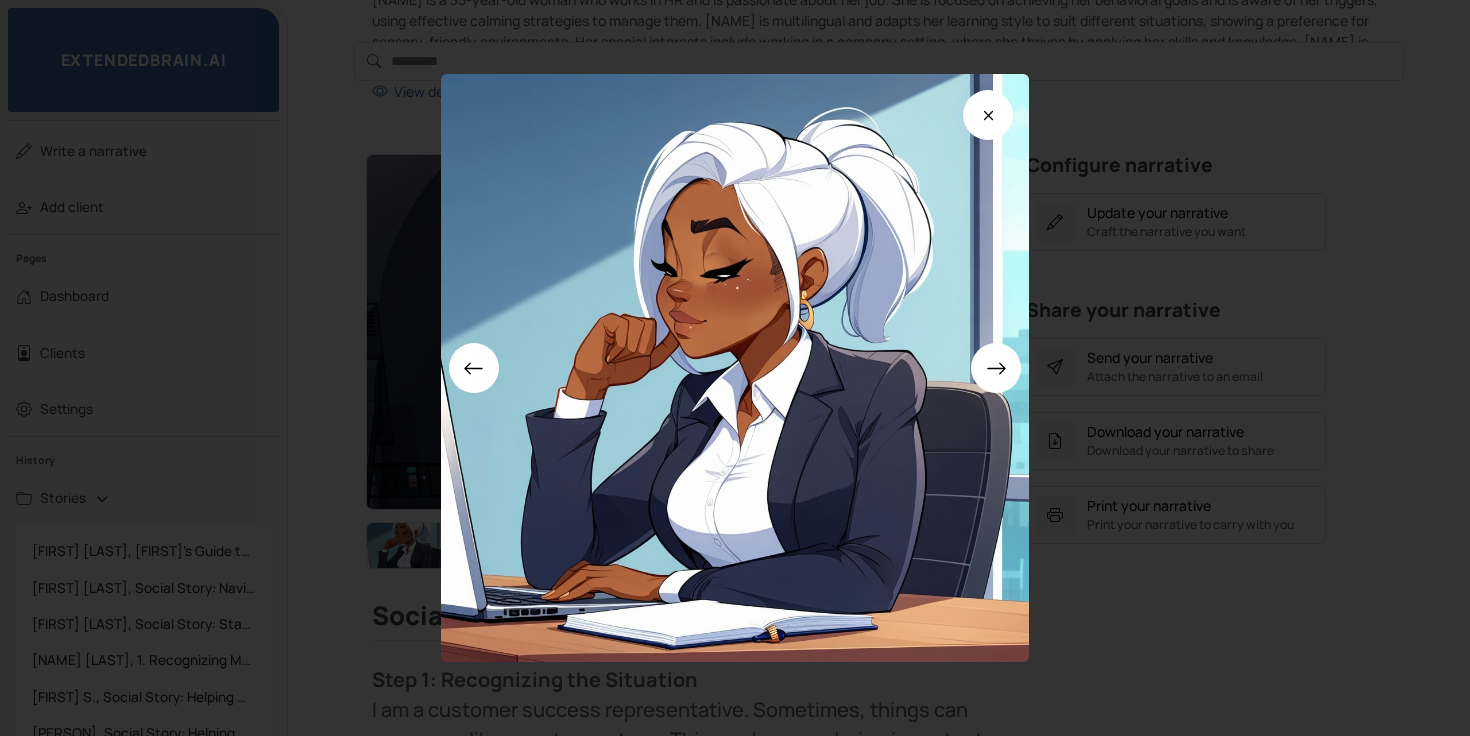 click at bounding box center (735, 368) 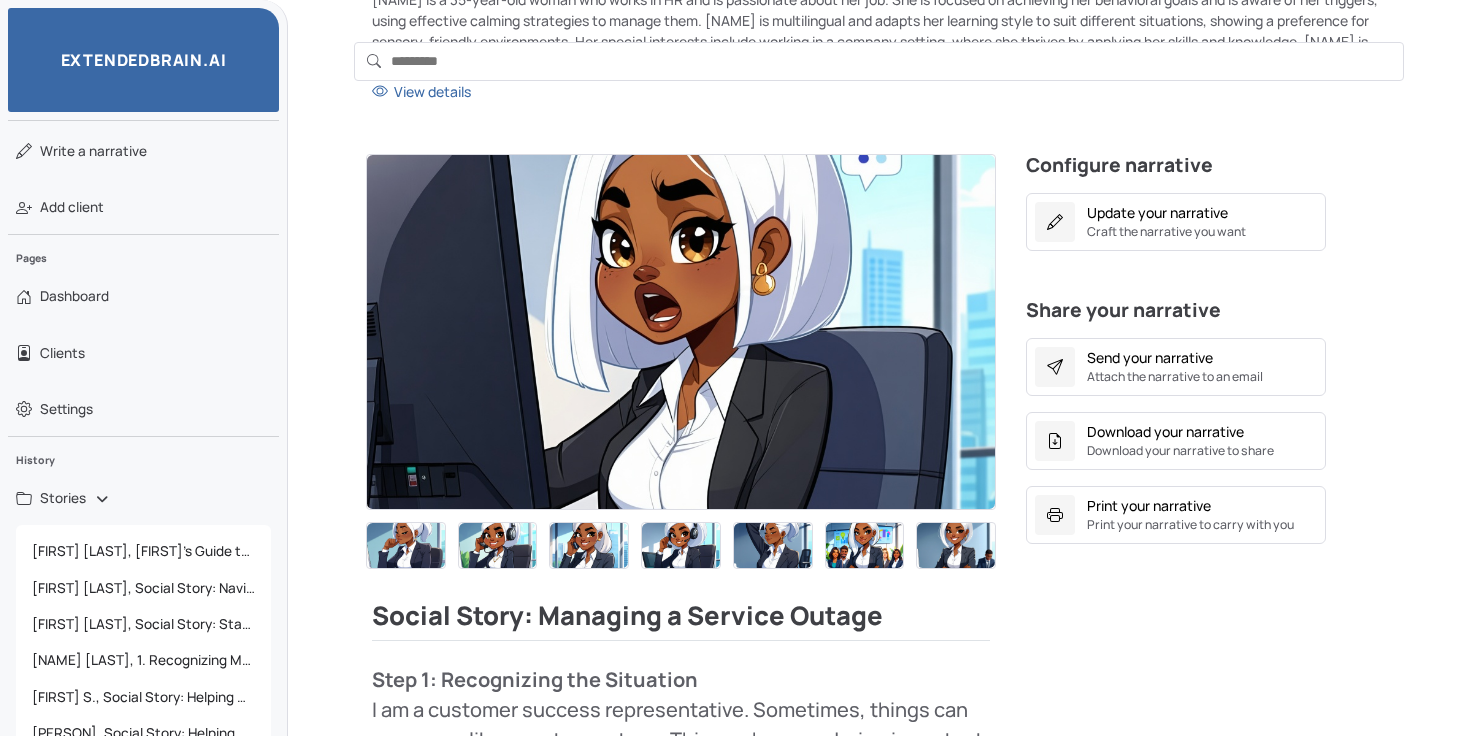 click at bounding box center [681, 332] 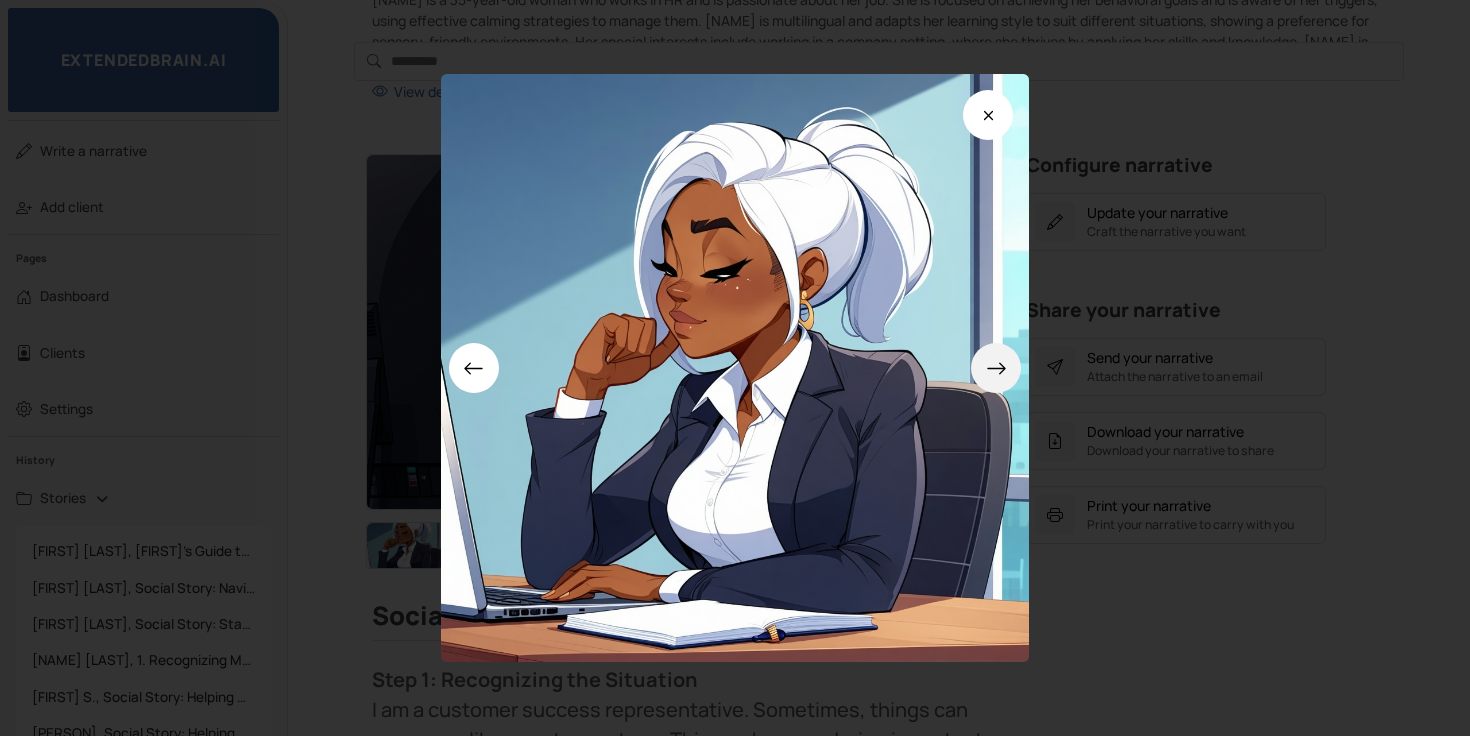 click 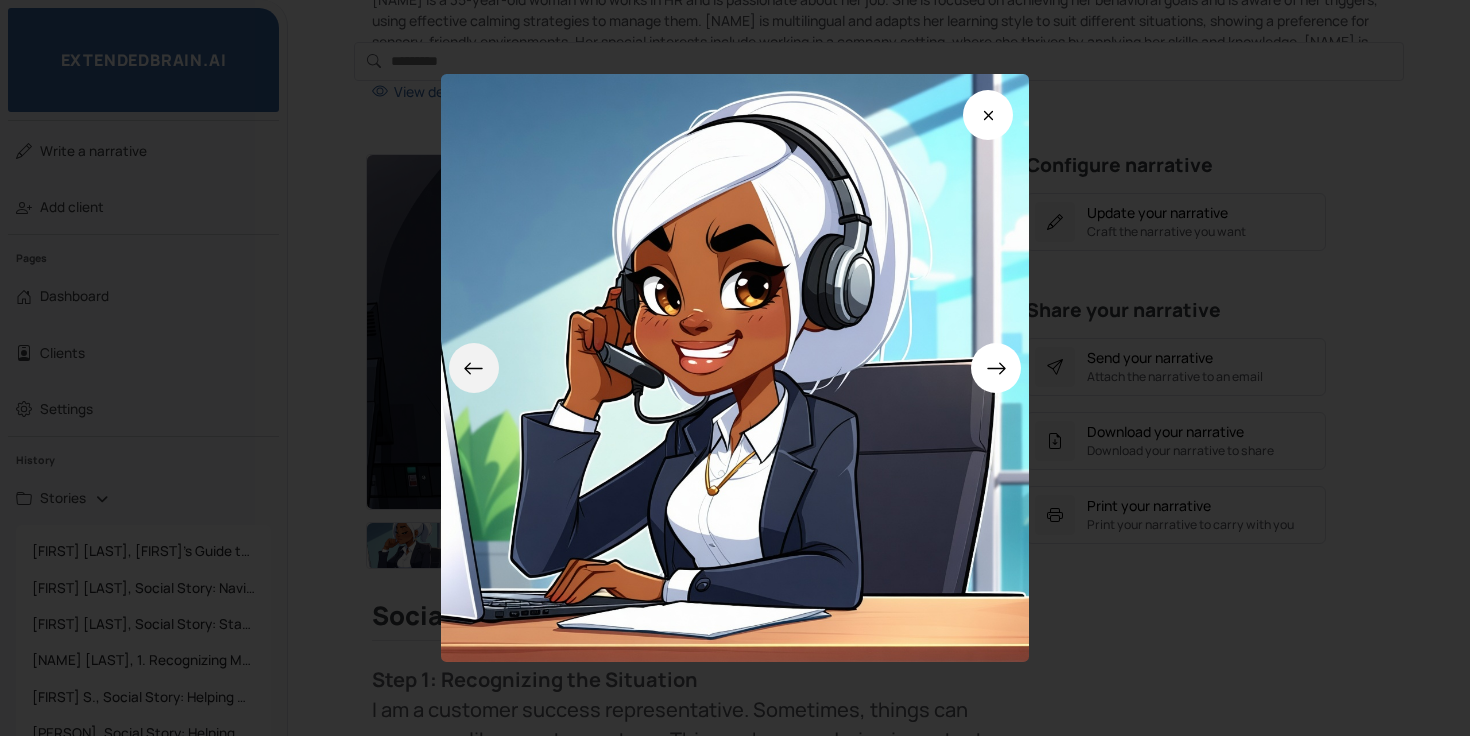 click at bounding box center (474, 368) 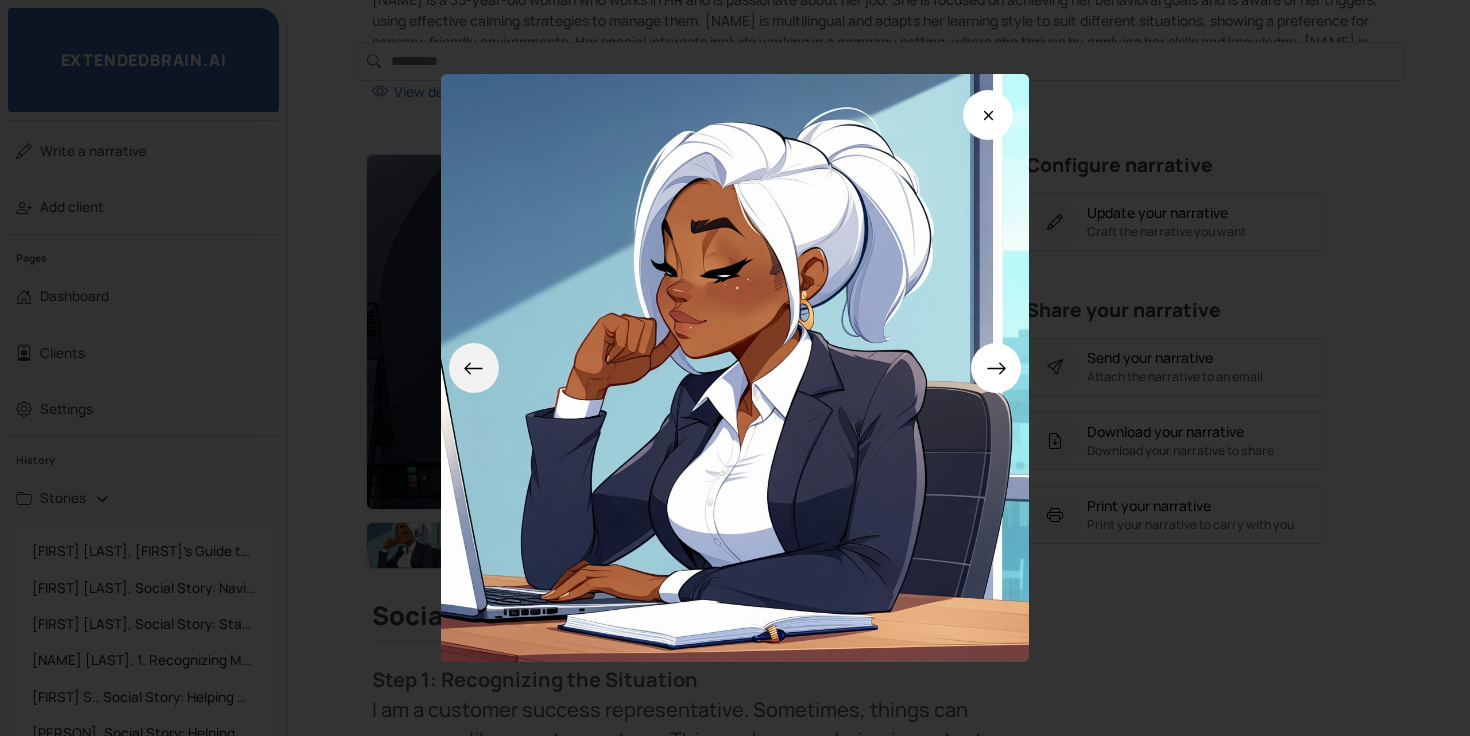 click at bounding box center (474, 368) 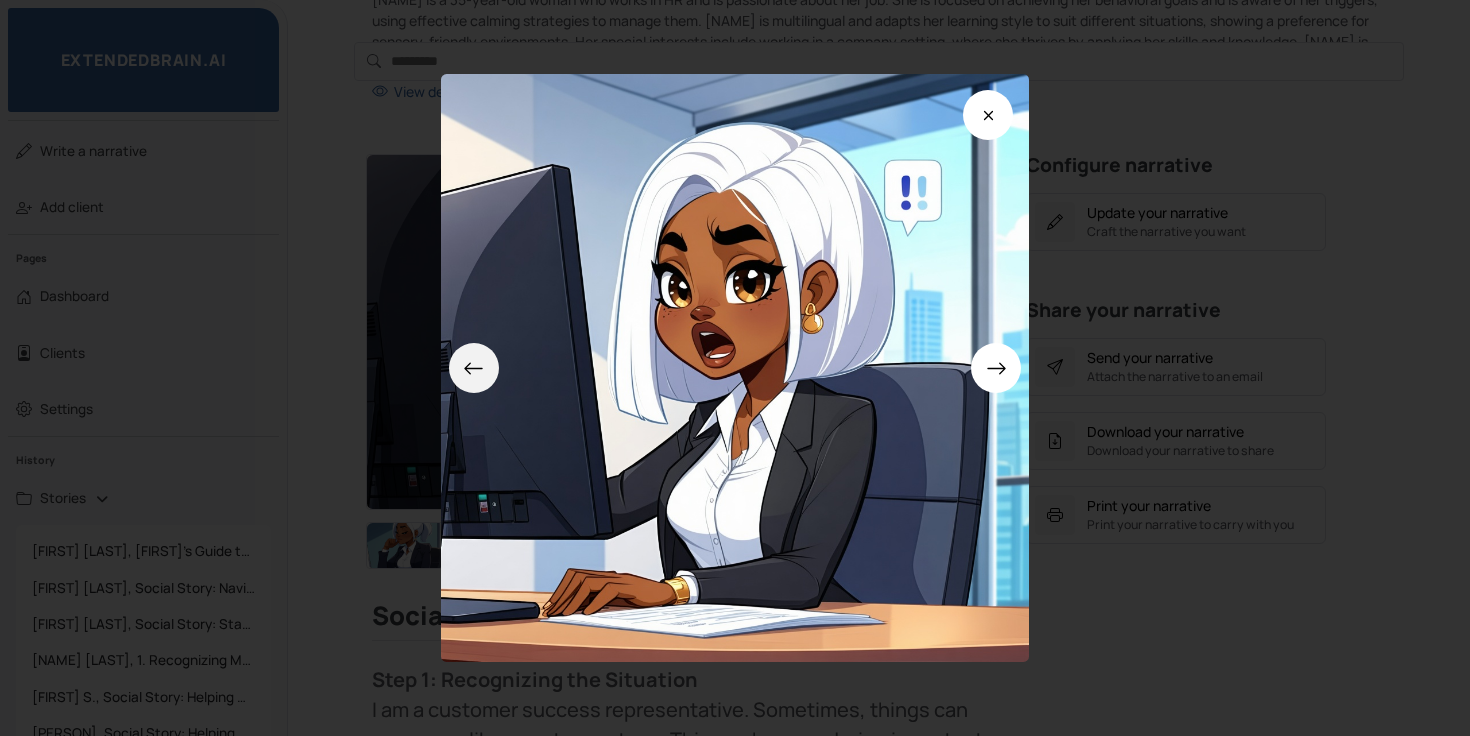 click at bounding box center [474, 368] 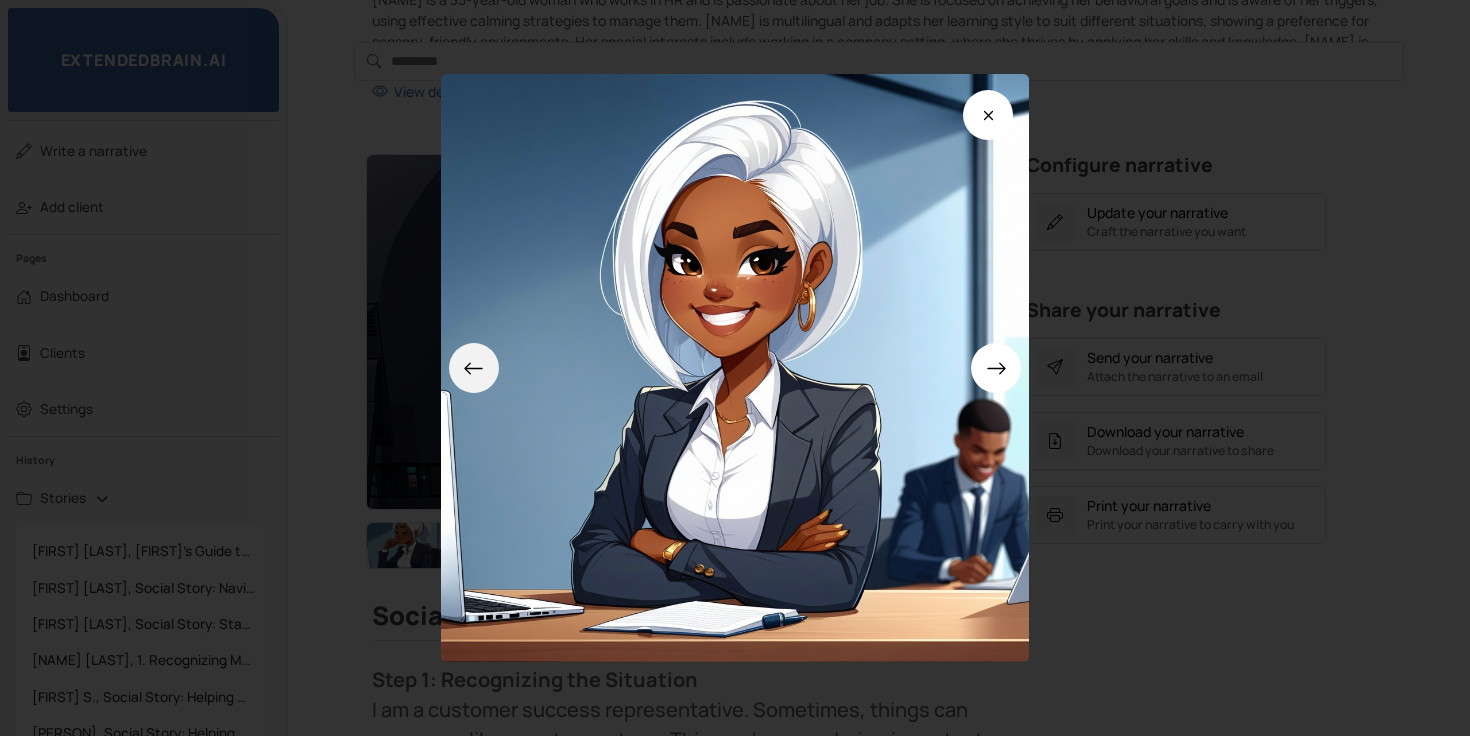 click at bounding box center (474, 368) 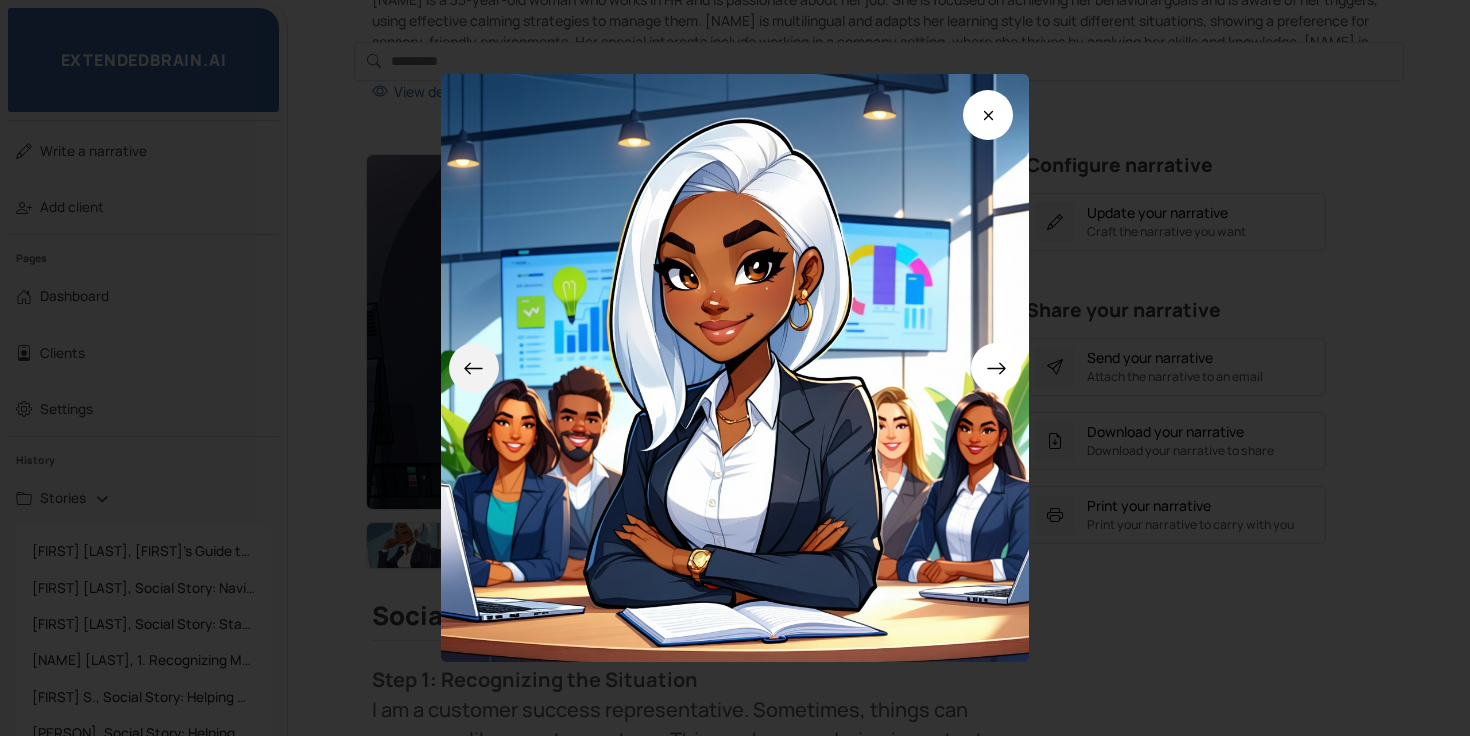 click at bounding box center (474, 368) 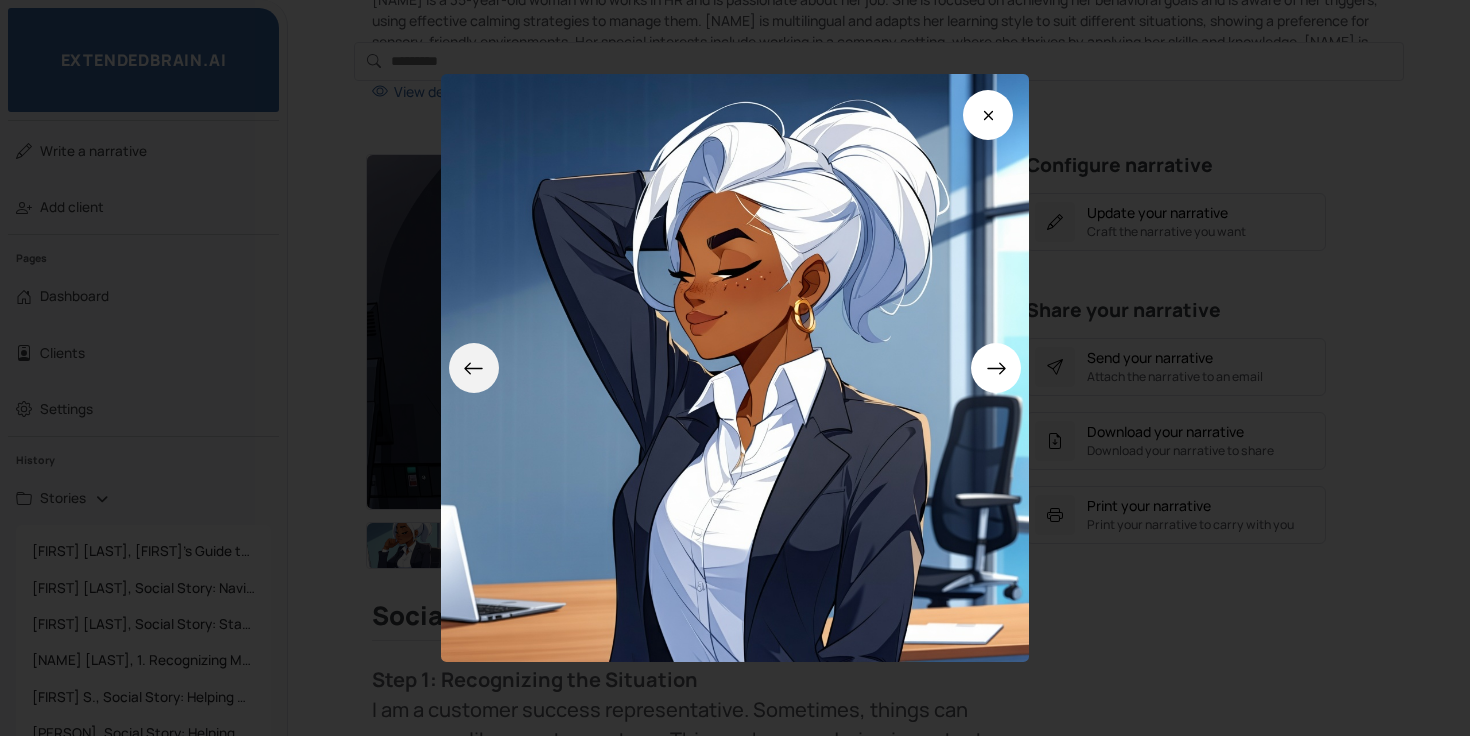 click at bounding box center [474, 368] 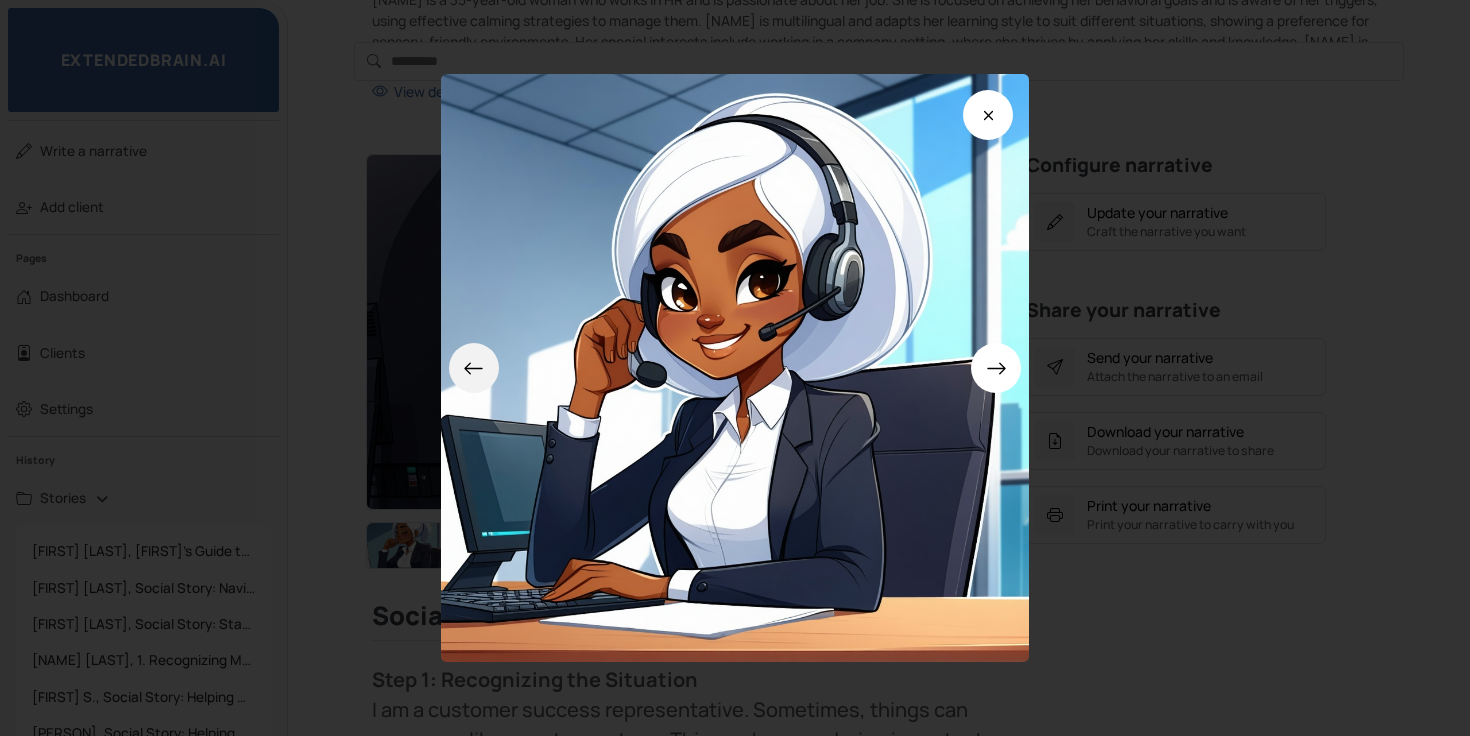 click at bounding box center [474, 368] 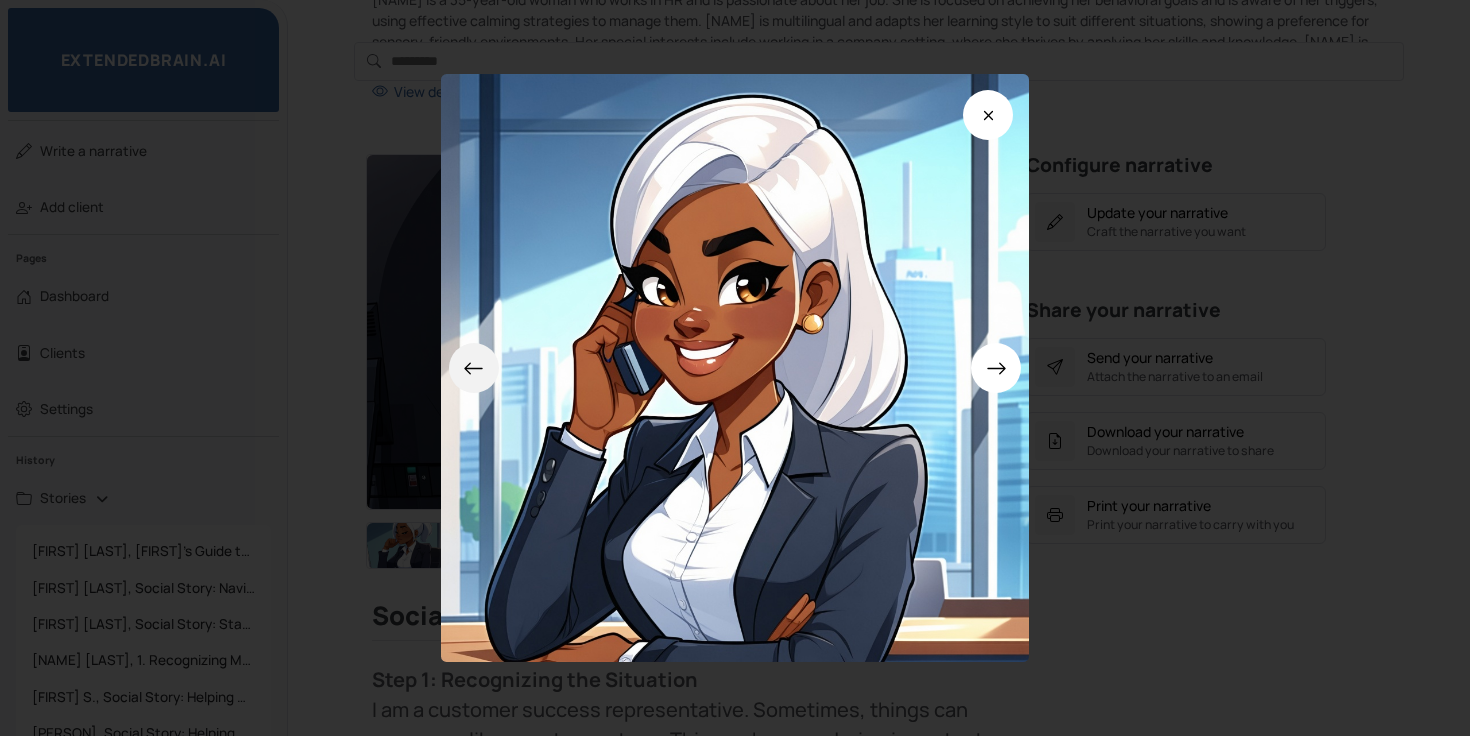 click at bounding box center [474, 368] 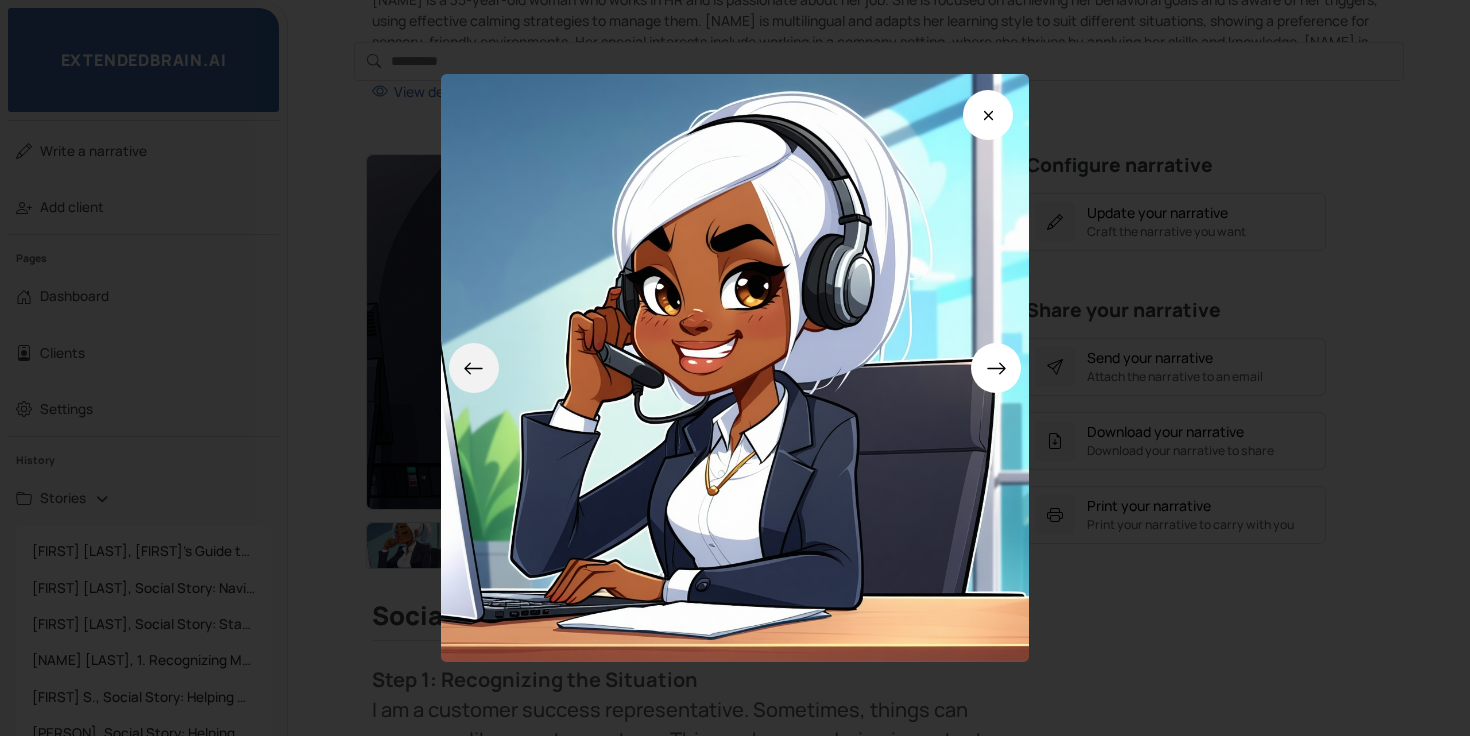 click at bounding box center (474, 368) 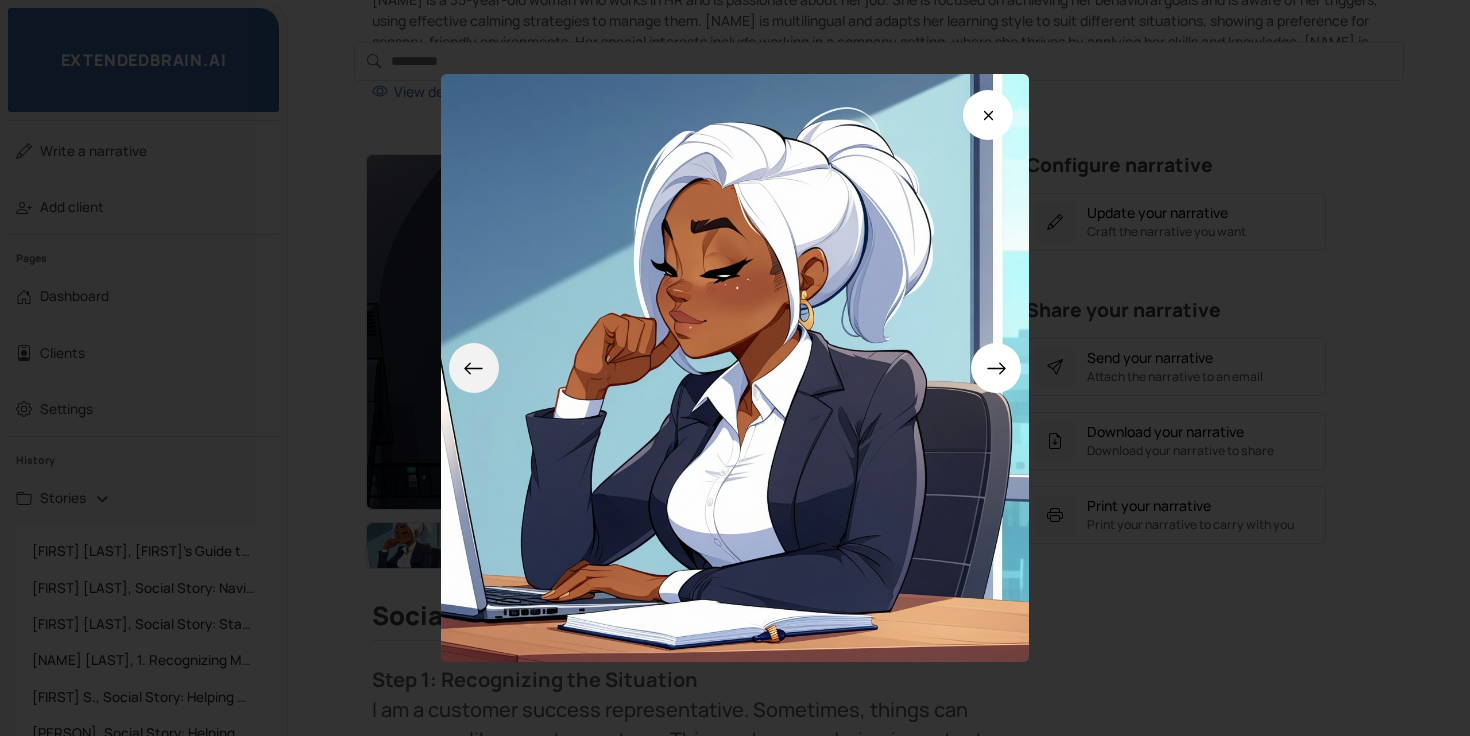 click at bounding box center (474, 368) 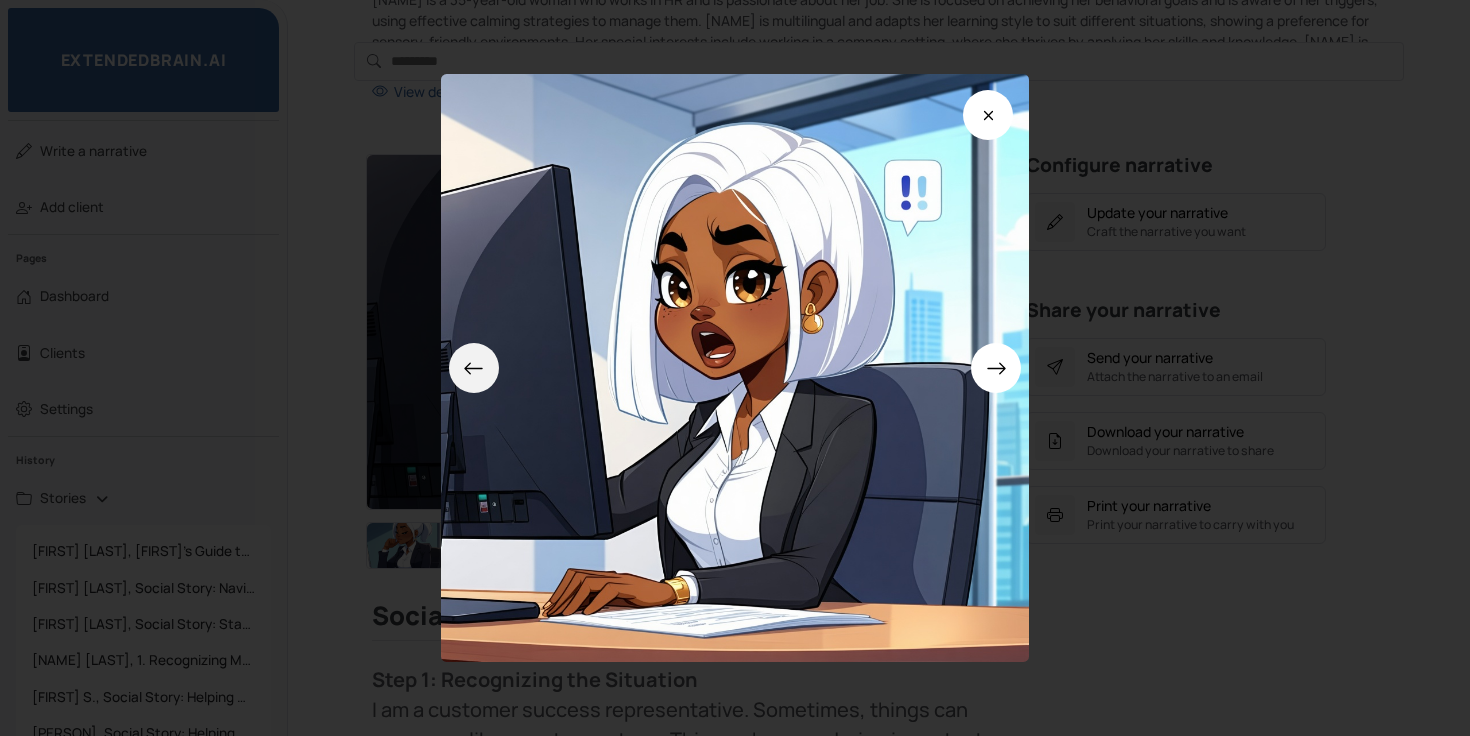 click at bounding box center (474, 368) 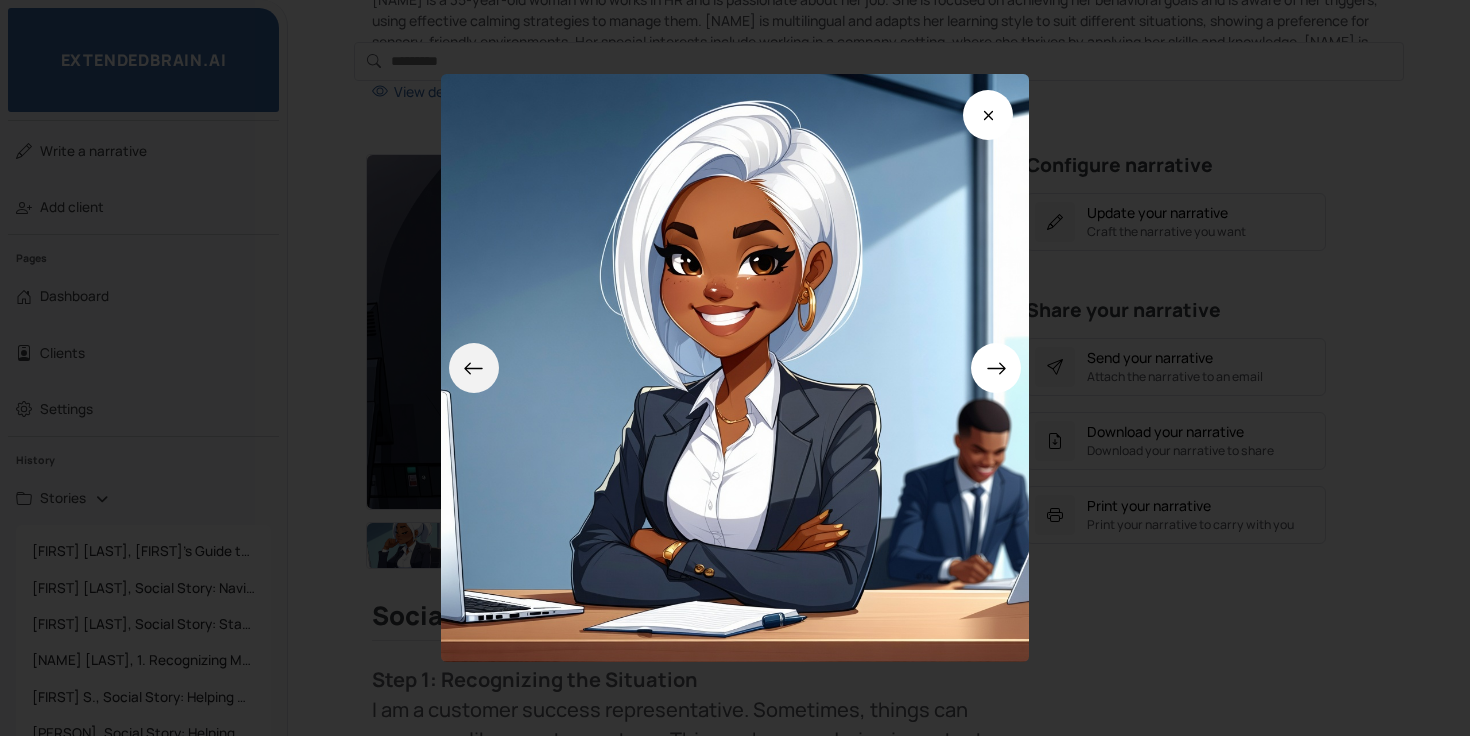click at bounding box center [474, 368] 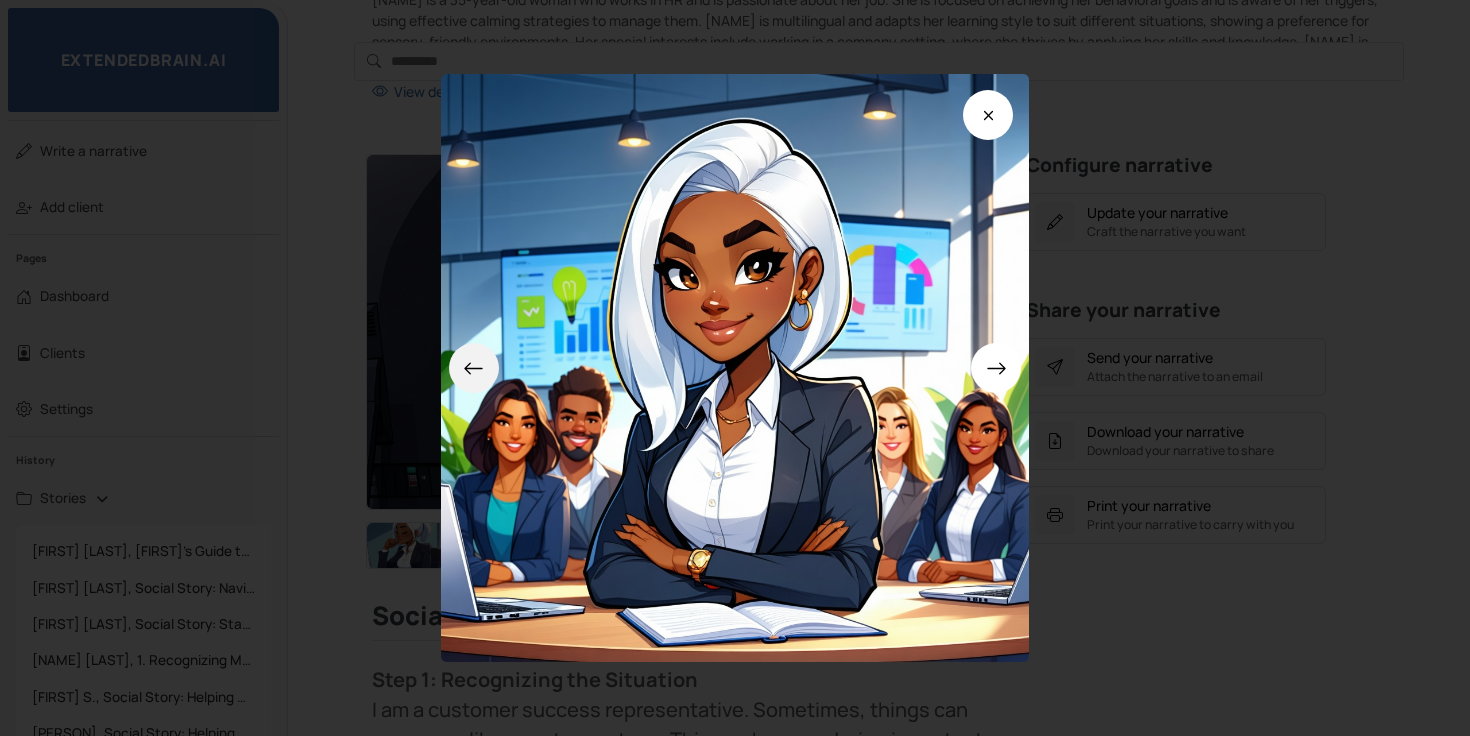 click at bounding box center [474, 368] 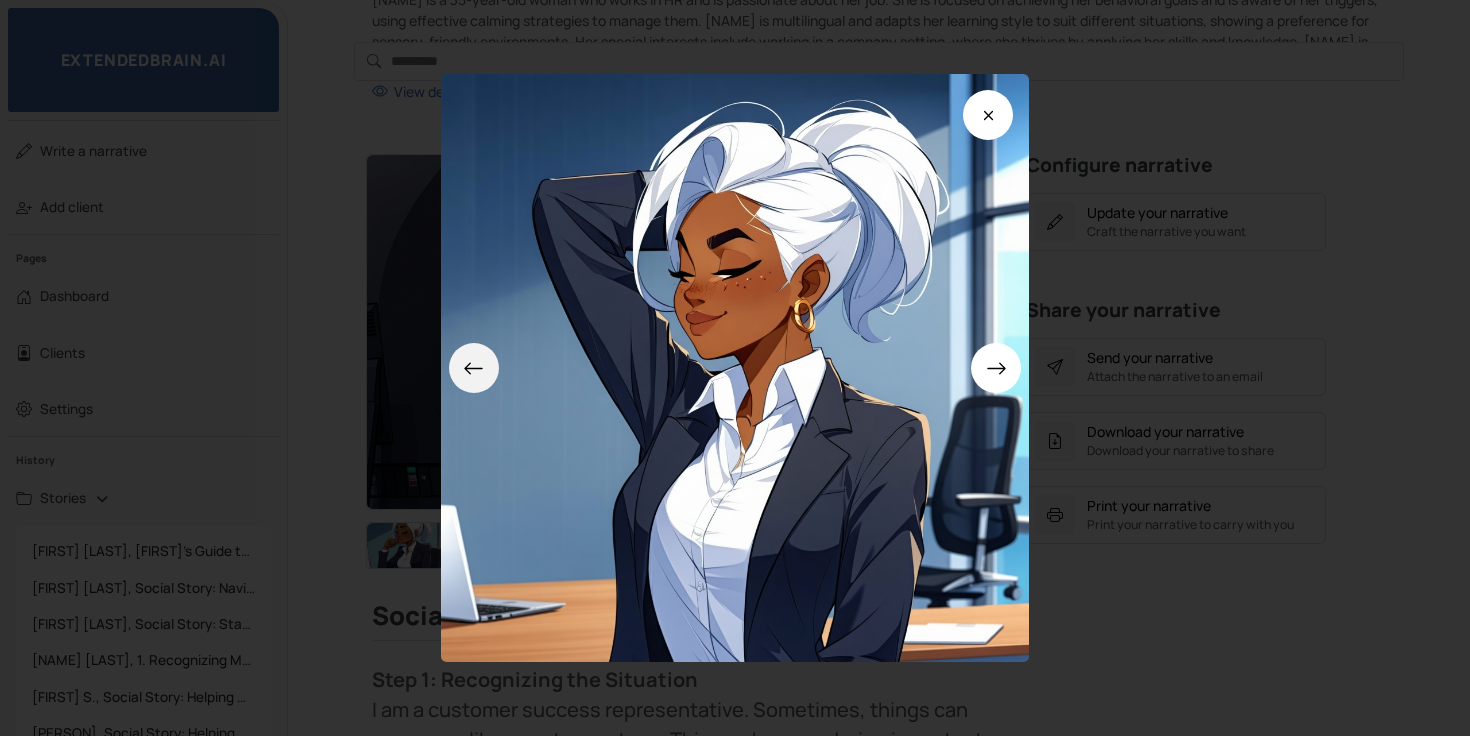 click at bounding box center [474, 368] 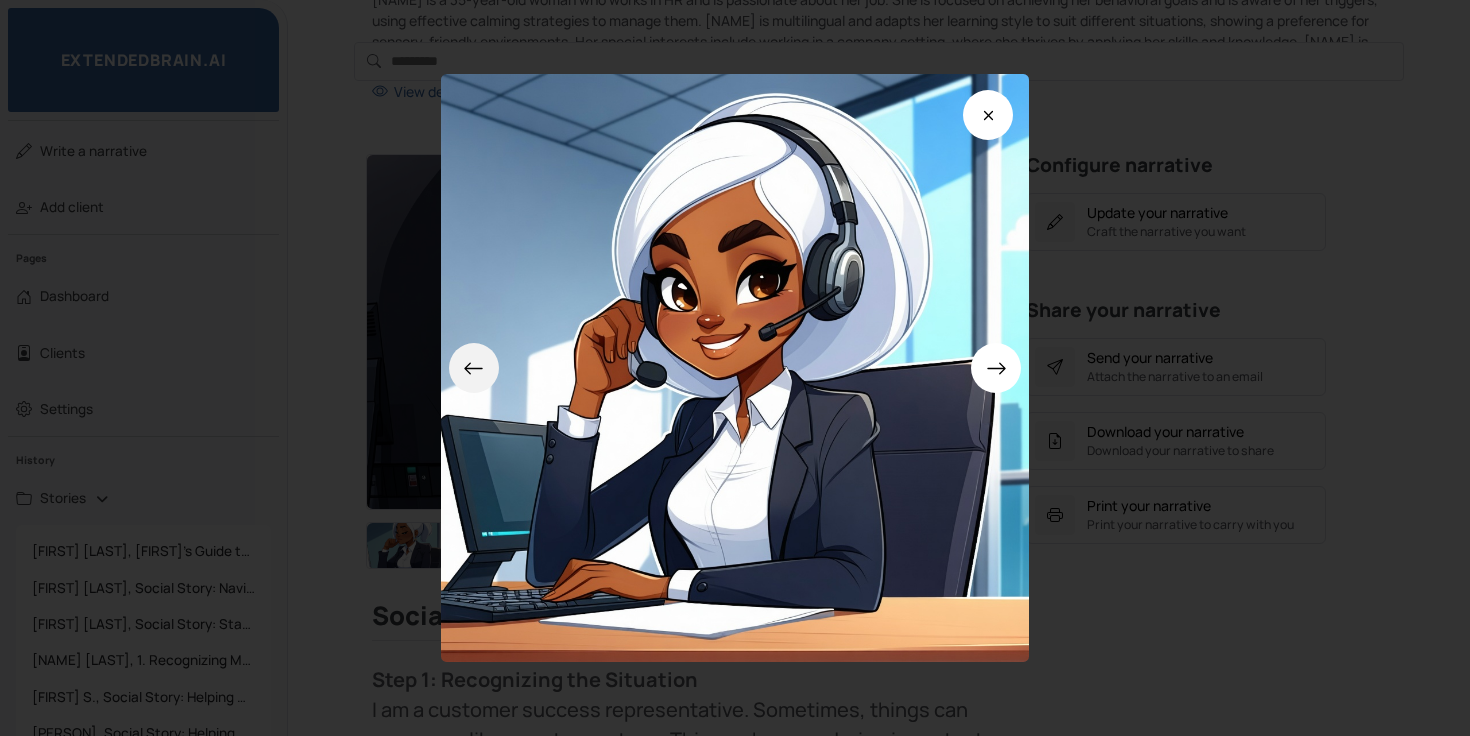 click at bounding box center (474, 368) 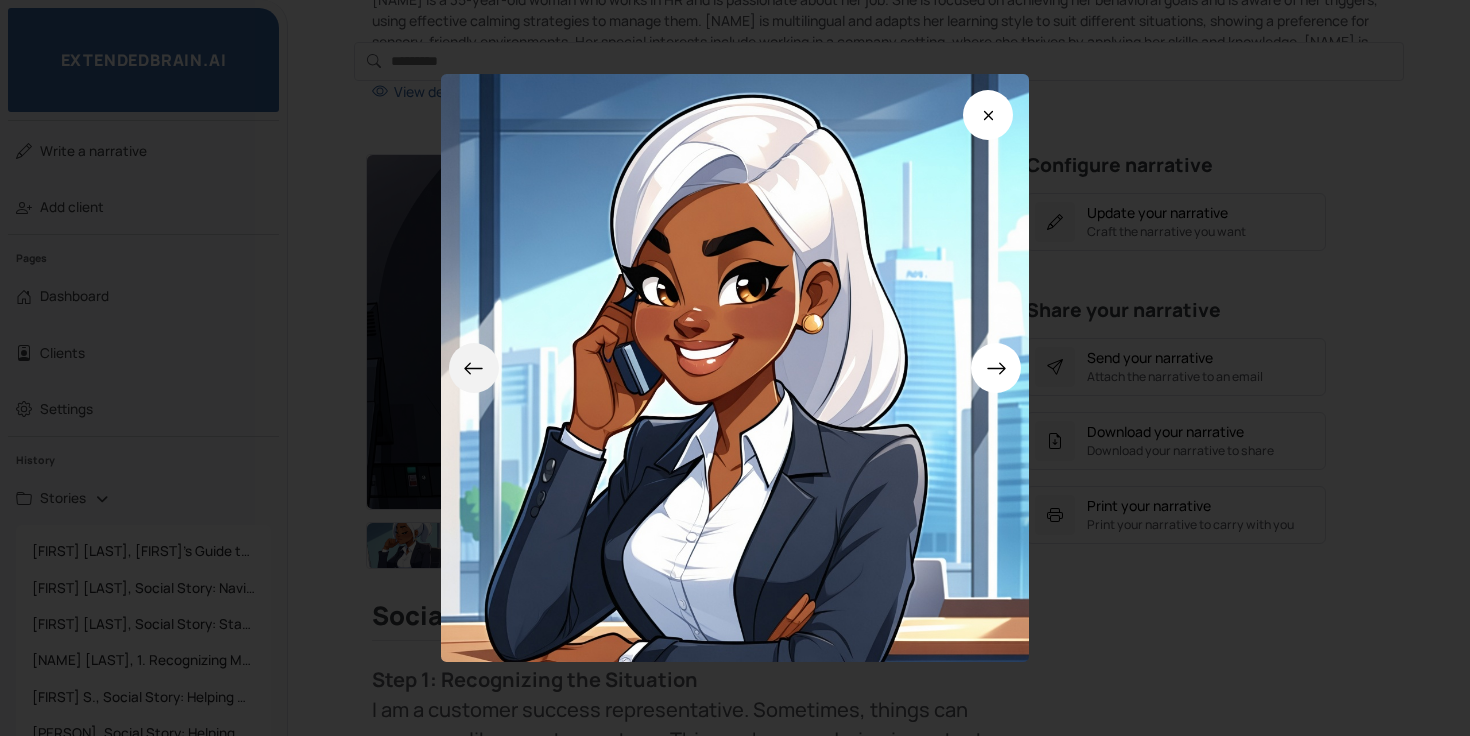 click at bounding box center [474, 368] 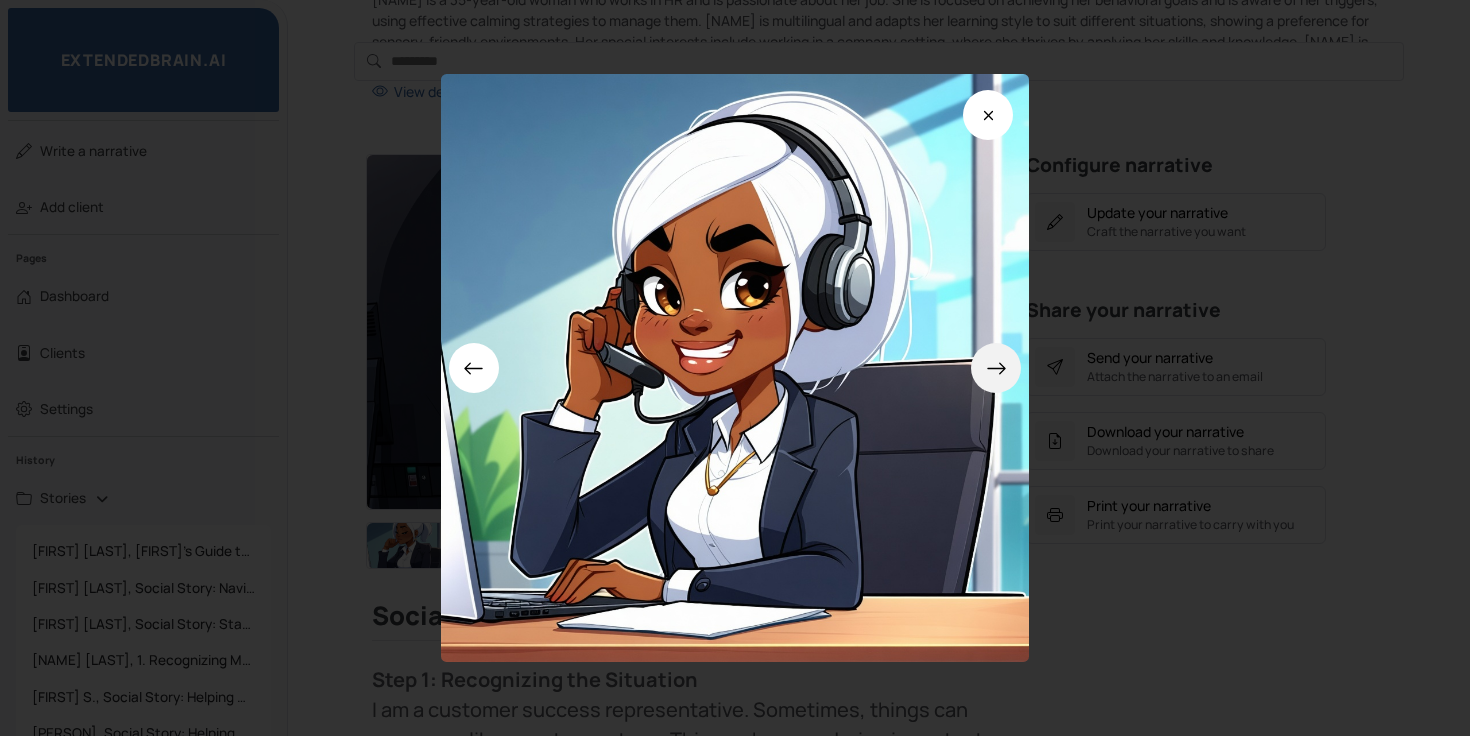 click 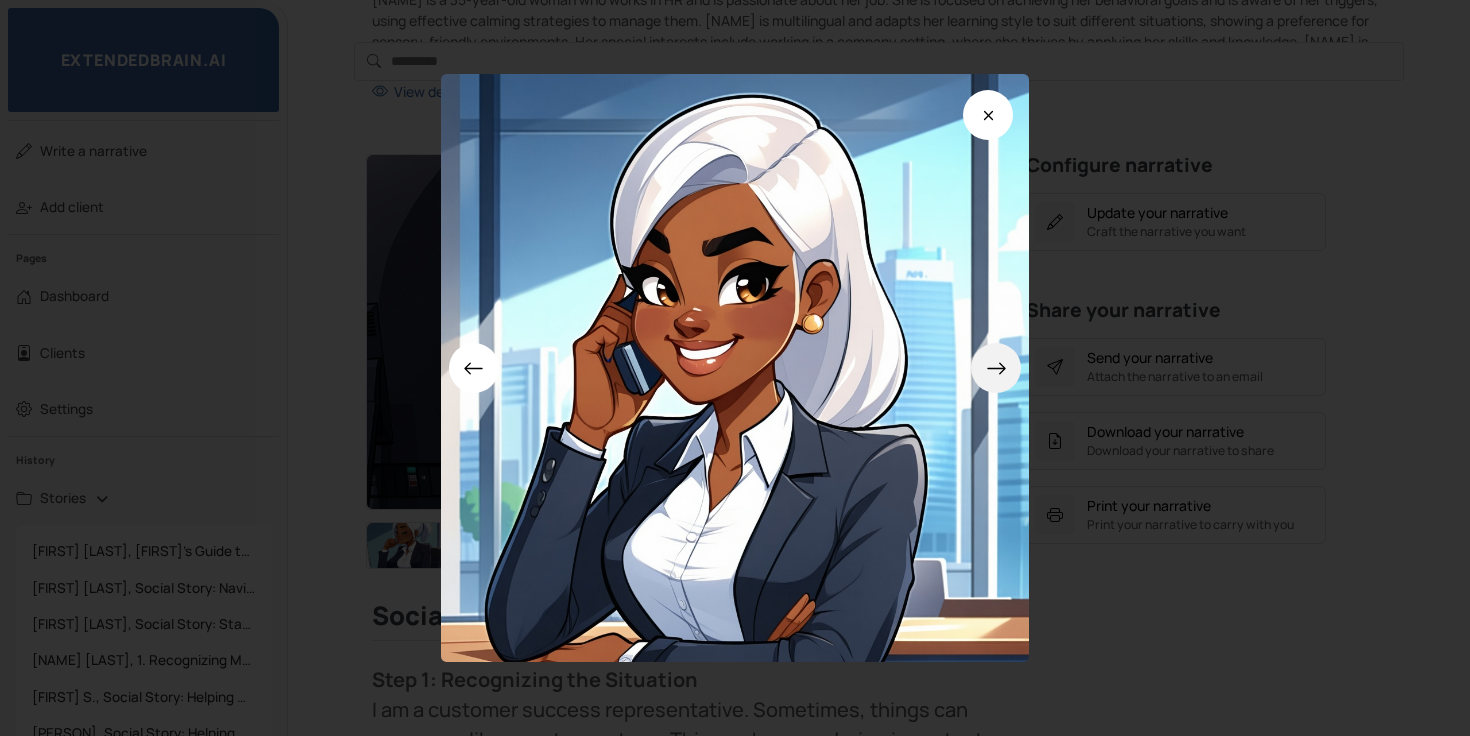 click 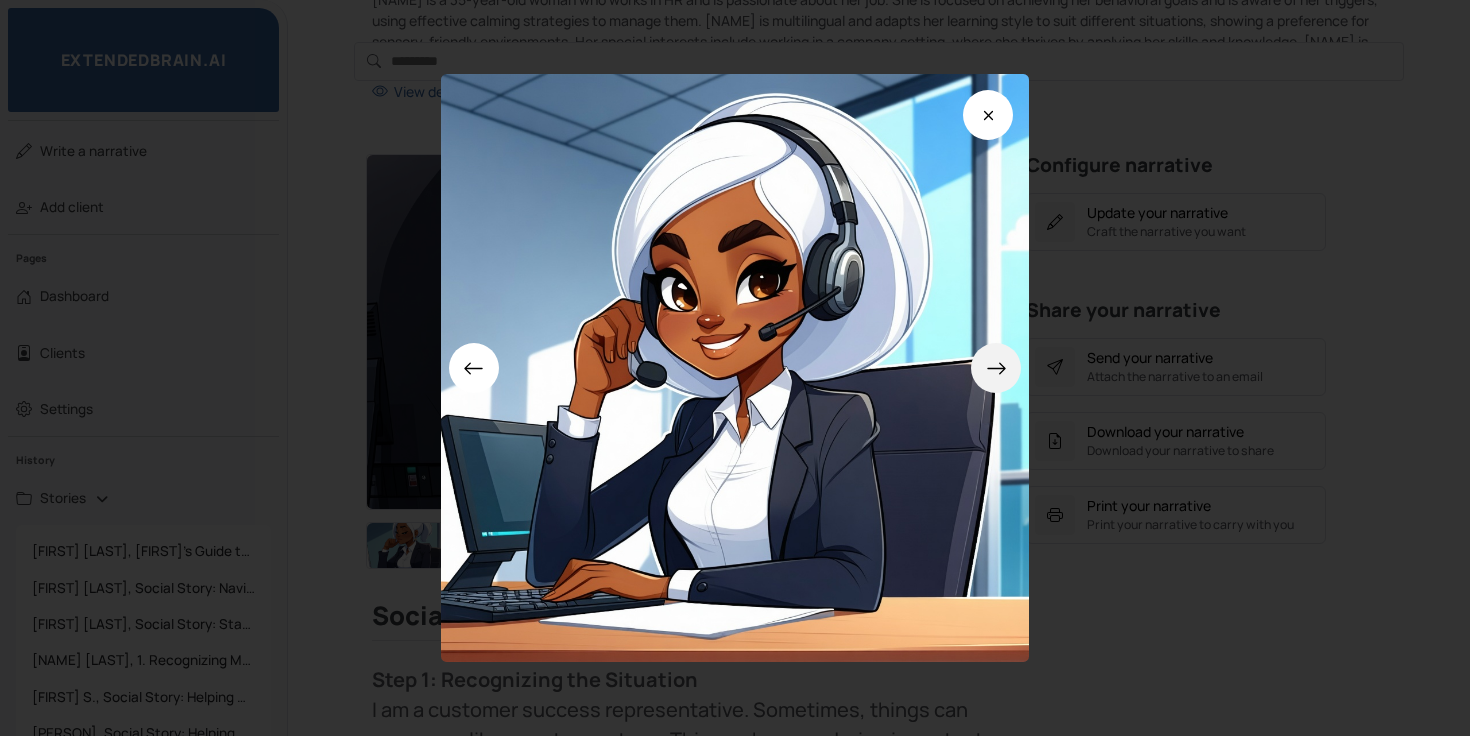 click 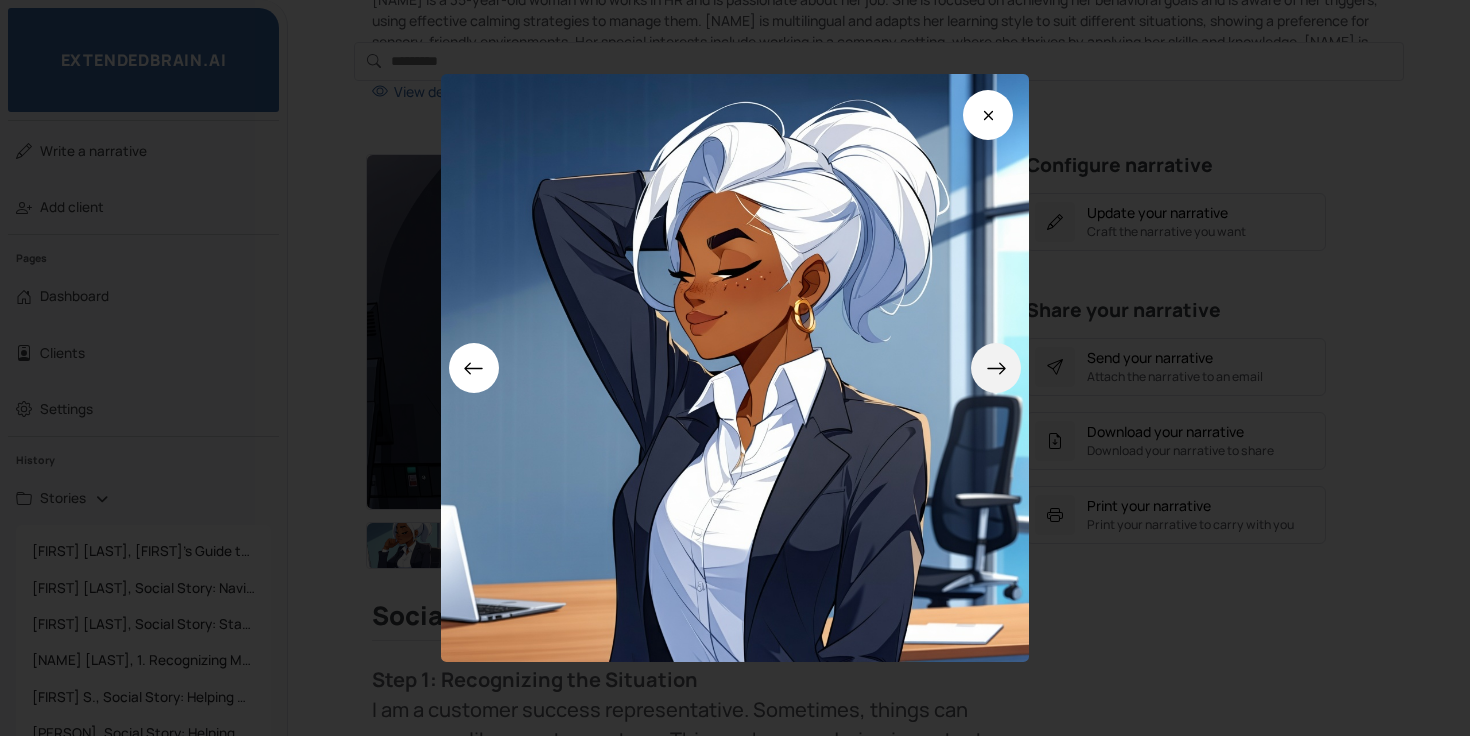 click 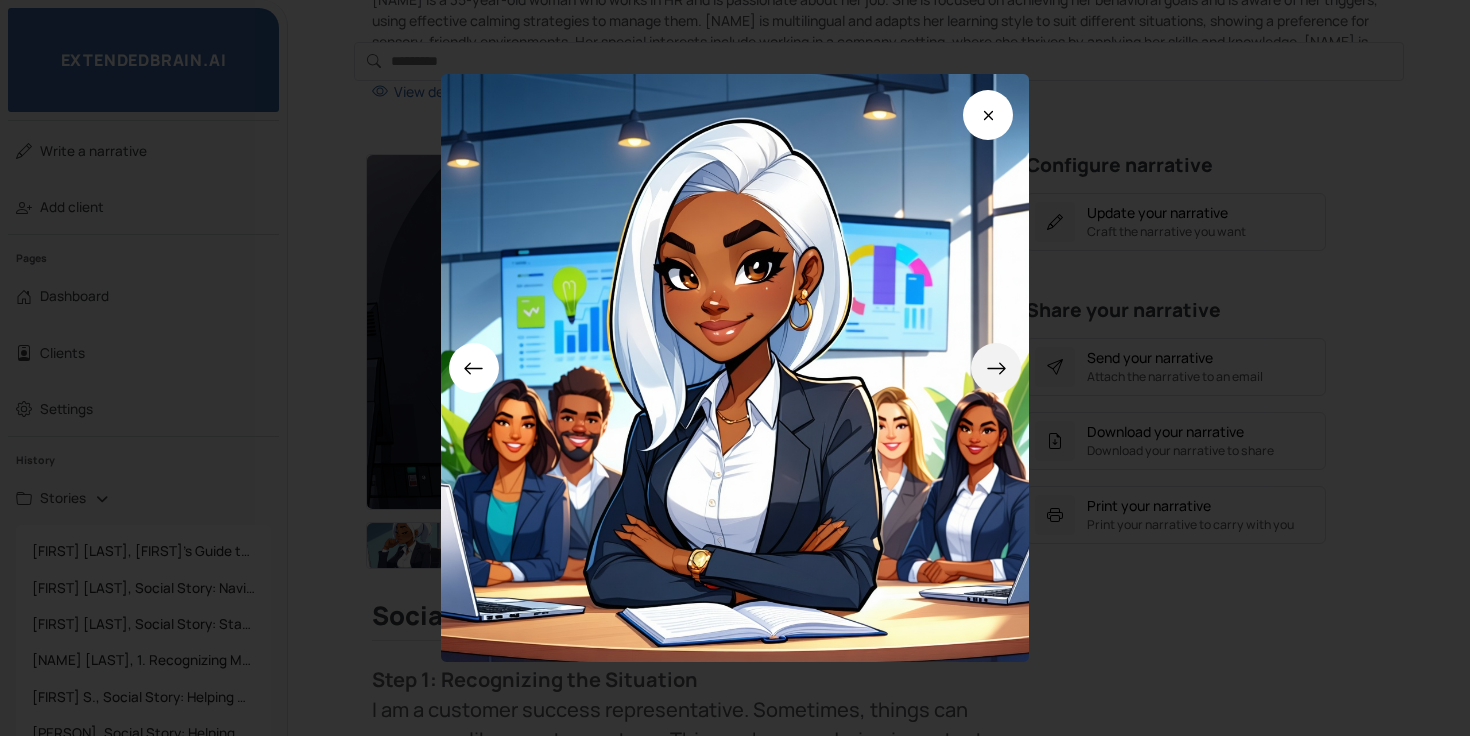click 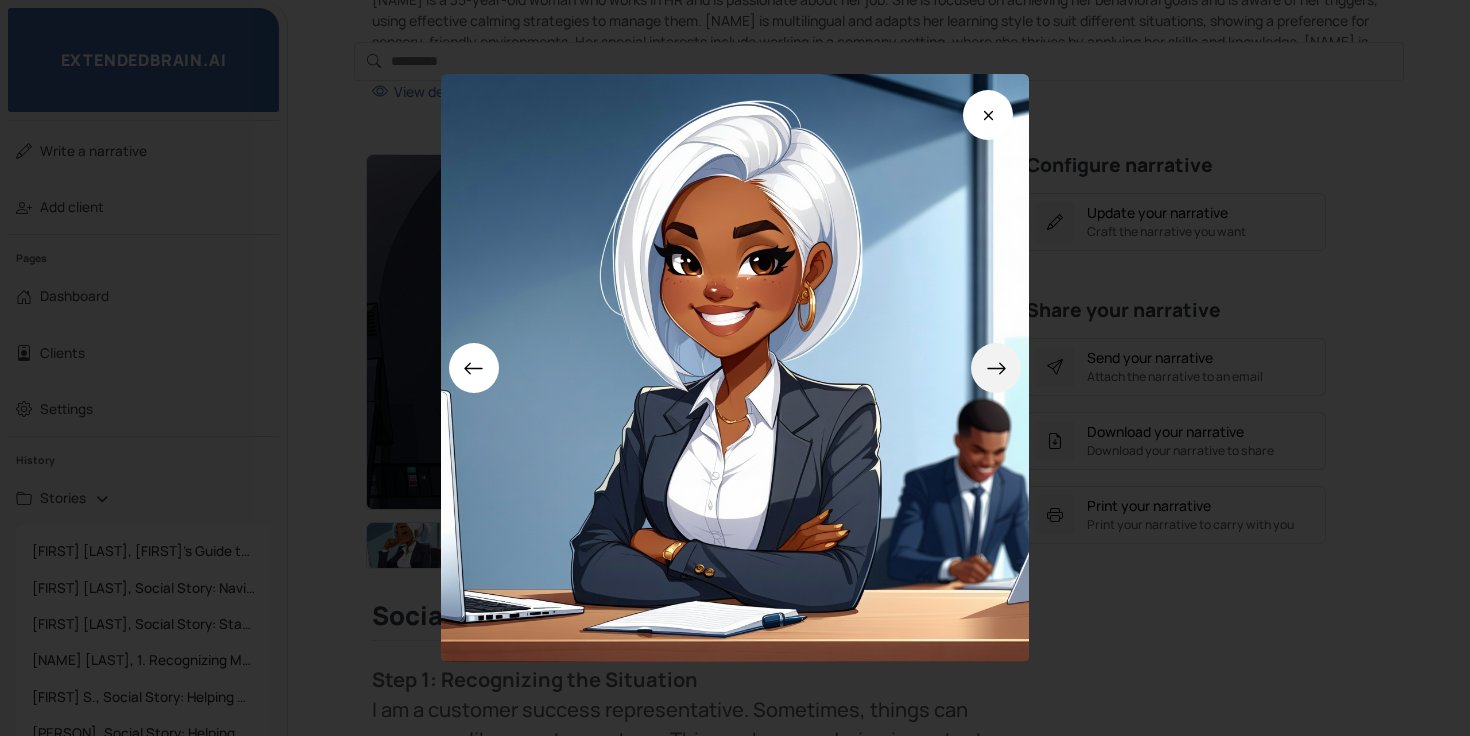 click 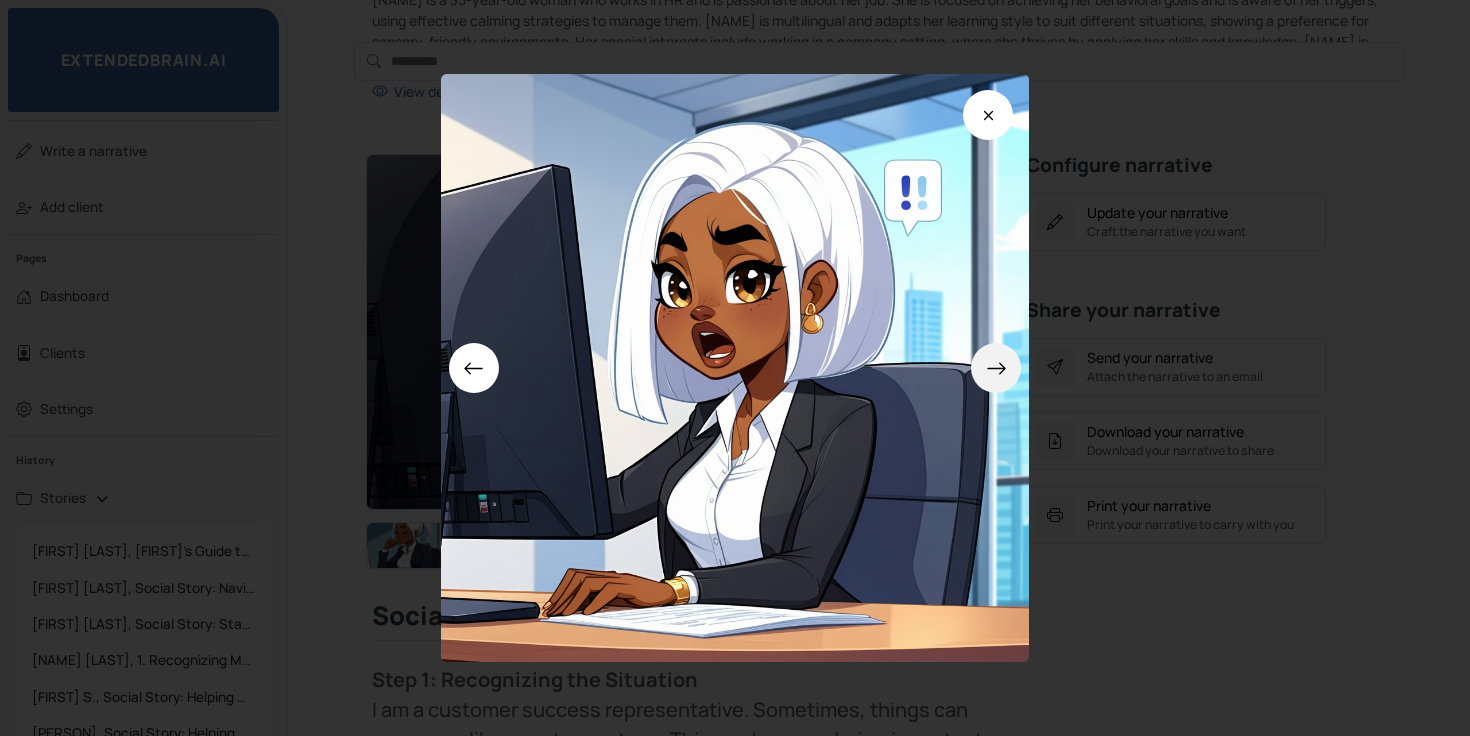 click 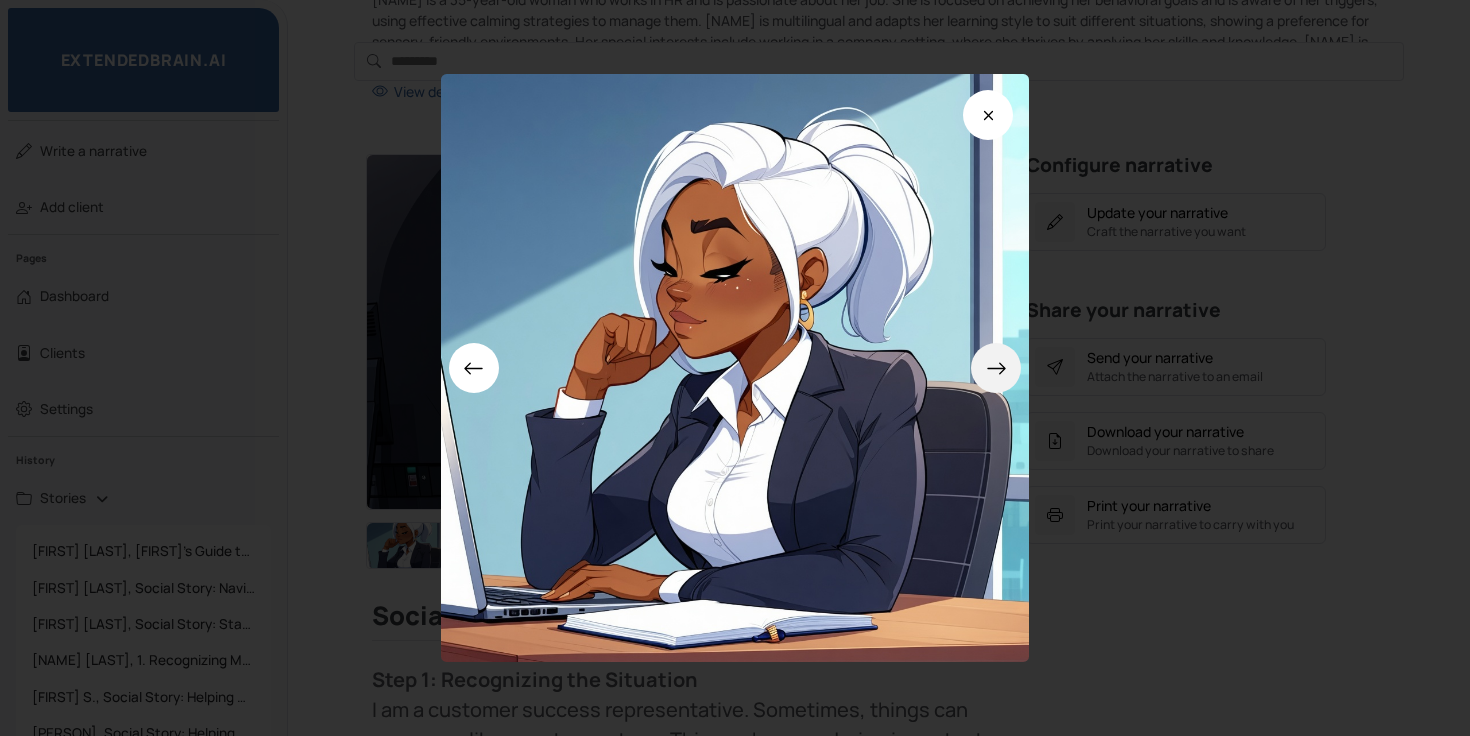 click 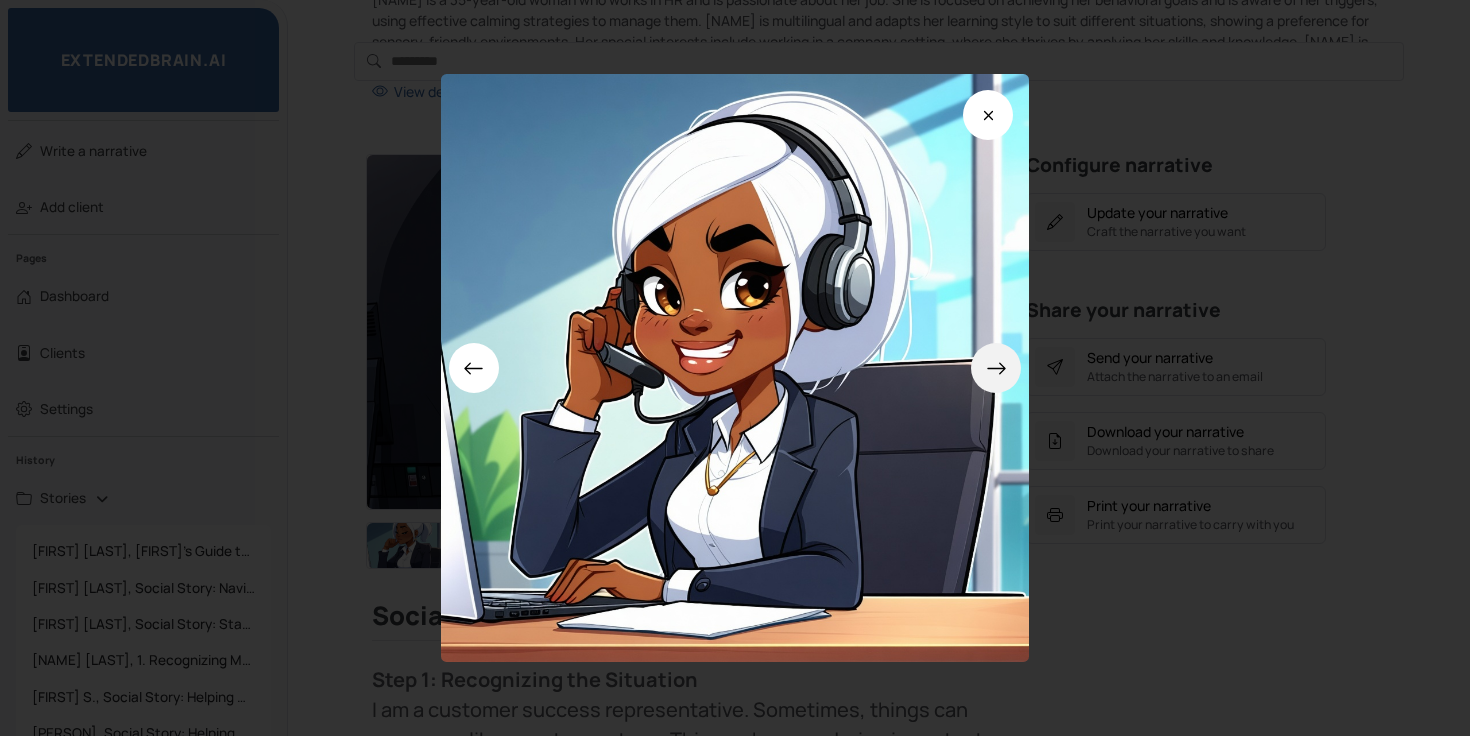 click 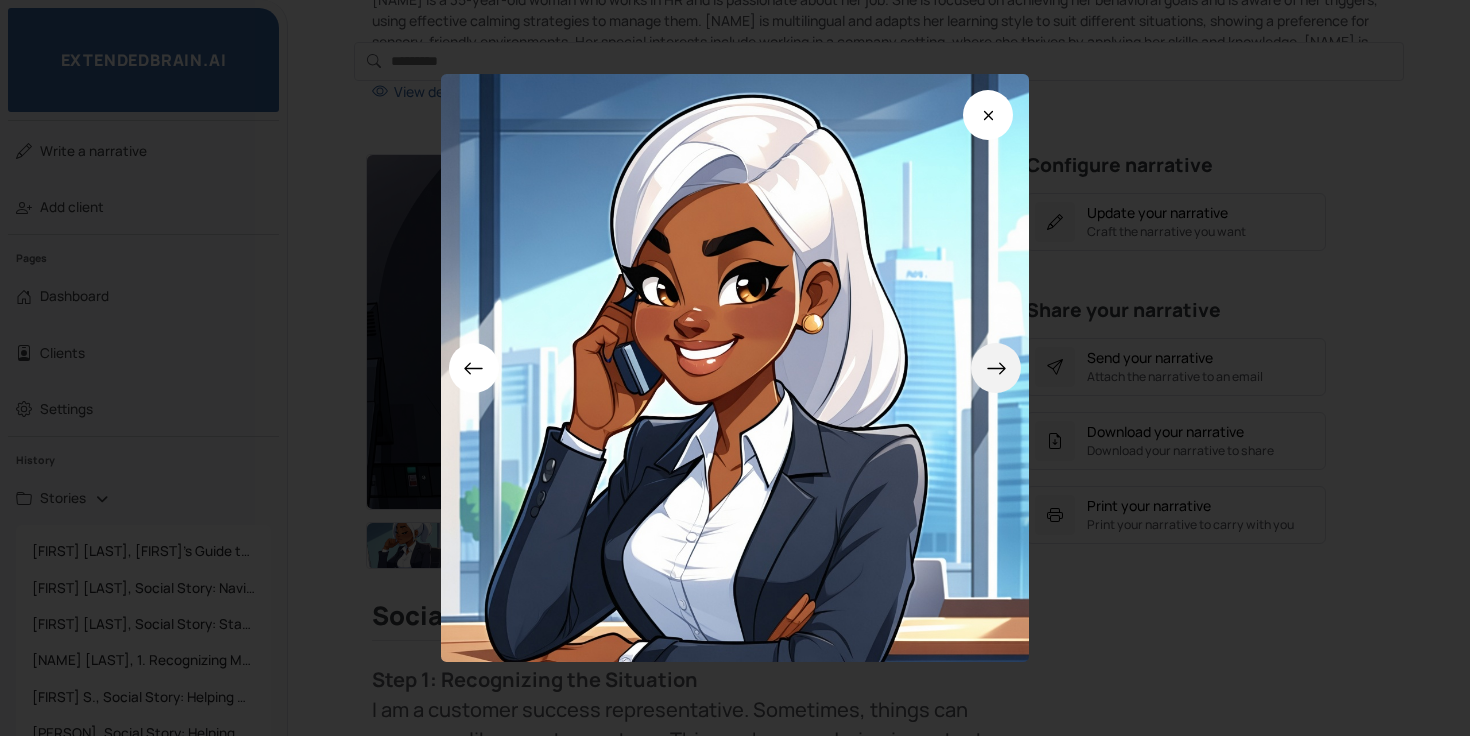 click 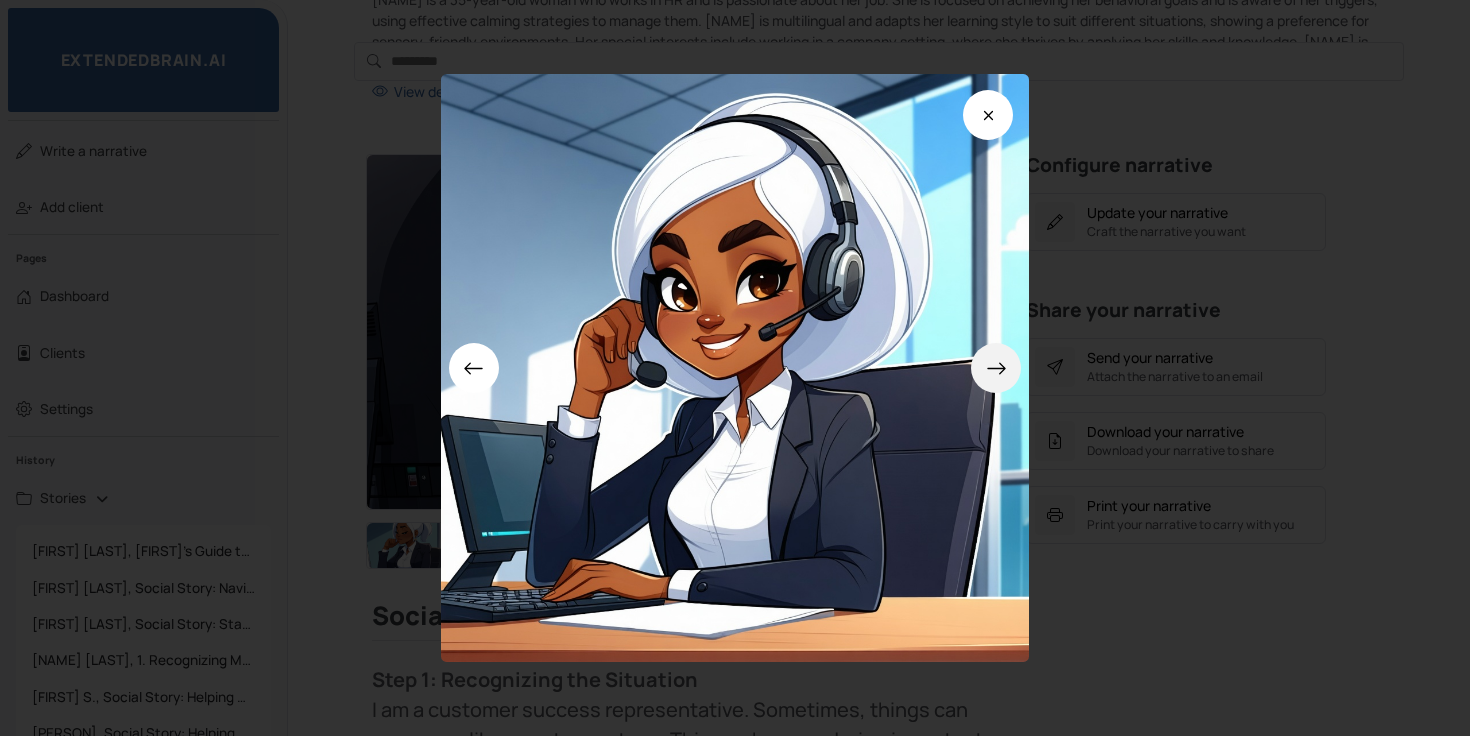 click 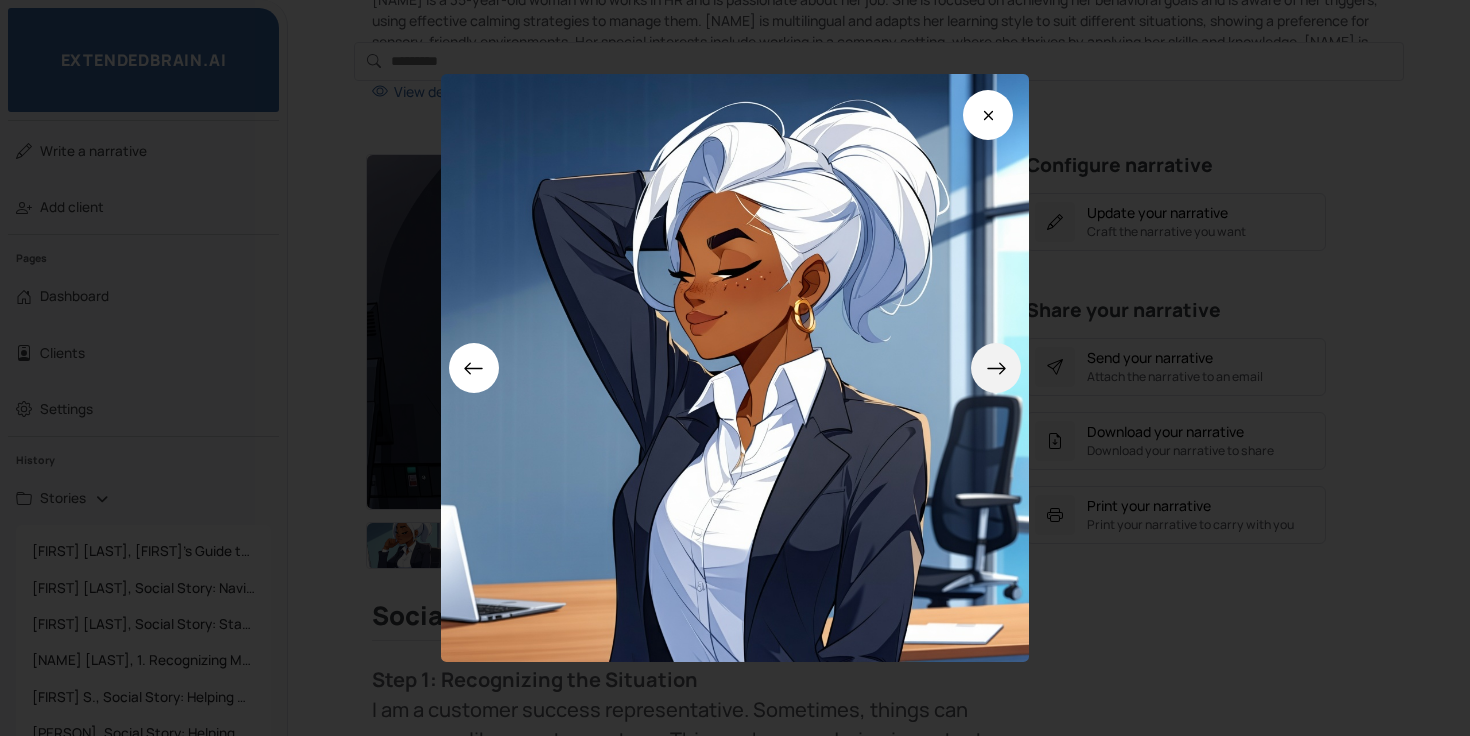 click 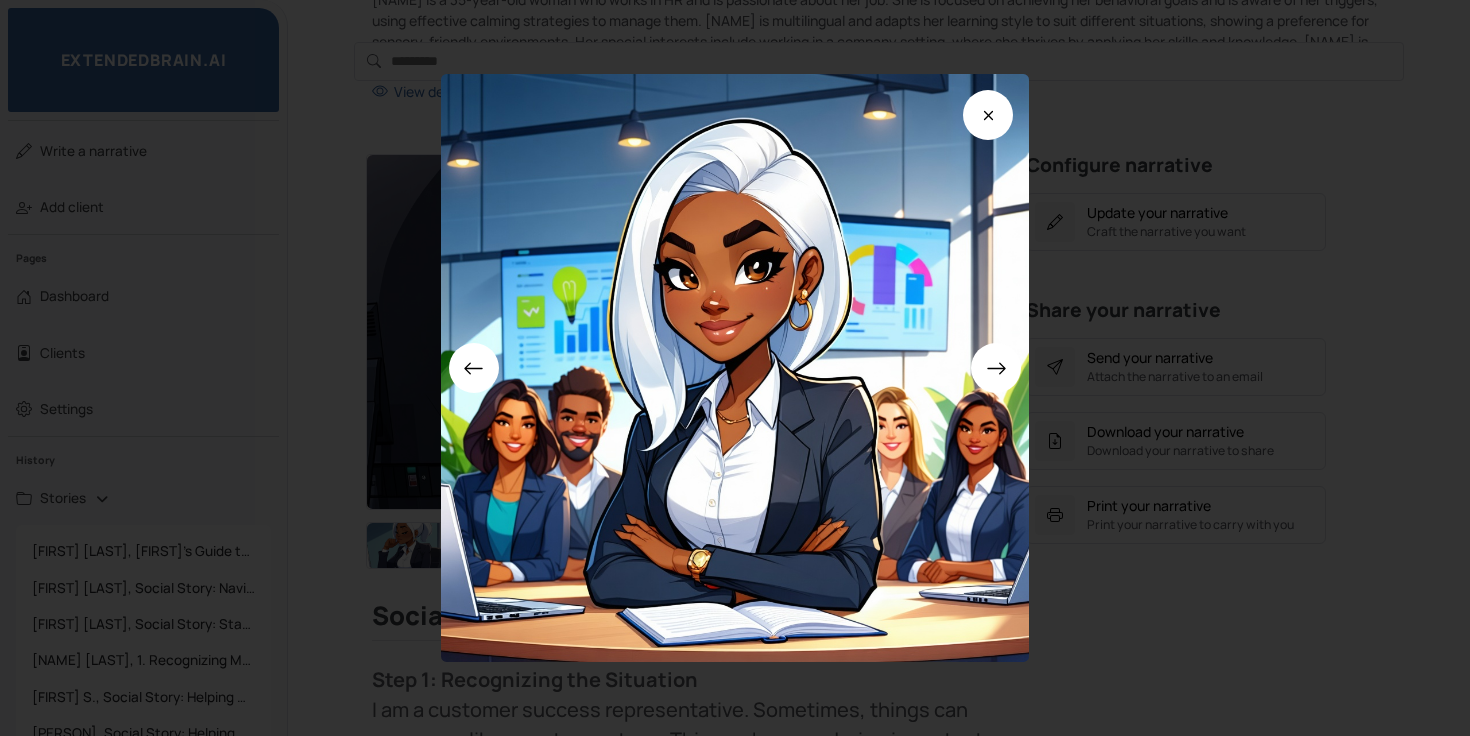 click at bounding box center [735, 368] 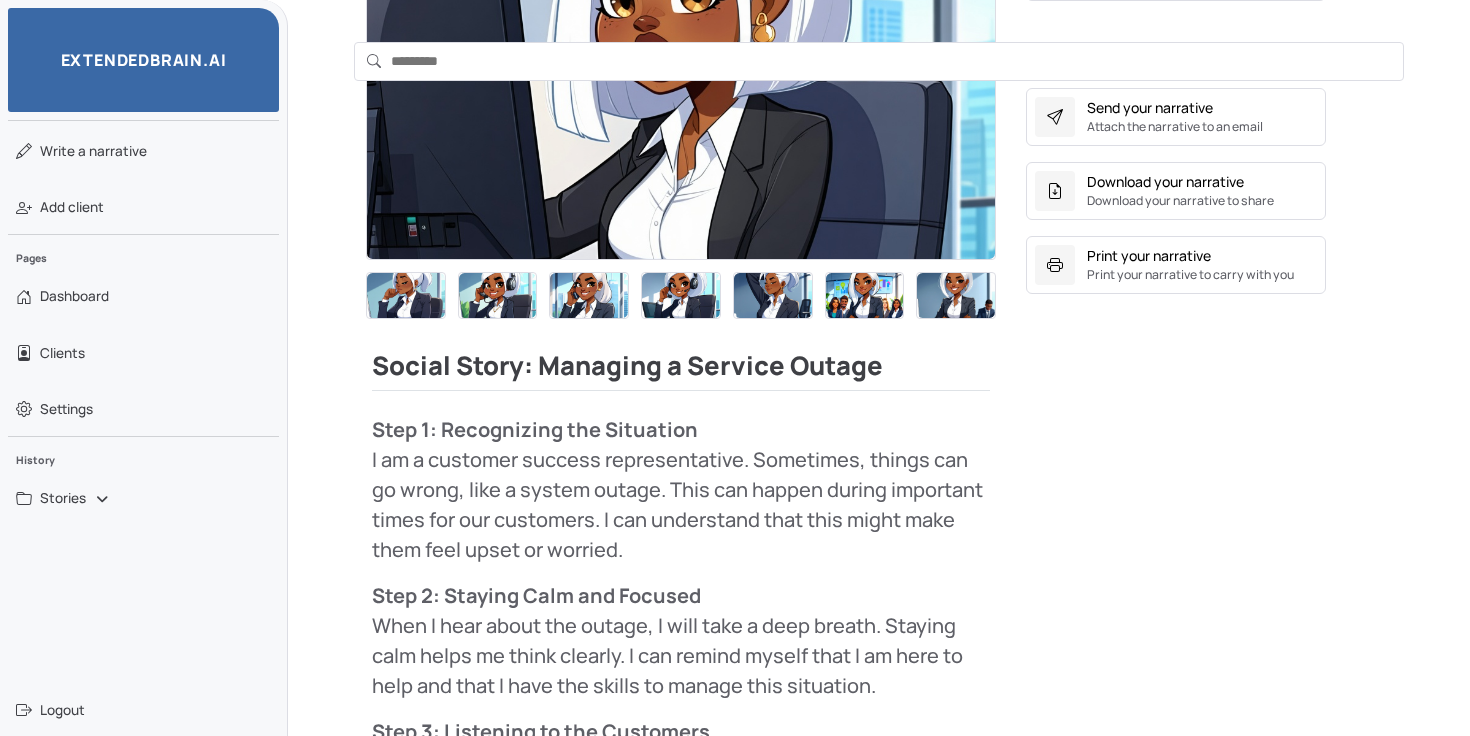 scroll, scrollTop: 554, scrollLeft: 0, axis: vertical 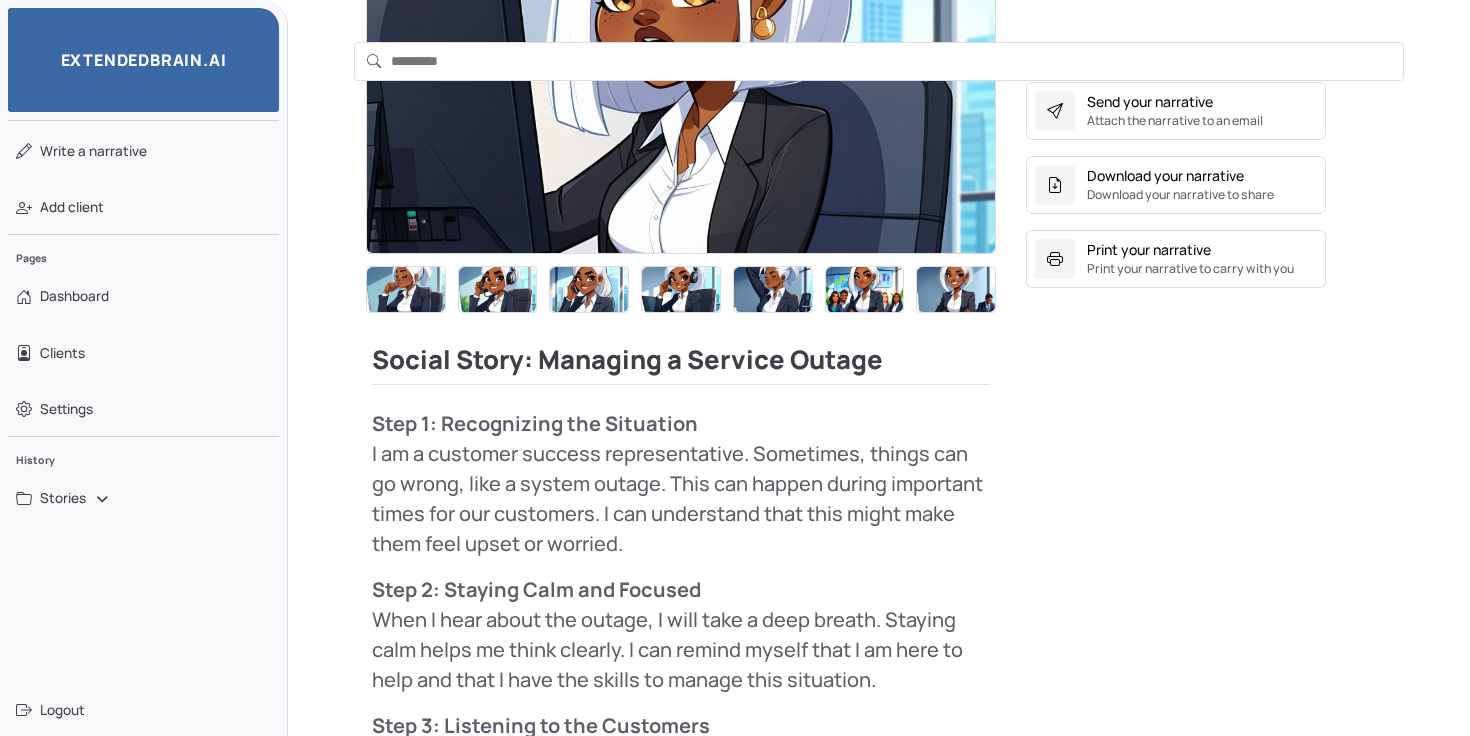 click on "Social Story: Managing a Service Outage" at bounding box center (681, 365) 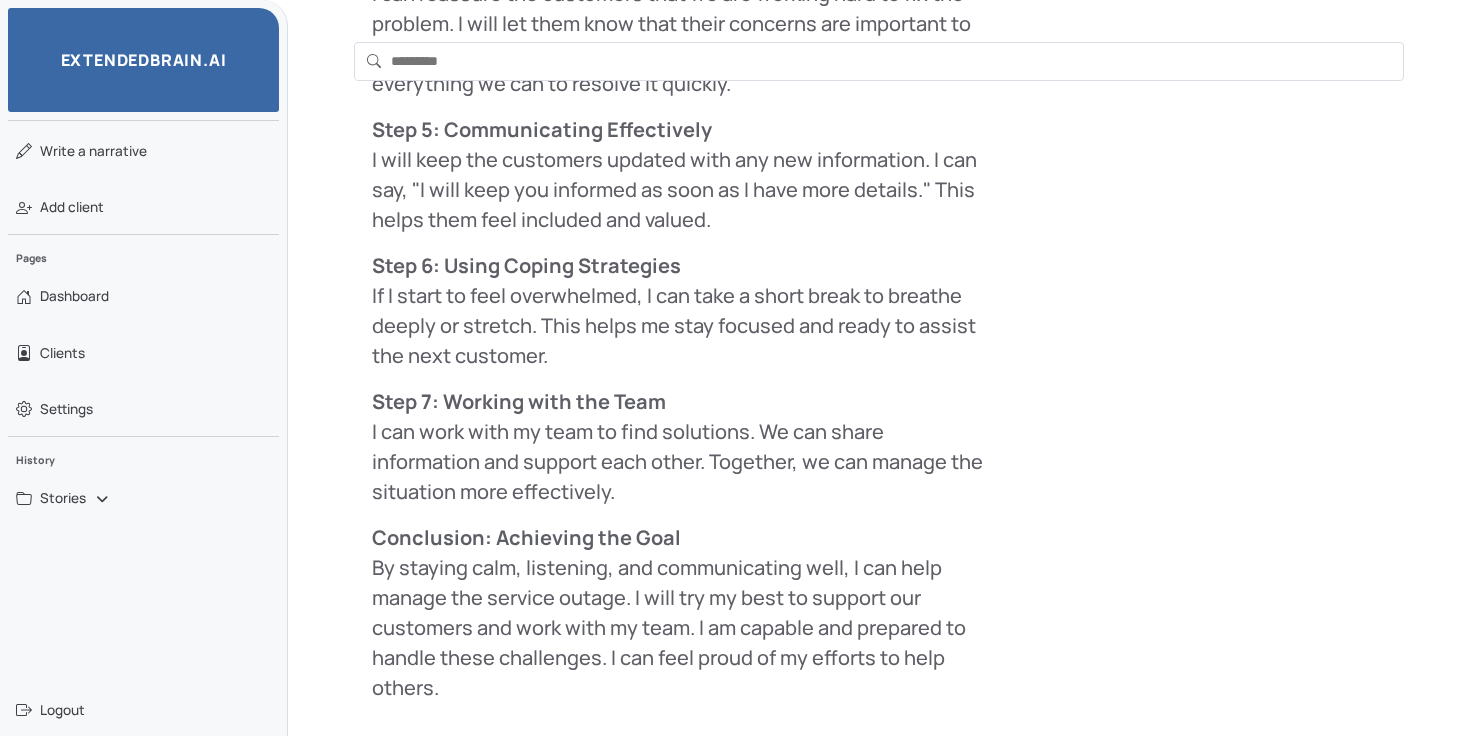 scroll, scrollTop: 1609, scrollLeft: 0, axis: vertical 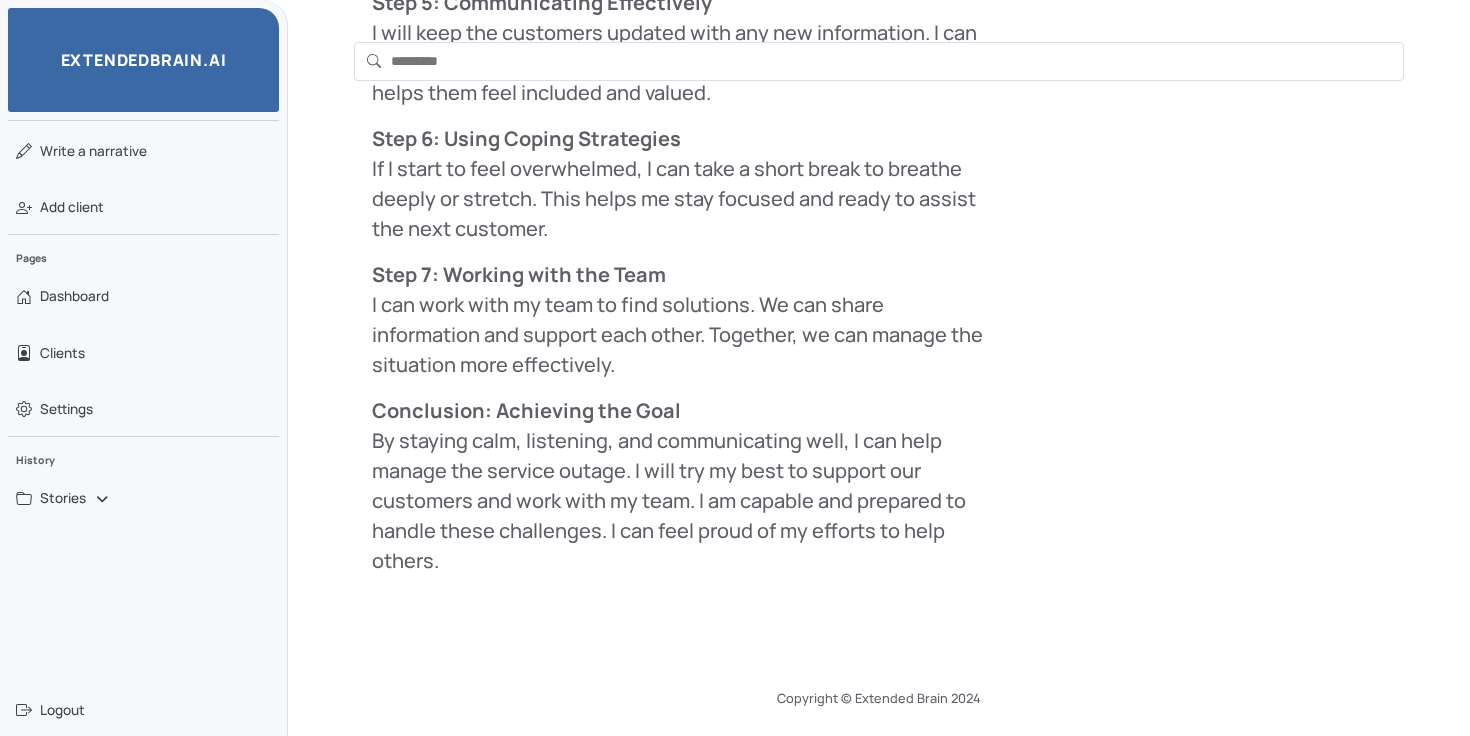 drag, startPoint x: 374, startPoint y: 367, endPoint x: 577, endPoint y: 612, distance: 318.1729 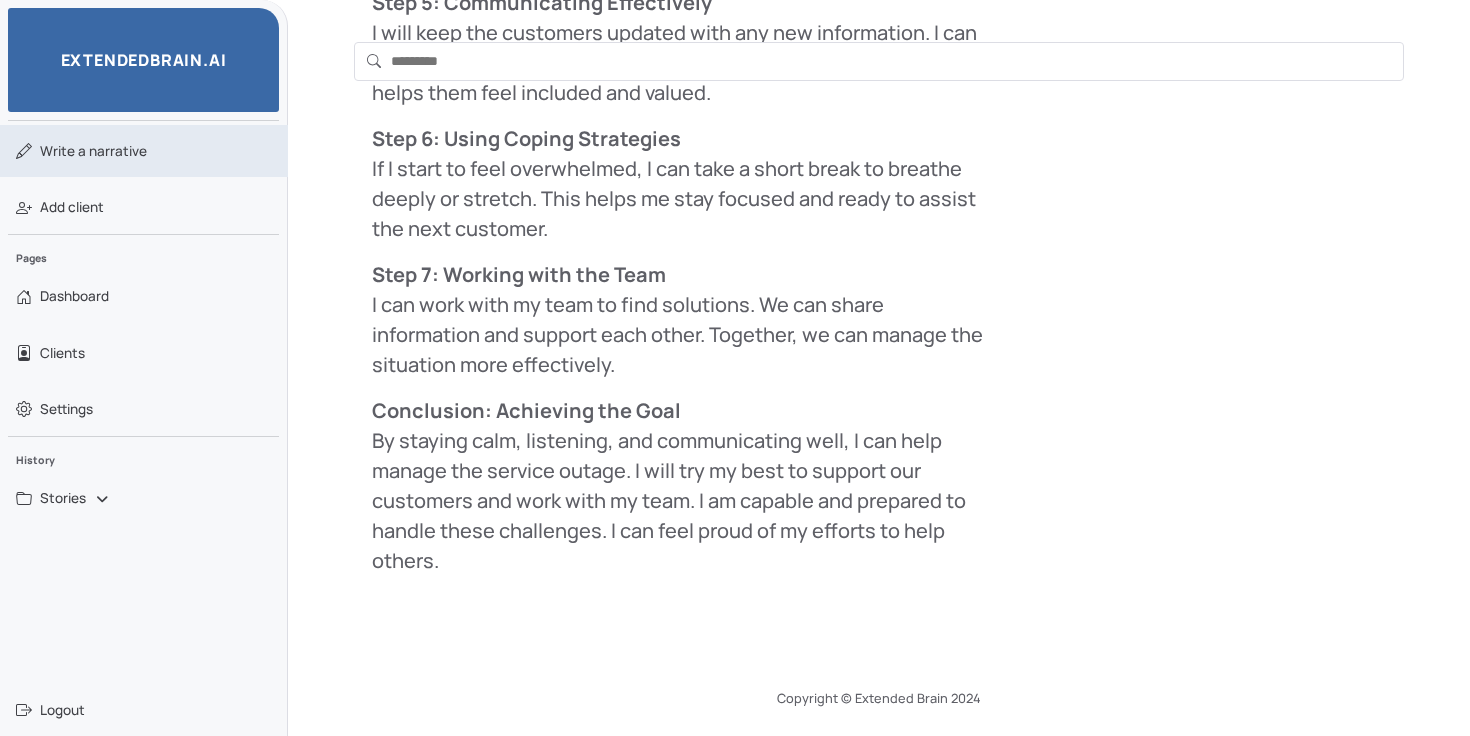 click on "Write a narrative" at bounding box center [93, 151] 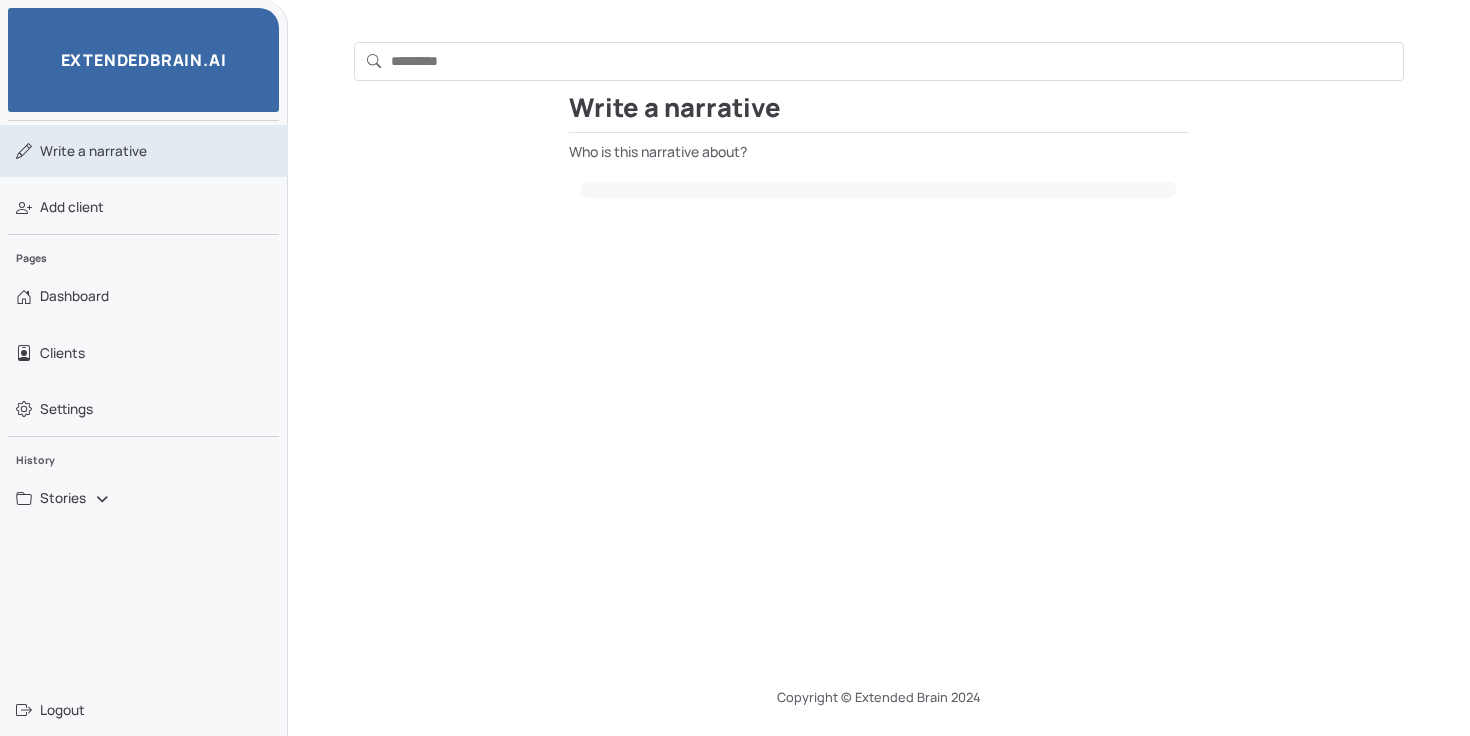 scroll, scrollTop: 158, scrollLeft: 0, axis: vertical 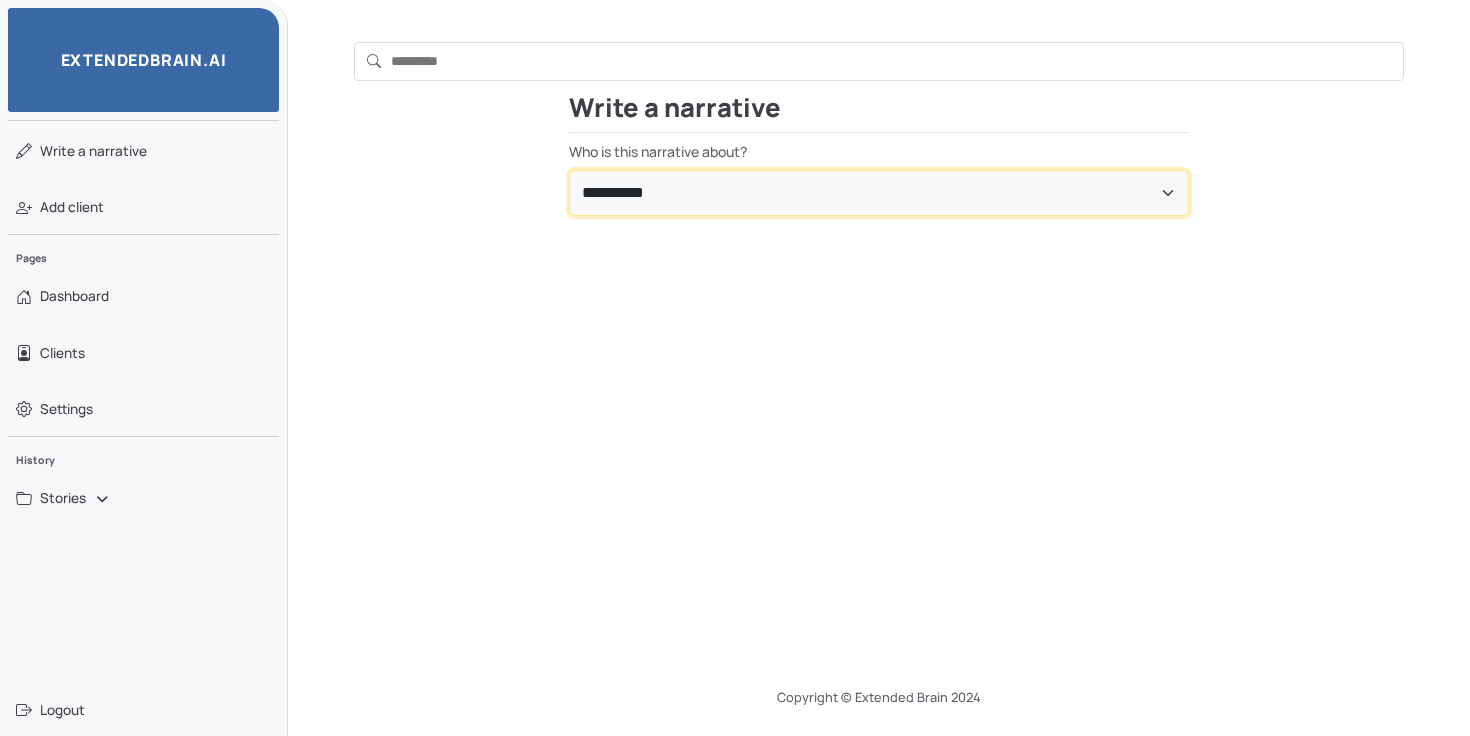 click on "**********" at bounding box center (879, 193) 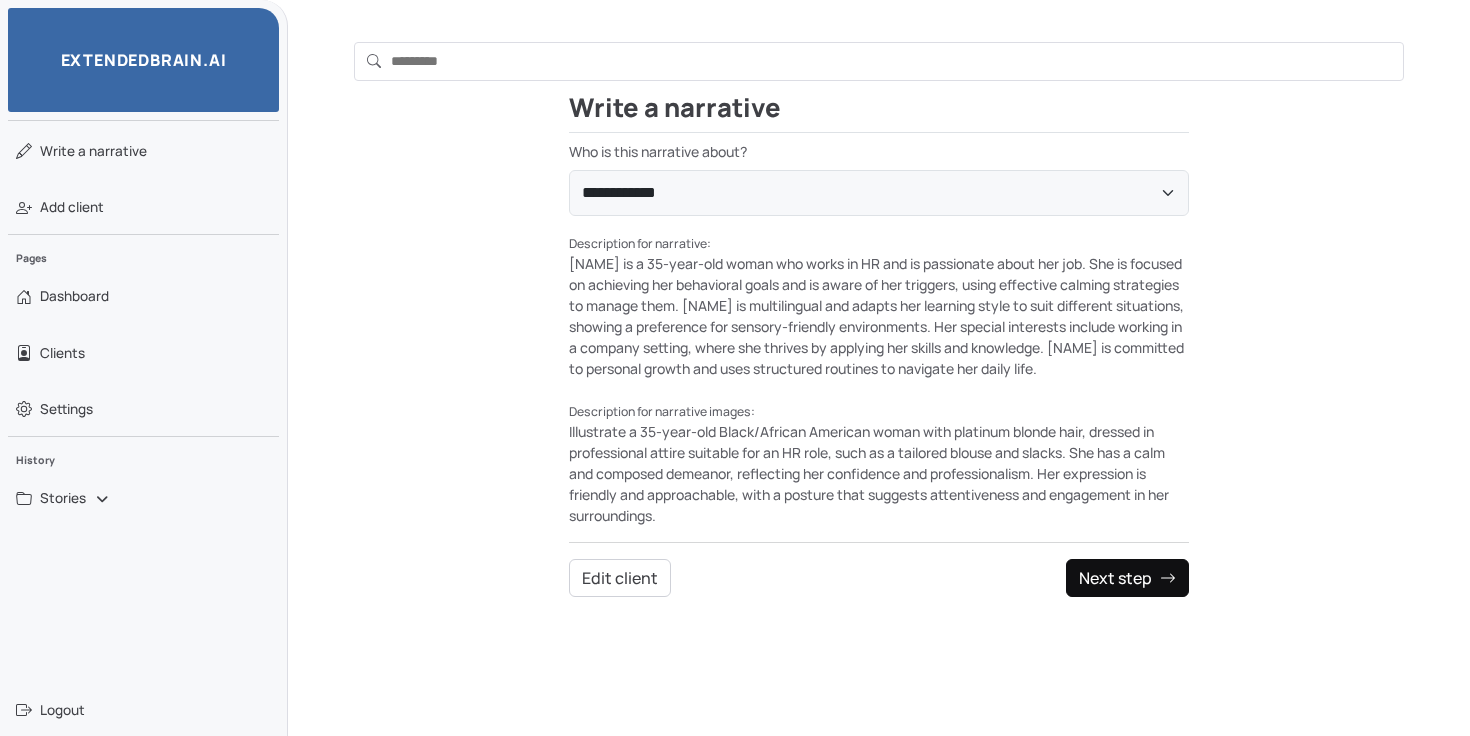 click on "Next step" at bounding box center [1127, 578] 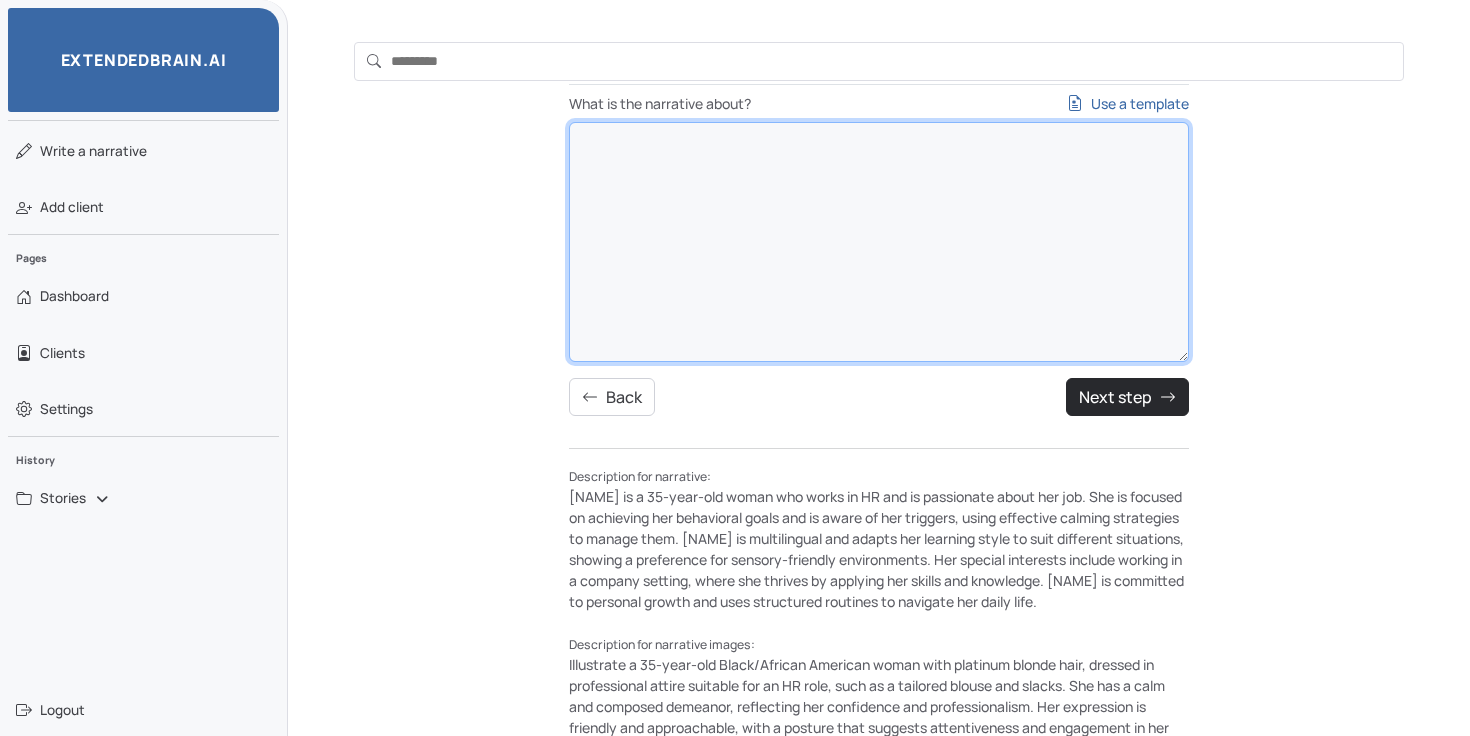 click on "What is the narrative about?   Use a template" at bounding box center (879, 242) 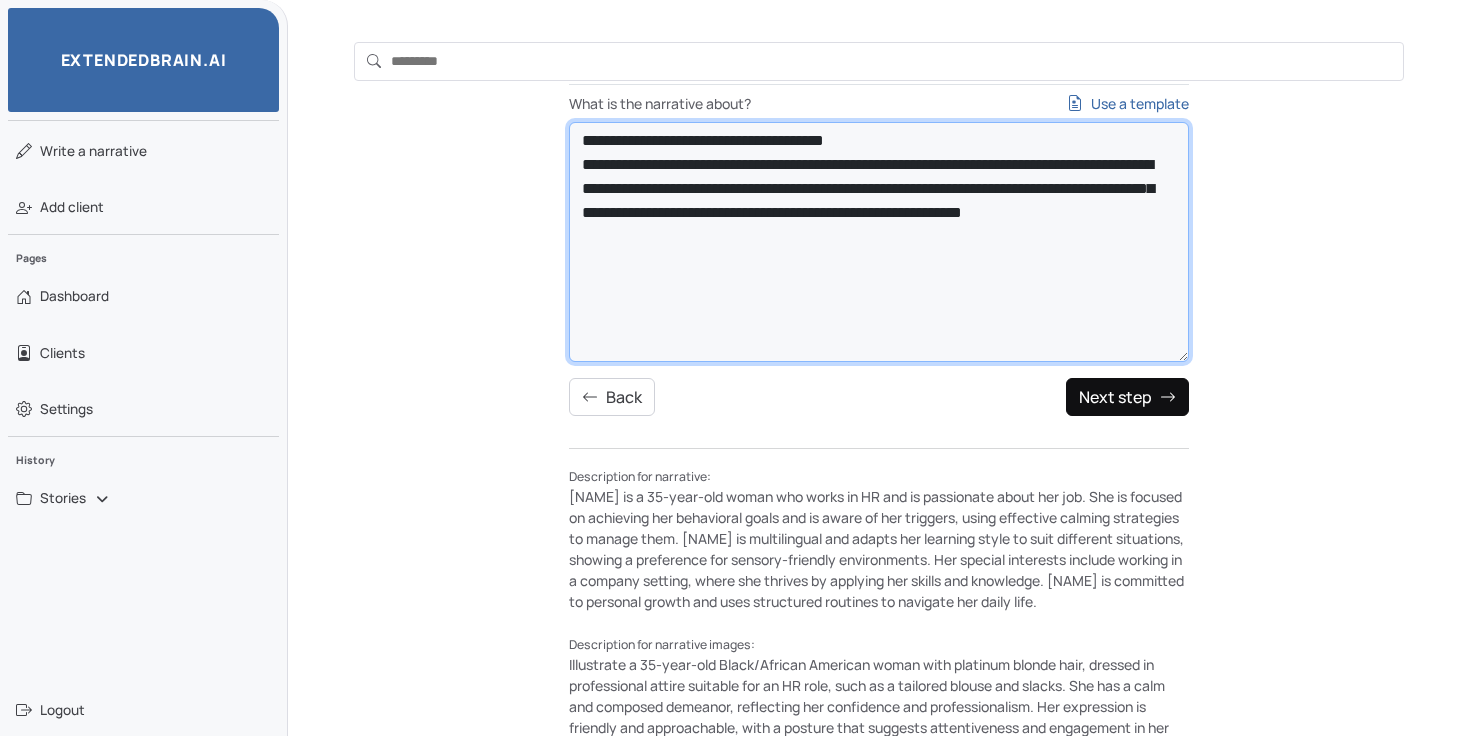 type on "**********" 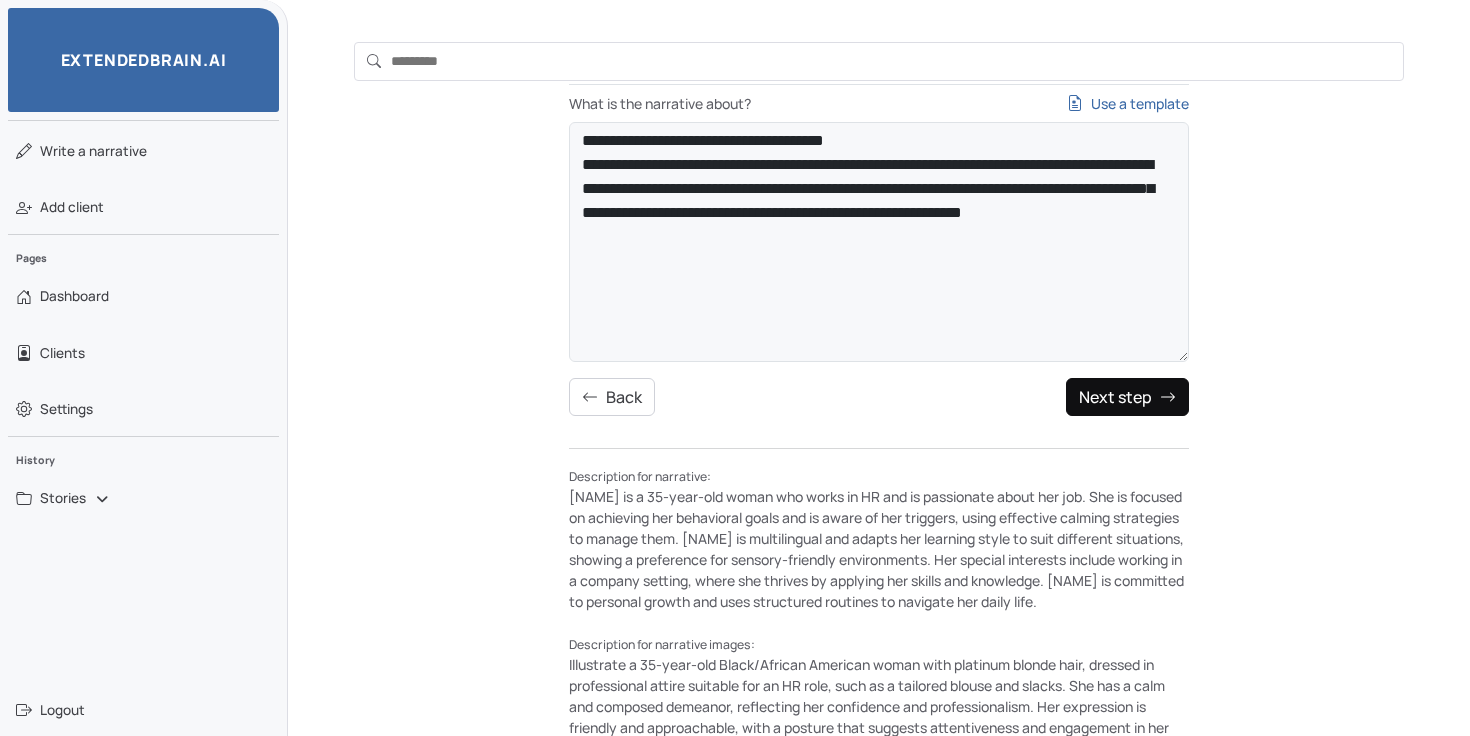 click on "Next step" at bounding box center (1127, 397) 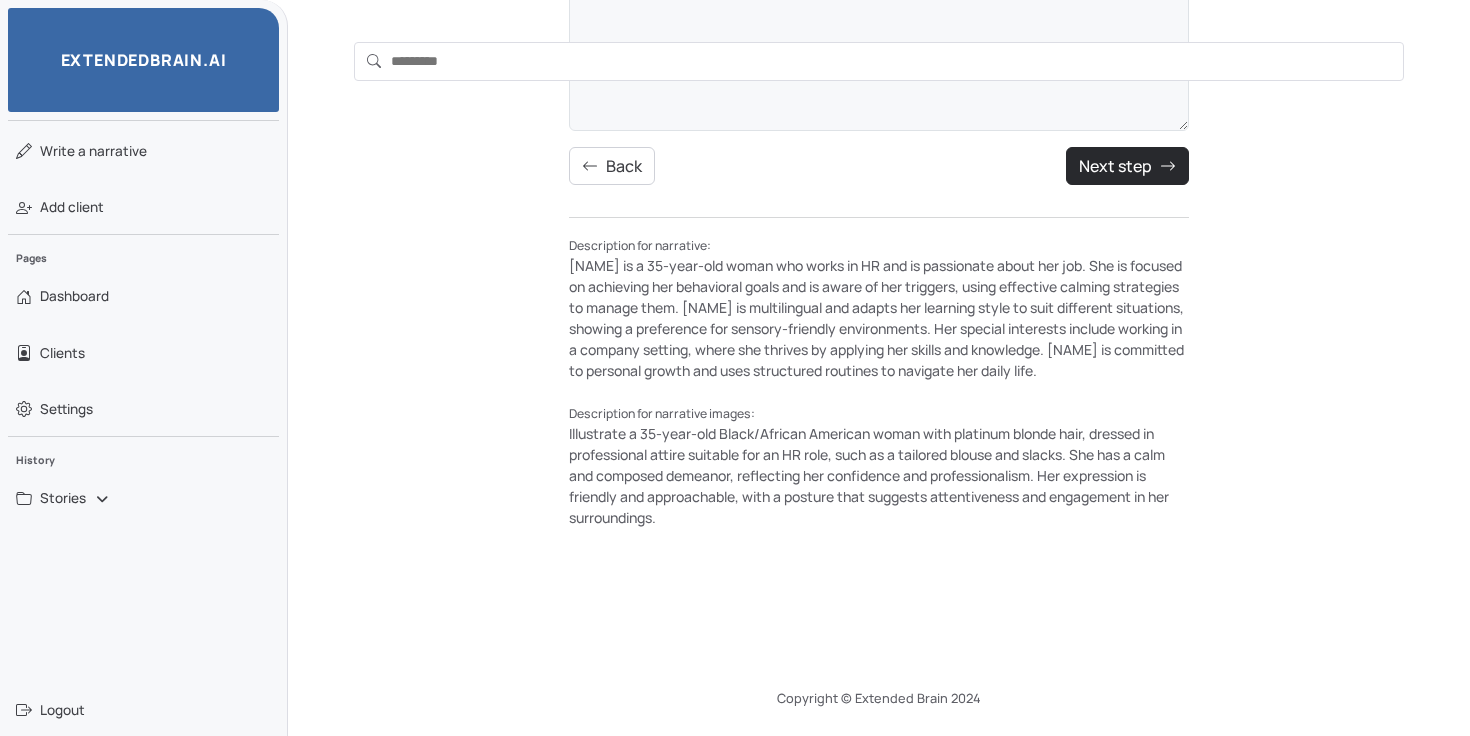 scroll, scrollTop: 0, scrollLeft: 0, axis: both 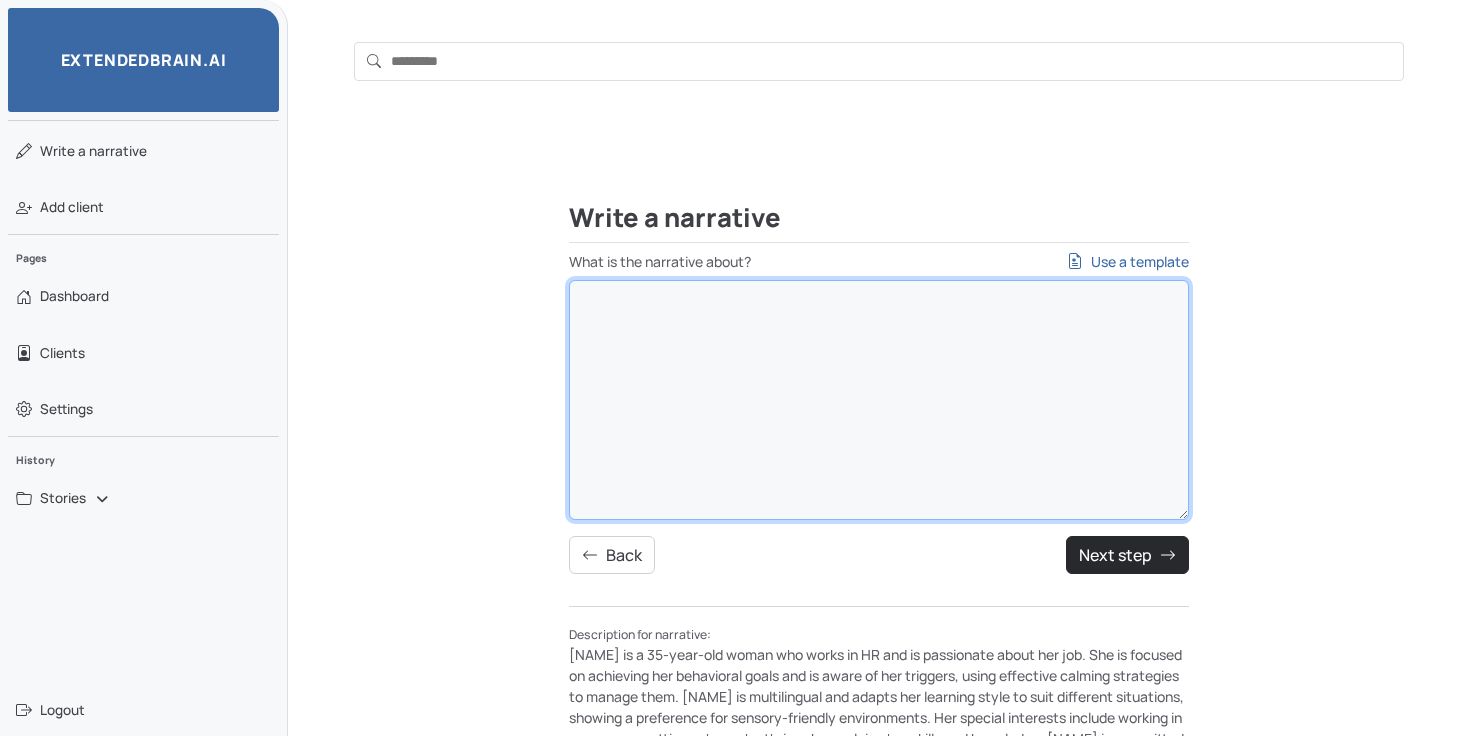 click on "What is the narrative about?   Use a template" at bounding box center (879, 400) 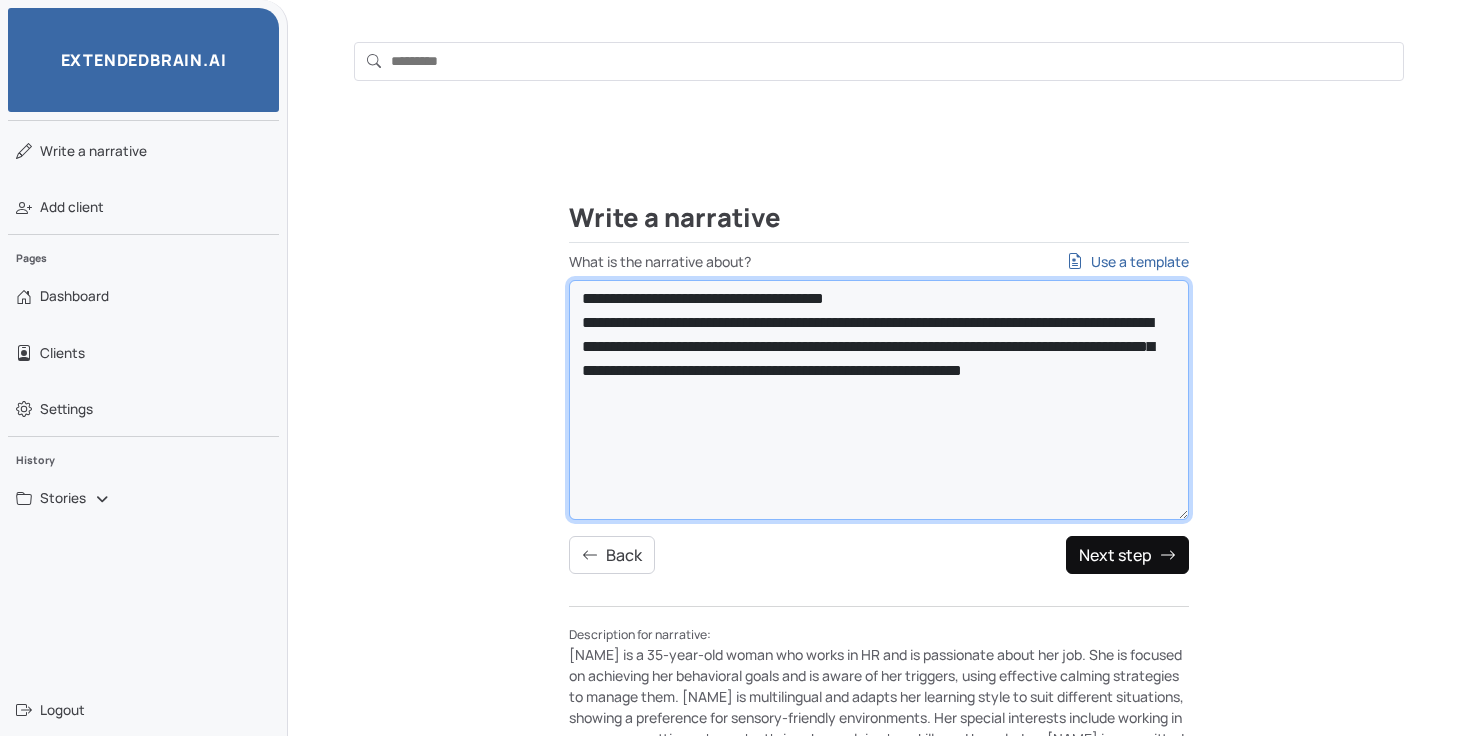 type on "**********" 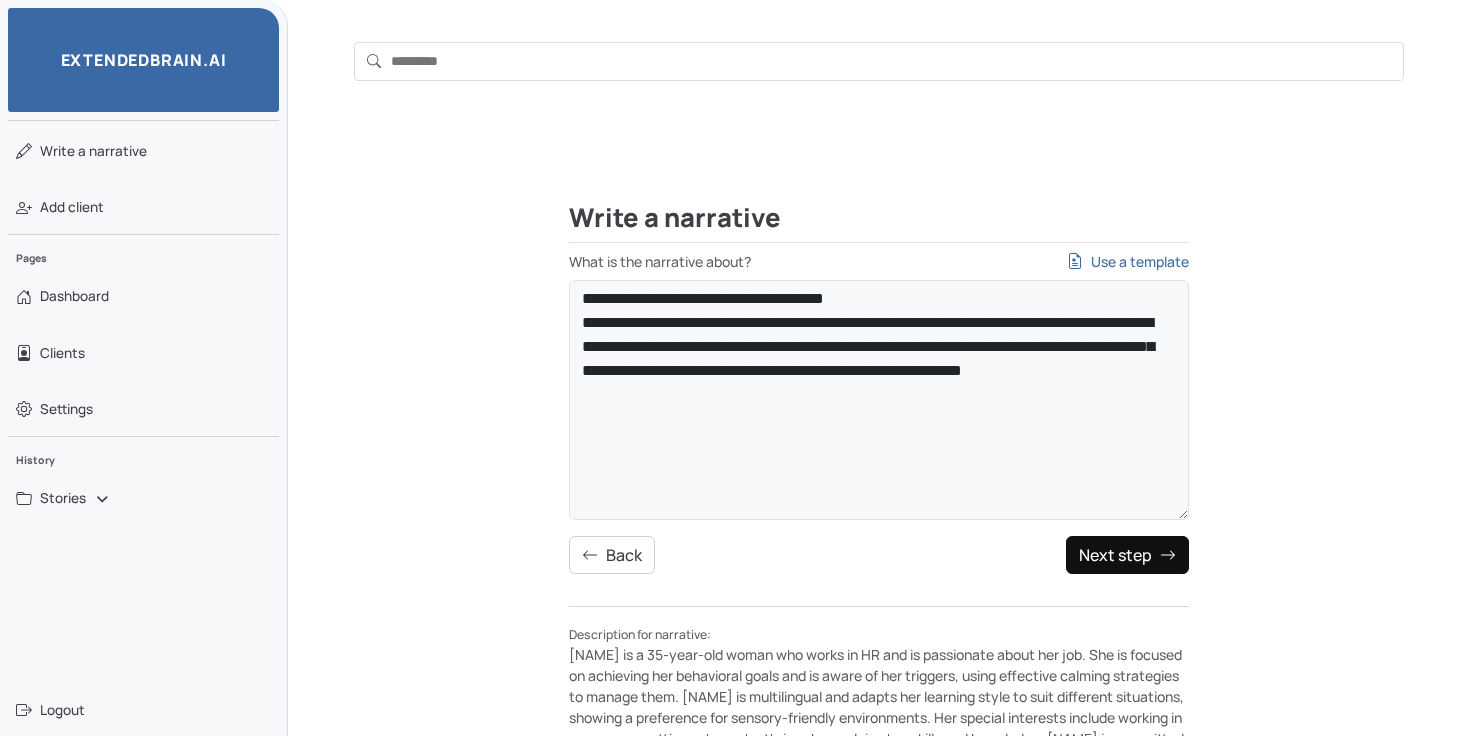 click on "Next step" at bounding box center [1127, 555] 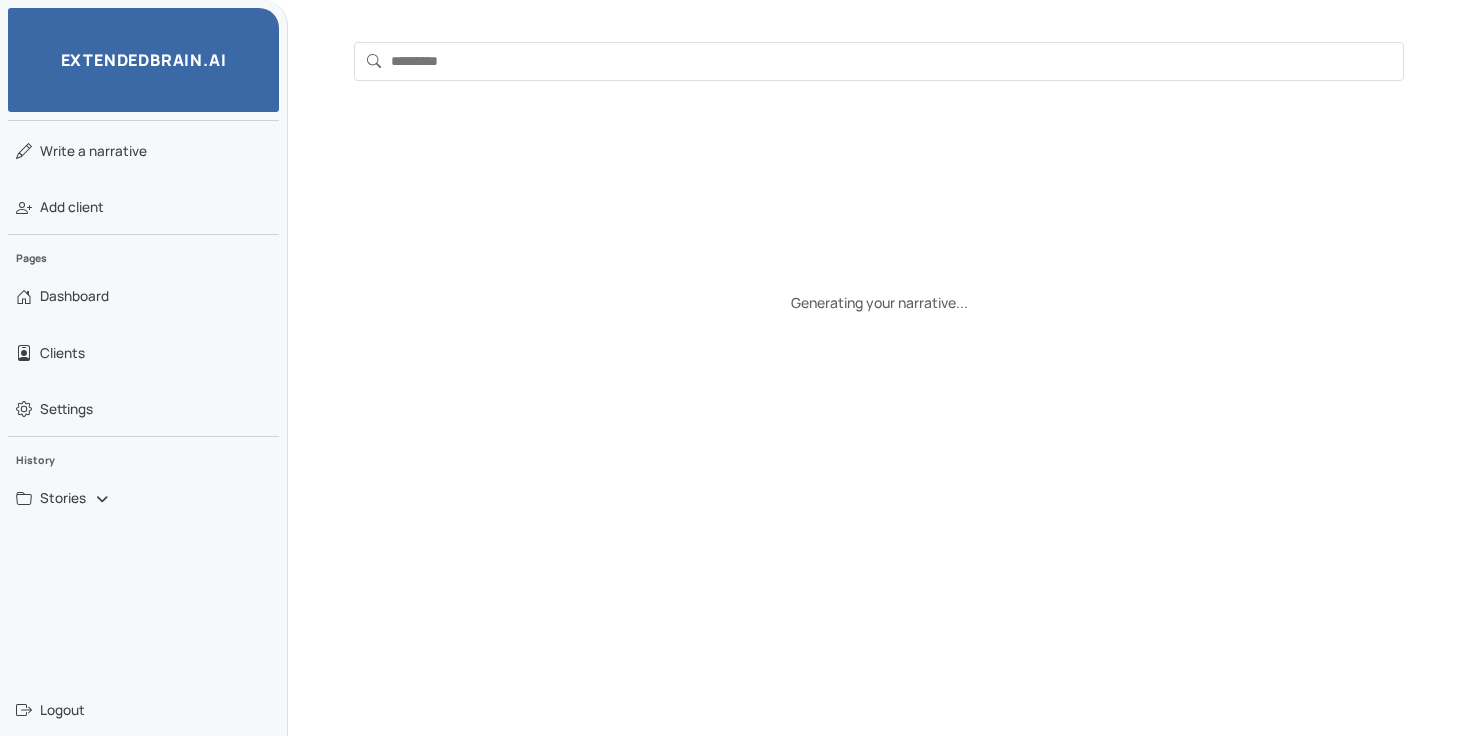 click on "Generating your narrative..." at bounding box center [879, 264] 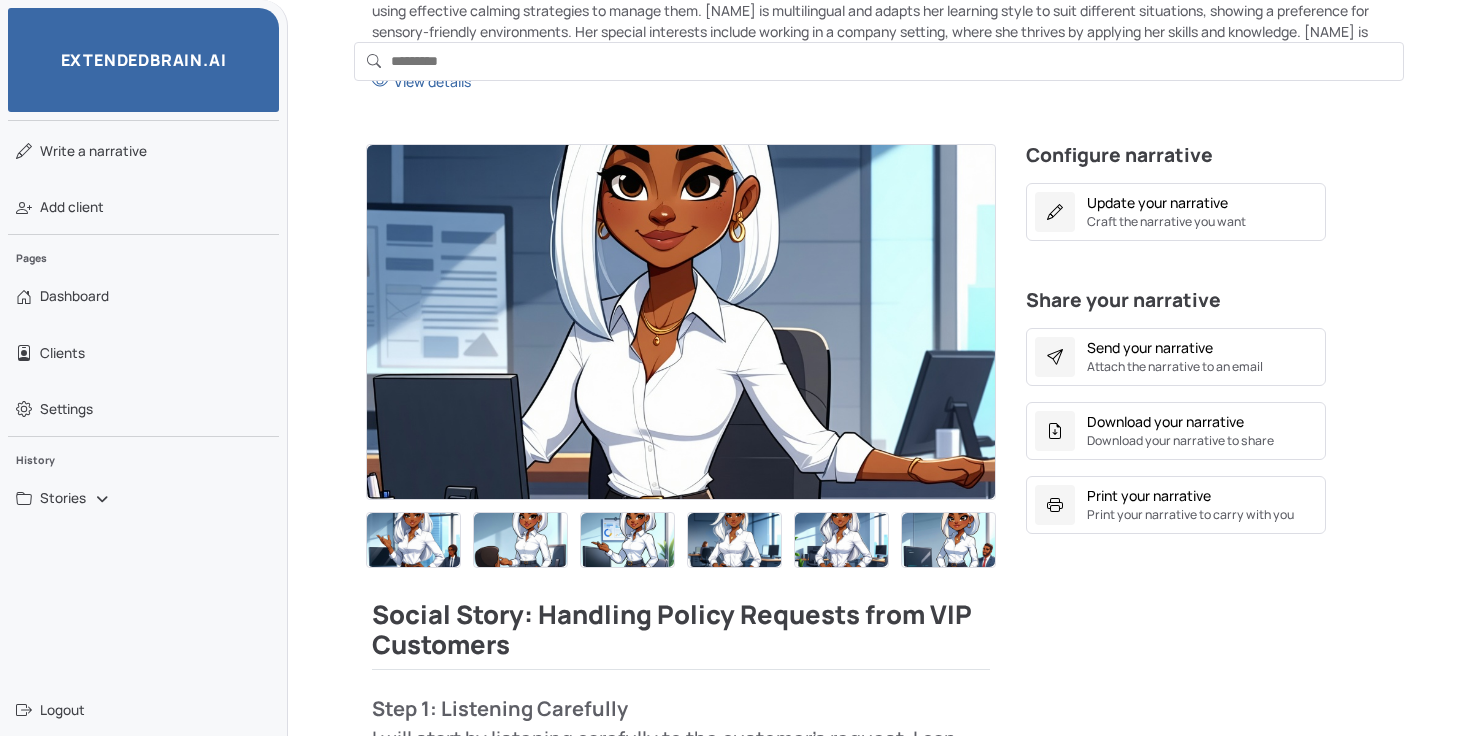 scroll, scrollTop: 316, scrollLeft: 0, axis: vertical 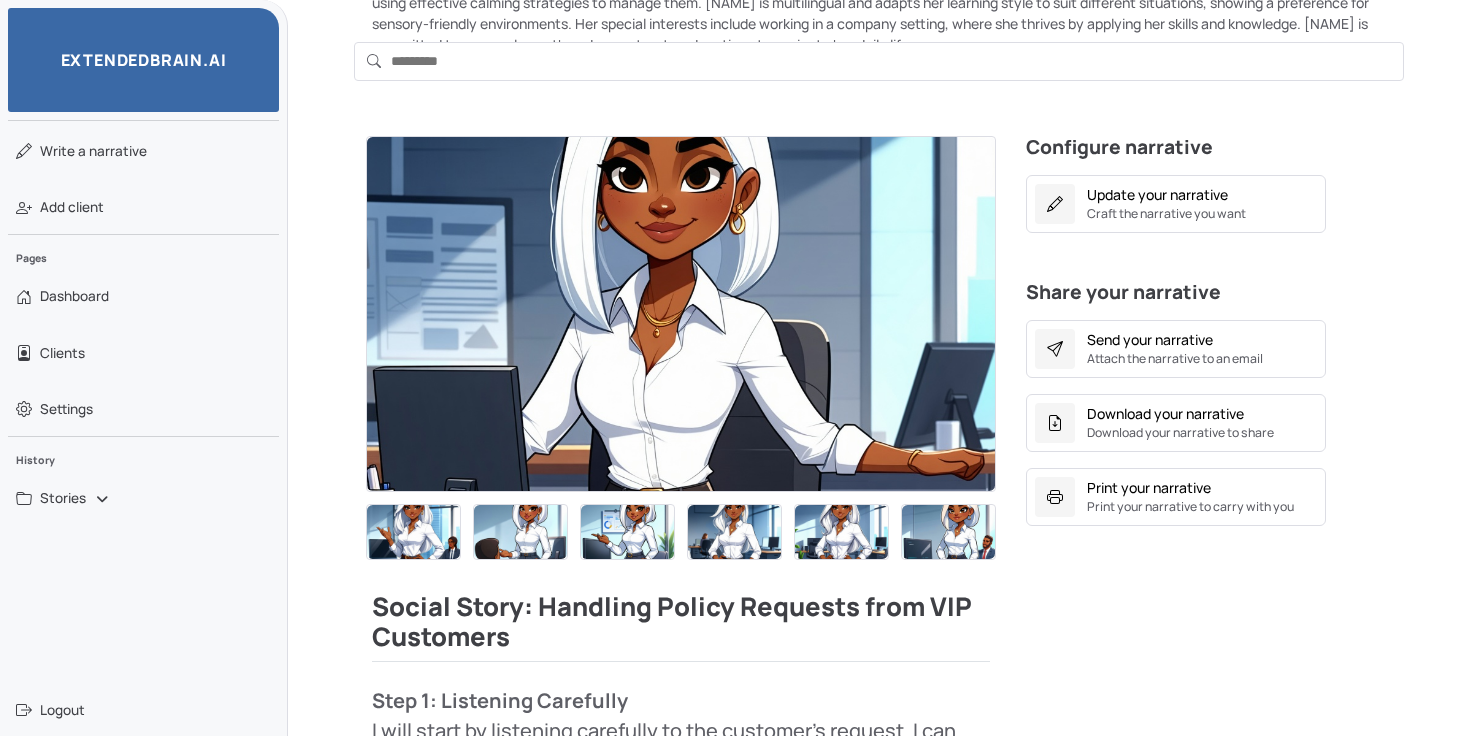 click on "Clients [FIRST] [LAST]  [NAME]  [NAME] [NAME]  [NAME] [NAME]  [NAME] [NAME]  [NAME] Stories [FIRST]'s Guide to Successful Conversations with International Customers Social Story: Navigating Compliance with Enterprise Customers Social Story: Standing Firm with Customers 1. Recognizing My Passion and Goals Social Story: Helping Customers Understand Our Product Social Story: Helping Customers with Technical Troubleshooting Social Story: Managing Multiple High-Priority Escalations Title: Helping Customers Through Change Social Story: Communicating About a Security Incident Title: Navigating Challenges as a Customer Success Representative" at bounding box center [879, 61] 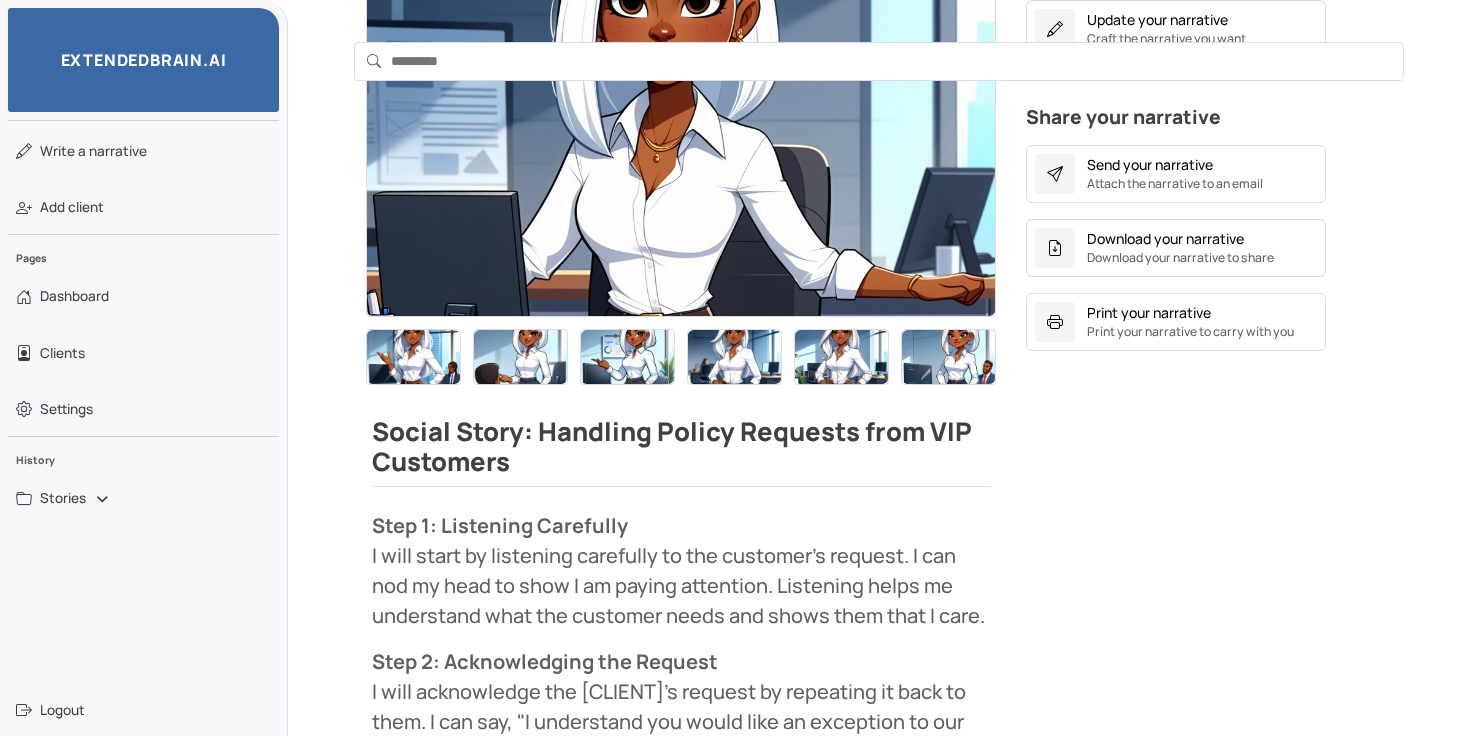 scroll, scrollTop: 520, scrollLeft: 0, axis: vertical 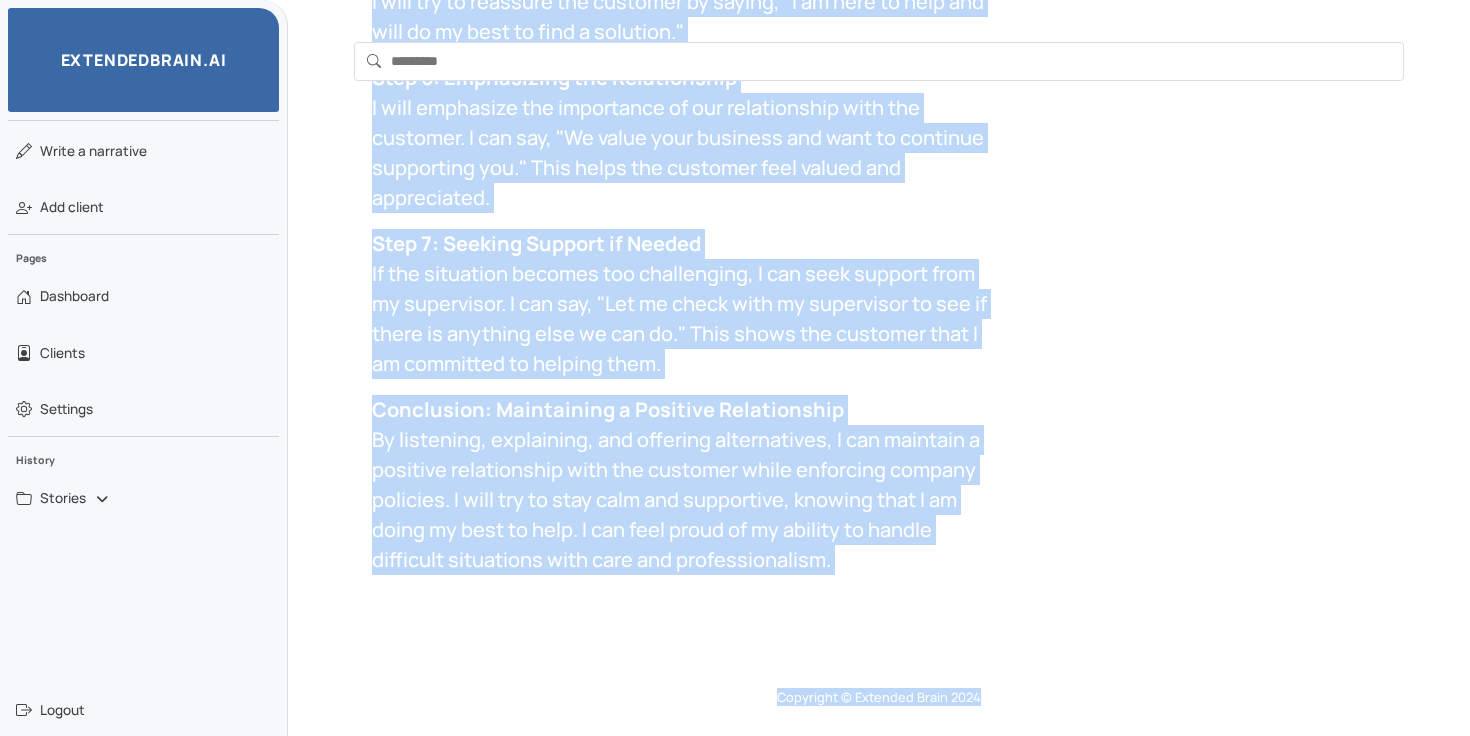 drag, startPoint x: 375, startPoint y: 399, endPoint x: 817, endPoint y: 603, distance: 486.8059 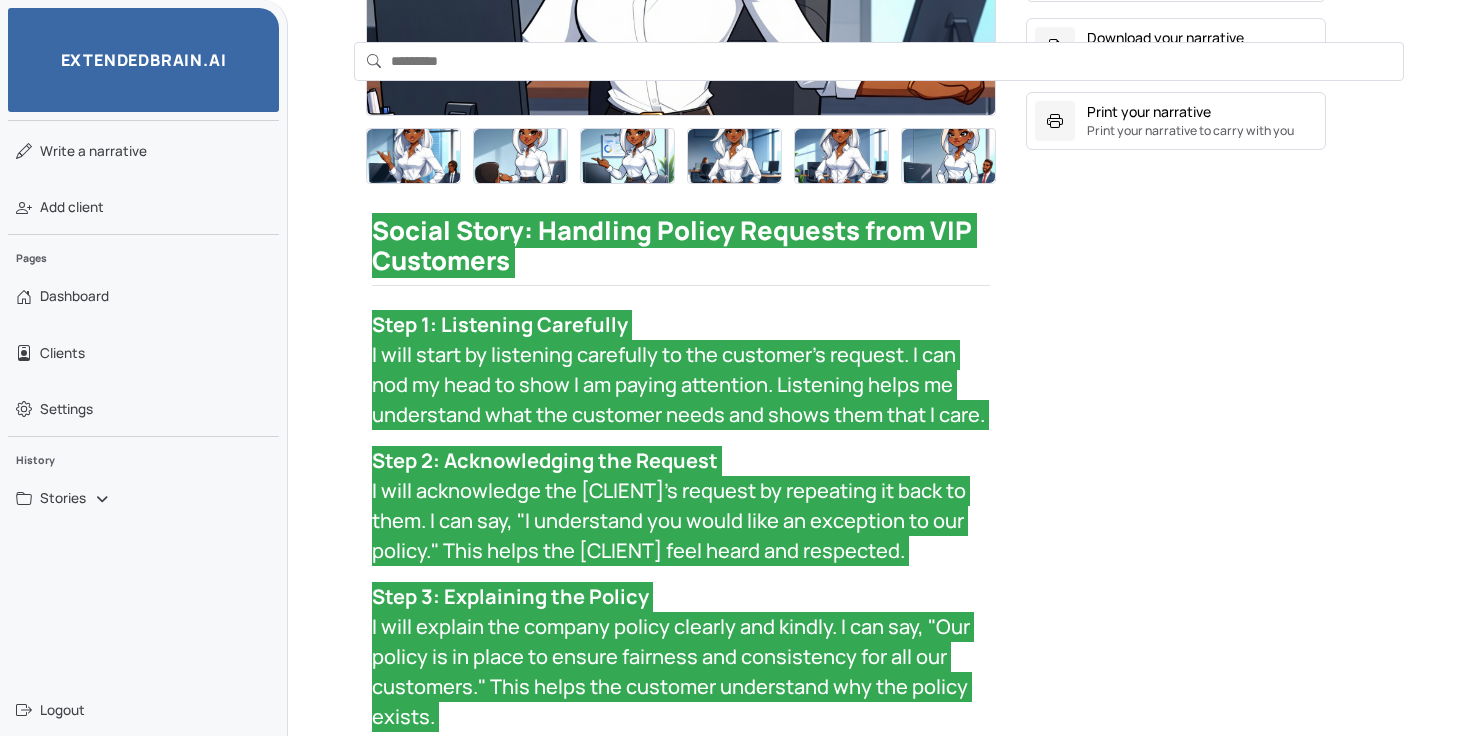 scroll, scrollTop: 676, scrollLeft: 0, axis: vertical 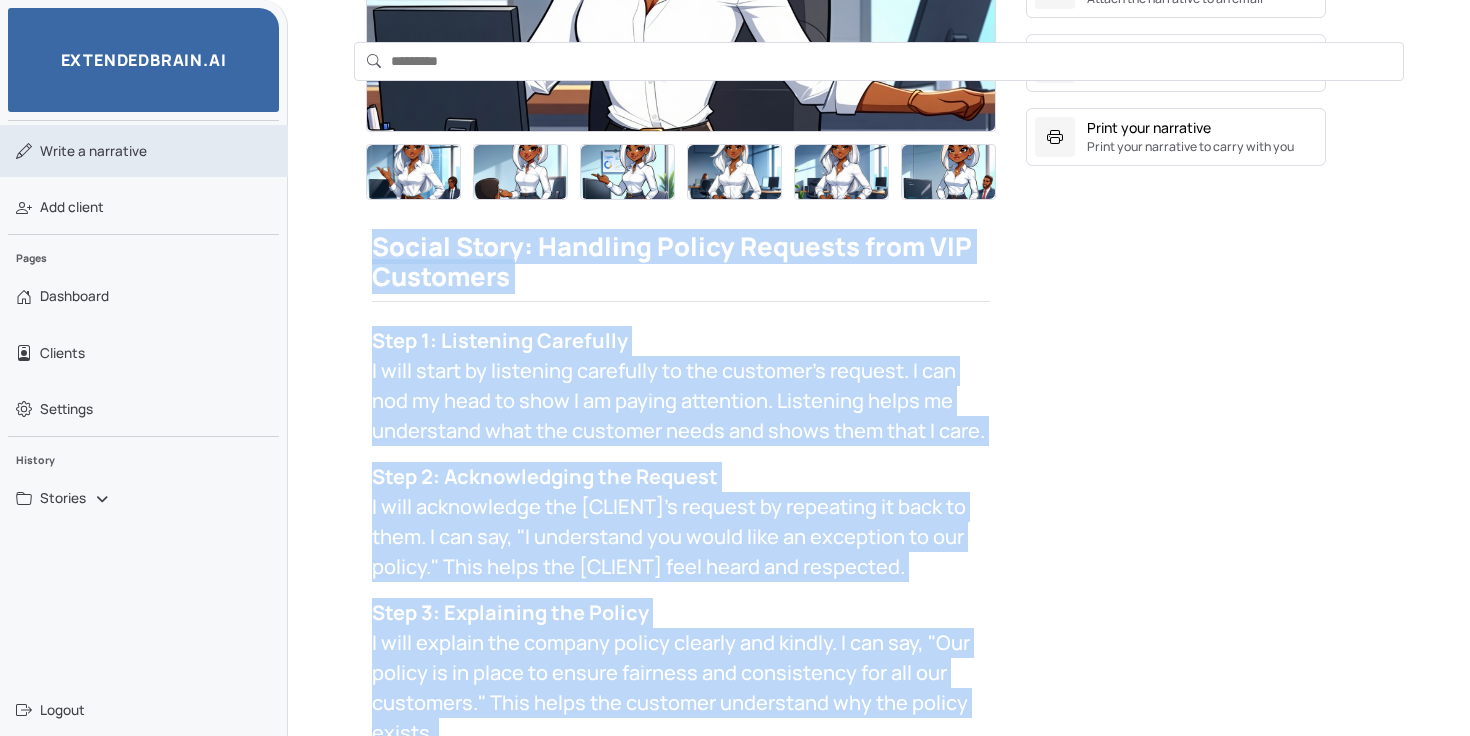 click on "Write a narrative" at bounding box center [93, 151] 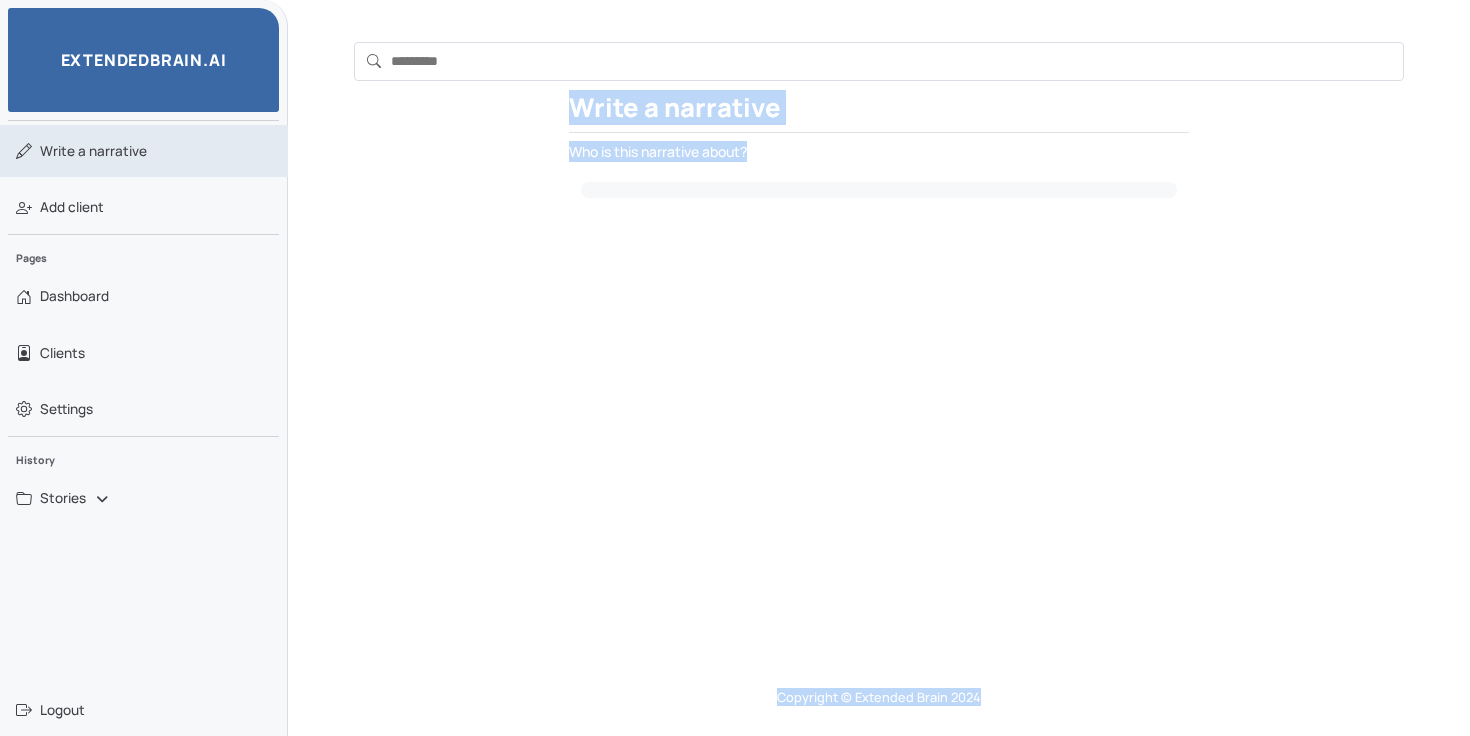 scroll, scrollTop: 158, scrollLeft: 0, axis: vertical 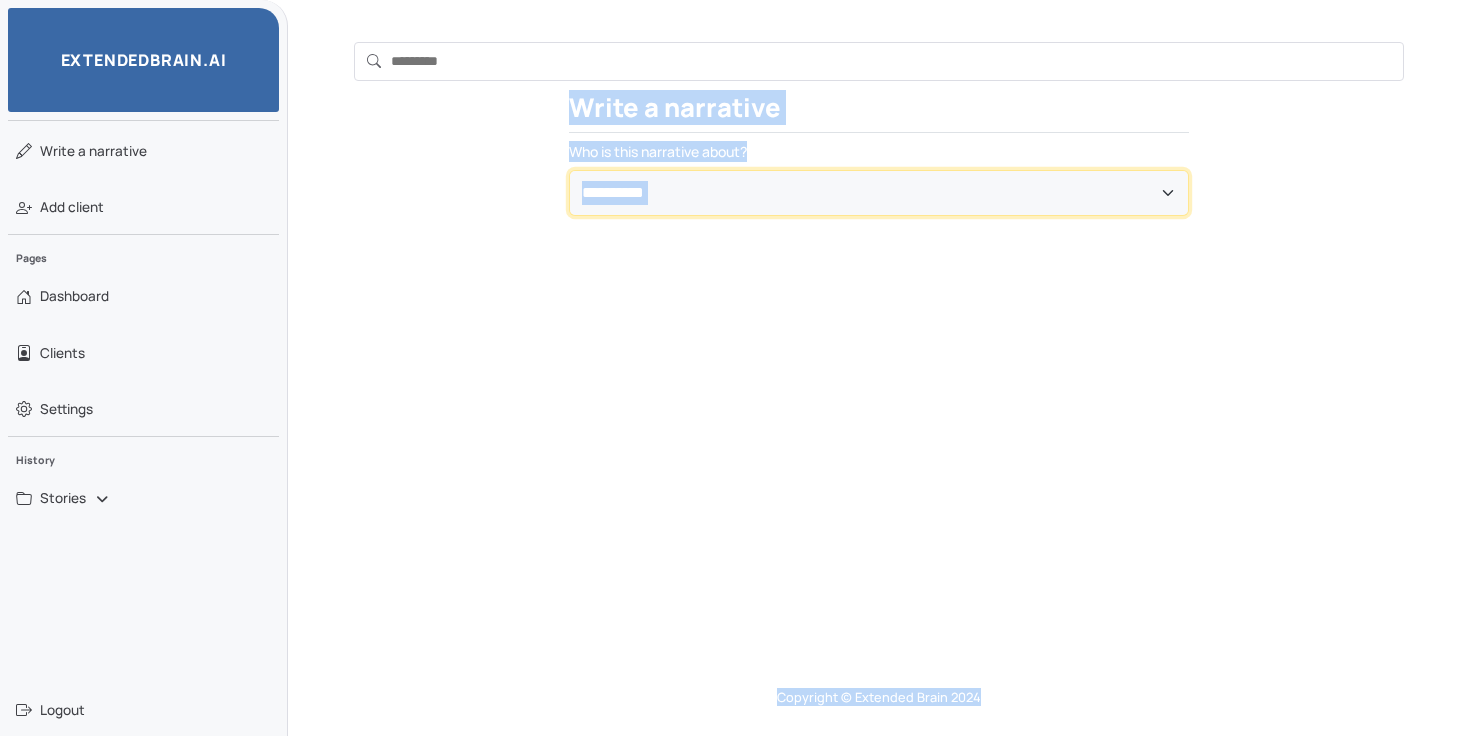 click on "**********" at bounding box center [879, 193] 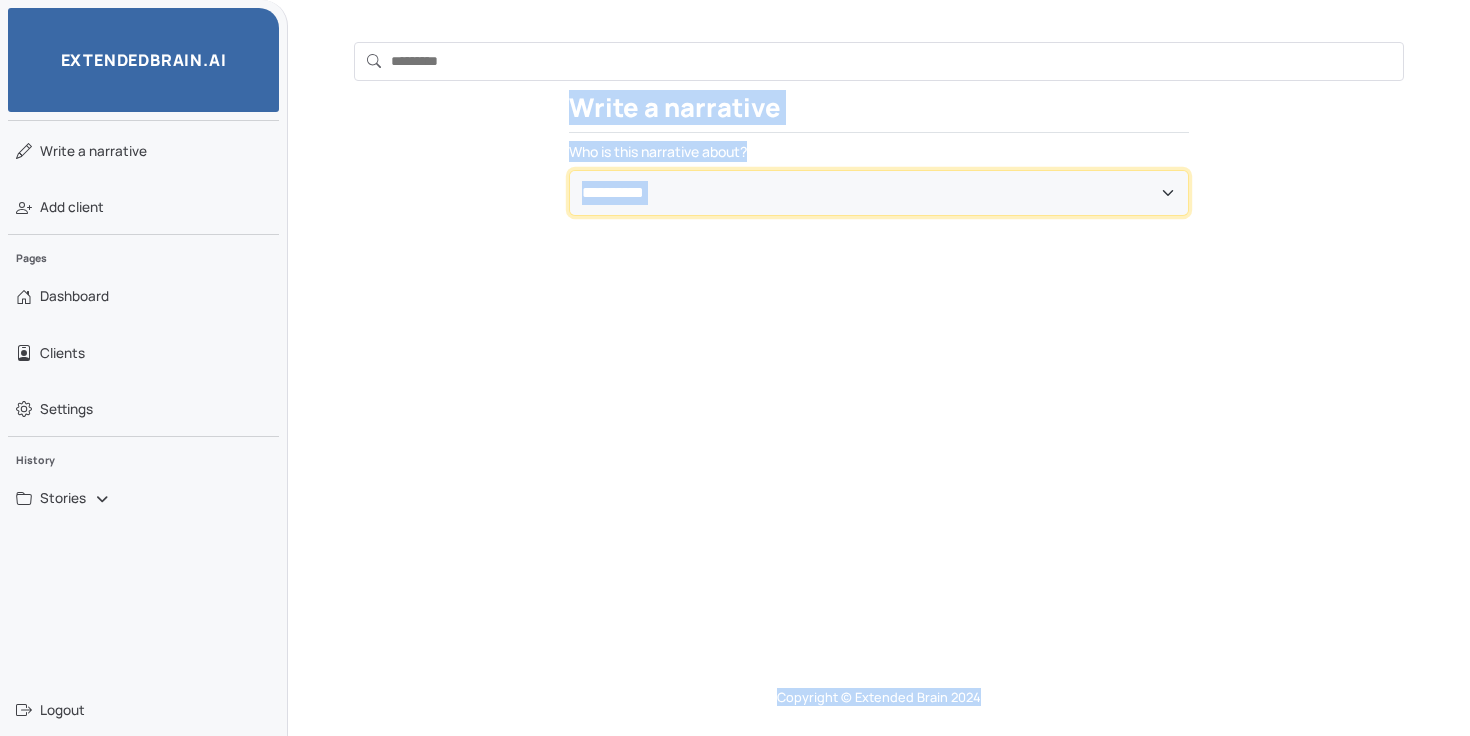 select on "**********" 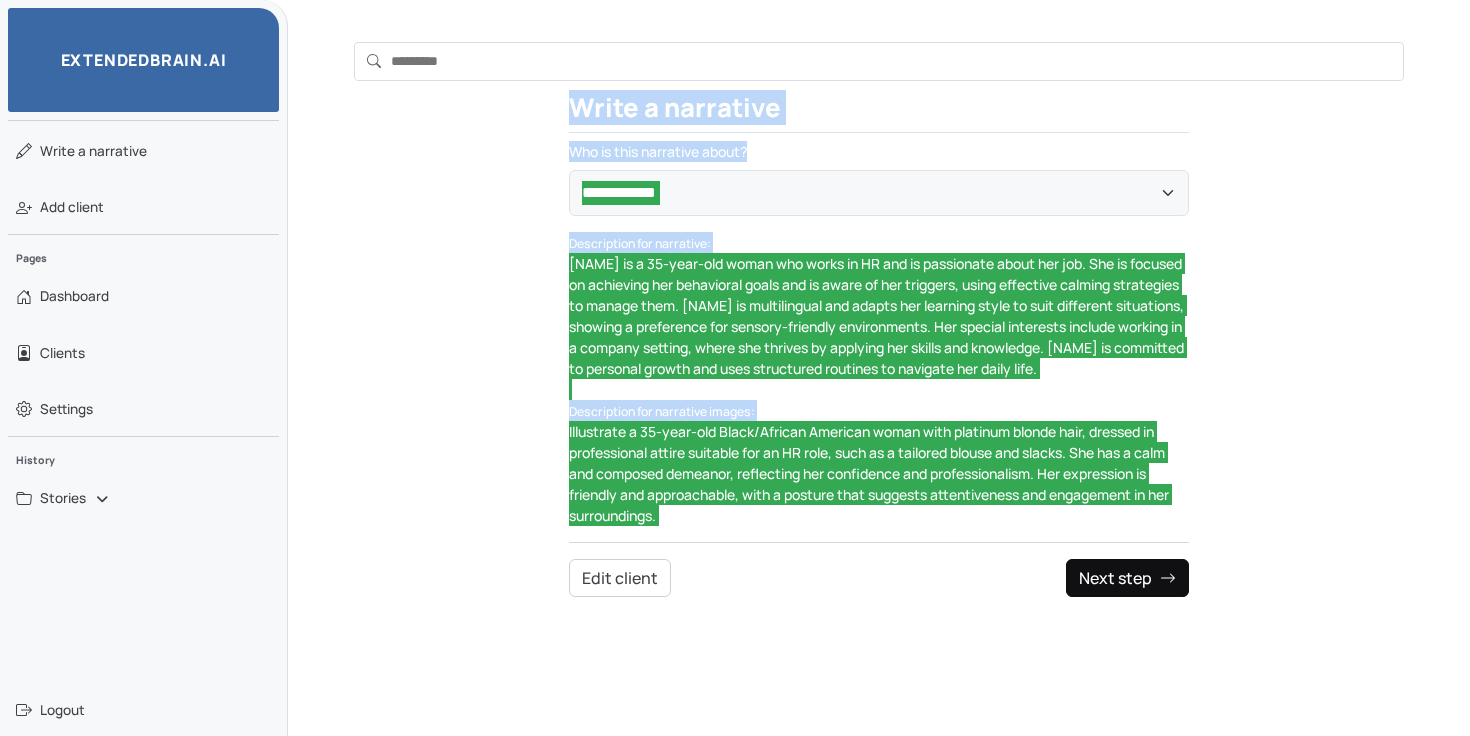 click on "Next step" at bounding box center (1127, 578) 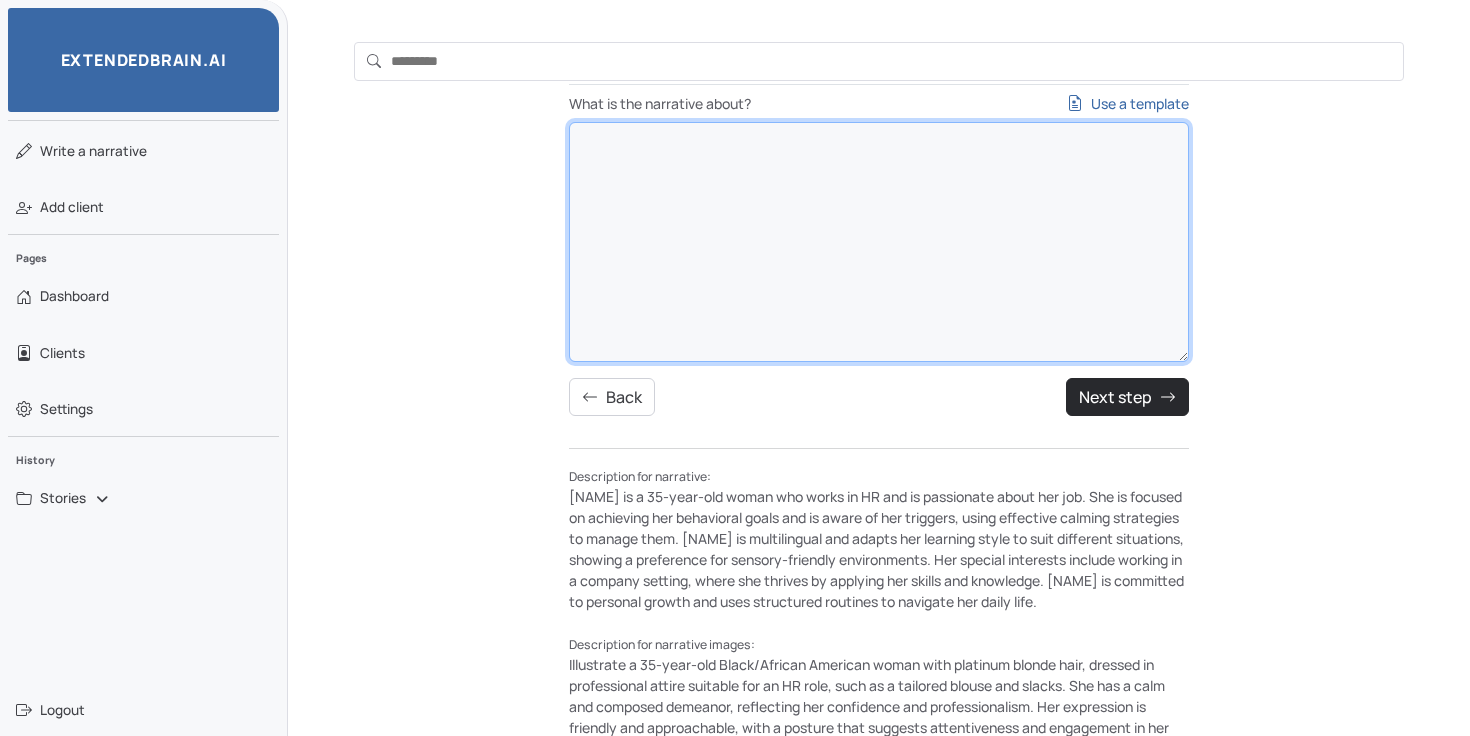 click on "What is the narrative about?   Use a template" at bounding box center [879, 242] 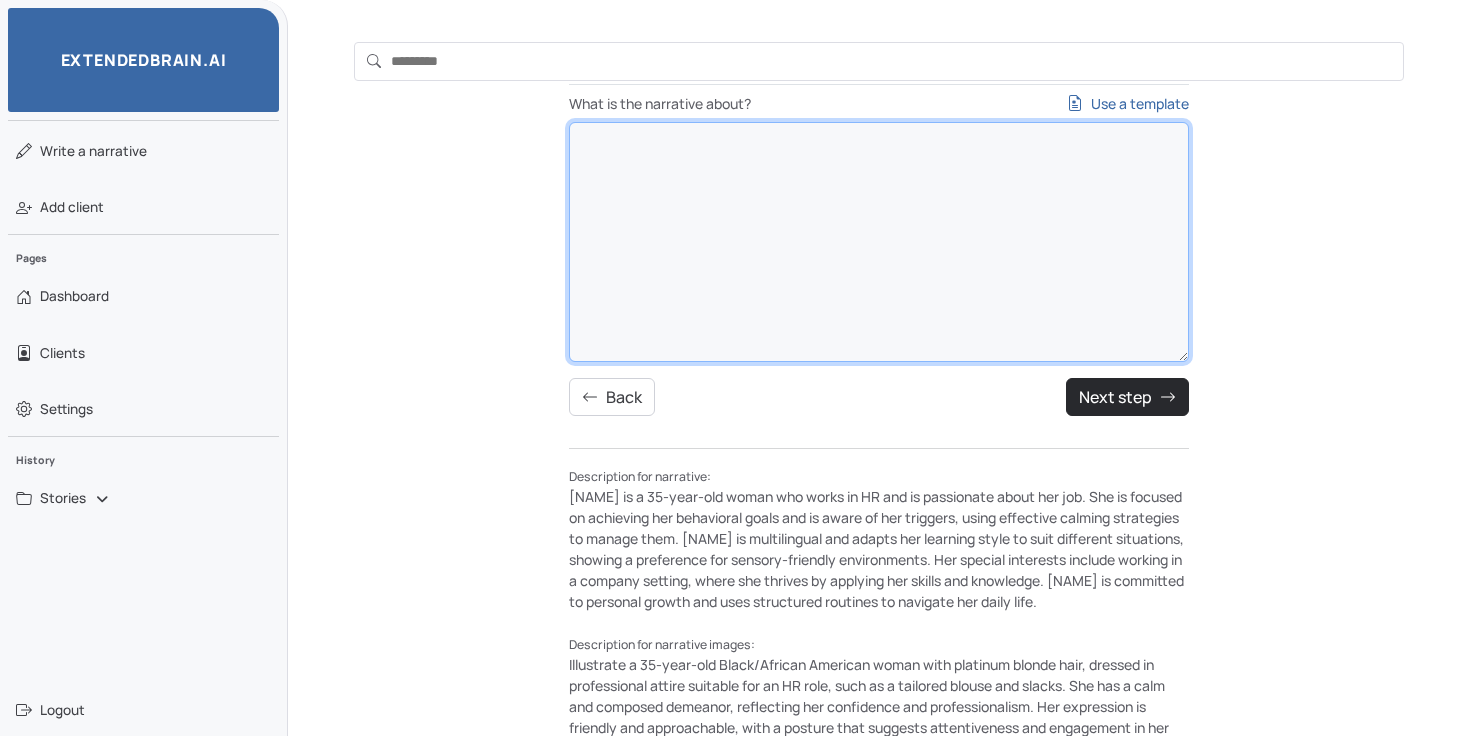 paste on "**********" 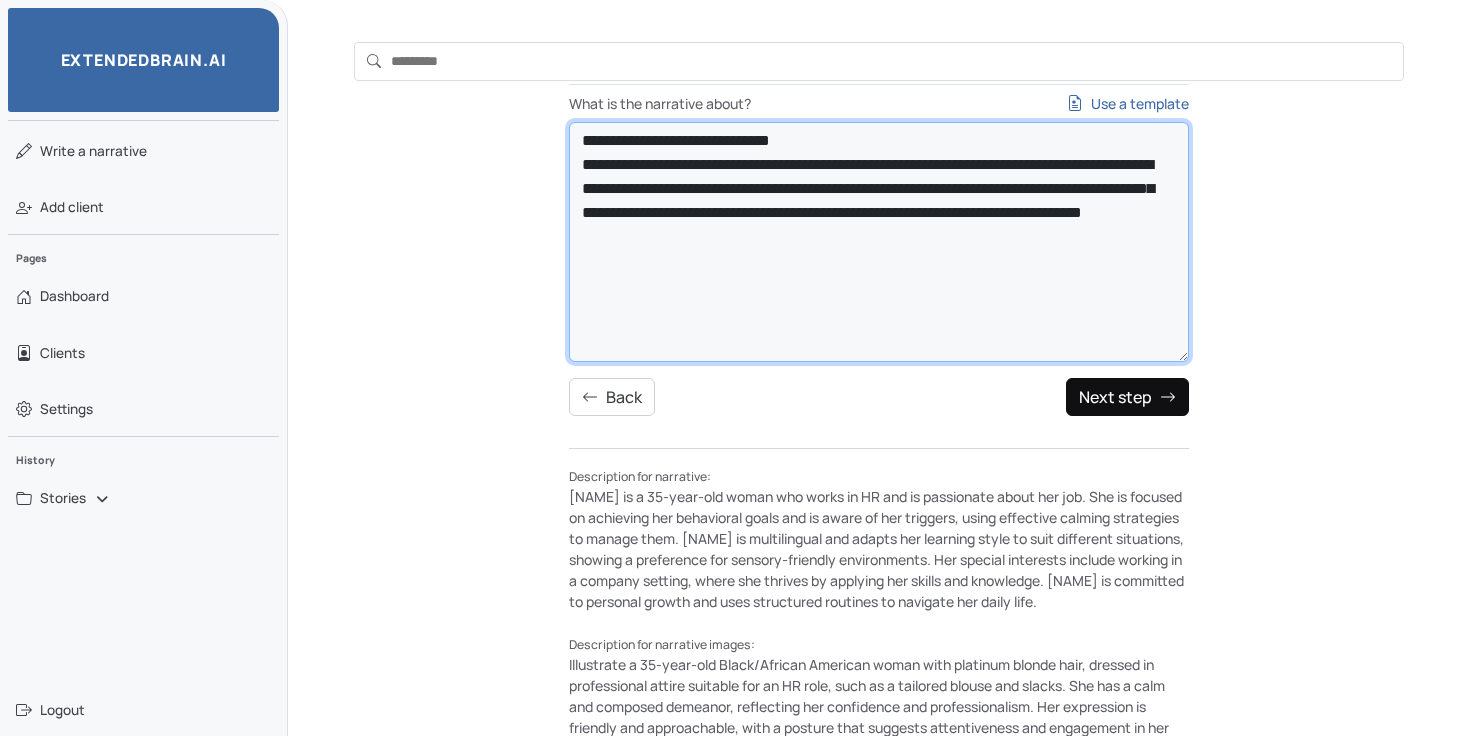 type on "**********" 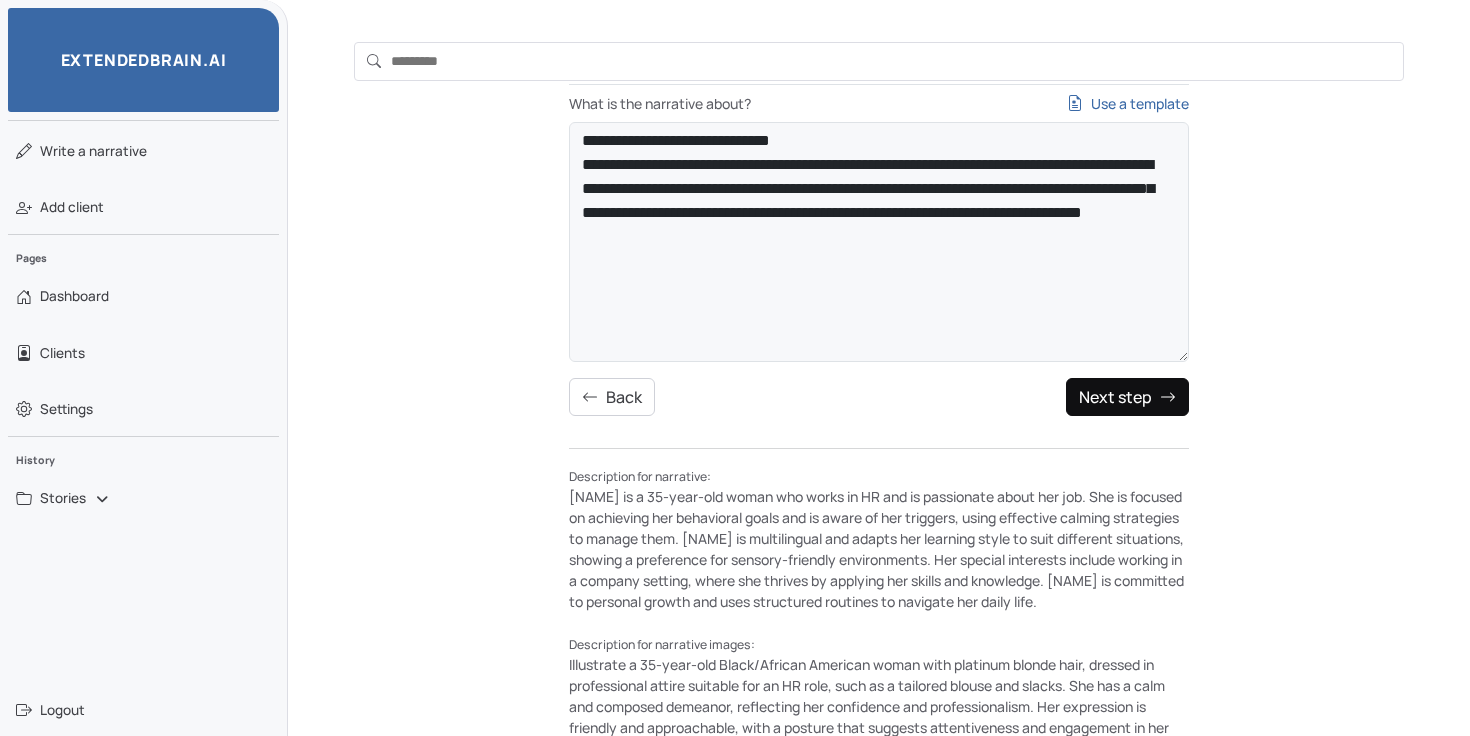 click on "Next step" at bounding box center (1127, 397) 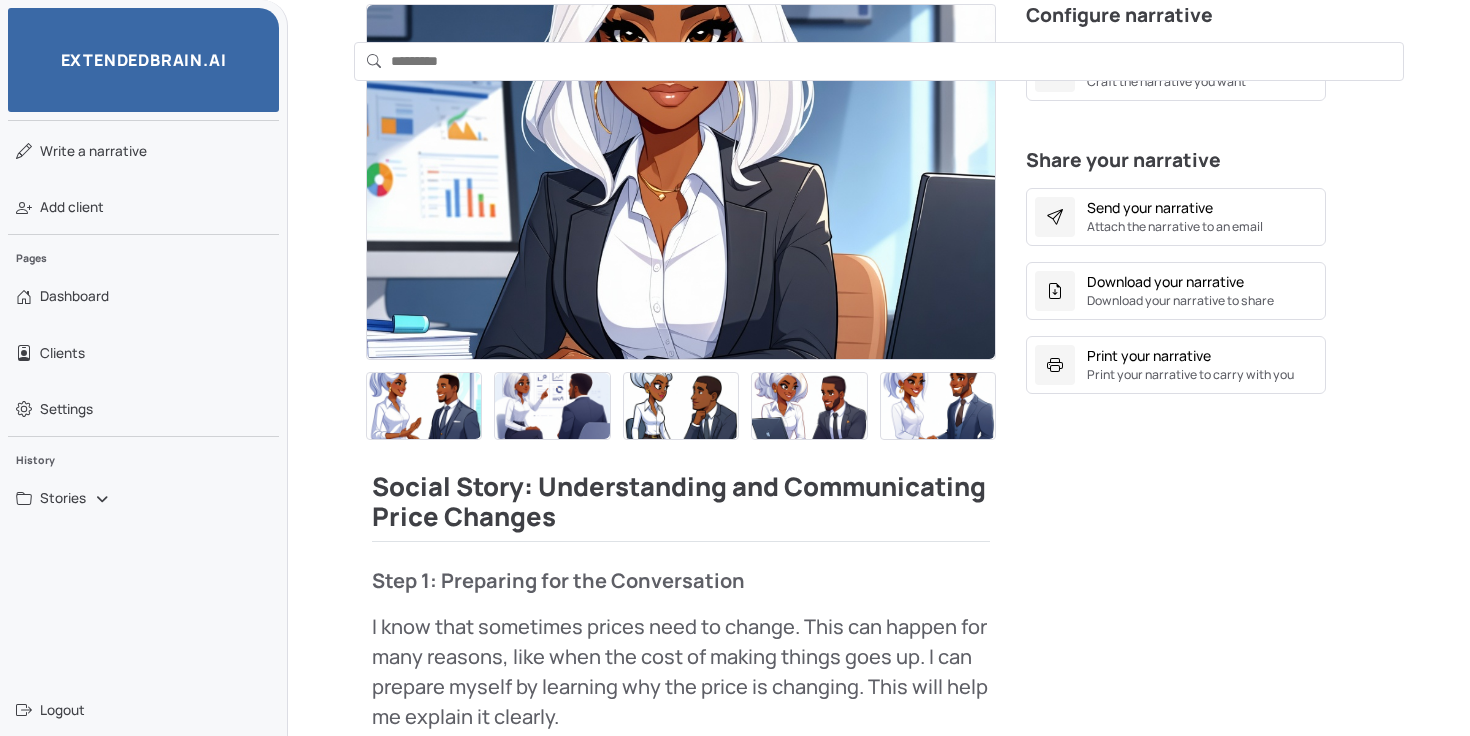 scroll, scrollTop: 525, scrollLeft: 0, axis: vertical 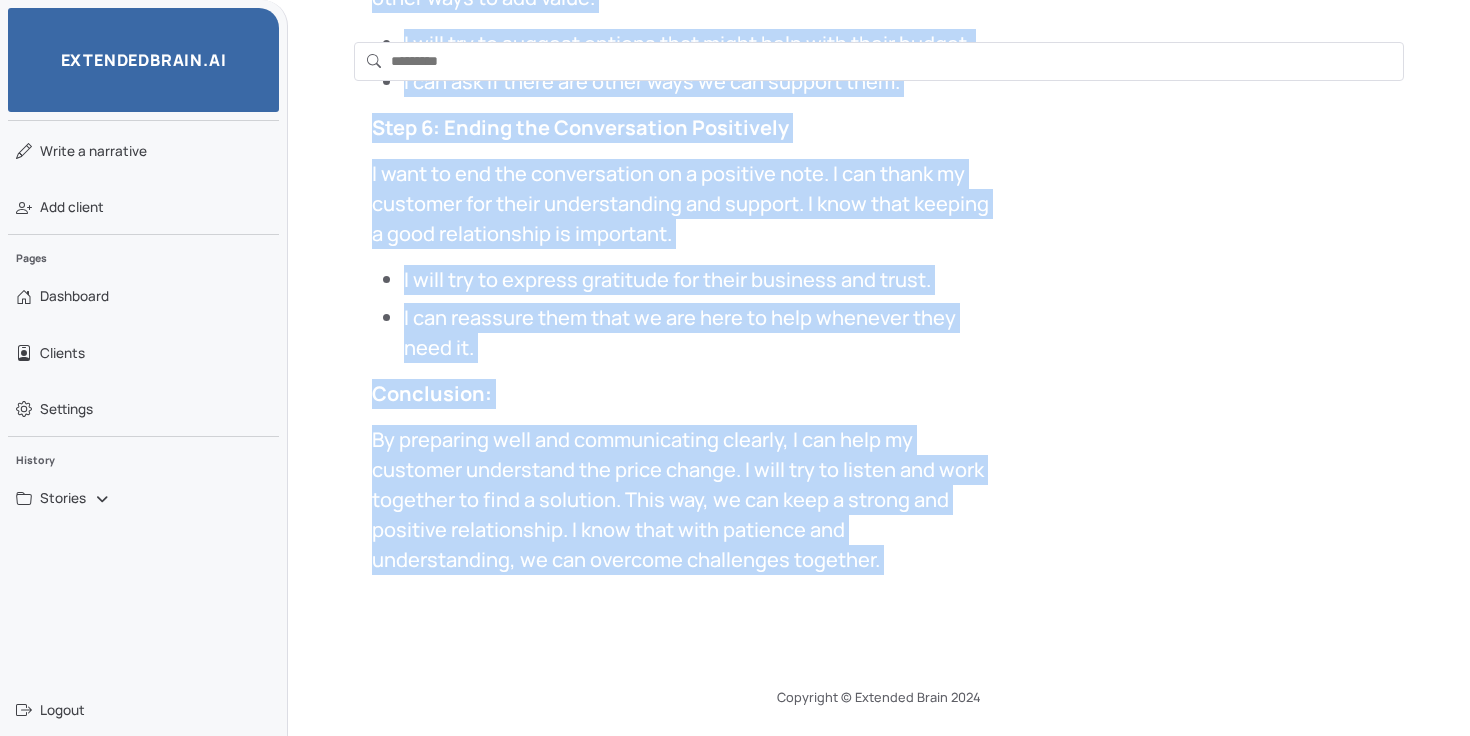 drag, startPoint x: 378, startPoint y: 413, endPoint x: 1016, endPoint y: 649, distance: 680.24994 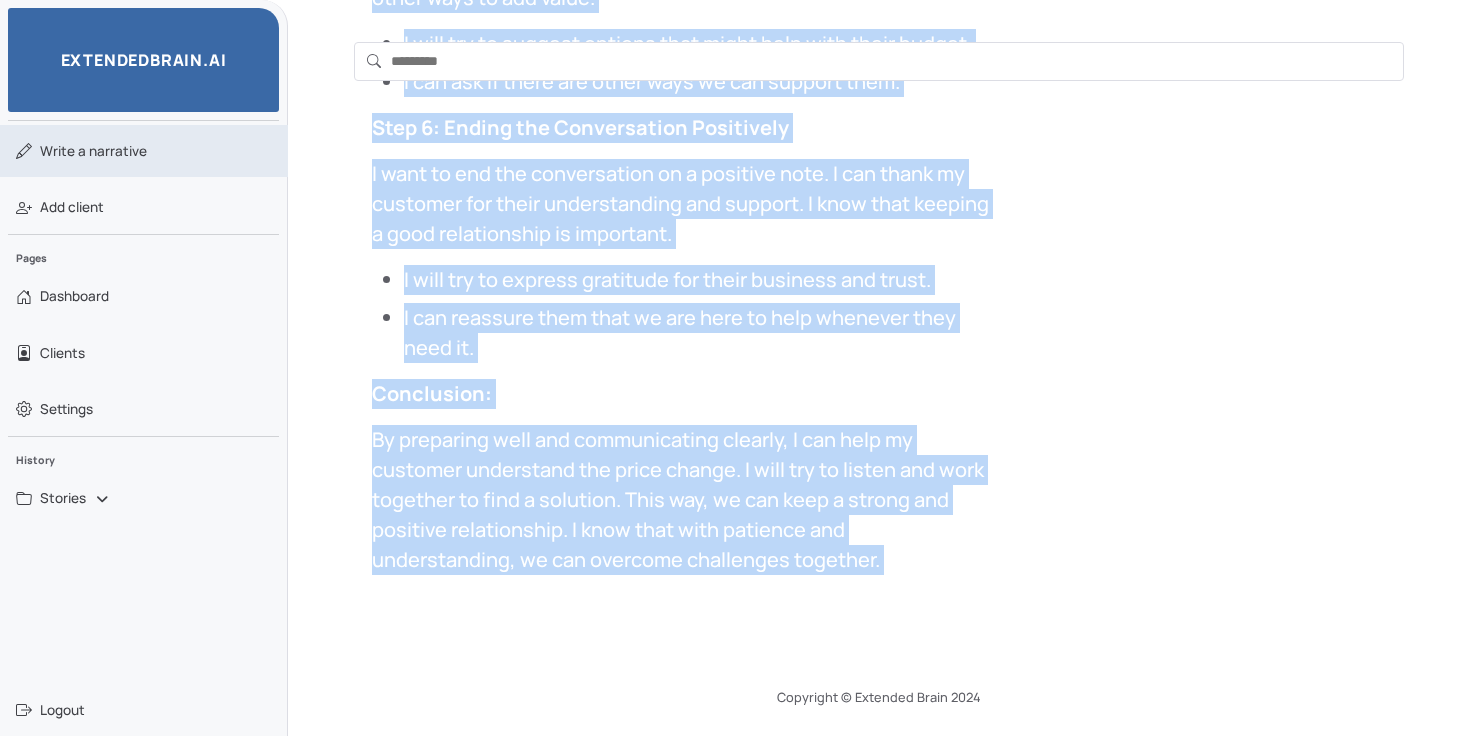click on "Write a narrative" at bounding box center [93, 151] 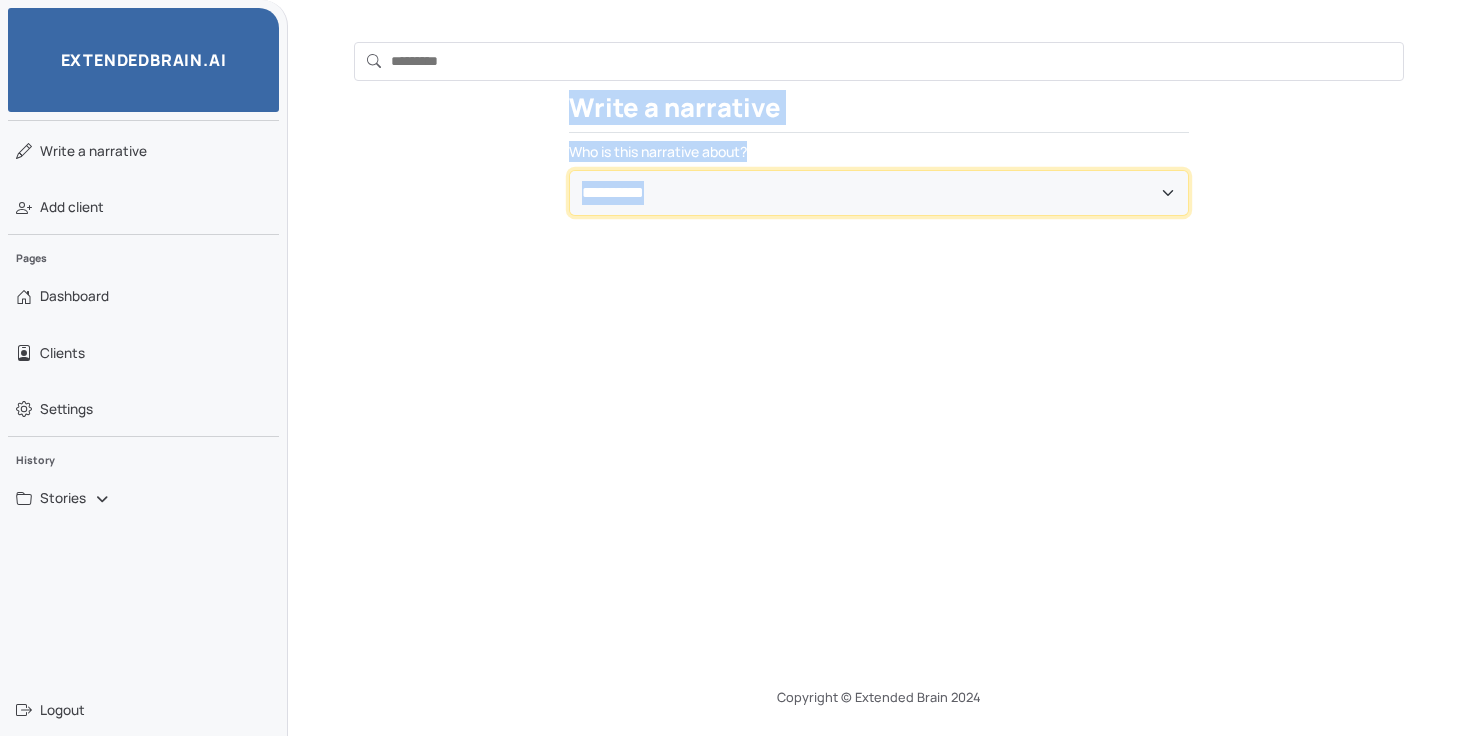 click on "**********" at bounding box center [879, 193] 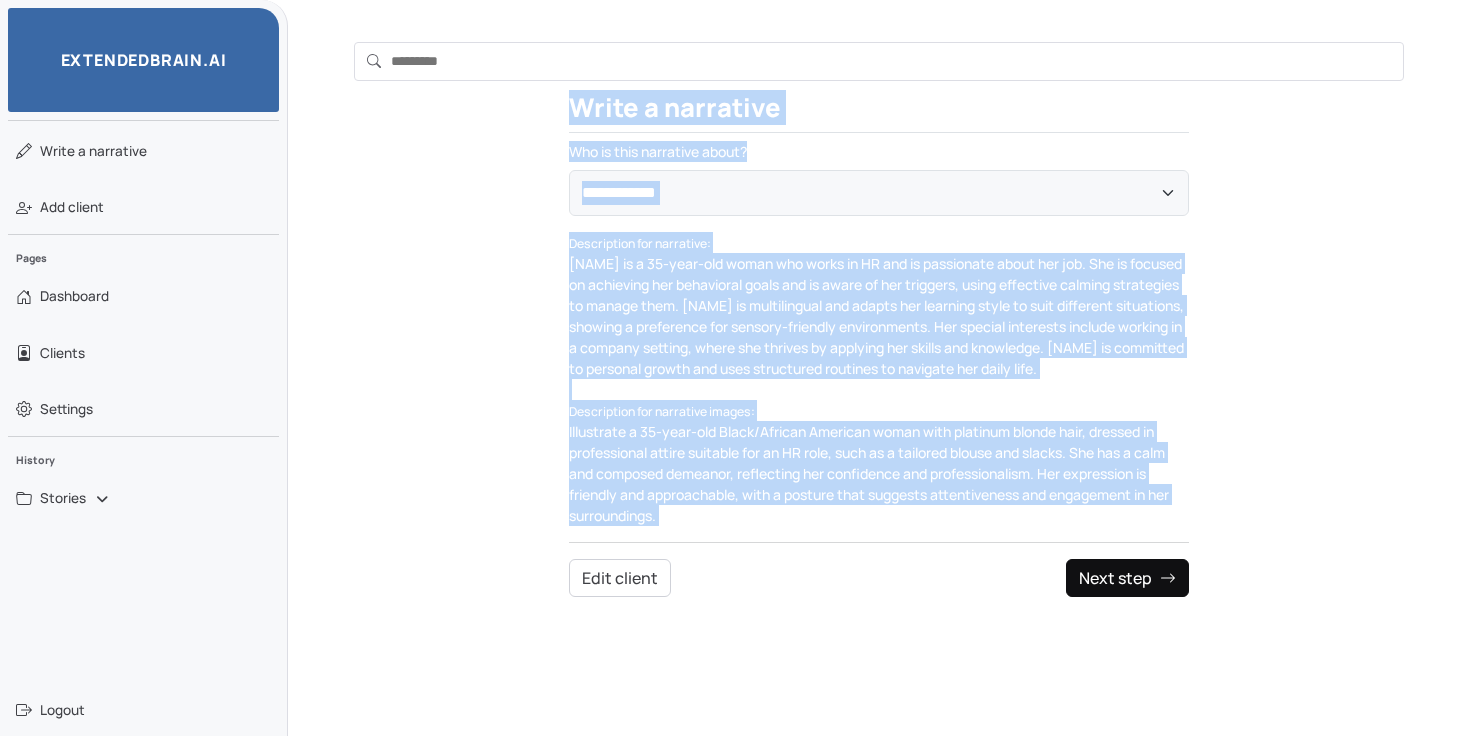 click on "Next step" at bounding box center [1127, 578] 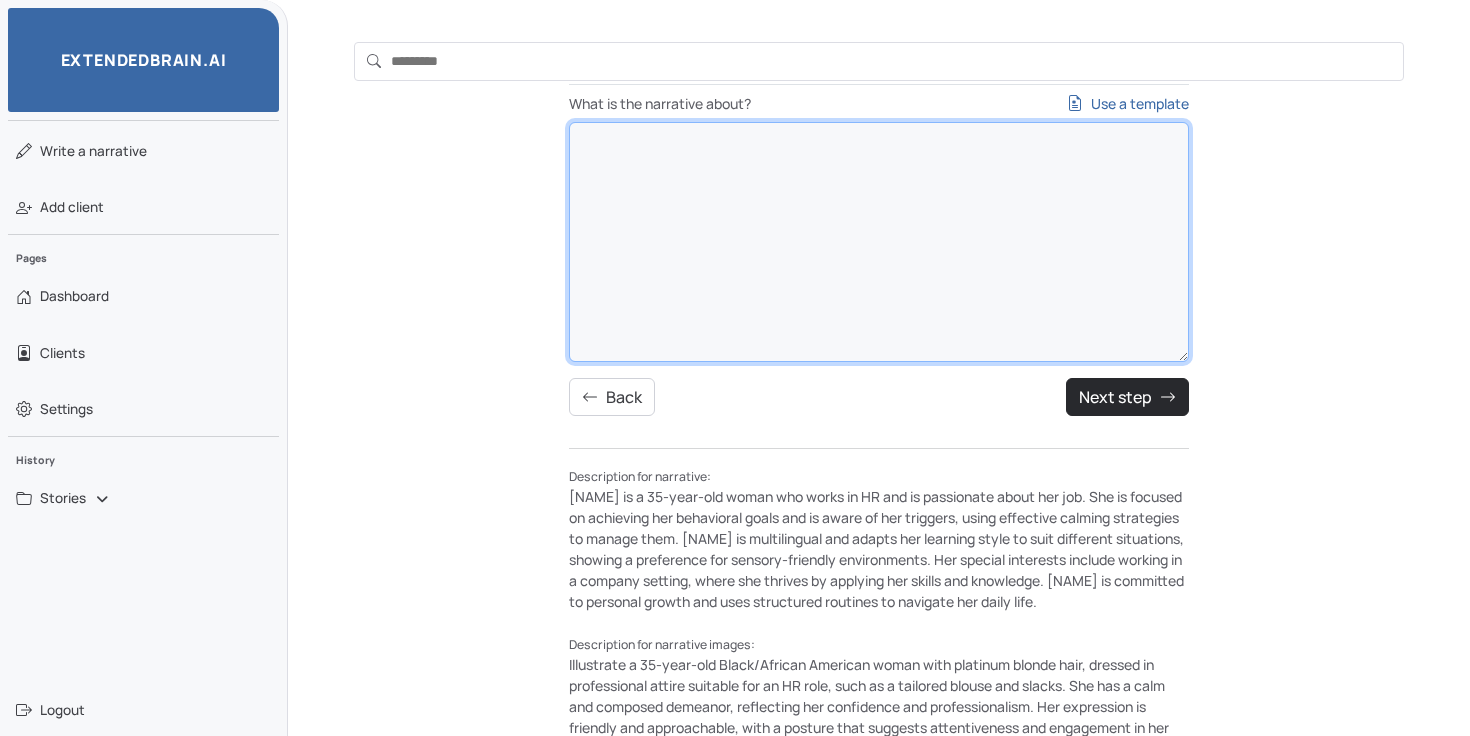 click on "What is the narrative about?   Use a template" at bounding box center (879, 242) 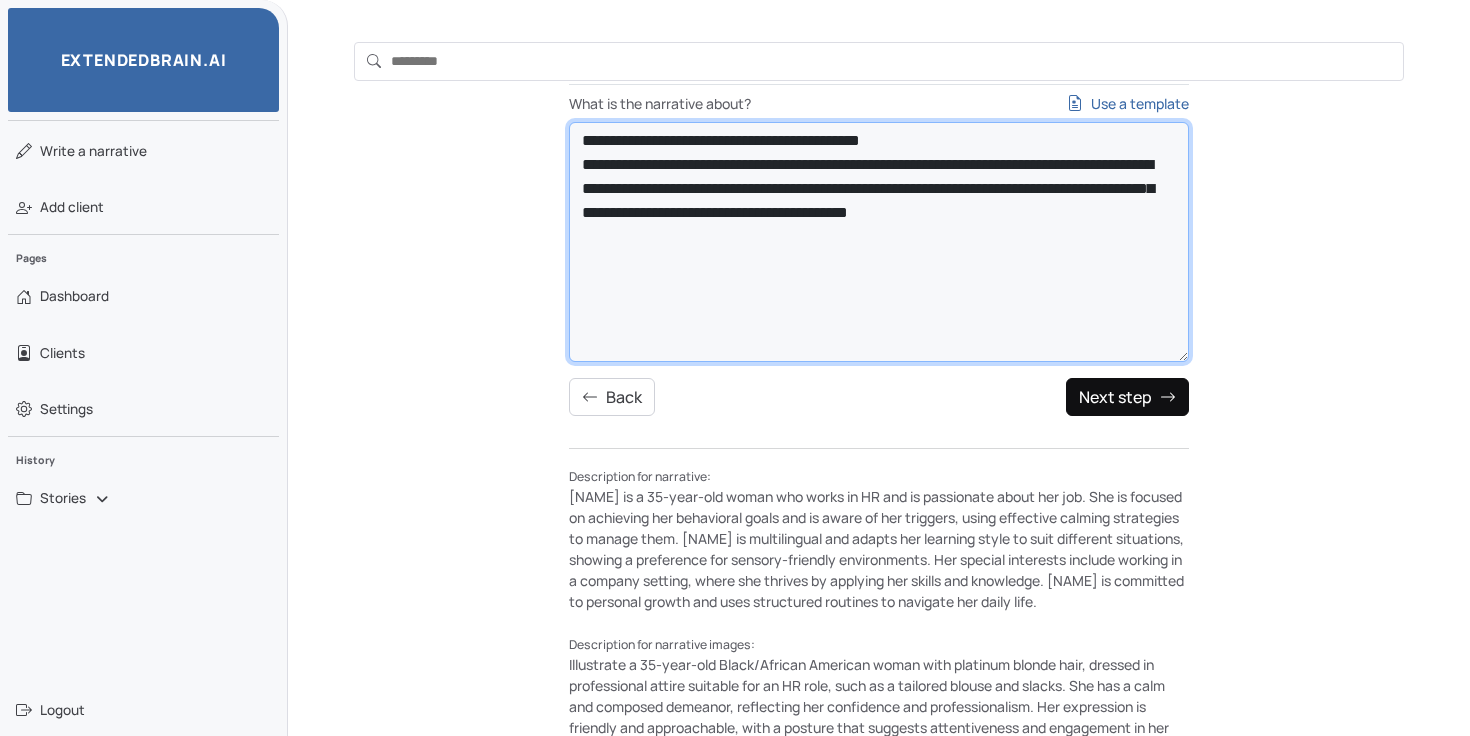 type on "**********" 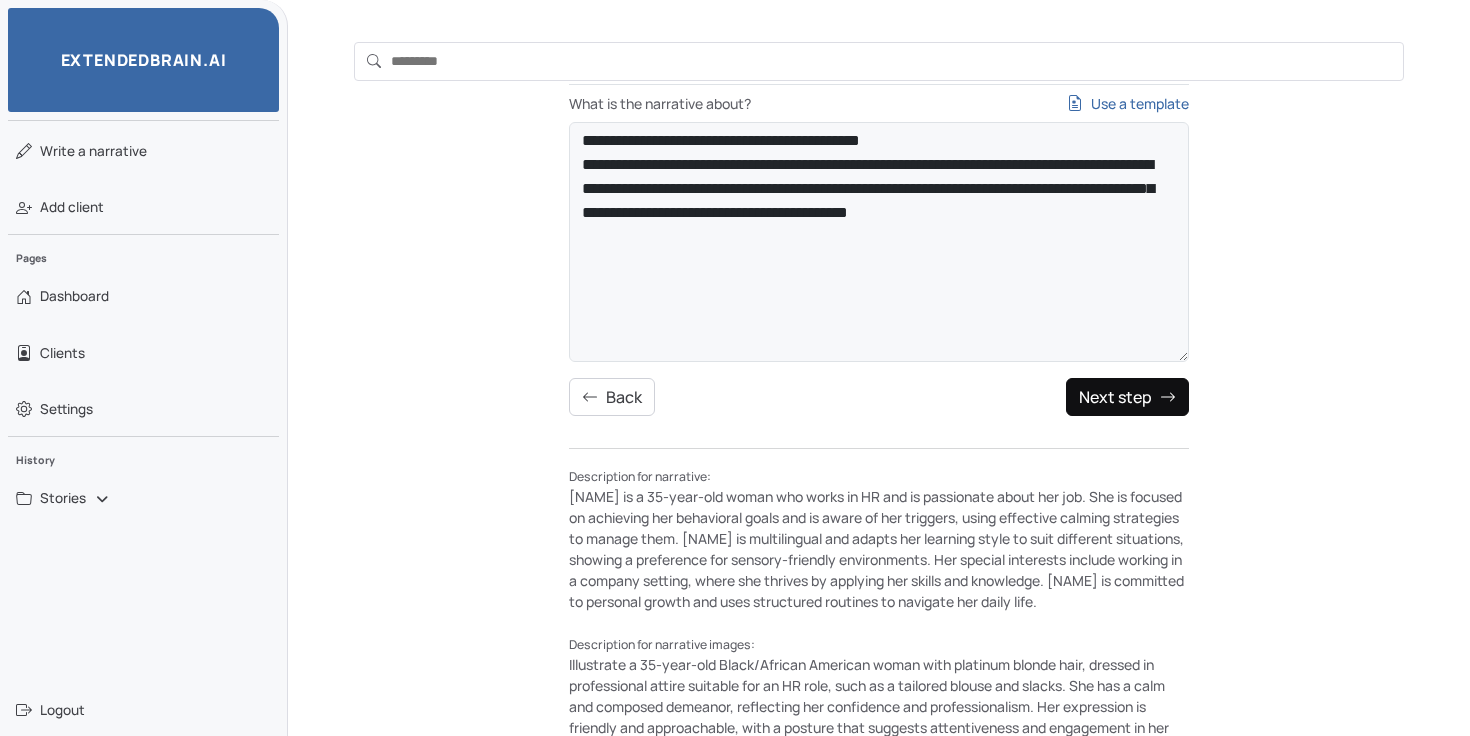 click on "Next step" at bounding box center (1127, 397) 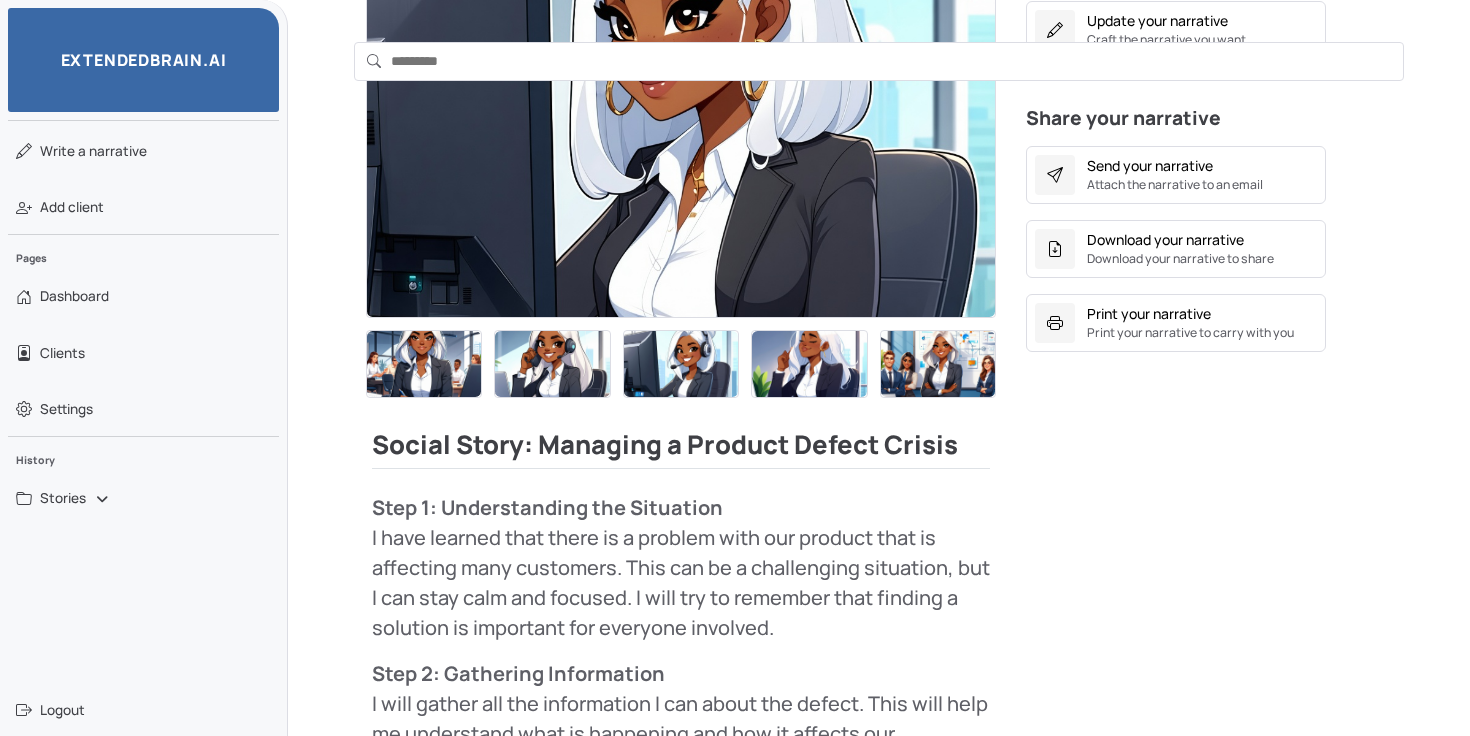 scroll, scrollTop: 532, scrollLeft: 0, axis: vertical 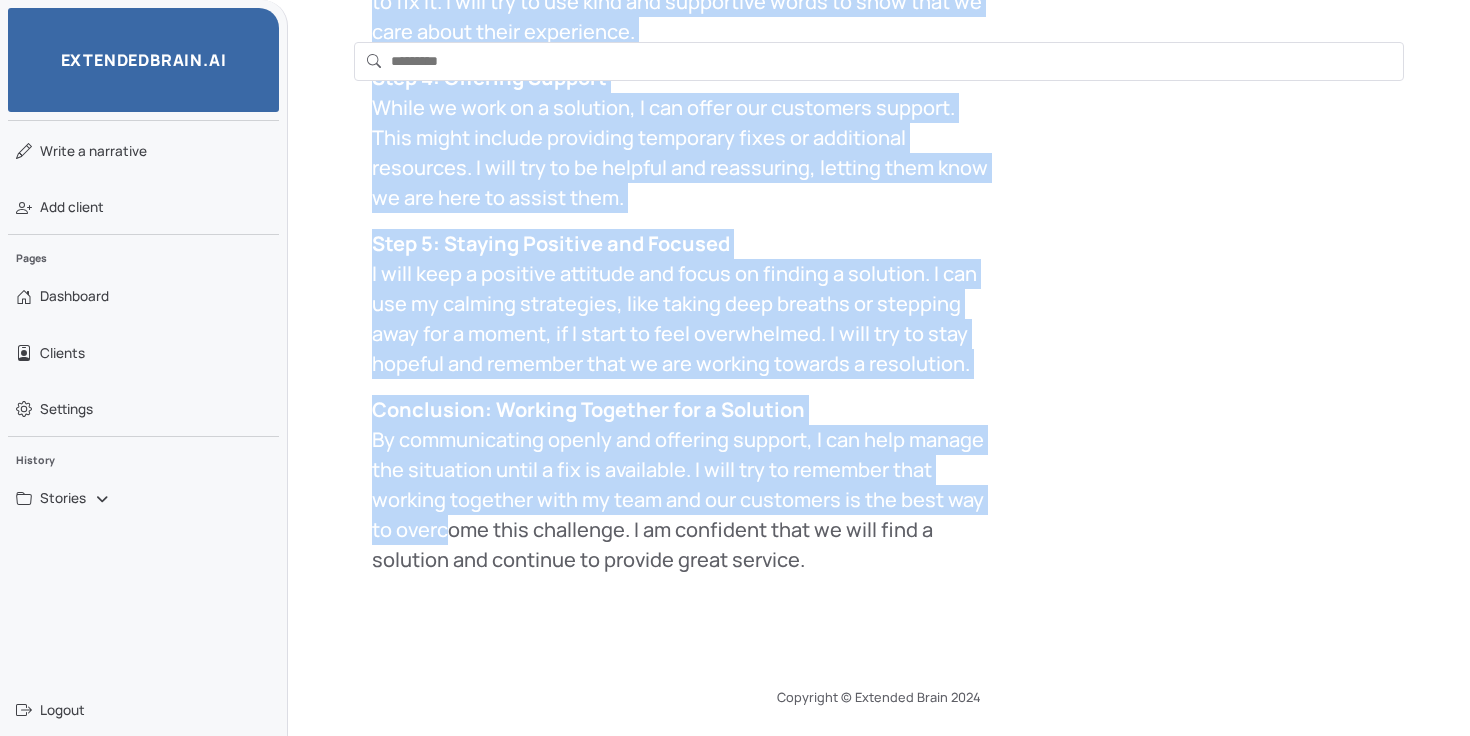 drag, startPoint x: 375, startPoint y: 399, endPoint x: 793, endPoint y: 587, distance: 458.33176 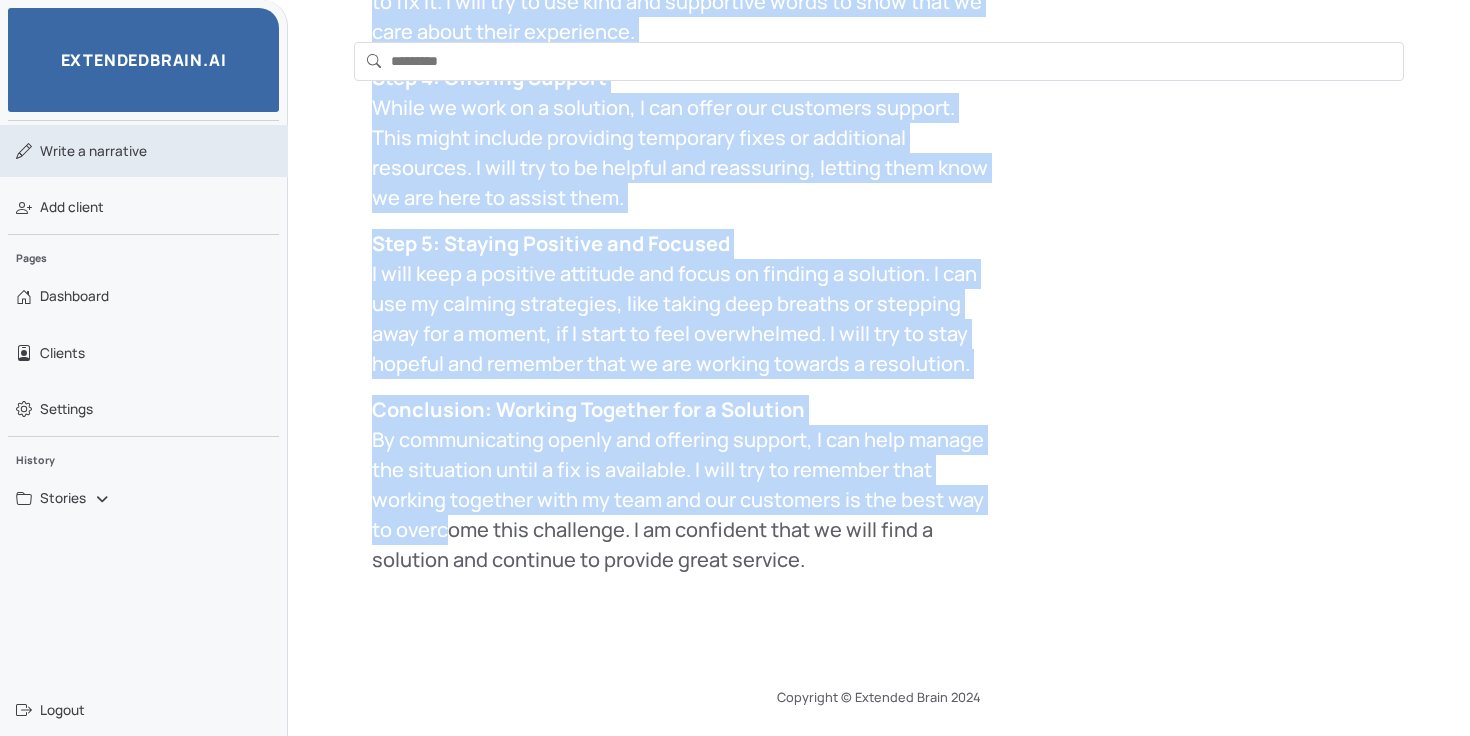 click on "Write a narrative" at bounding box center [93, 151] 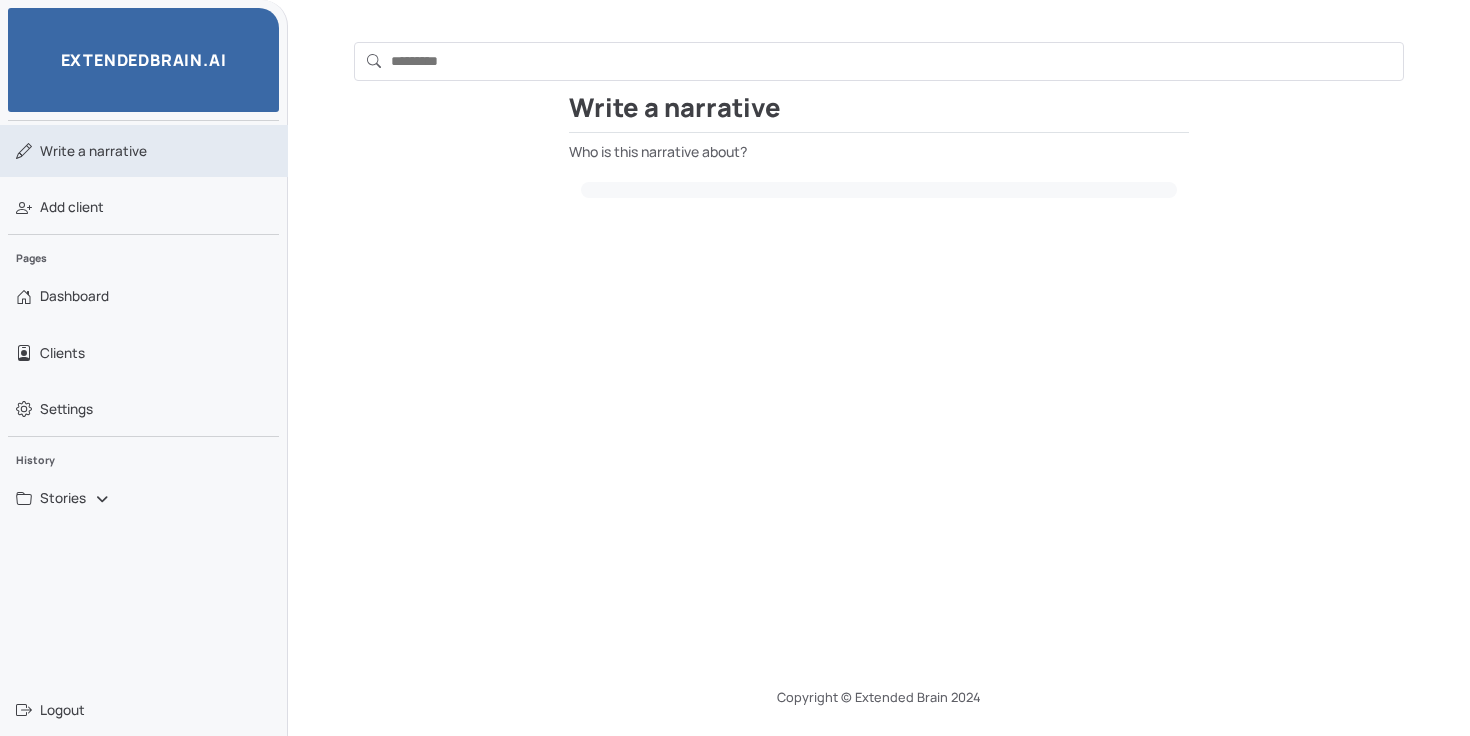 scroll, scrollTop: 158, scrollLeft: 0, axis: vertical 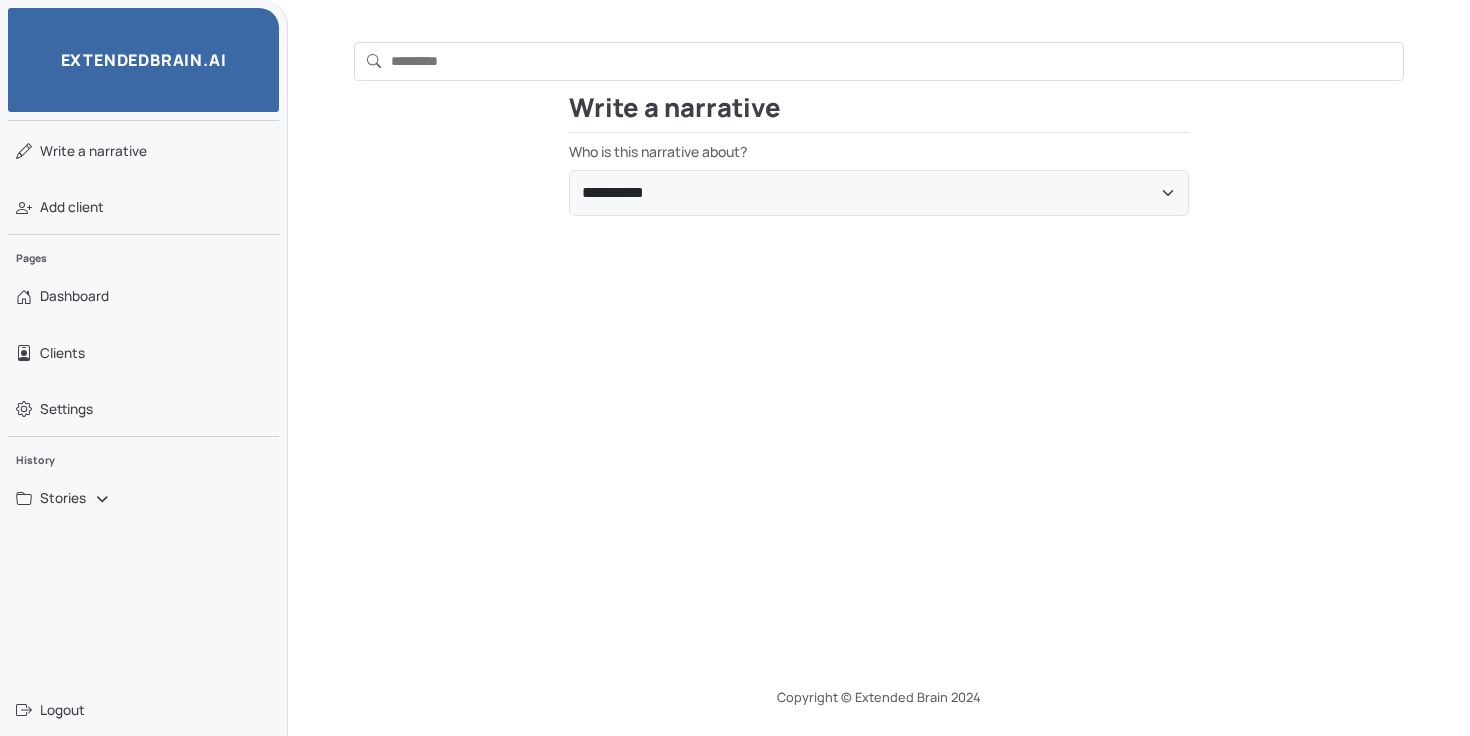 click on "**********" at bounding box center (879, 318) 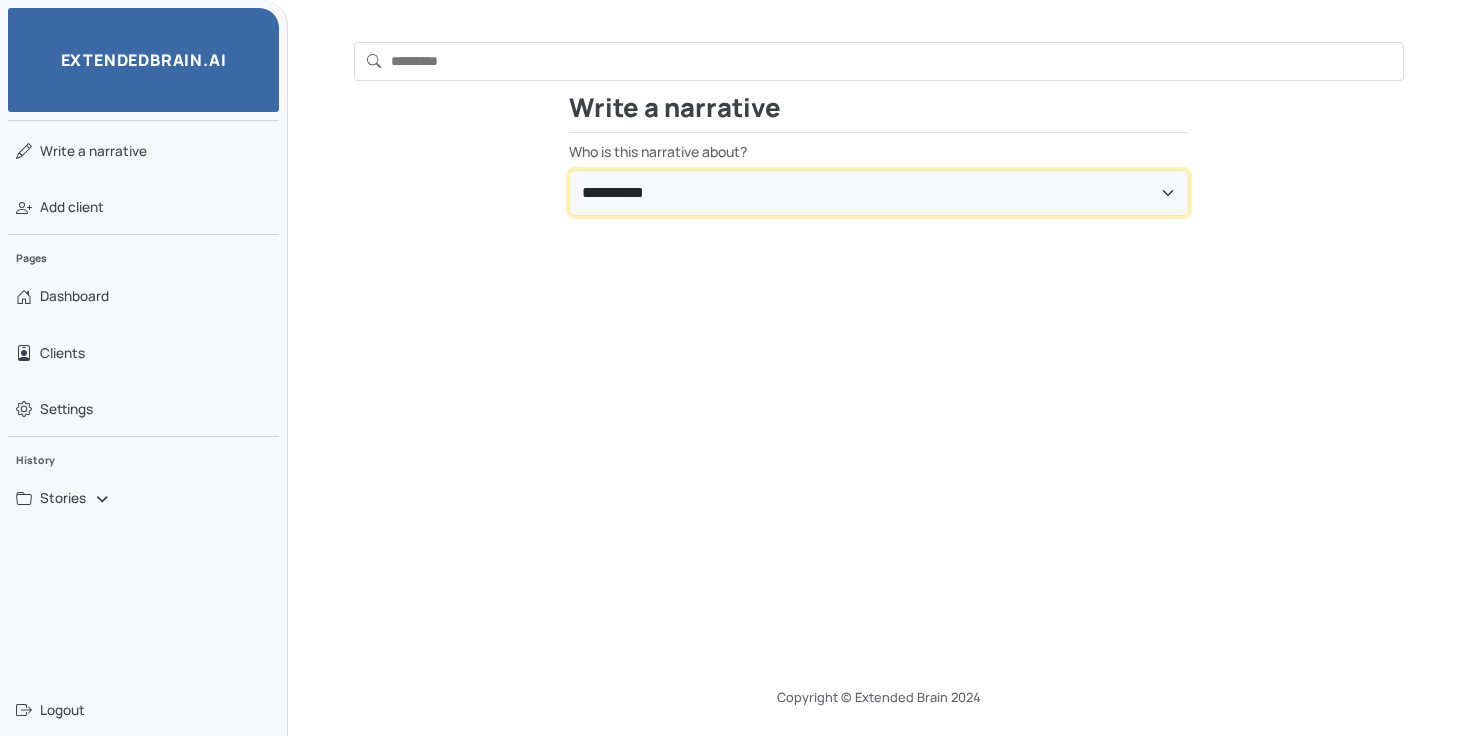 click on "**********" at bounding box center (879, 193) 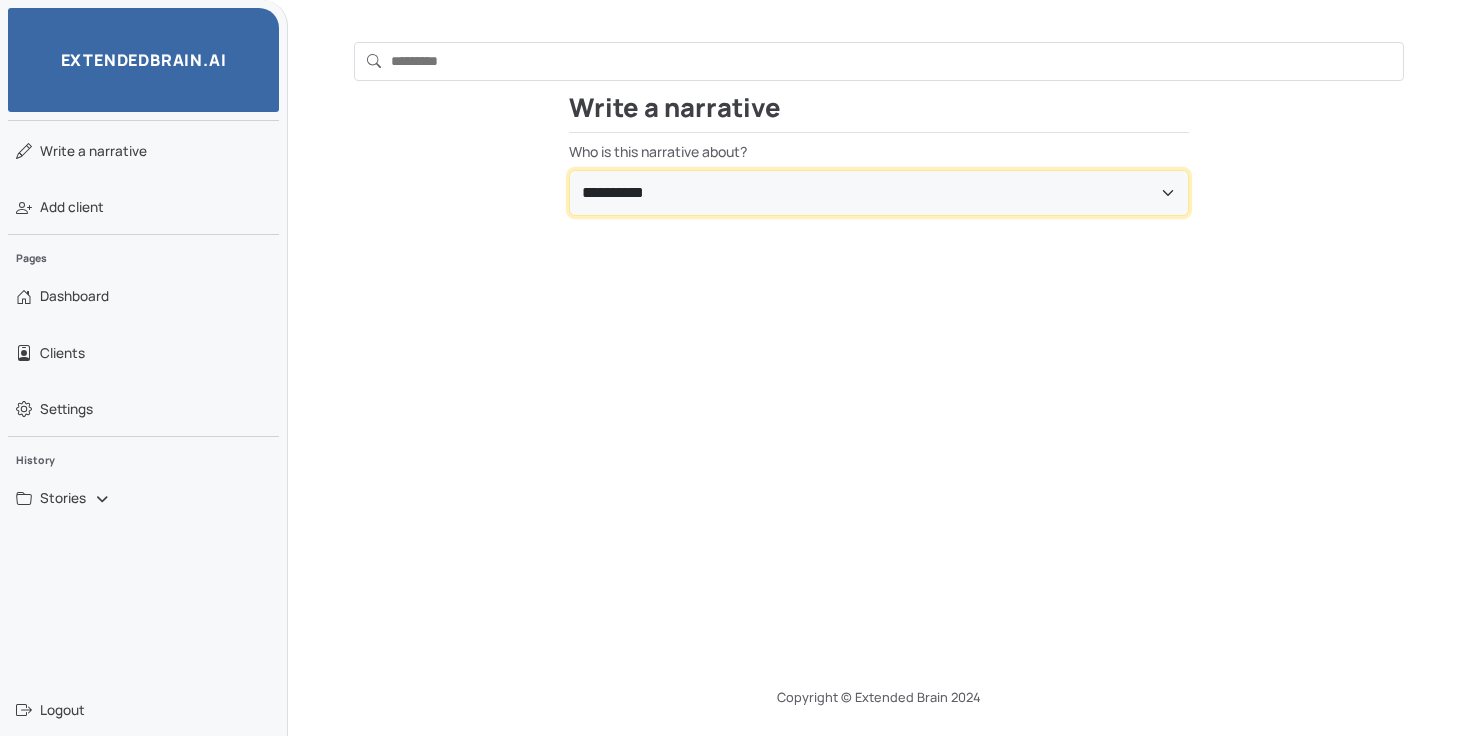 select on "**********" 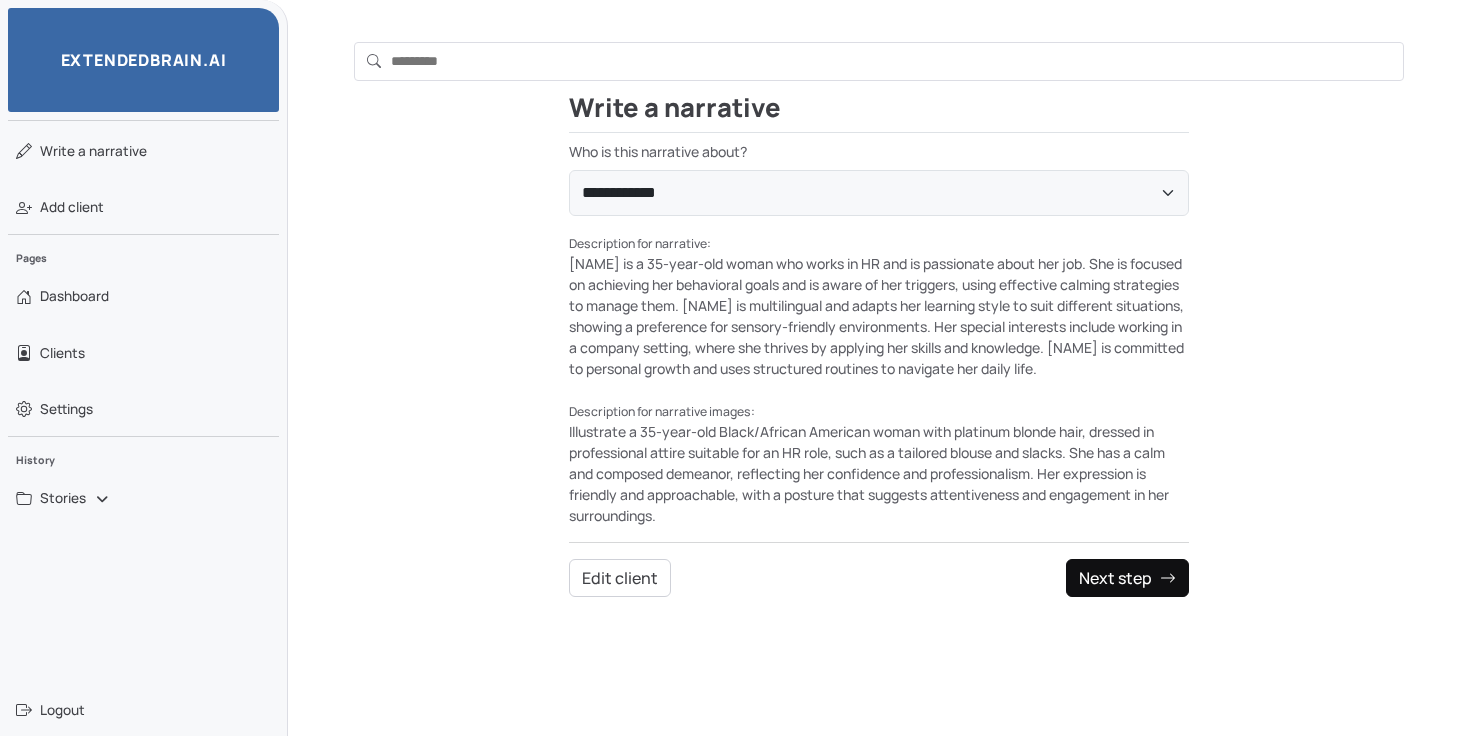 click on "Next step" at bounding box center (1127, 578) 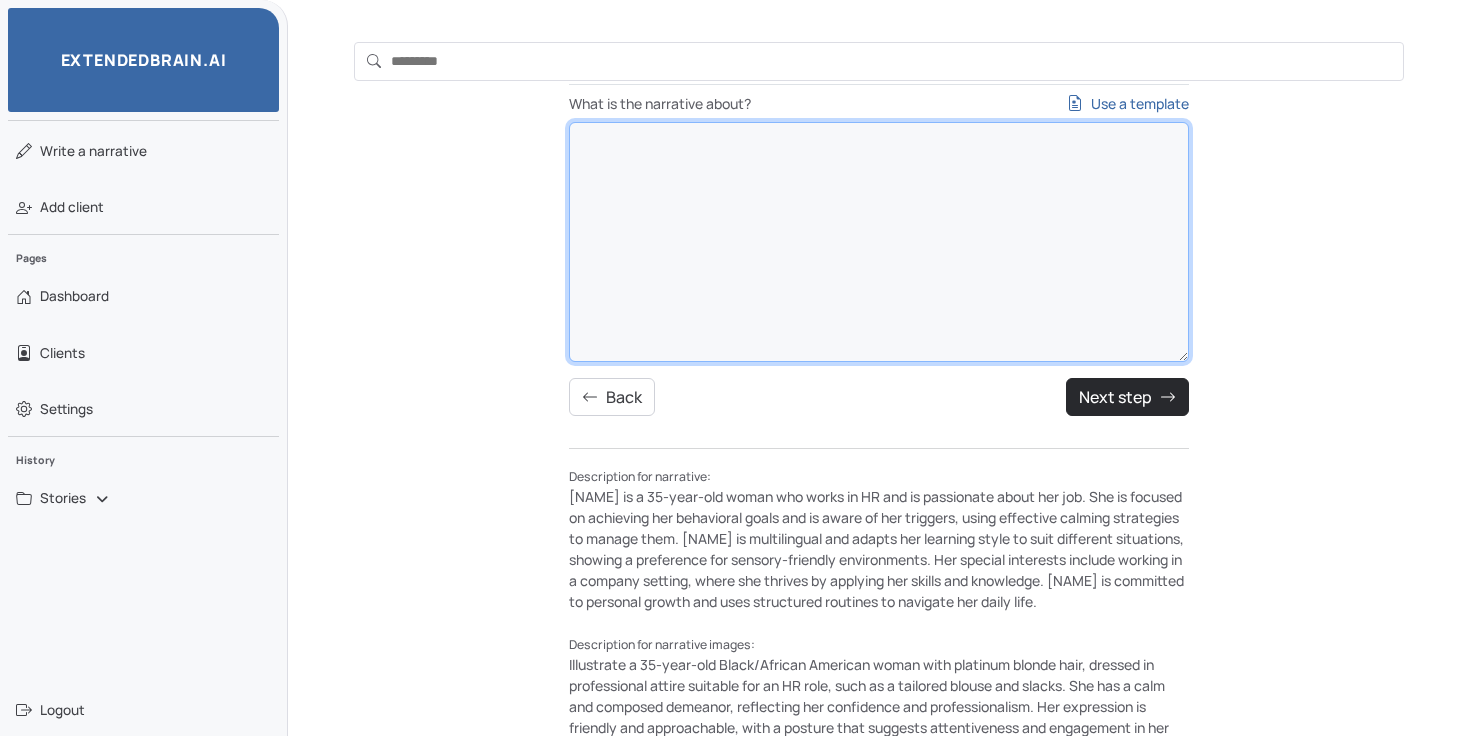 click on "What is the narrative about?   Use a template" at bounding box center [879, 242] 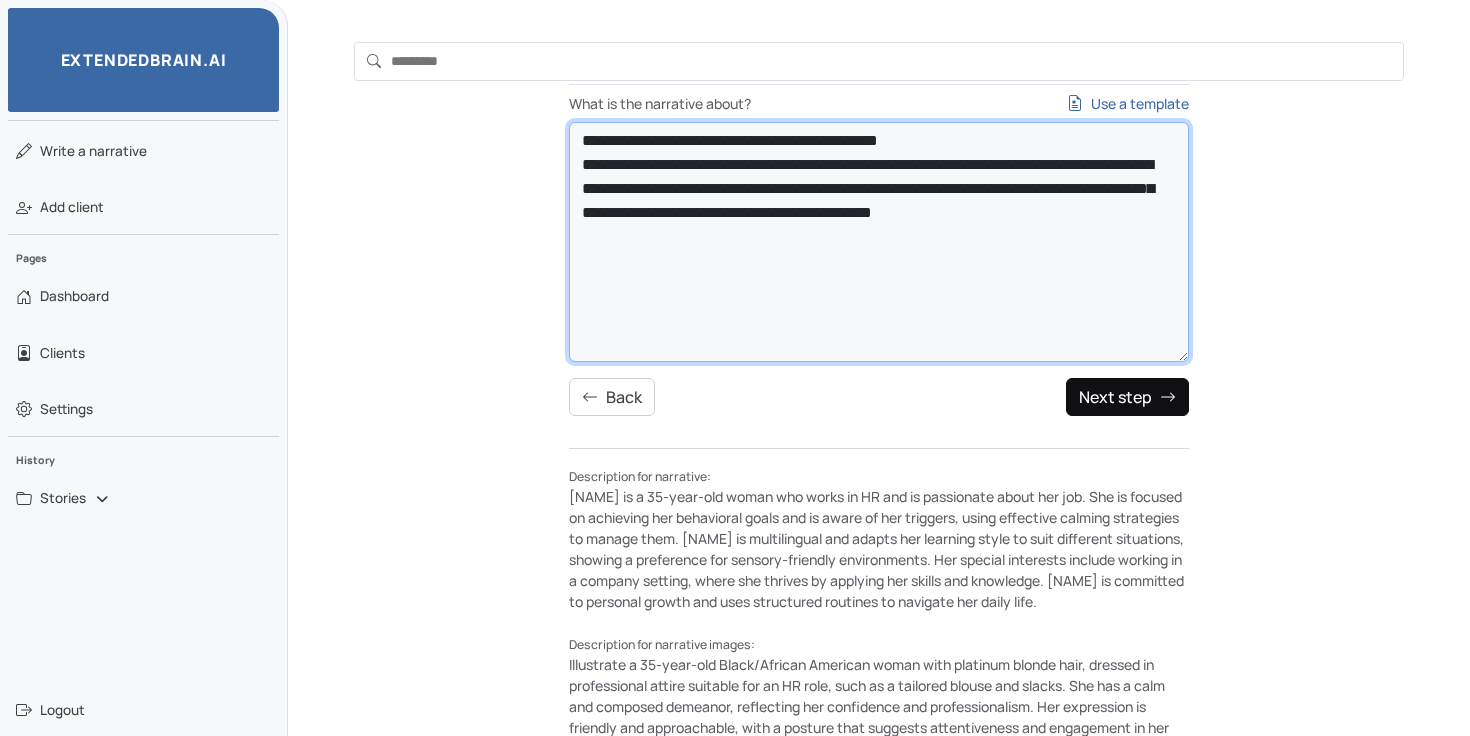 type on "**********" 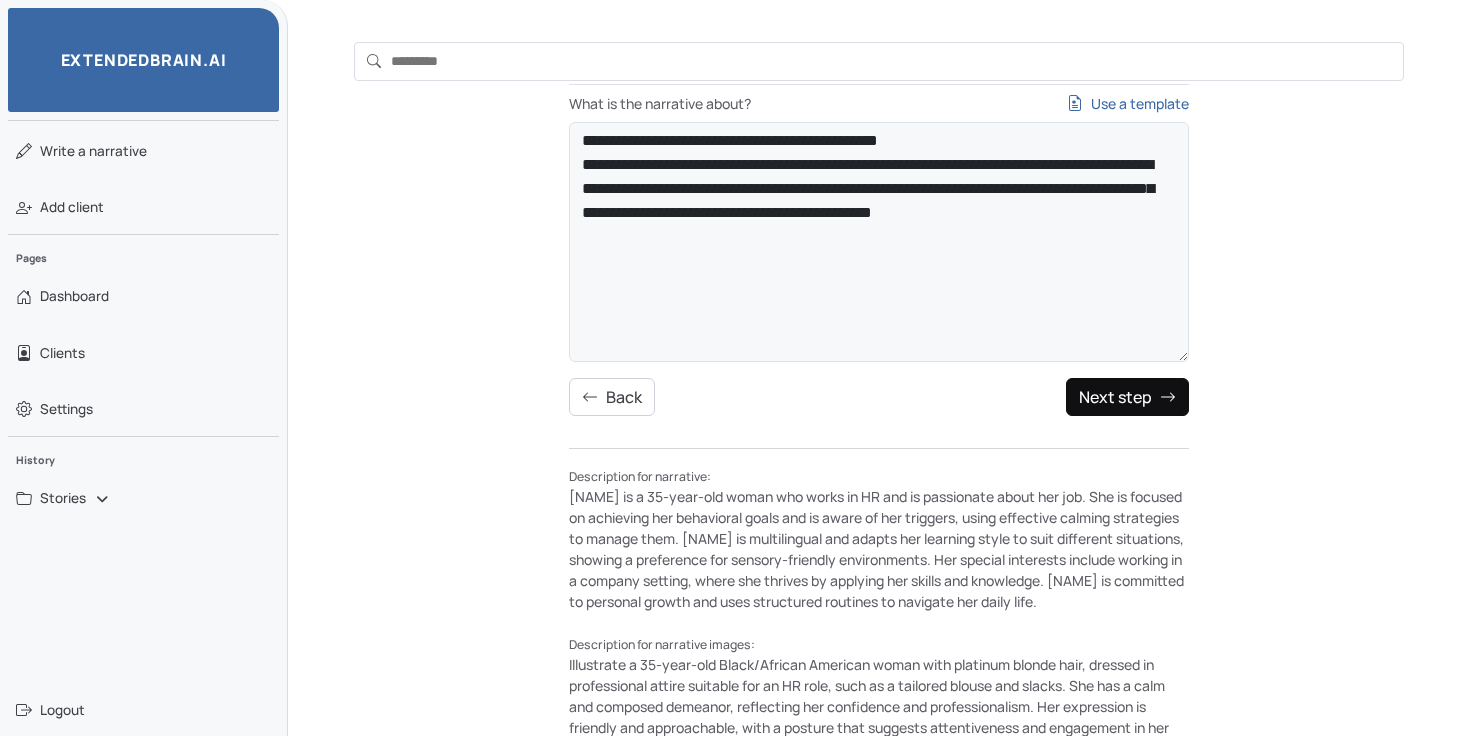 click on "Next step" at bounding box center (1127, 397) 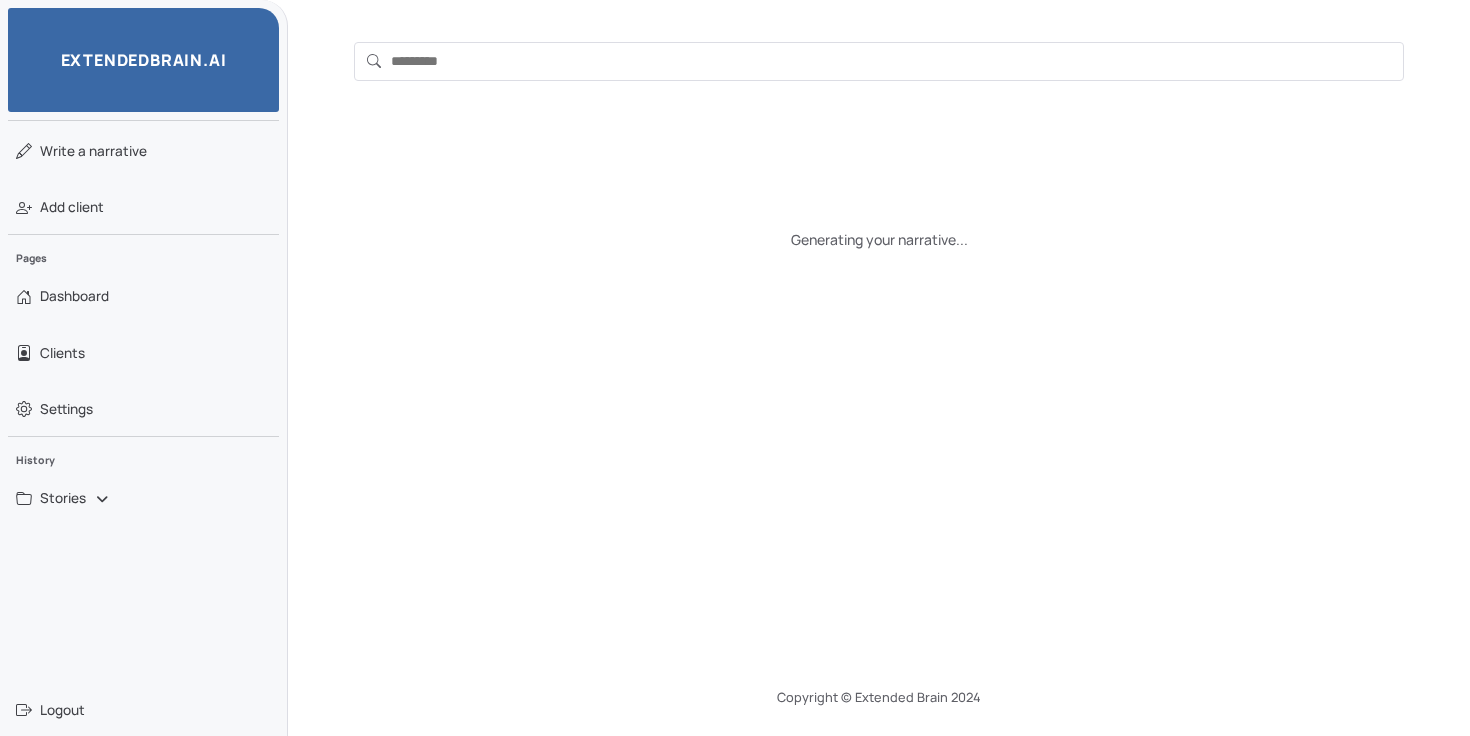 scroll, scrollTop: 63, scrollLeft: 0, axis: vertical 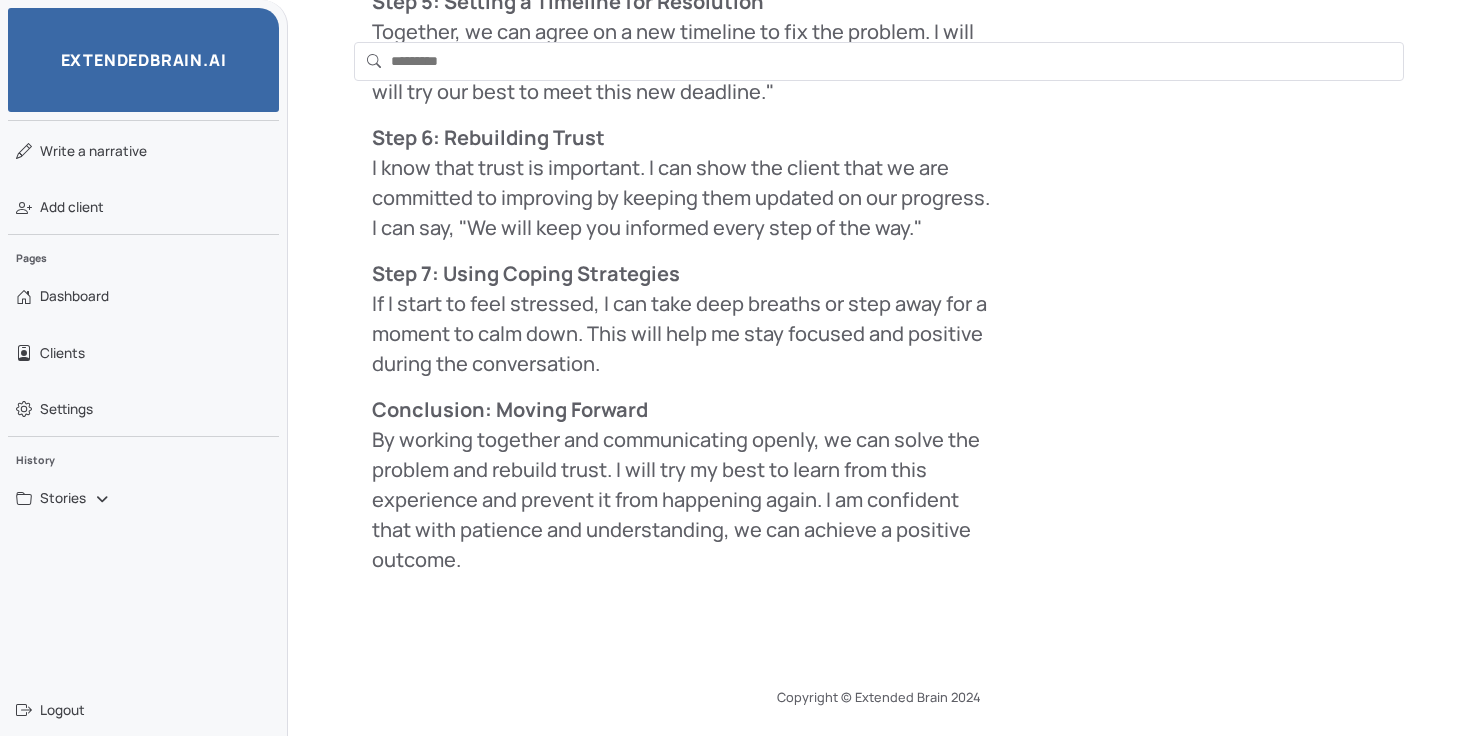 drag, startPoint x: 373, startPoint y: 643, endPoint x: 458, endPoint y: 594, distance: 98.11218 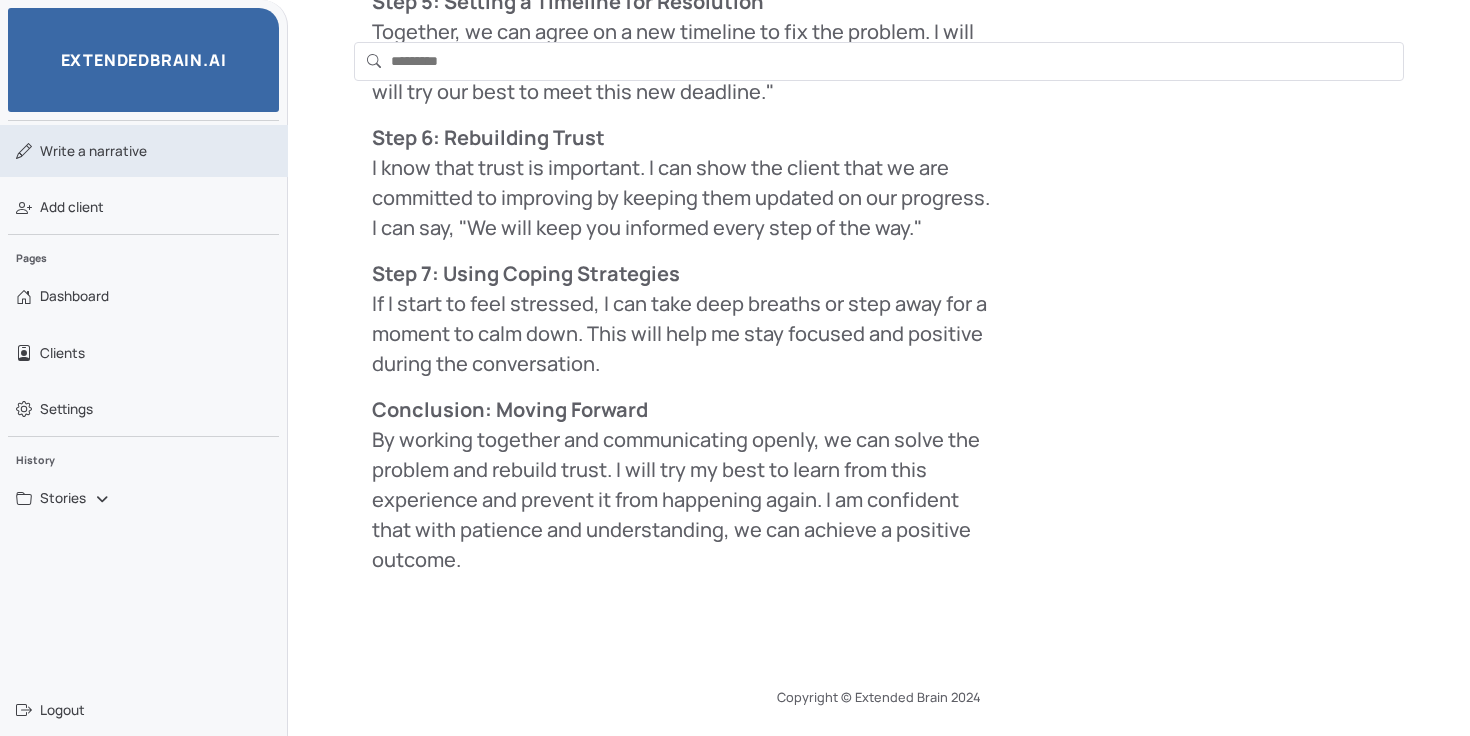 click on "Write a narrative" at bounding box center (93, 151) 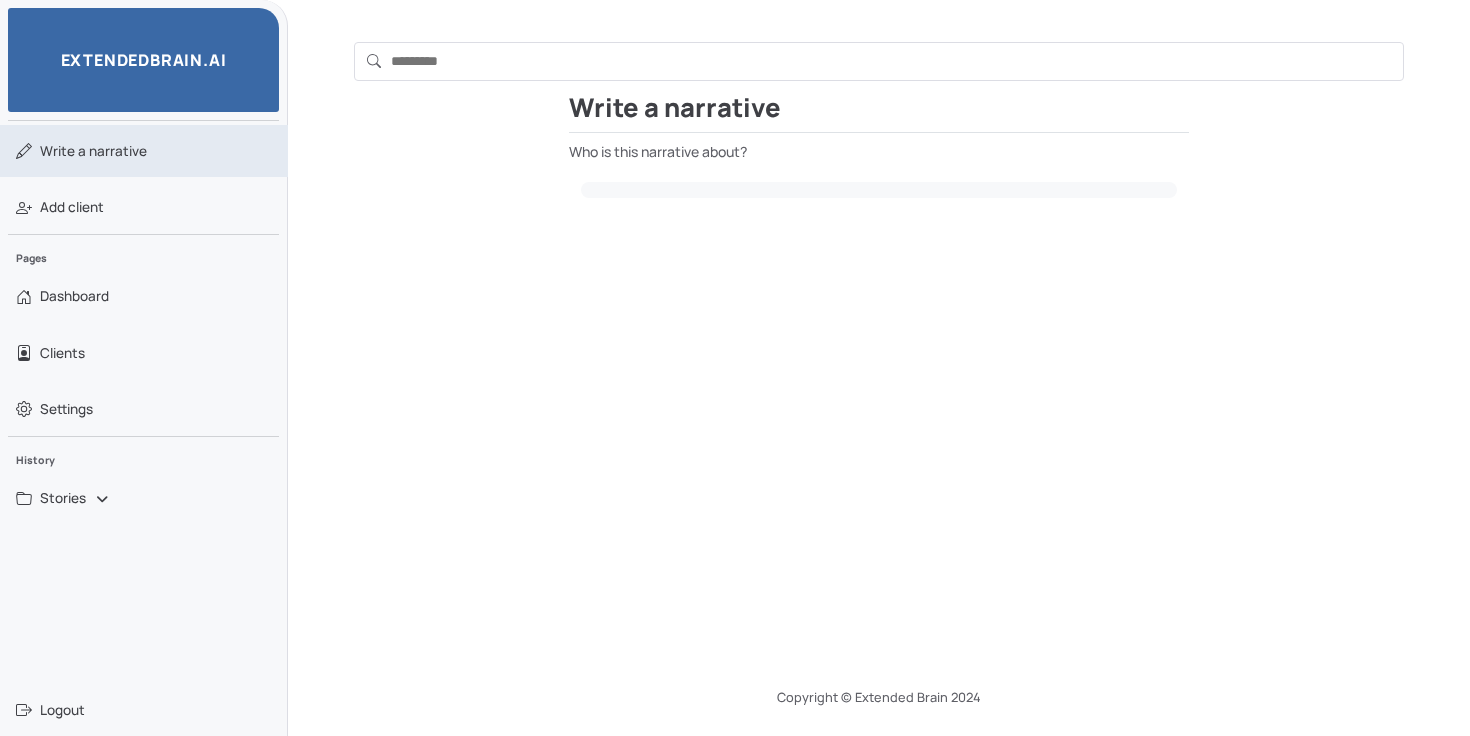 scroll, scrollTop: 158, scrollLeft: 0, axis: vertical 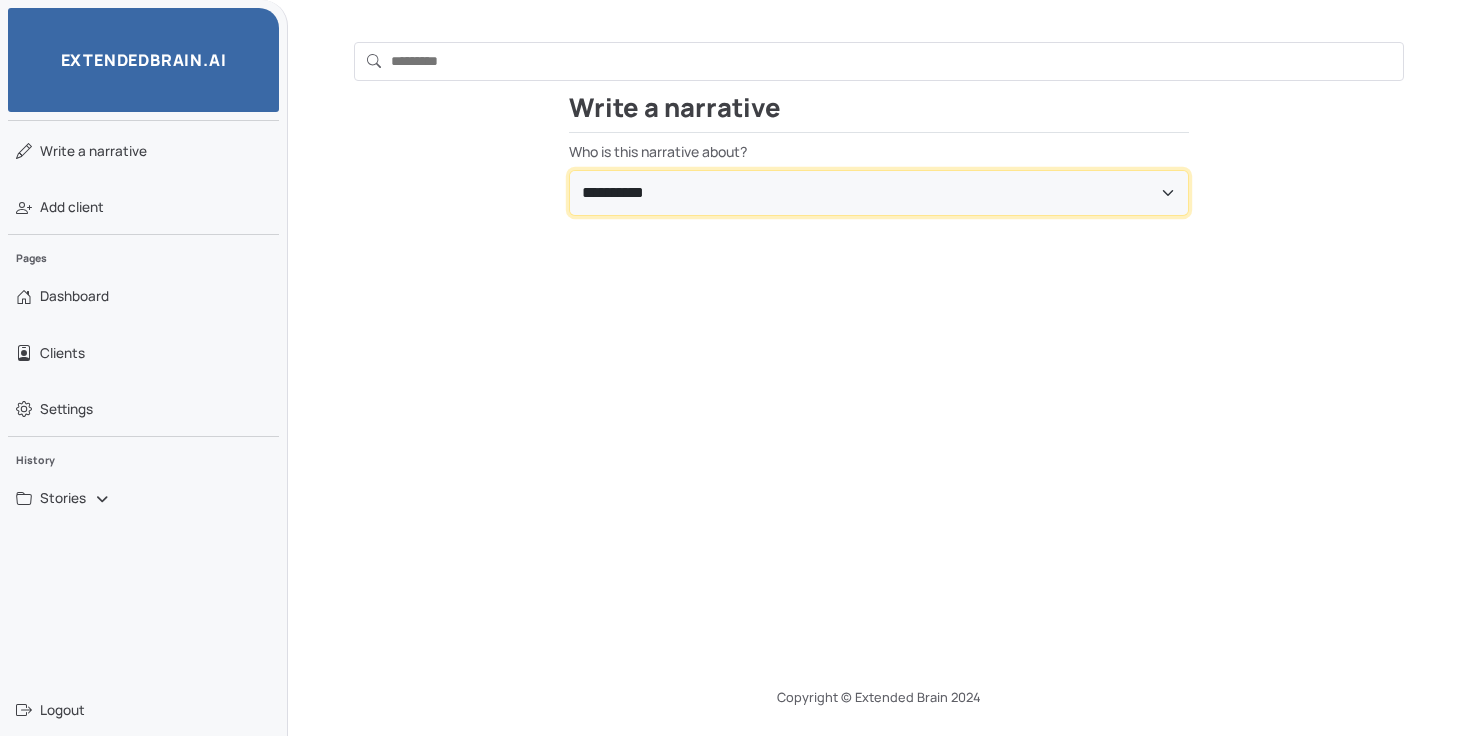 click on "**********" at bounding box center [879, 193] 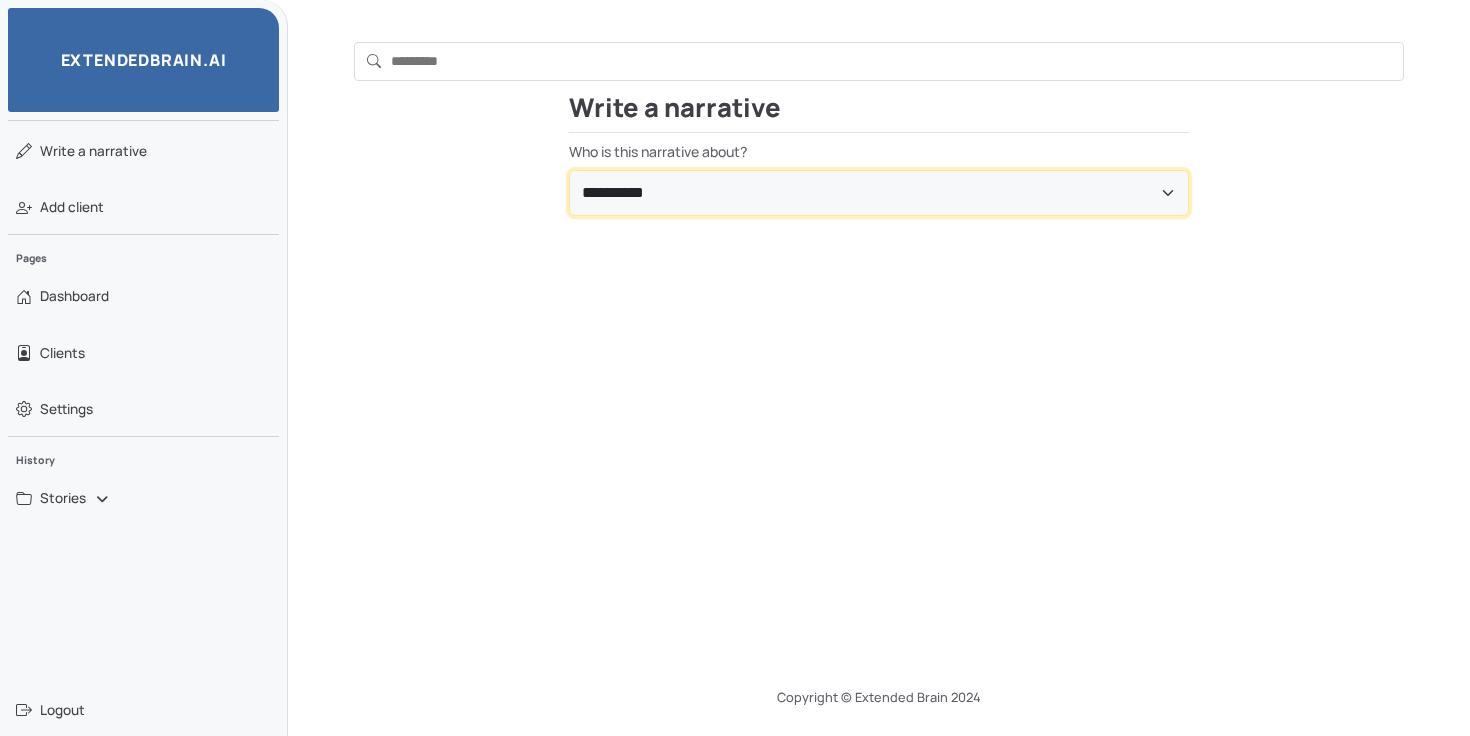 select on "**********" 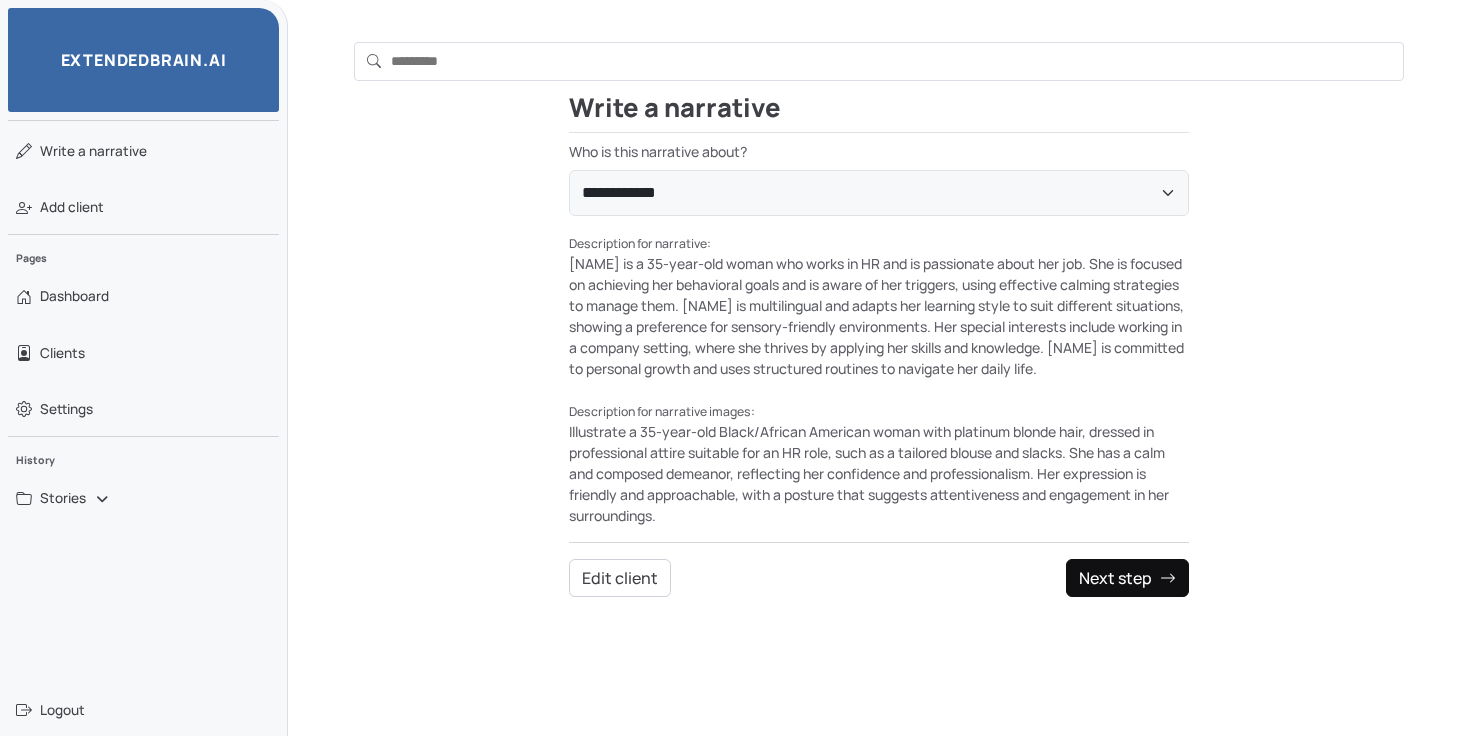 click on "Next step" at bounding box center [1127, 578] 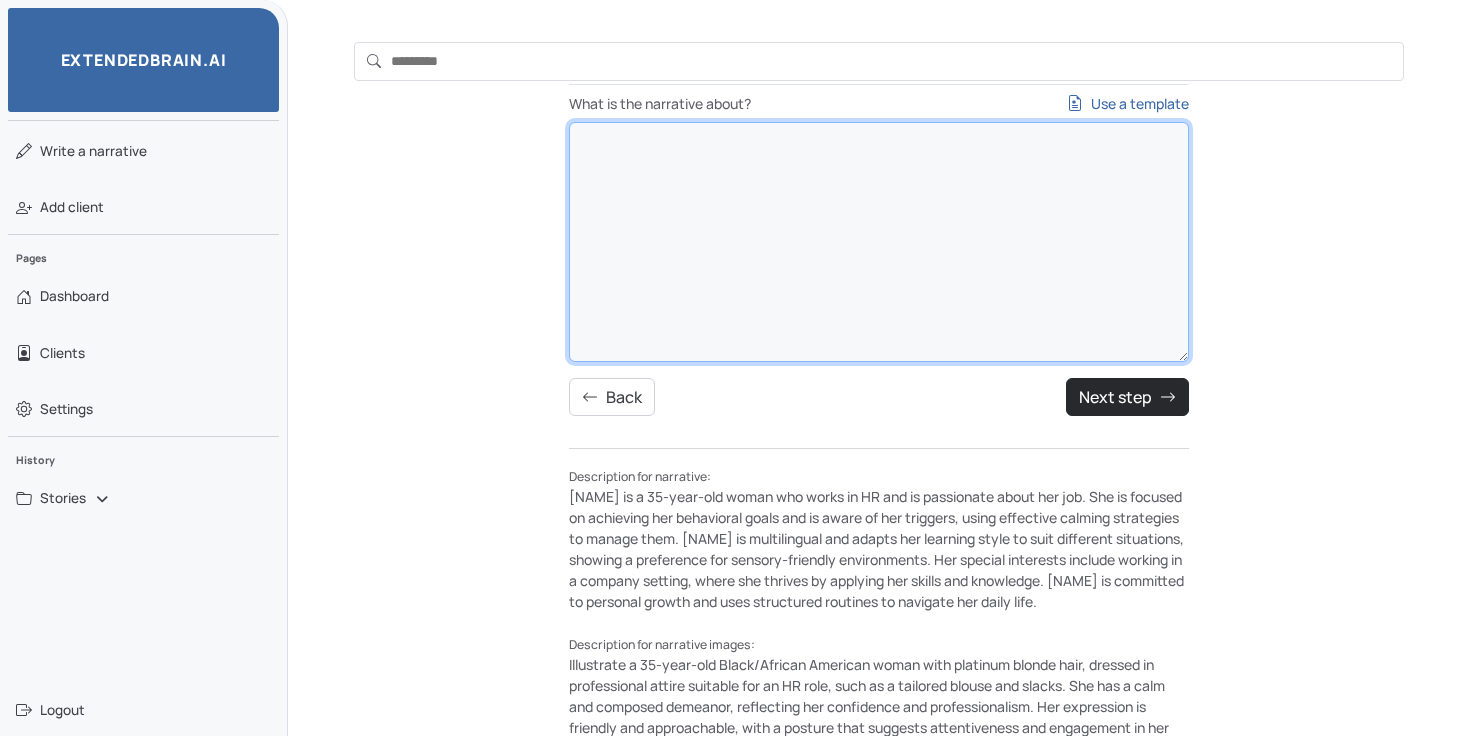 click on "What is the narrative about?   Use a template" at bounding box center [879, 242] 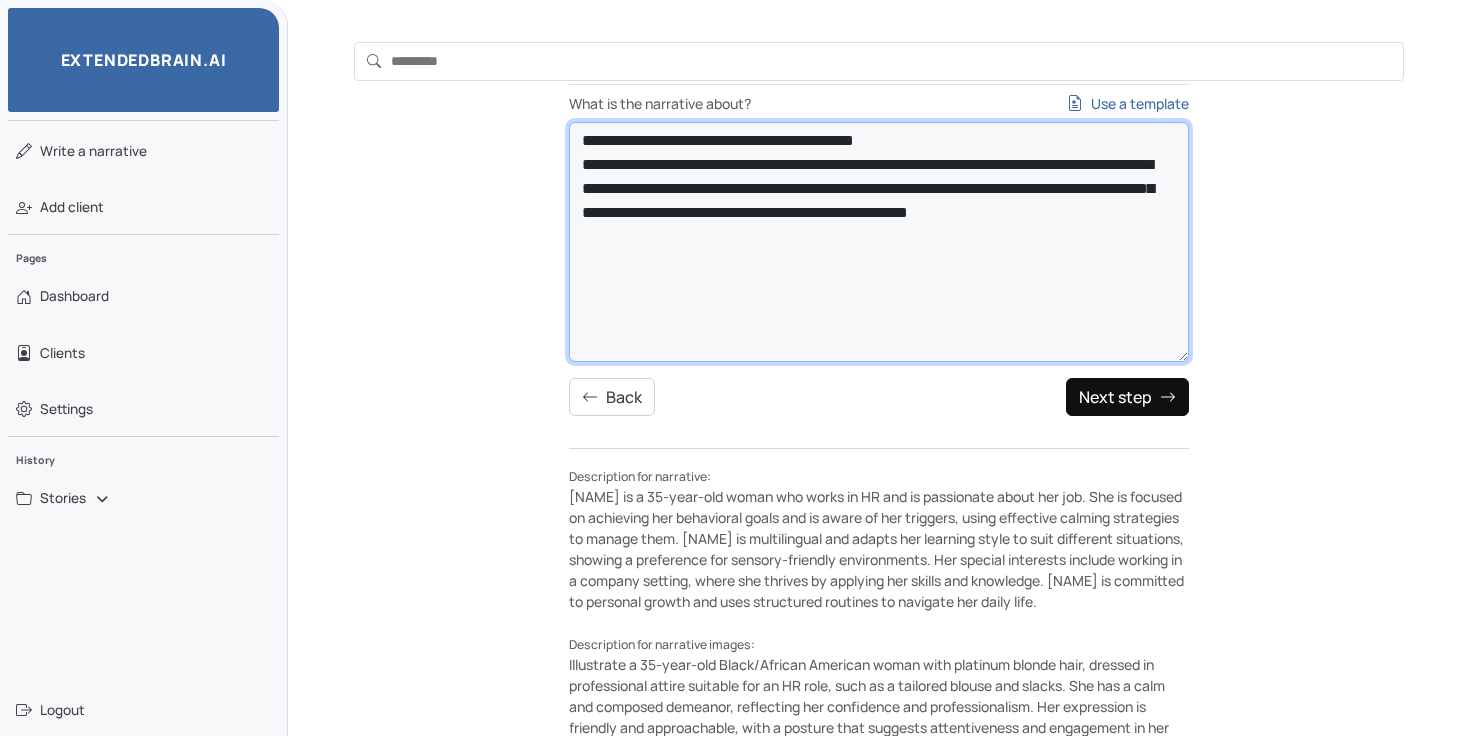 type on "**********" 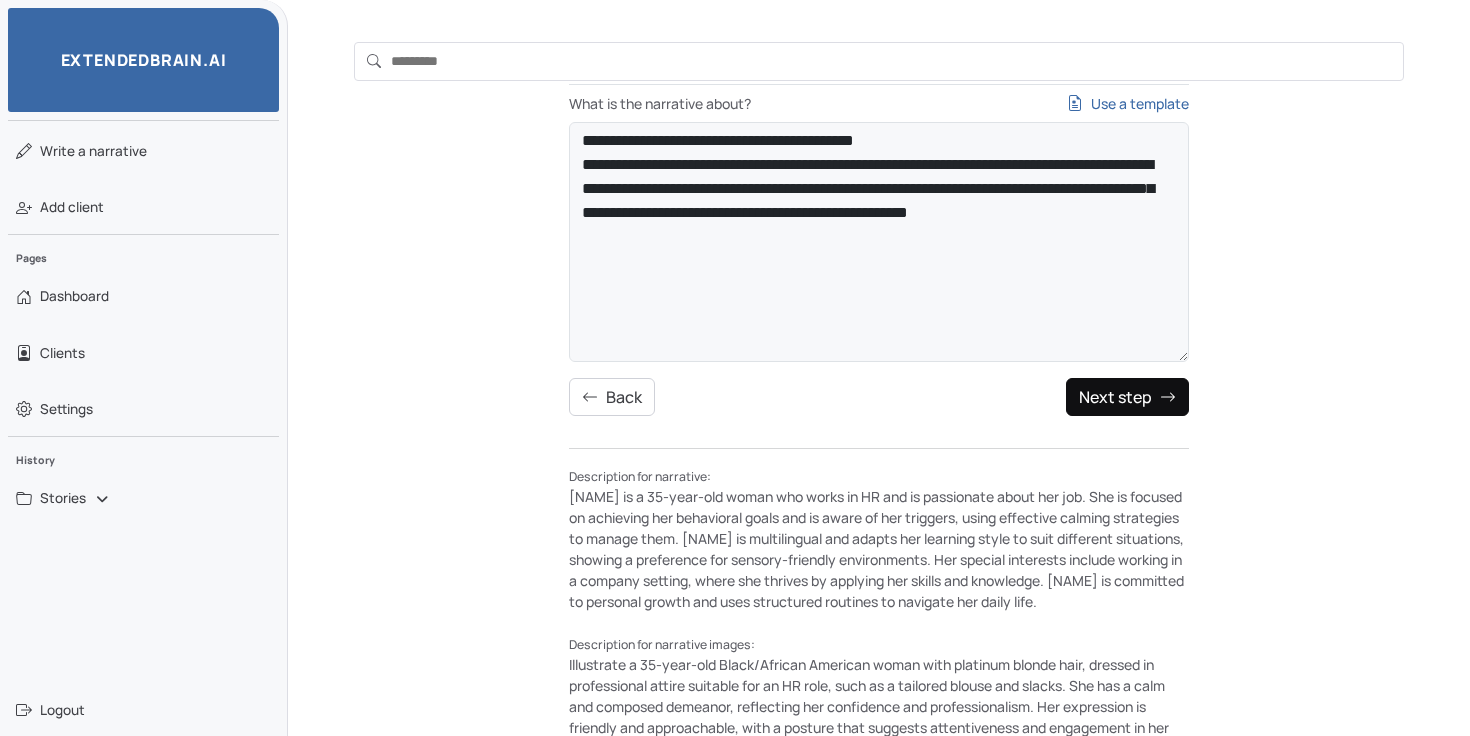 click on "Next step" at bounding box center (1127, 397) 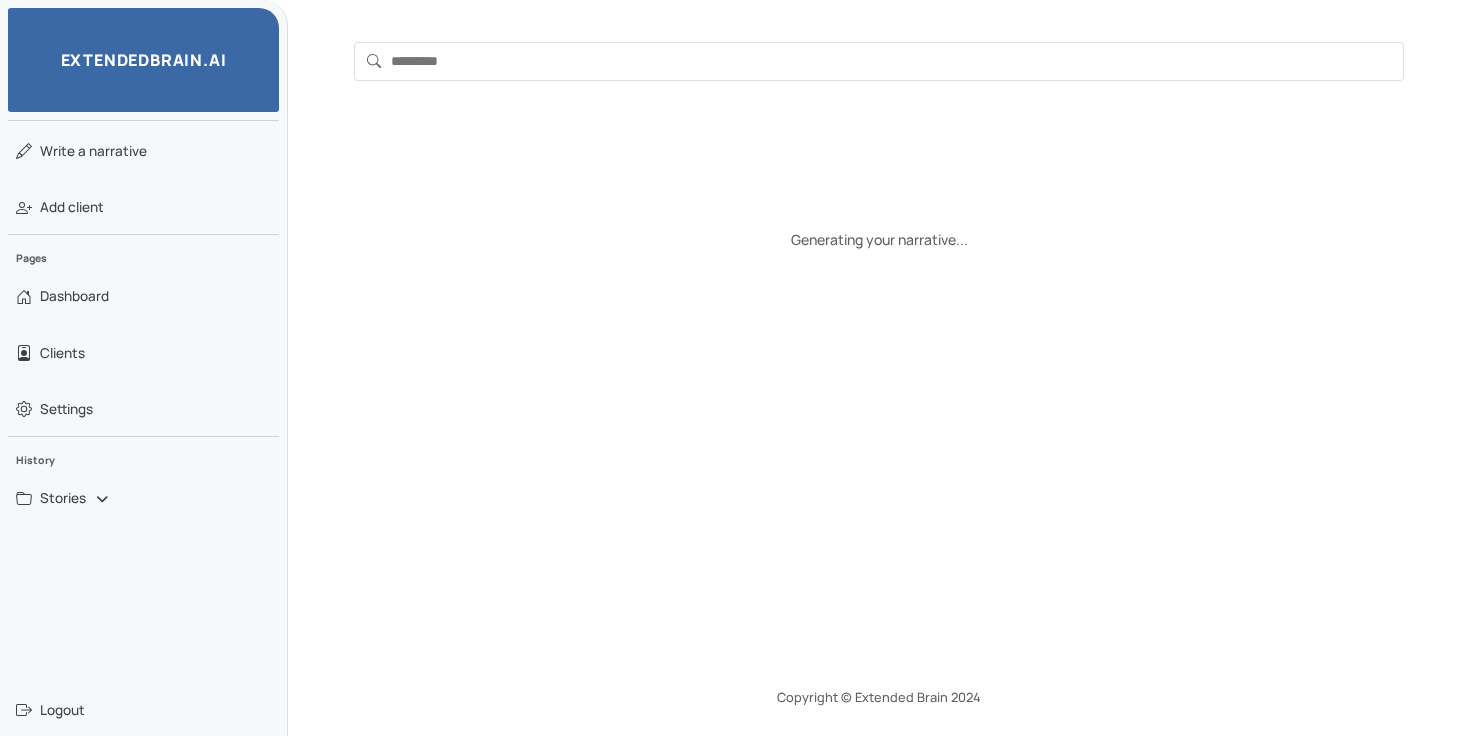scroll, scrollTop: 63, scrollLeft: 0, axis: vertical 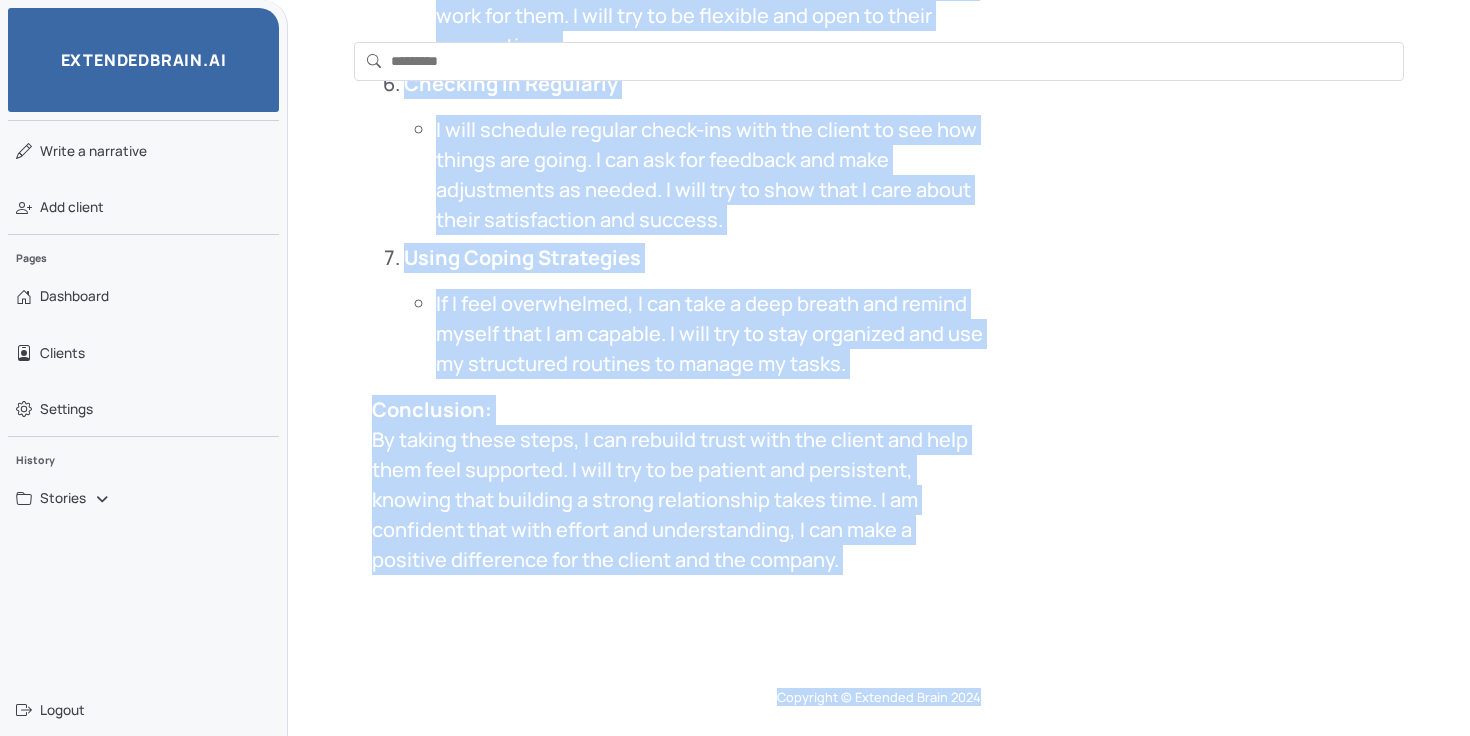 drag, startPoint x: 375, startPoint y: 660, endPoint x: 867, endPoint y: 553, distance: 503.50073 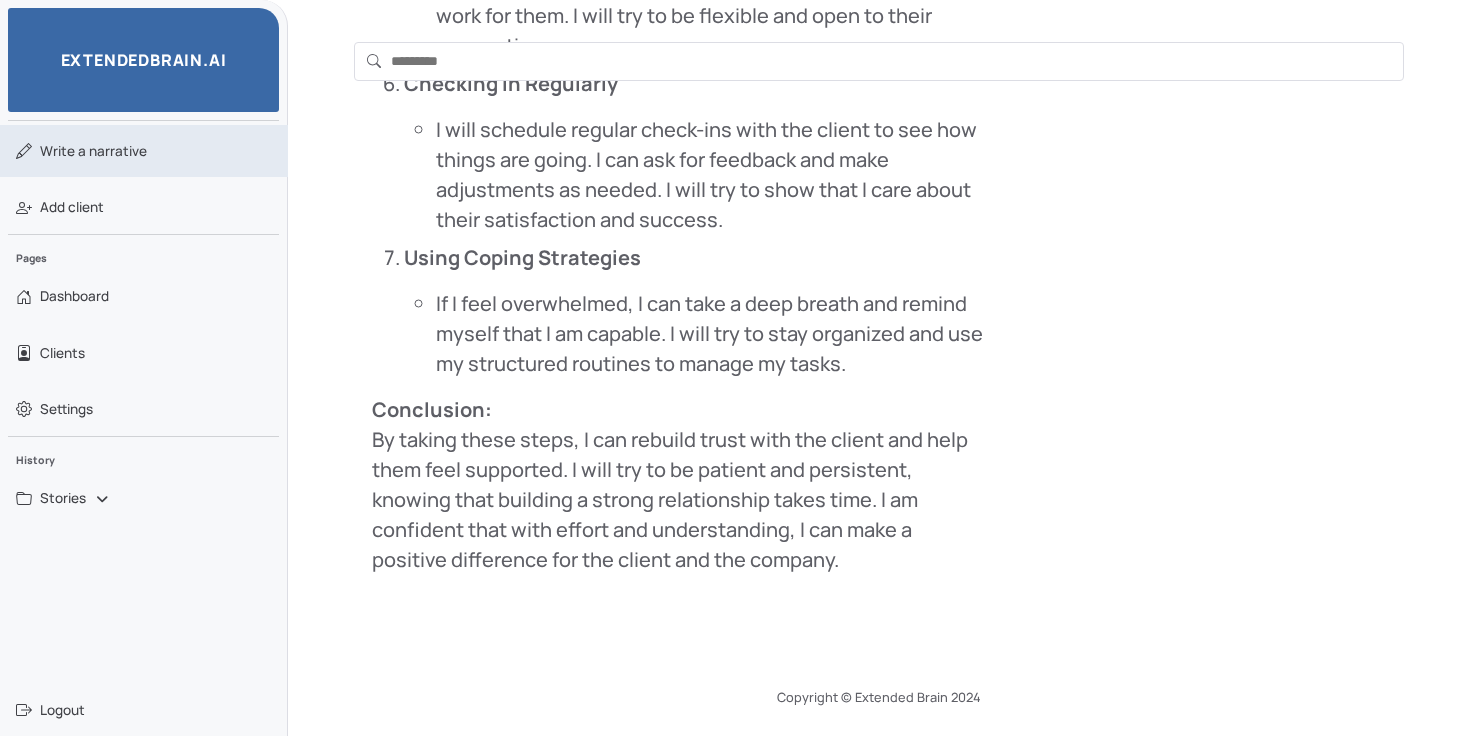 click on "Write a narrative" at bounding box center [144, 151] 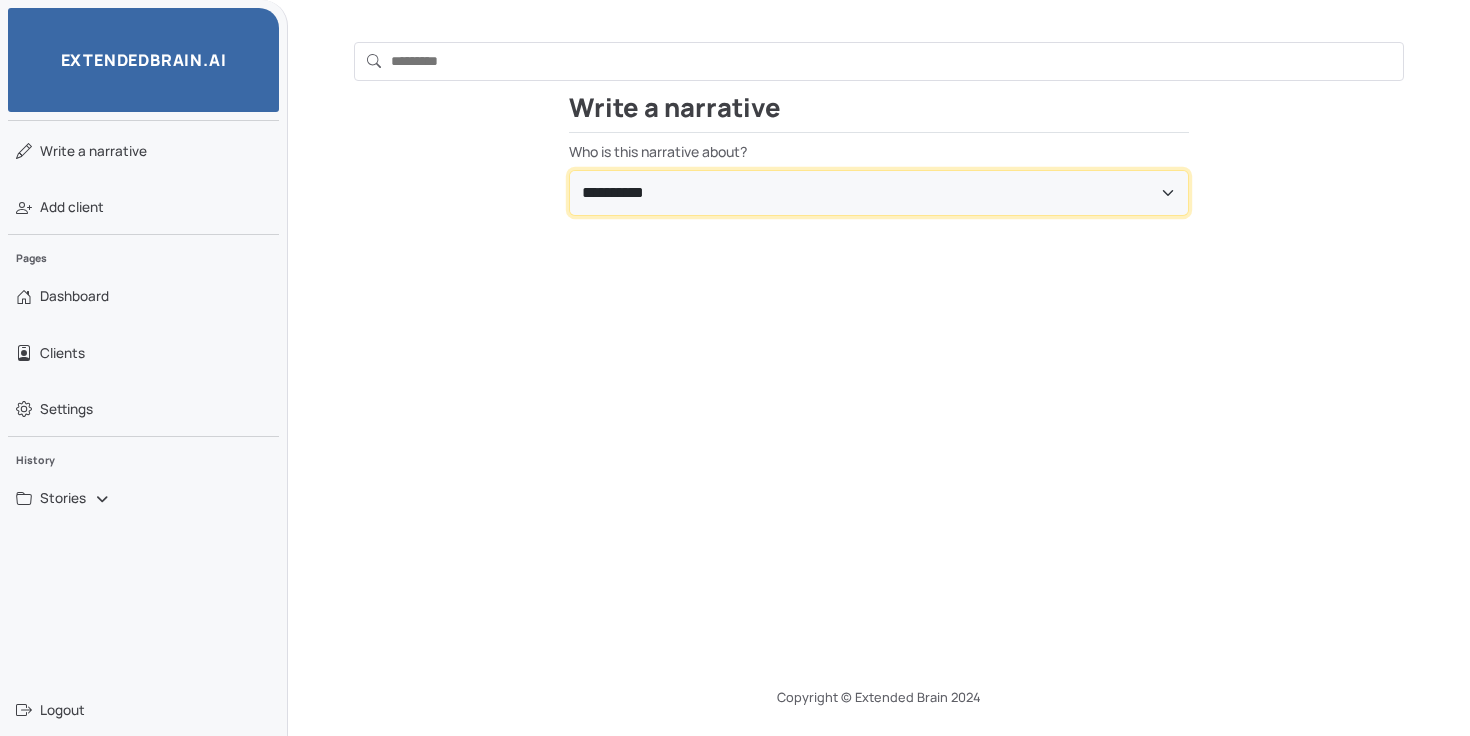 click on "**********" at bounding box center (879, 193) 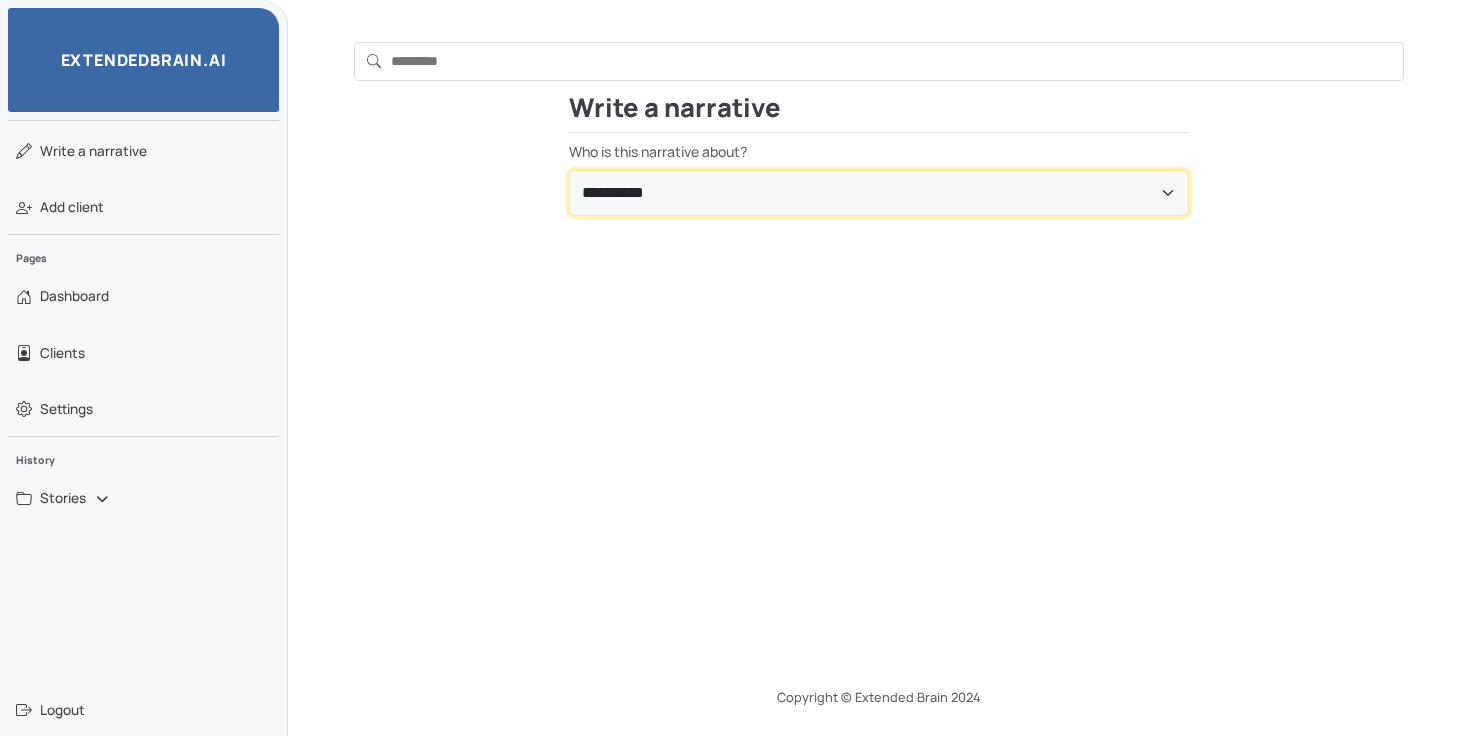 select on "**********" 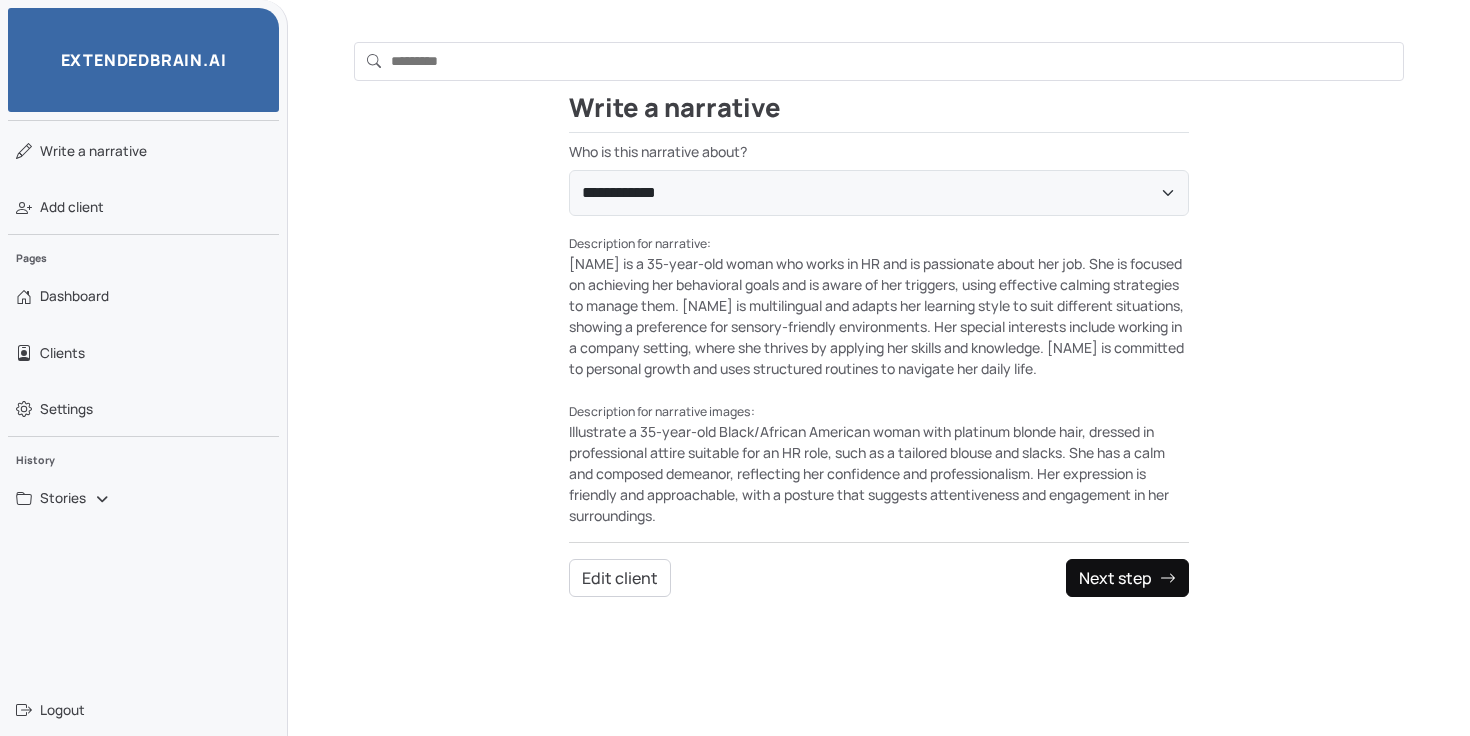click on "Next step" at bounding box center (1127, 578) 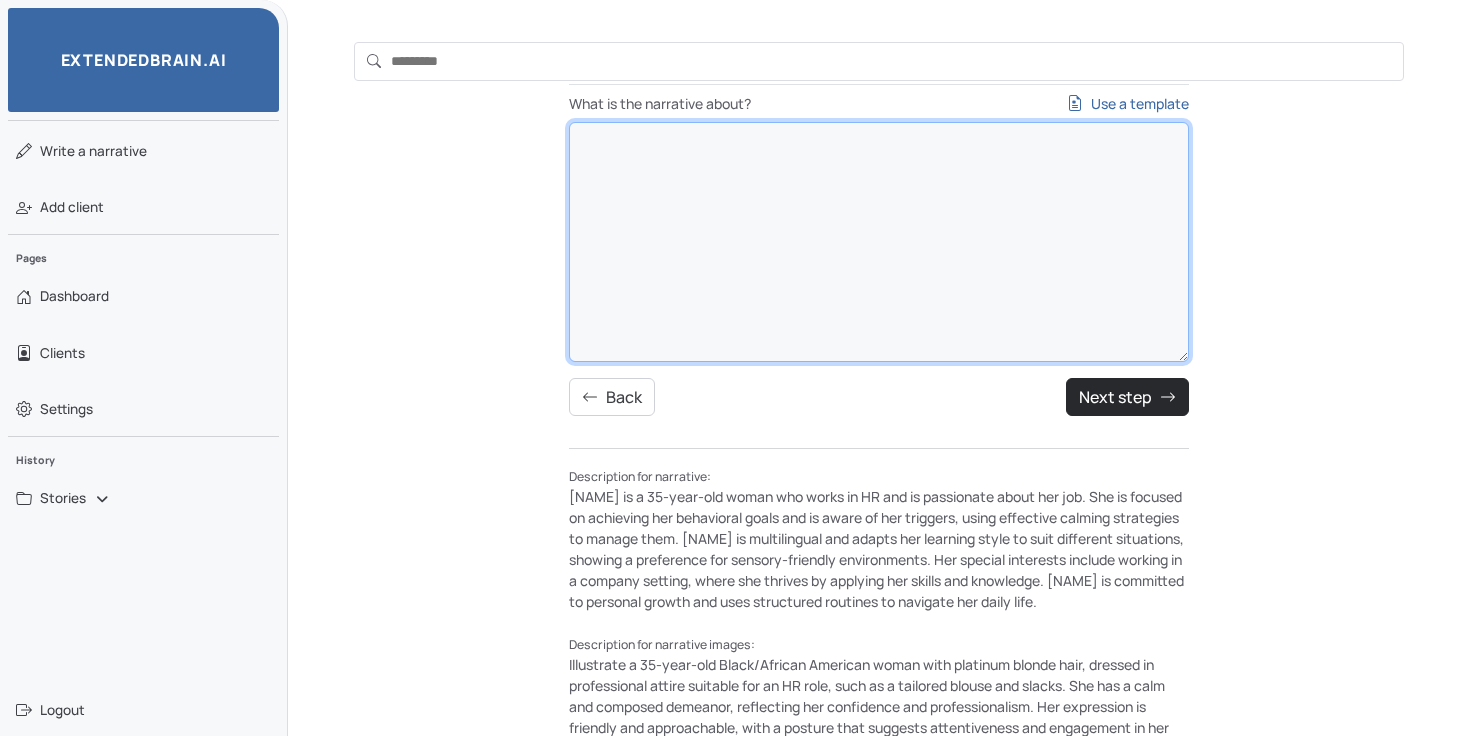 click on "What is the narrative about?   Use a template" at bounding box center (879, 242) 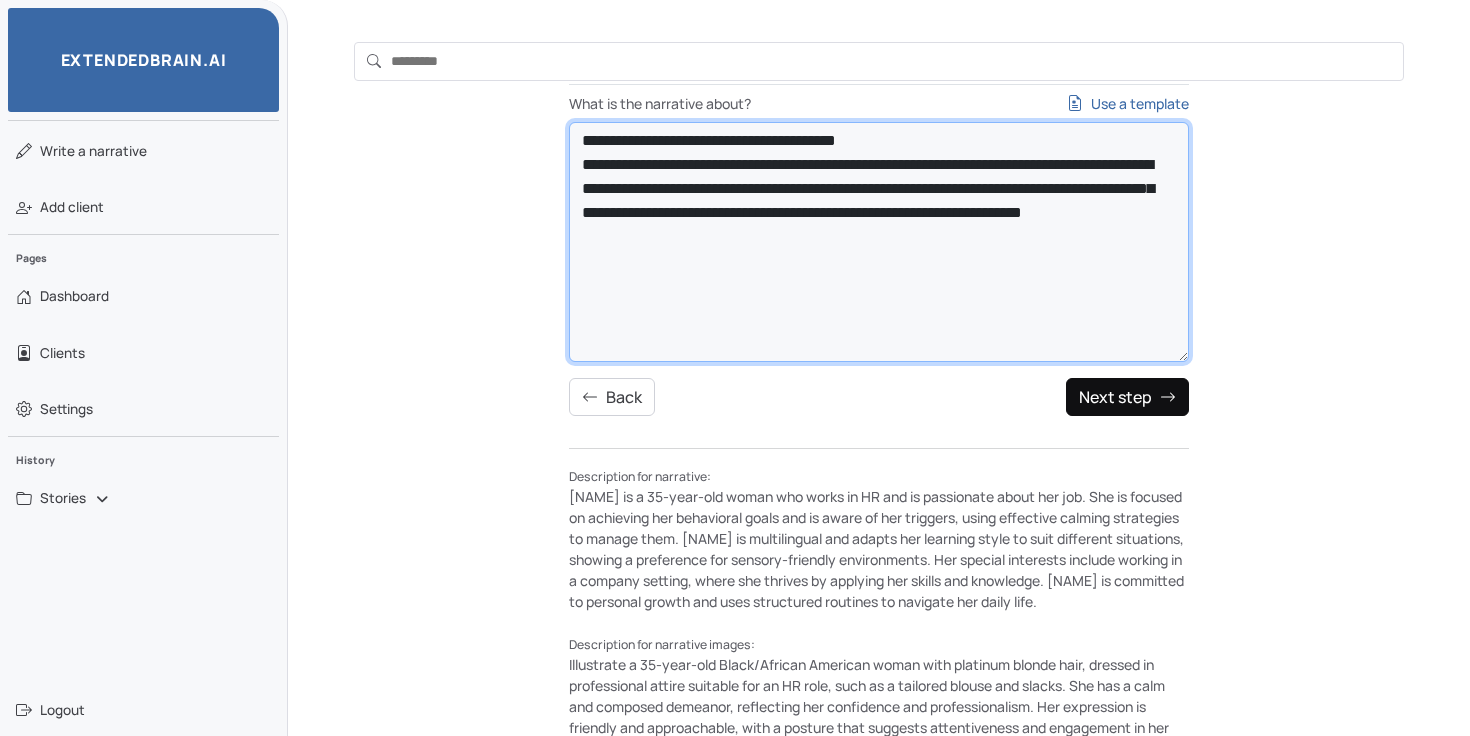 type on "**********" 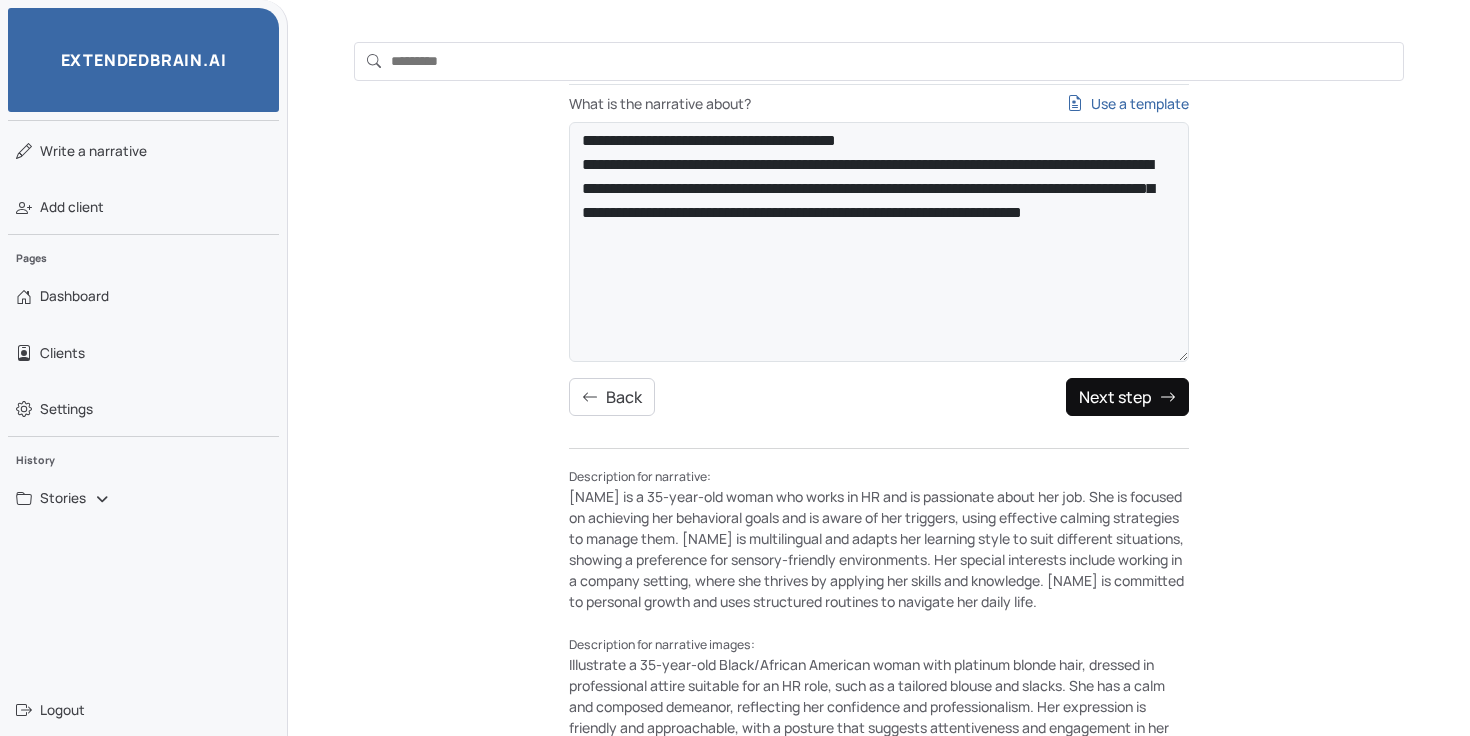 click on "Next step" at bounding box center [1127, 397] 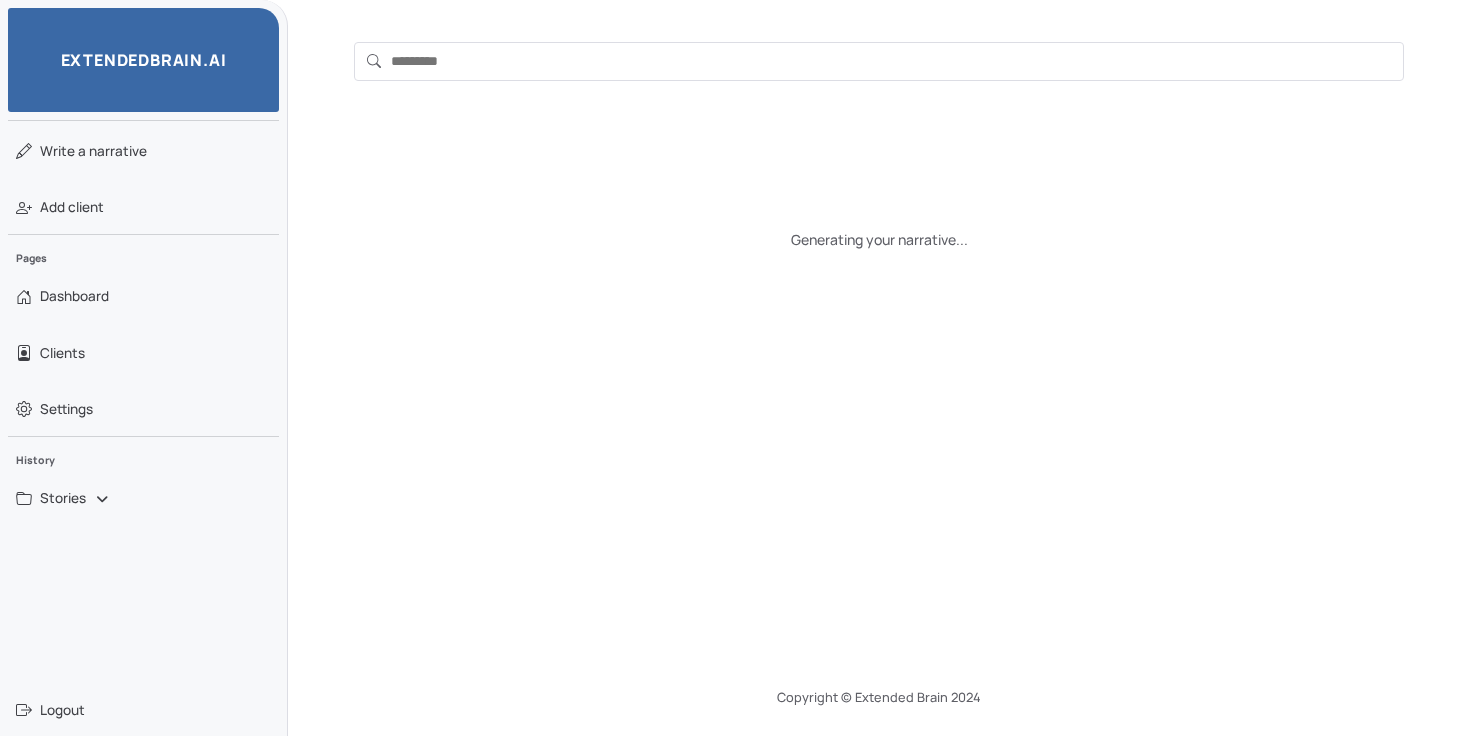 scroll, scrollTop: 63, scrollLeft: 0, axis: vertical 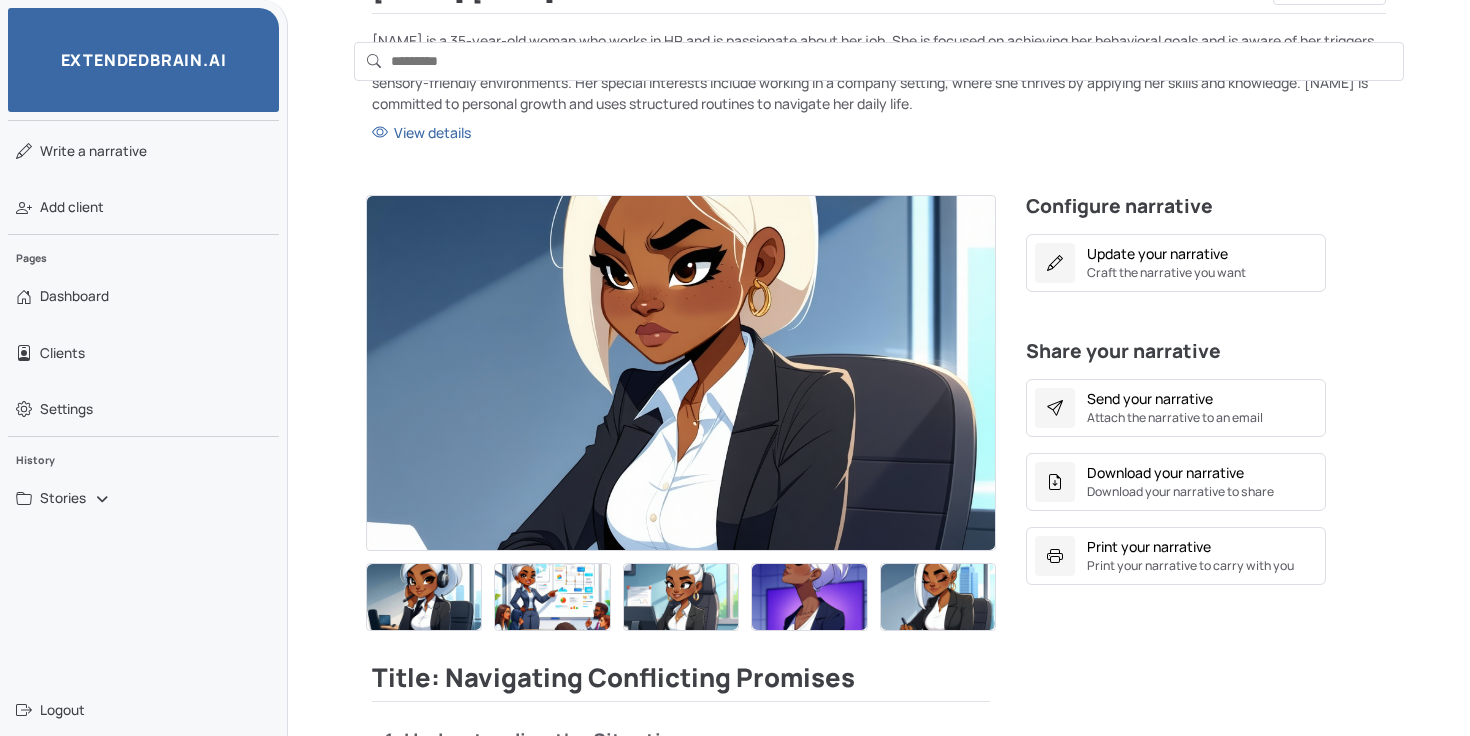 click at bounding box center [681, 373] 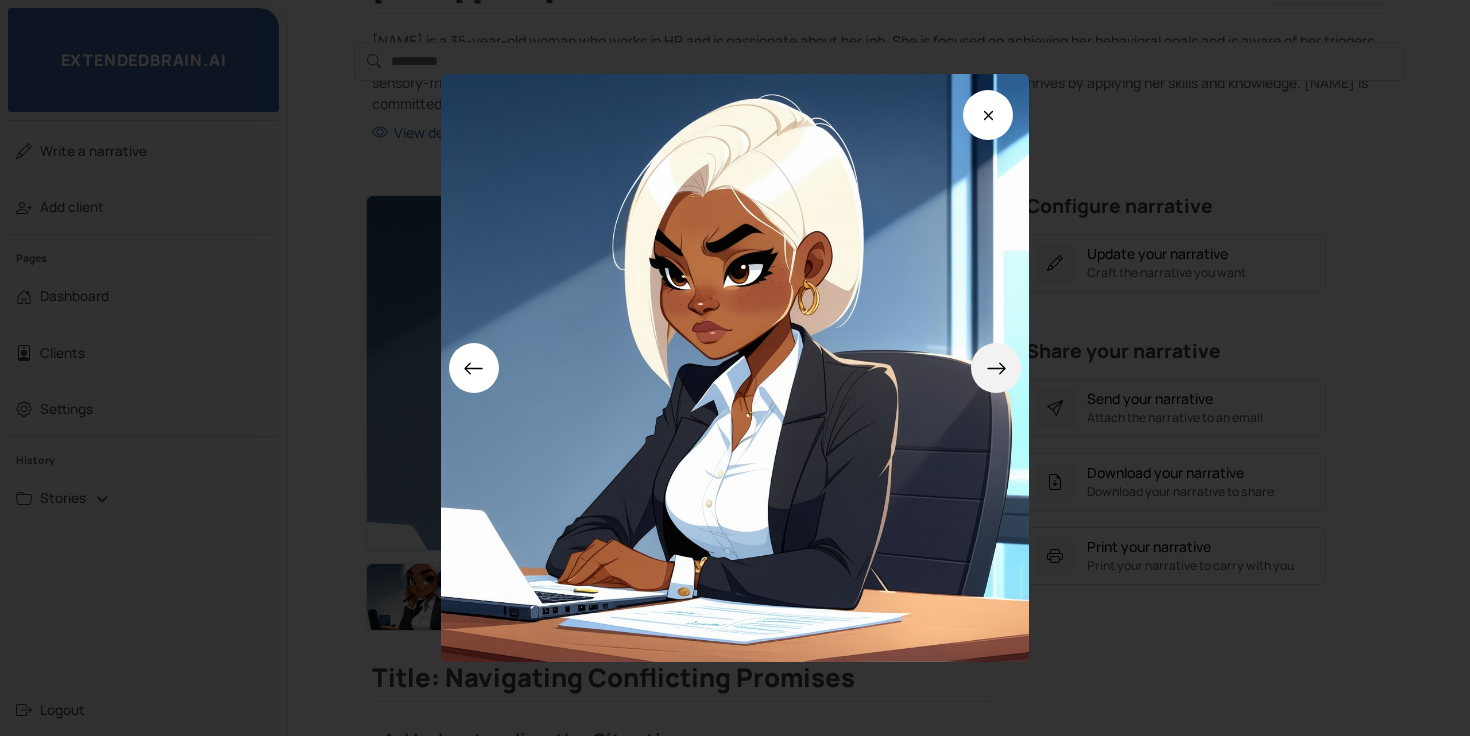 click at bounding box center (996, 368) 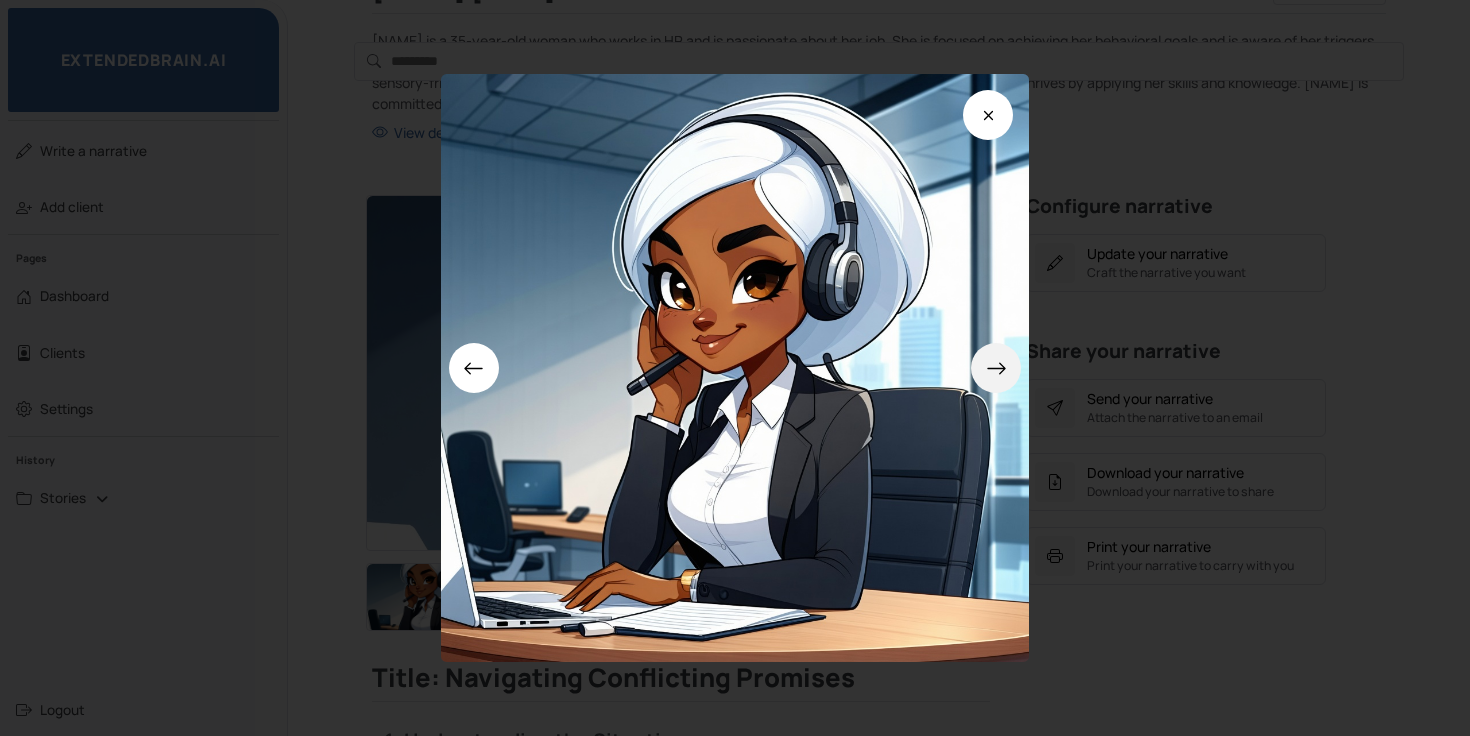 click at bounding box center [996, 368] 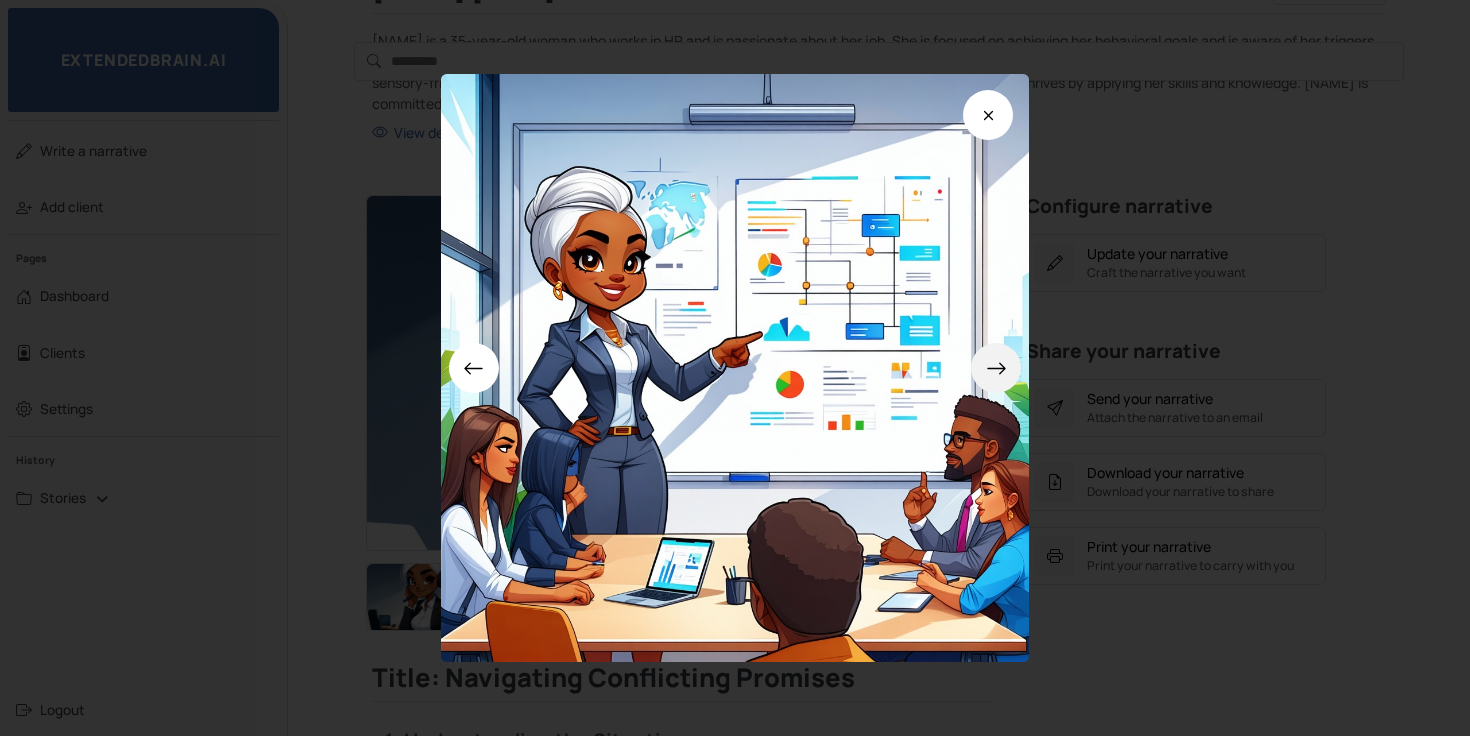 click at bounding box center [996, 368] 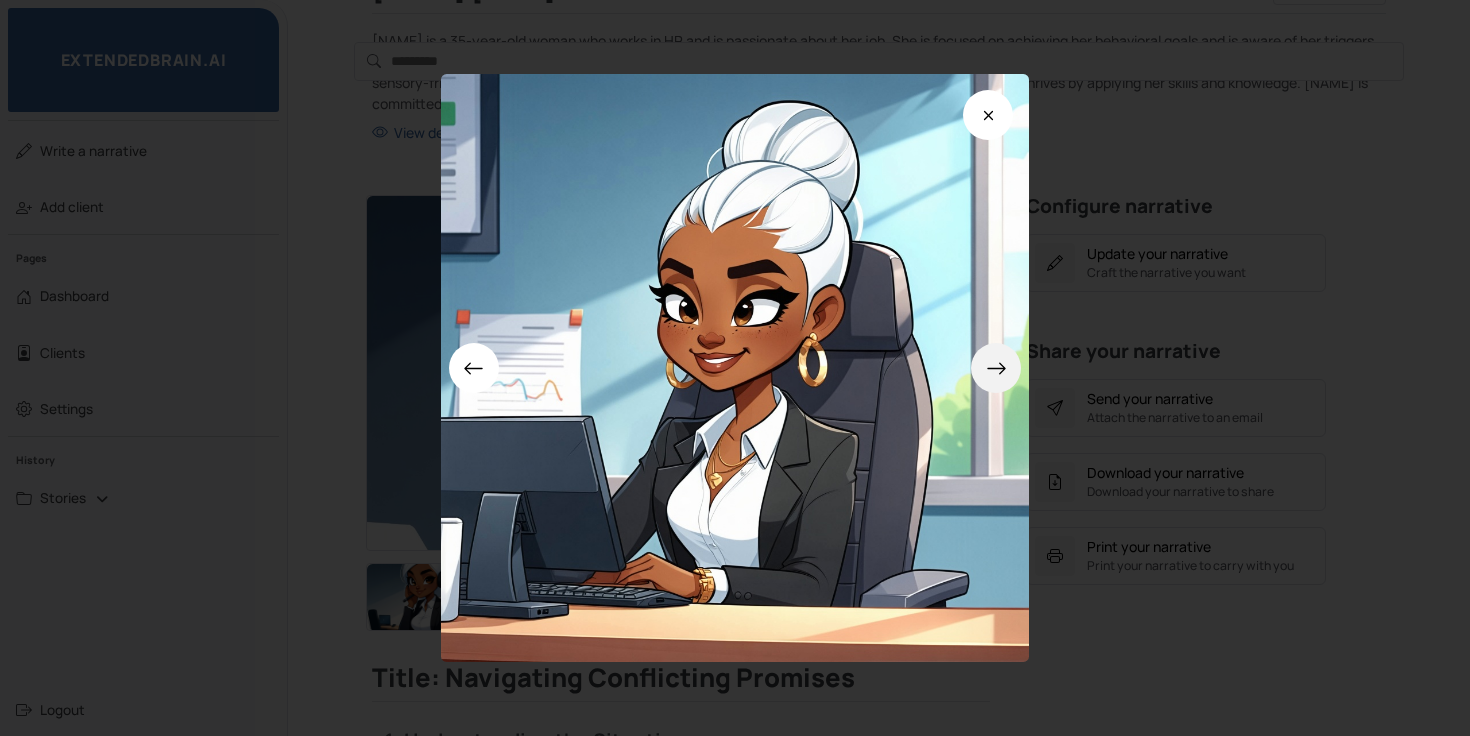 click at bounding box center [996, 368] 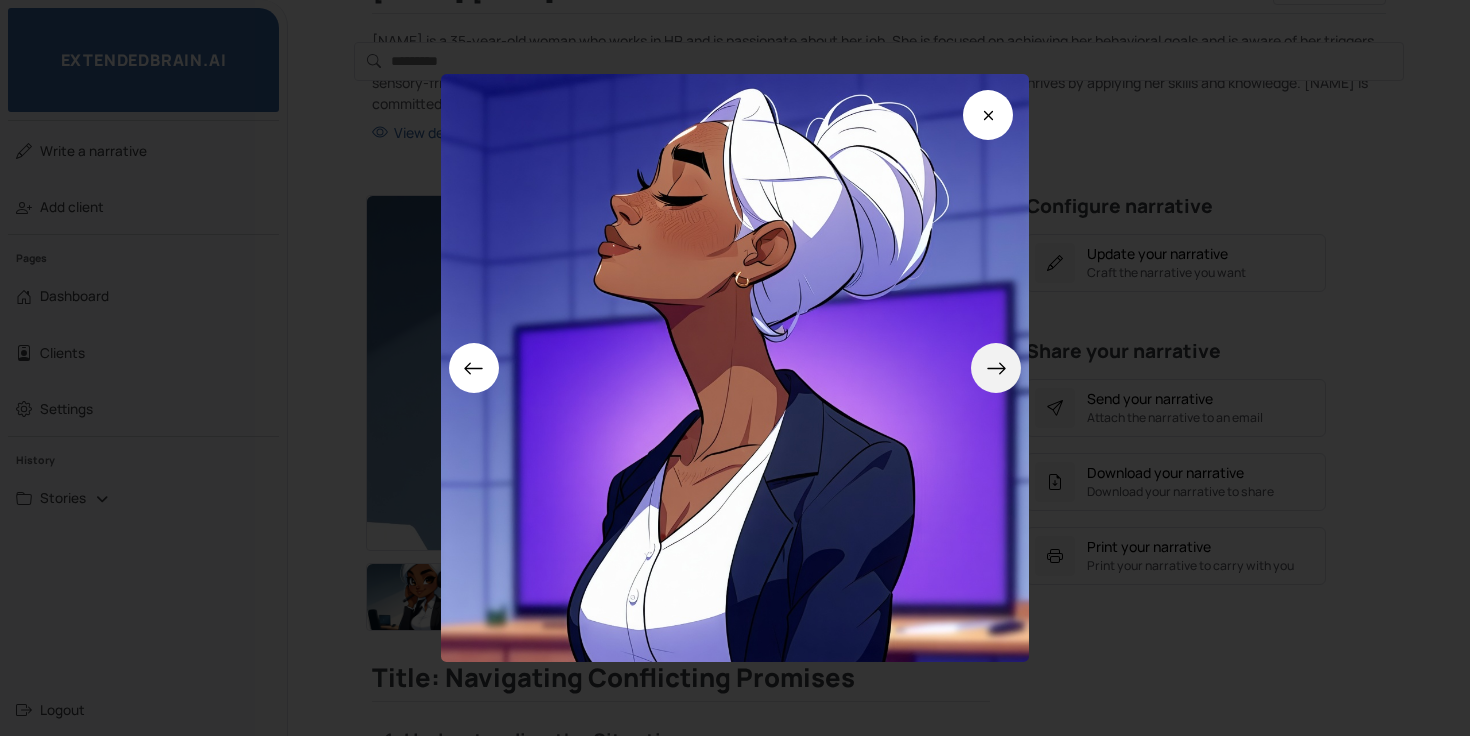 click at bounding box center [996, 368] 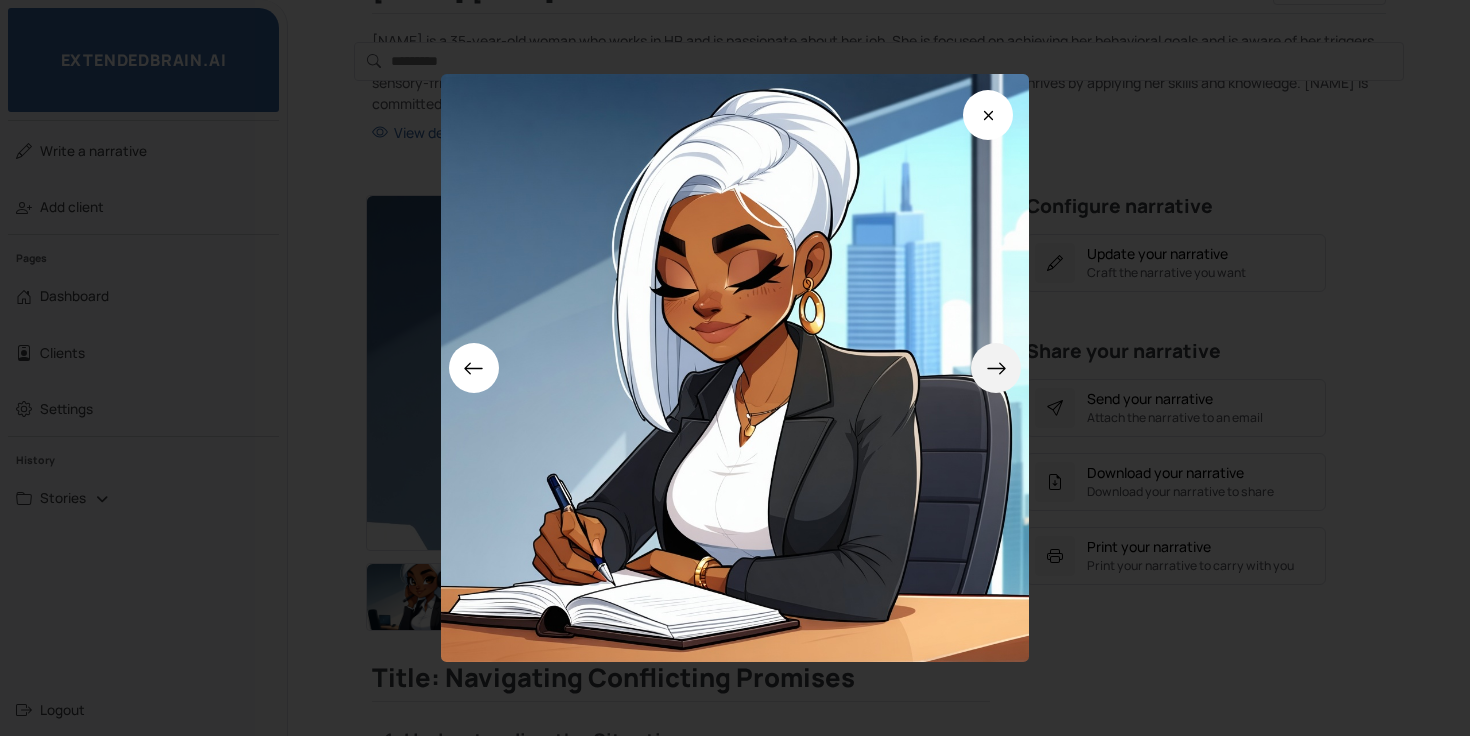click at bounding box center (996, 368) 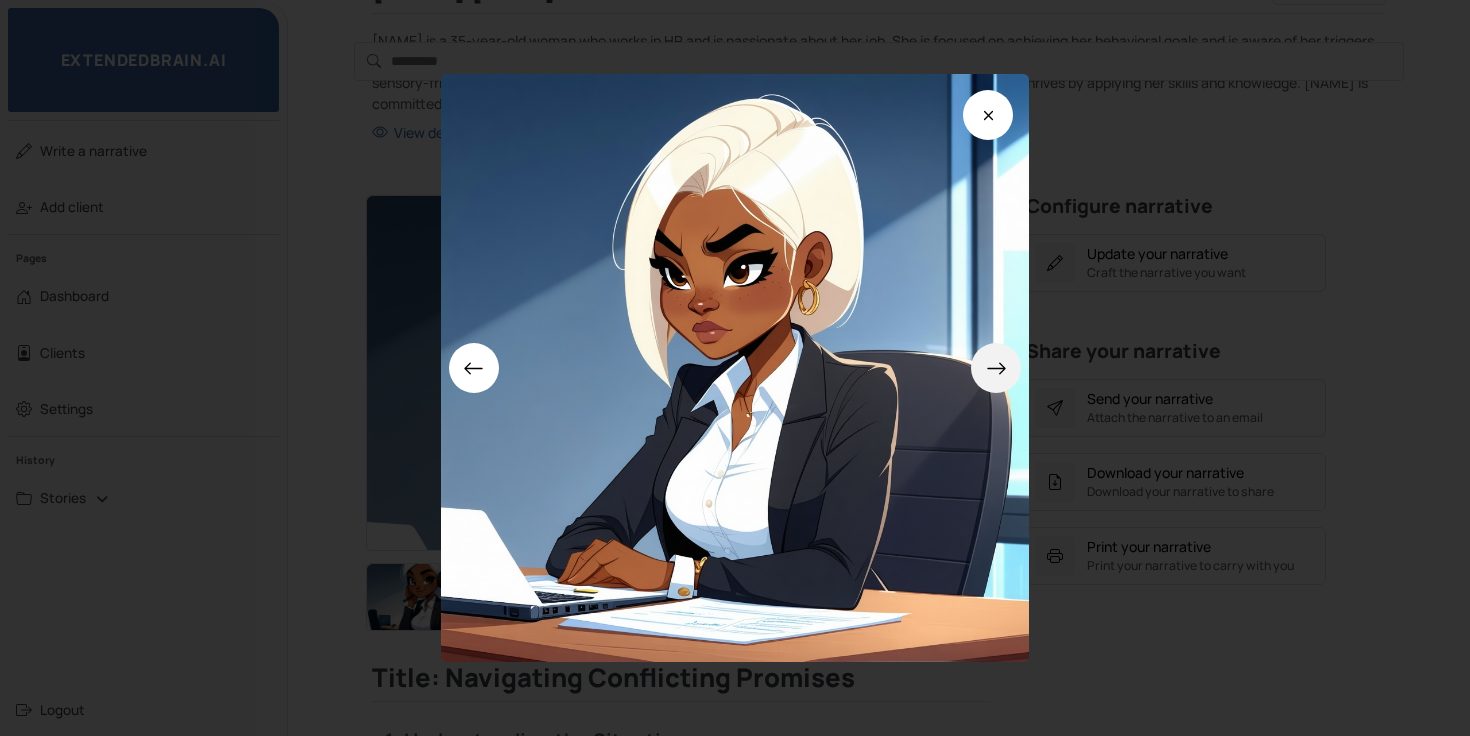 click at bounding box center (996, 368) 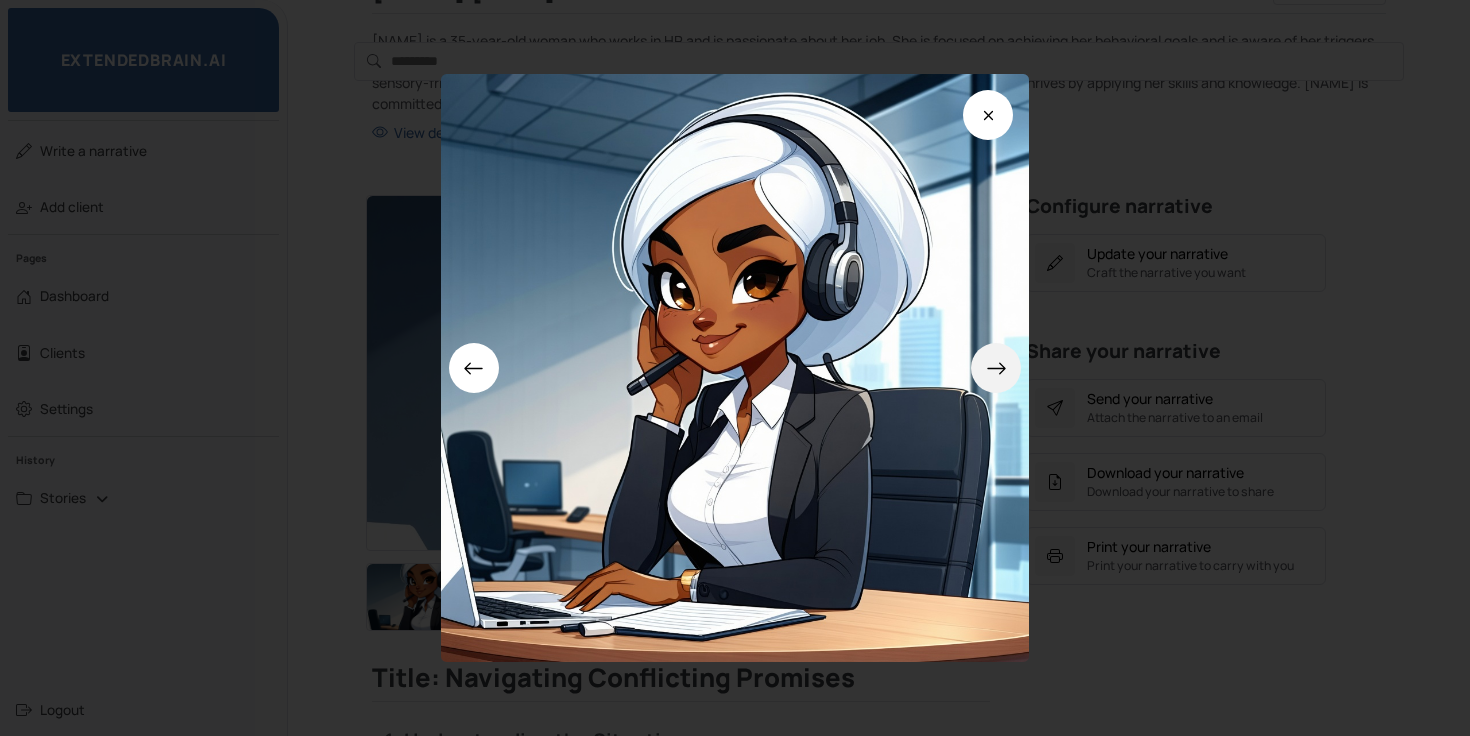 click at bounding box center (996, 368) 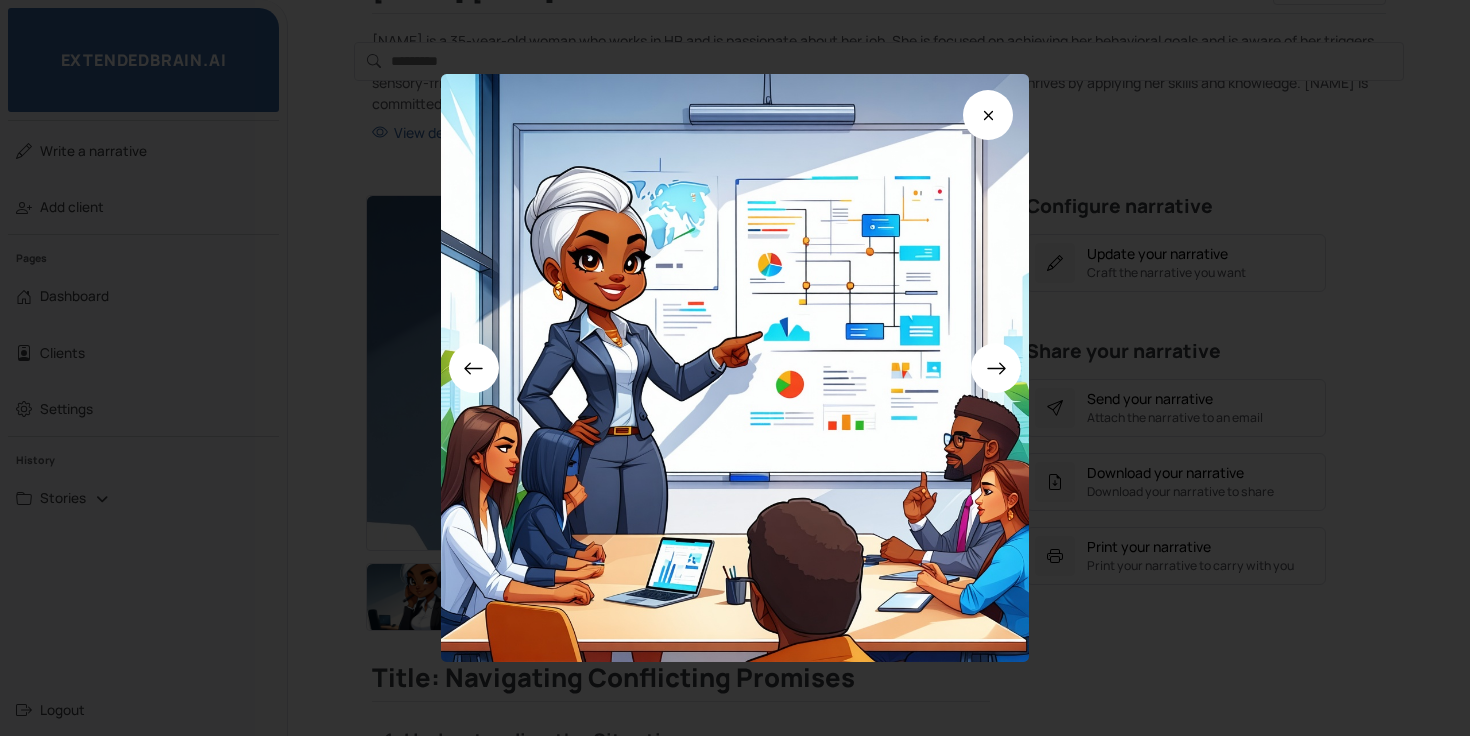 click at bounding box center (735, 368) 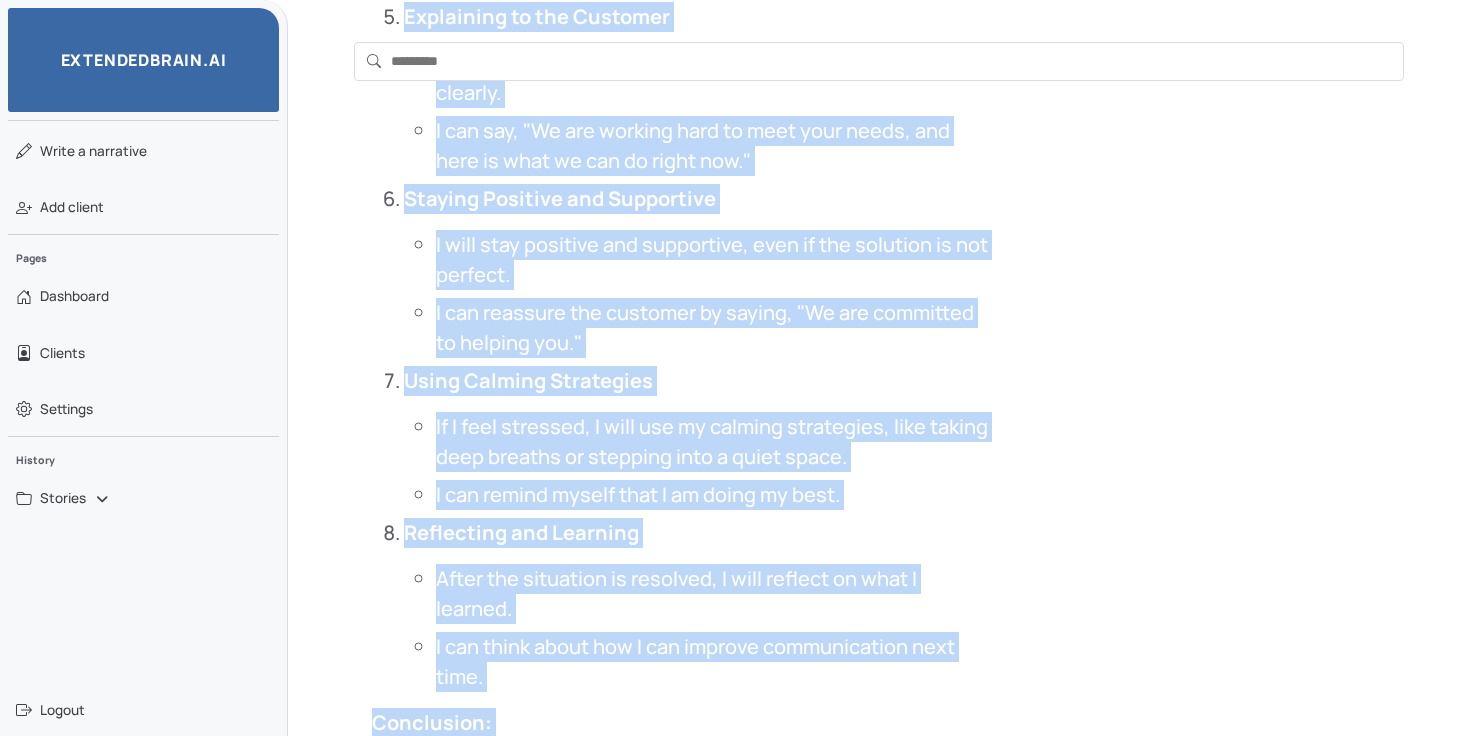 scroll, scrollTop: 1962, scrollLeft: 0, axis: vertical 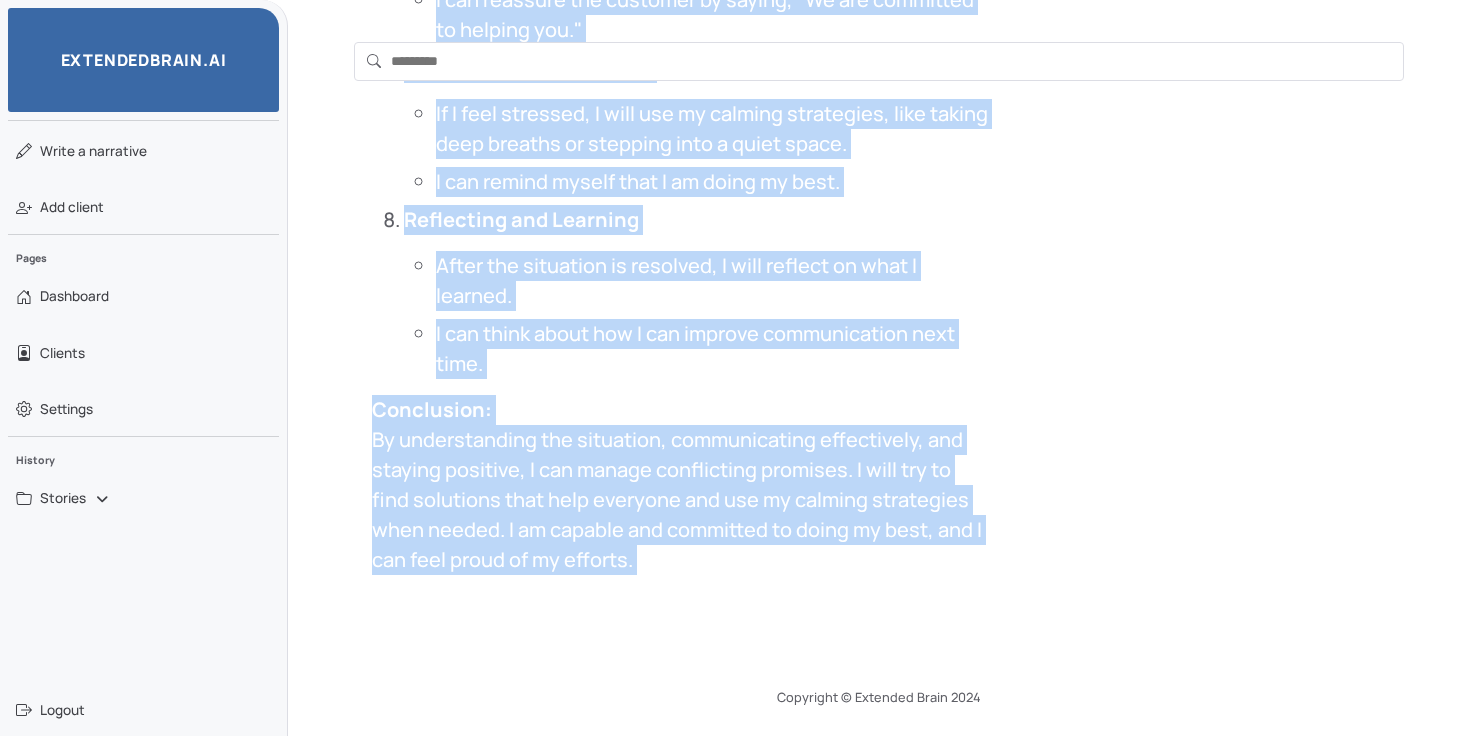 drag, startPoint x: 377, startPoint y: 678, endPoint x: 641, endPoint y: 565, distance: 287.1672 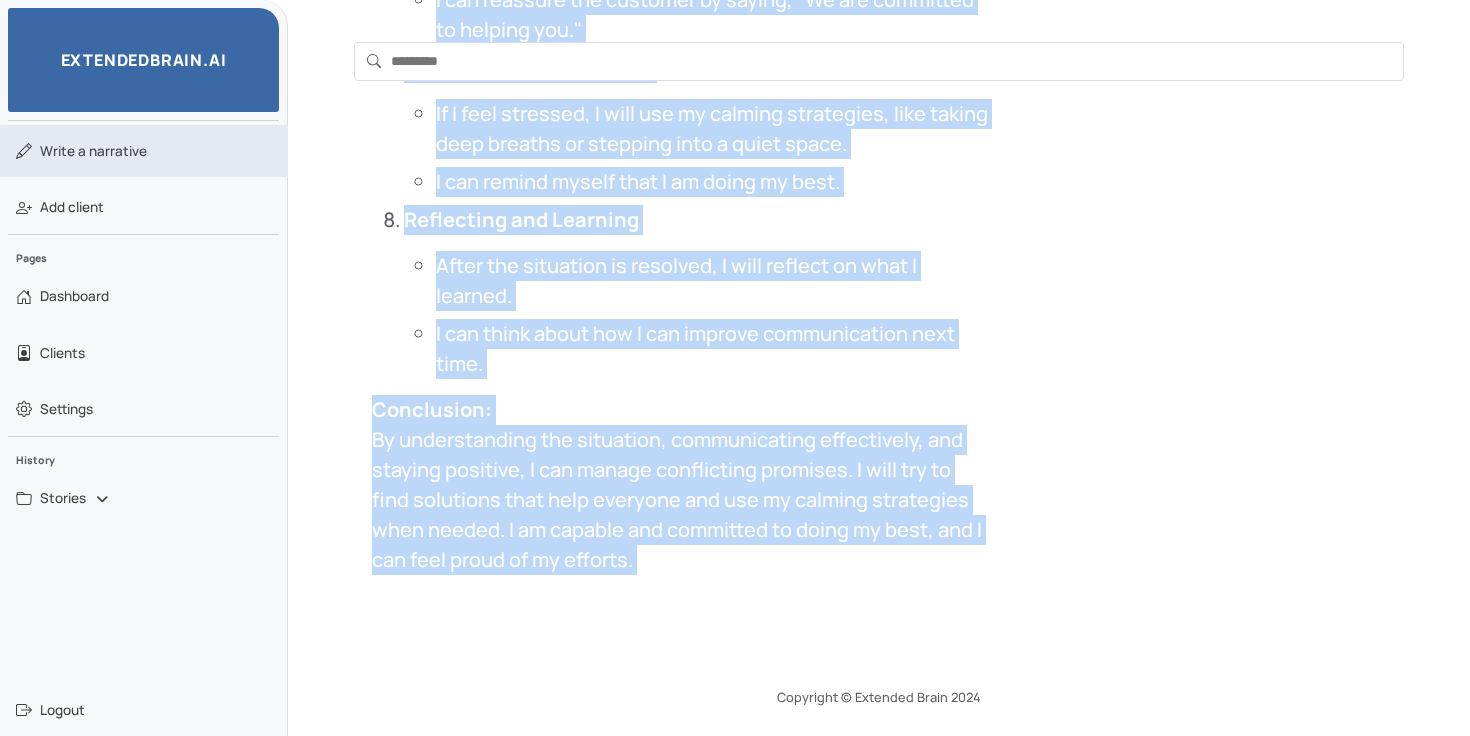 click on "Write a narrative" at bounding box center (93, 151) 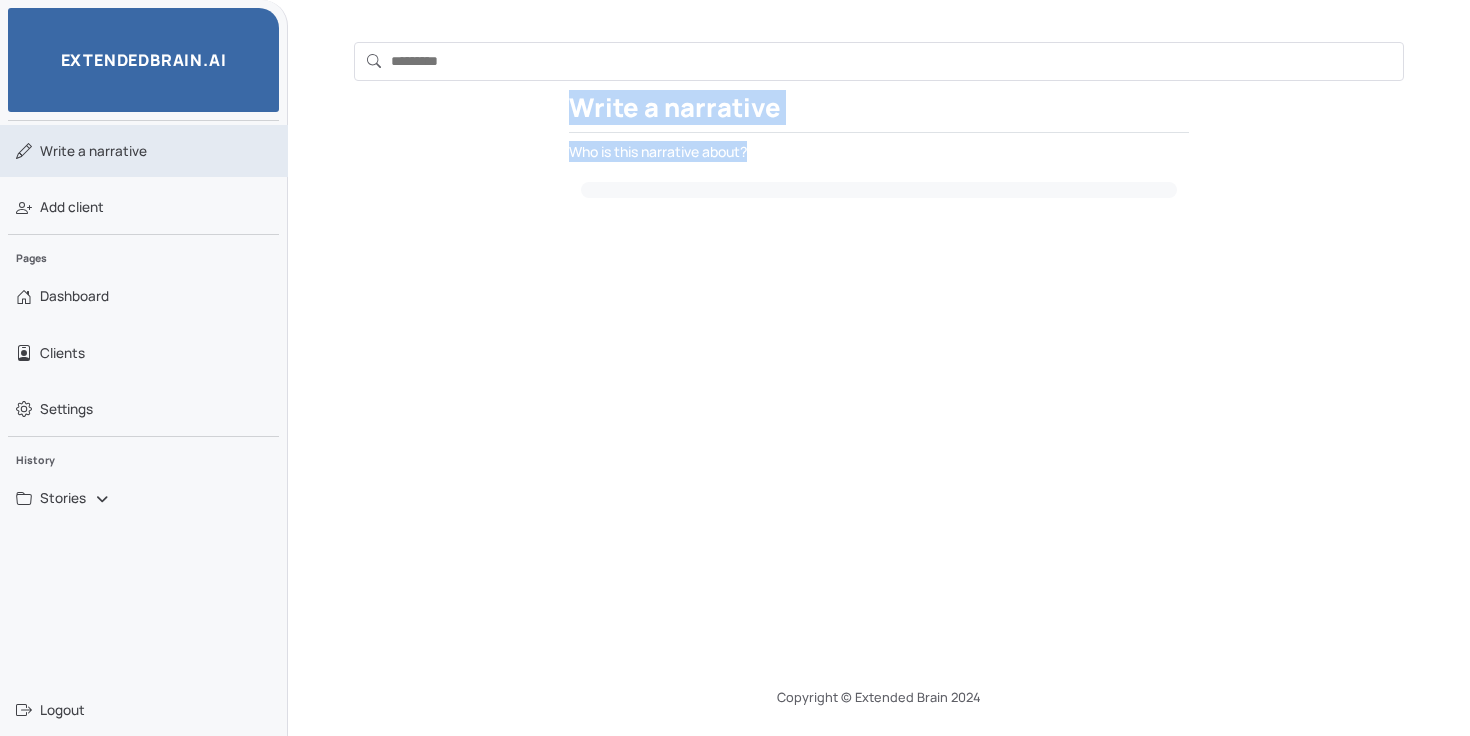 scroll, scrollTop: 158, scrollLeft: 0, axis: vertical 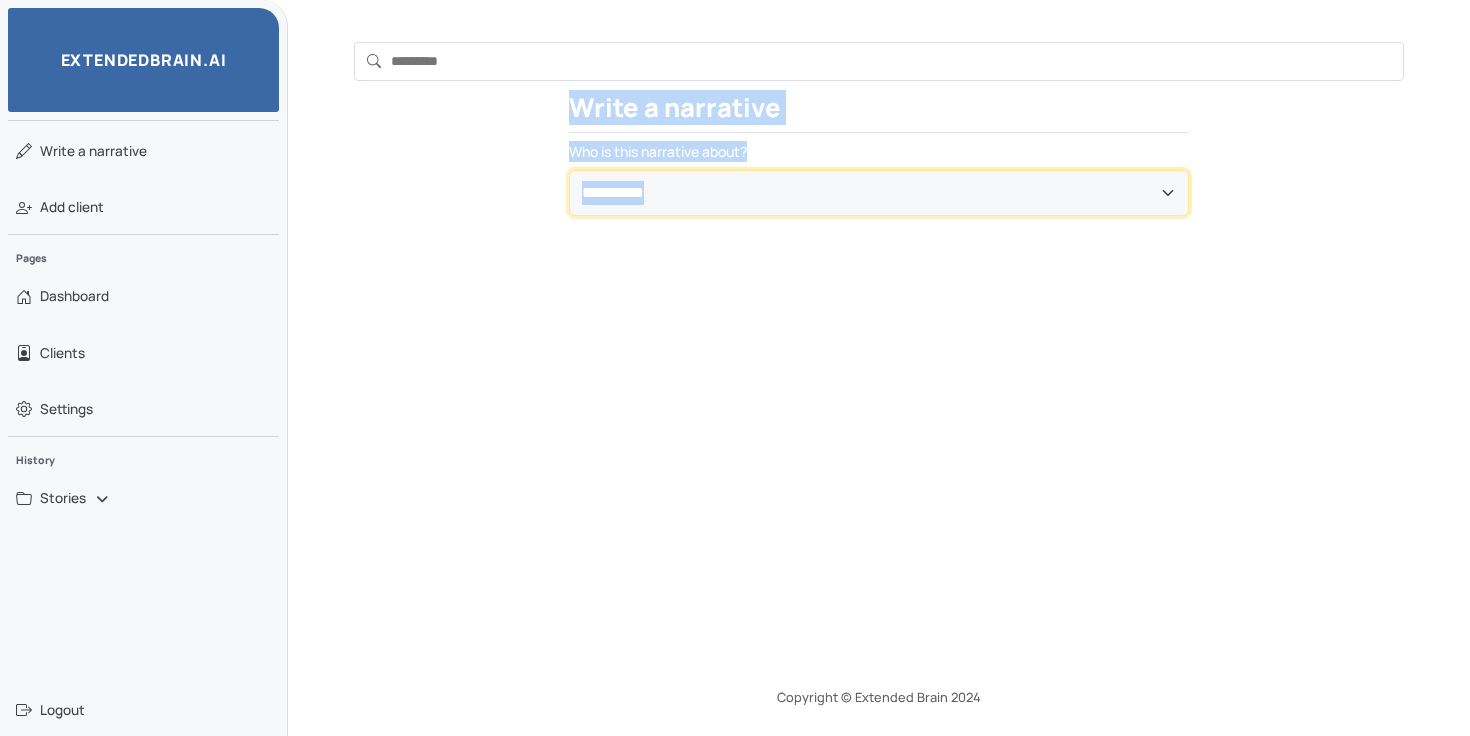 click on "**********" at bounding box center (879, 193) 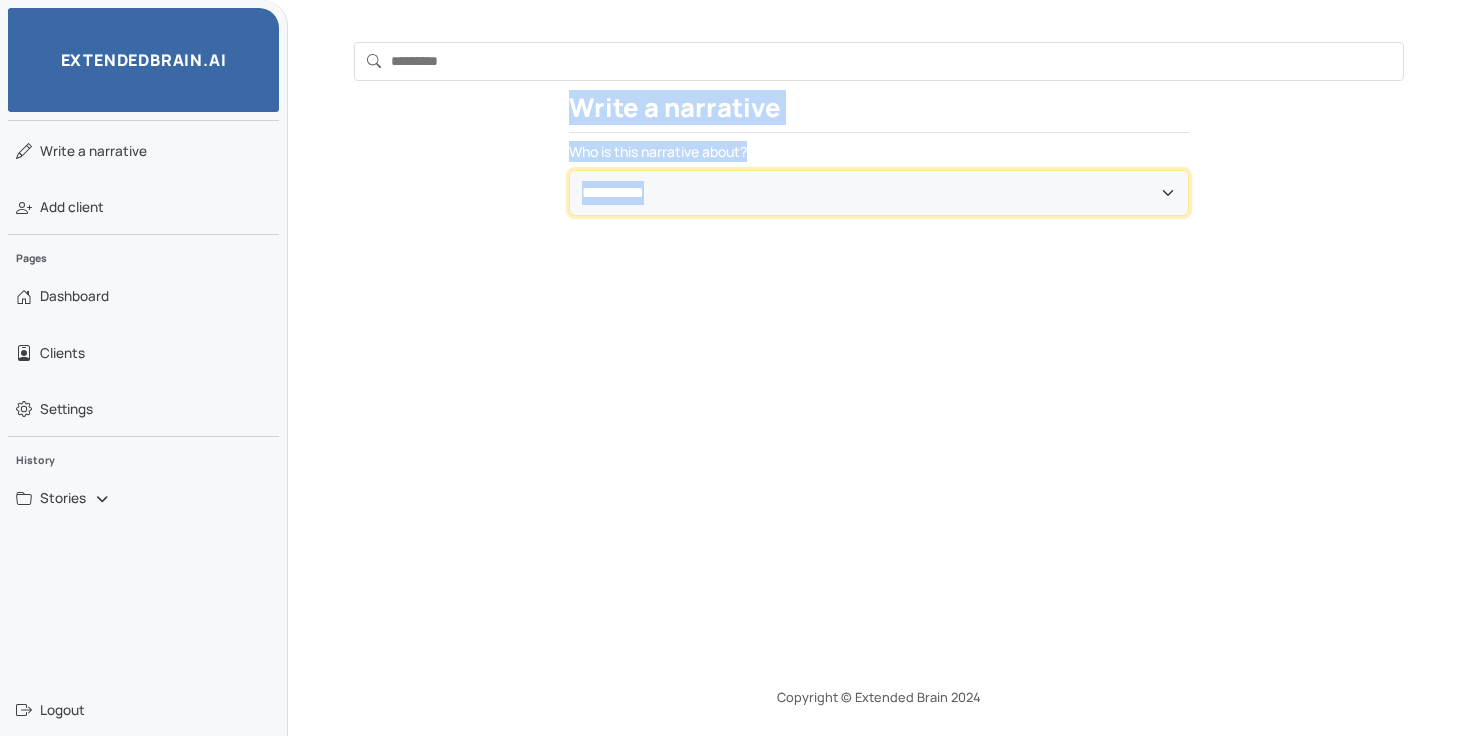 select on "**********" 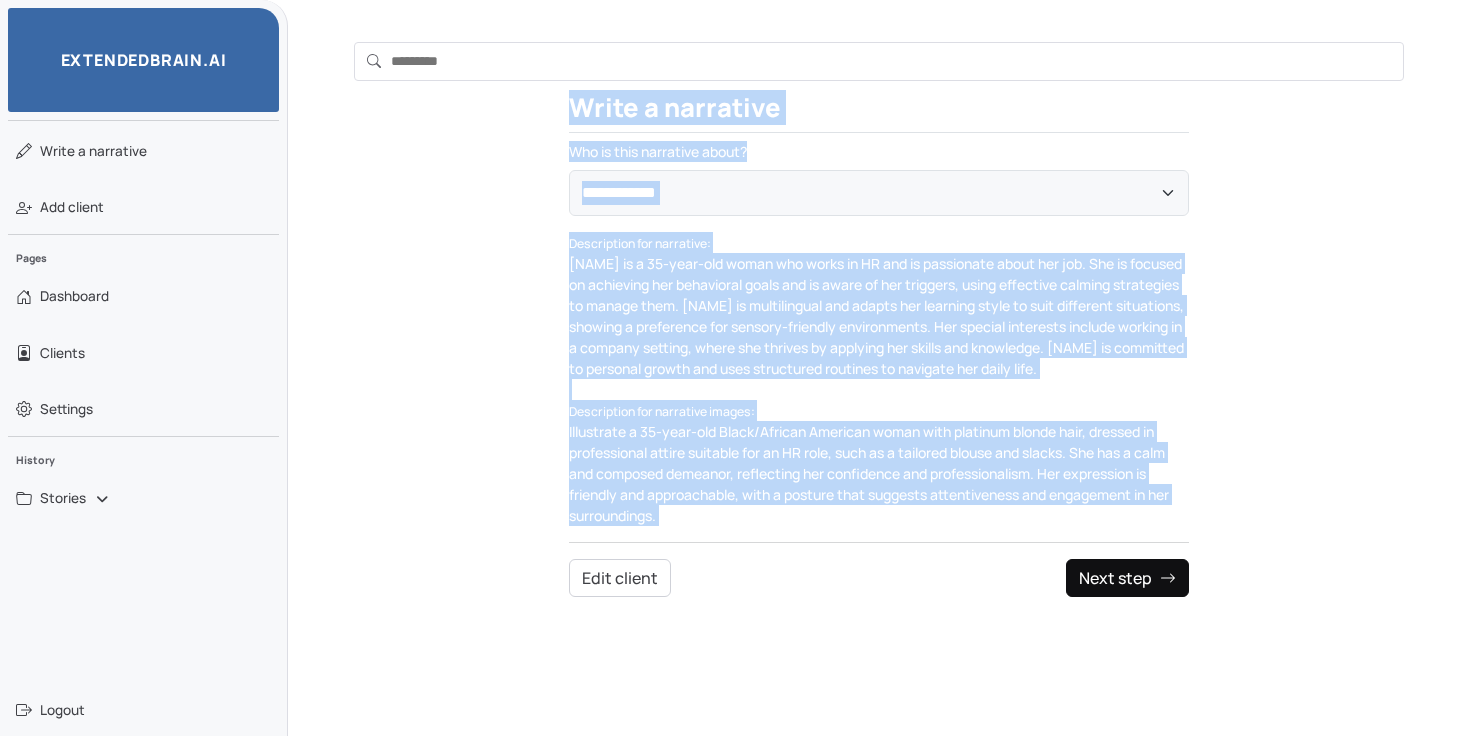 click on "Next step" at bounding box center (1127, 578) 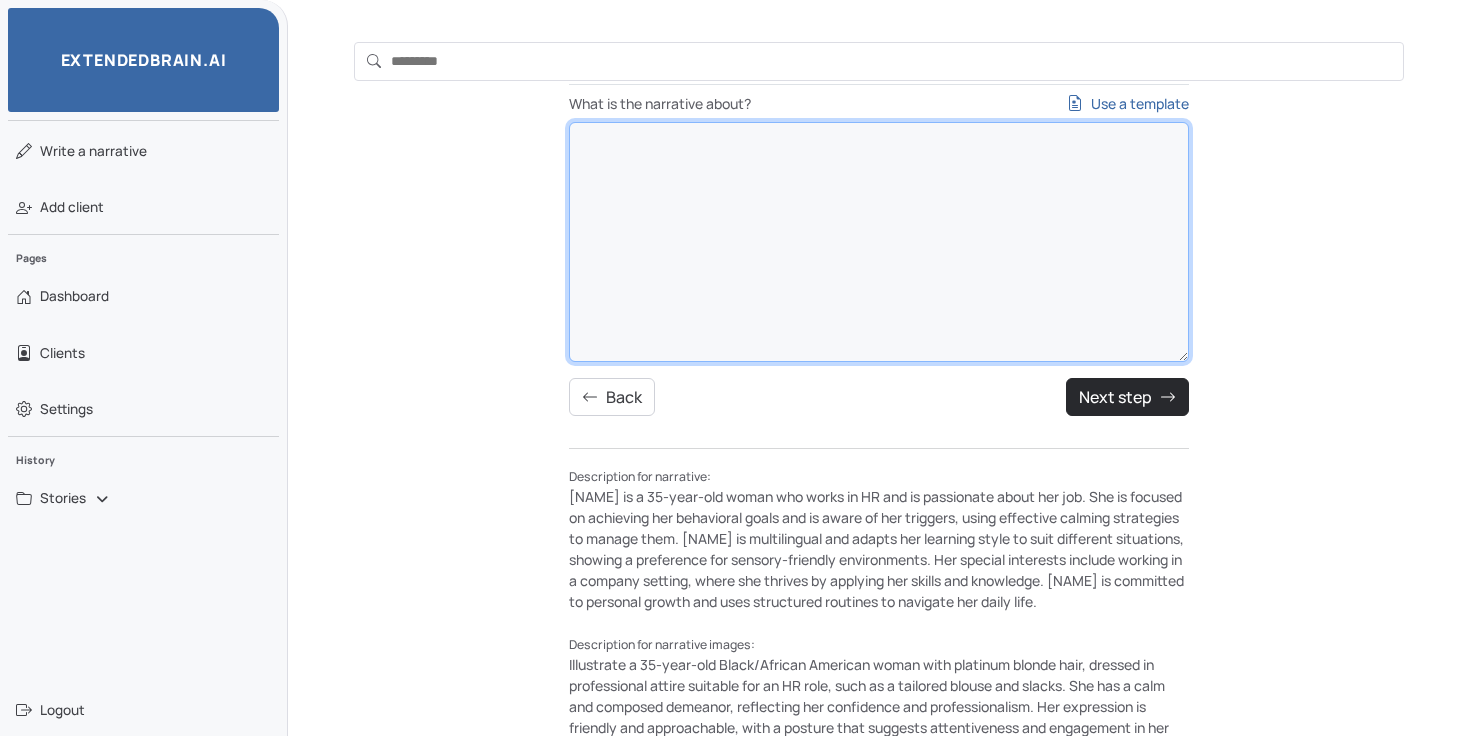 click on "What is the narrative about?   Use a template" at bounding box center (879, 242) 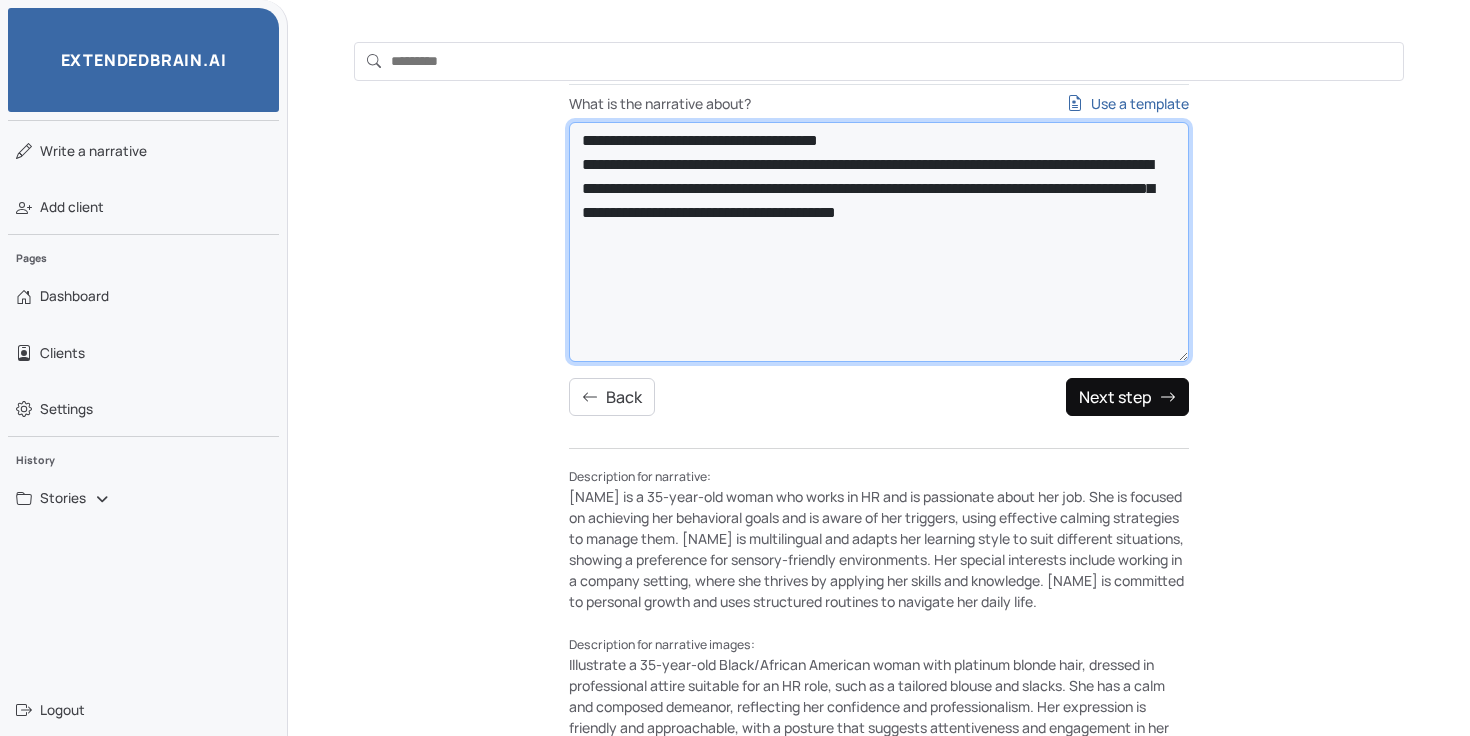 type on "**********" 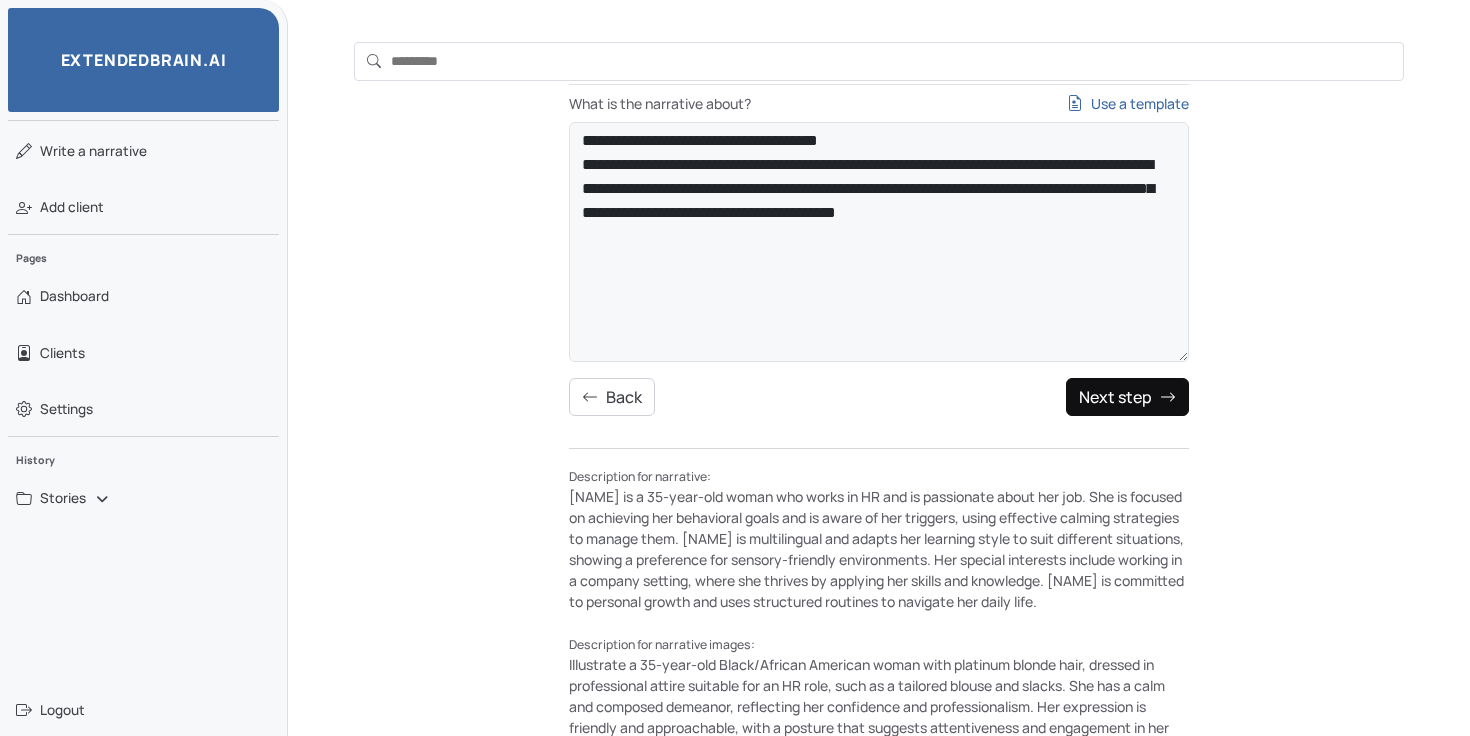 click on "Next step" at bounding box center (1127, 397) 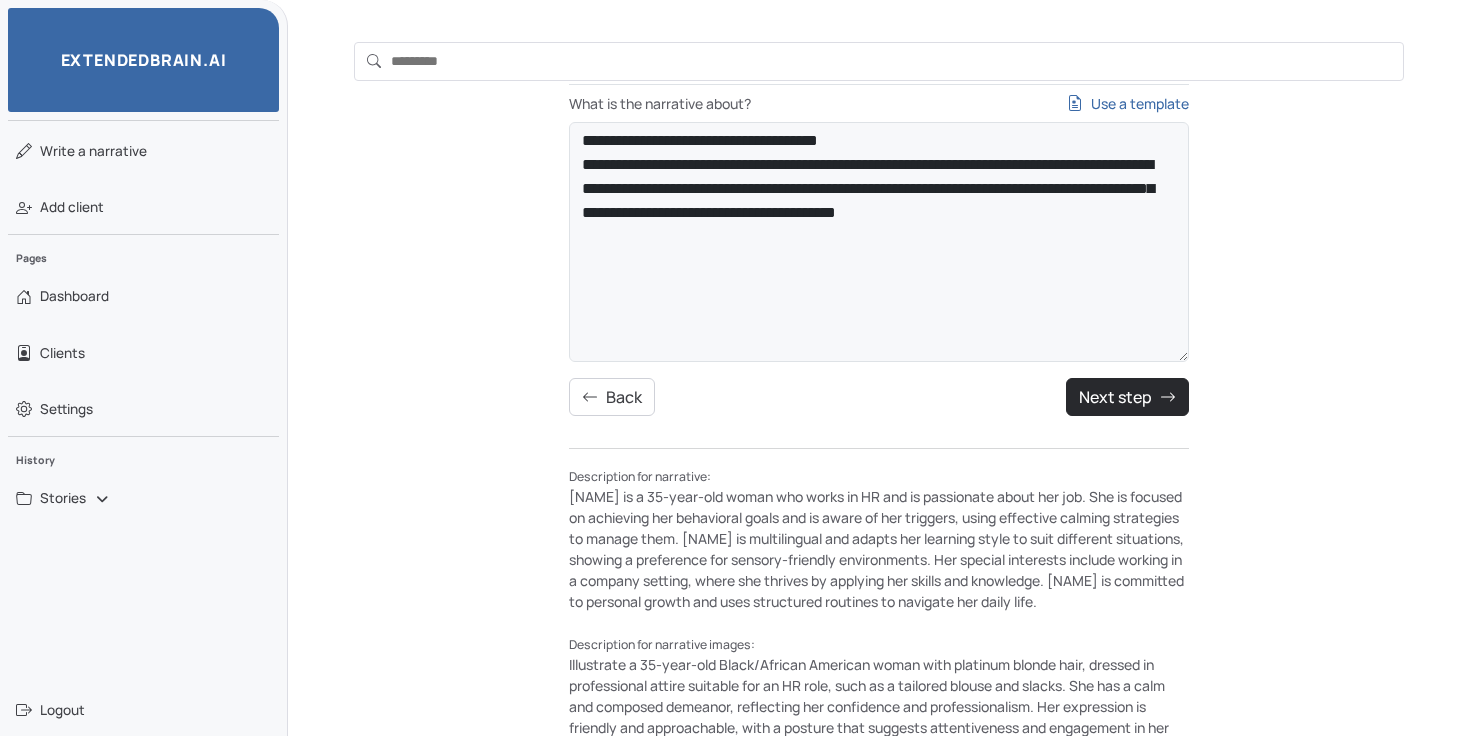 scroll, scrollTop: 63, scrollLeft: 0, axis: vertical 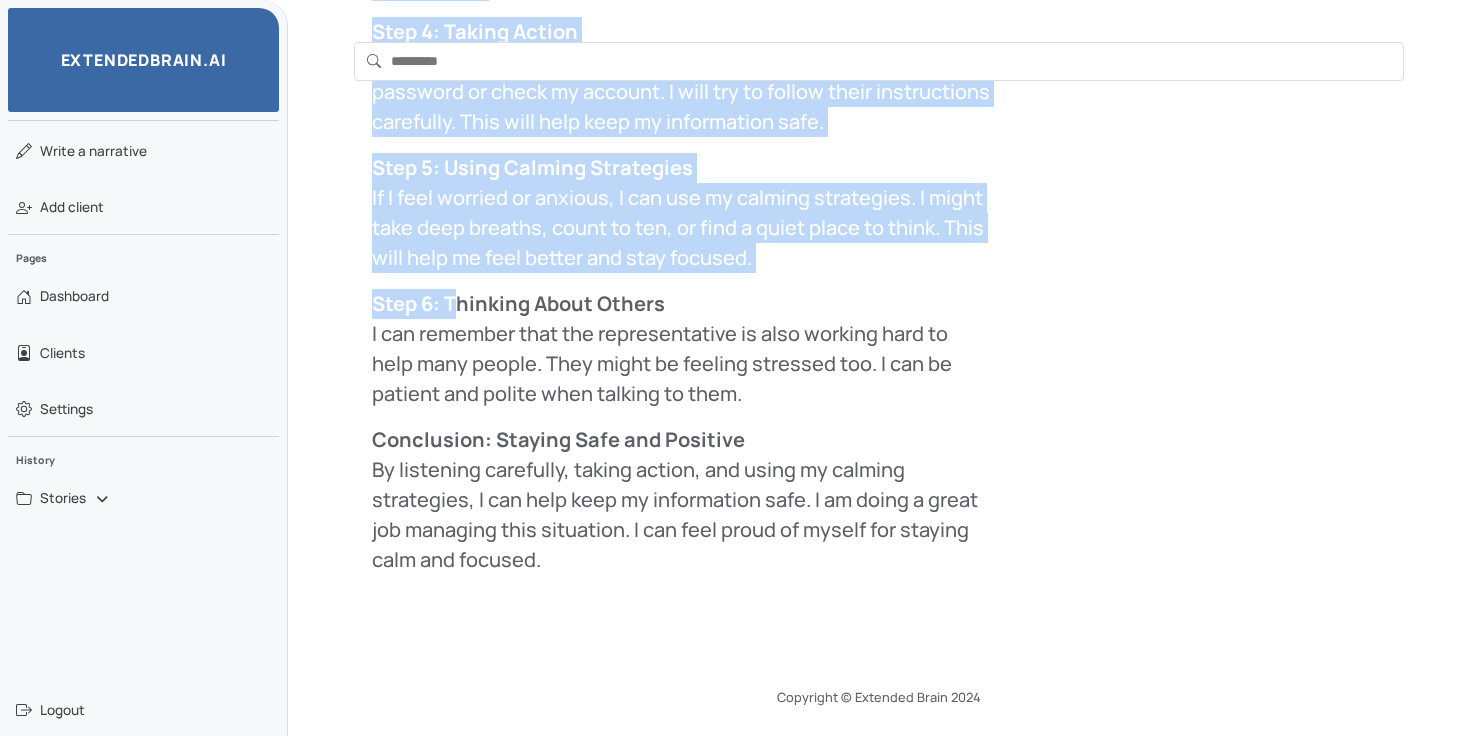drag, startPoint x: 376, startPoint y: 372, endPoint x: 538, endPoint y: 644, distance: 316.58807 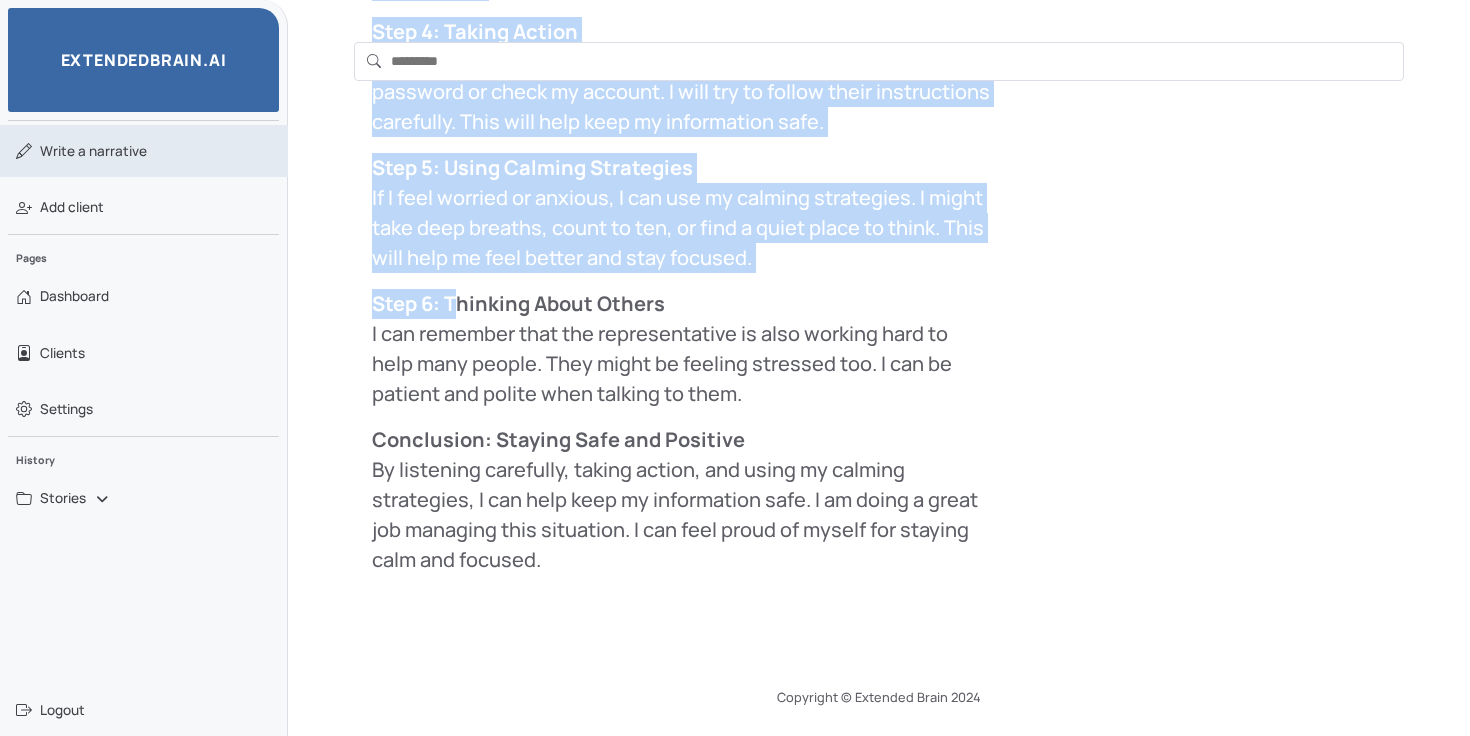 click on "Write a narrative" at bounding box center (93, 151) 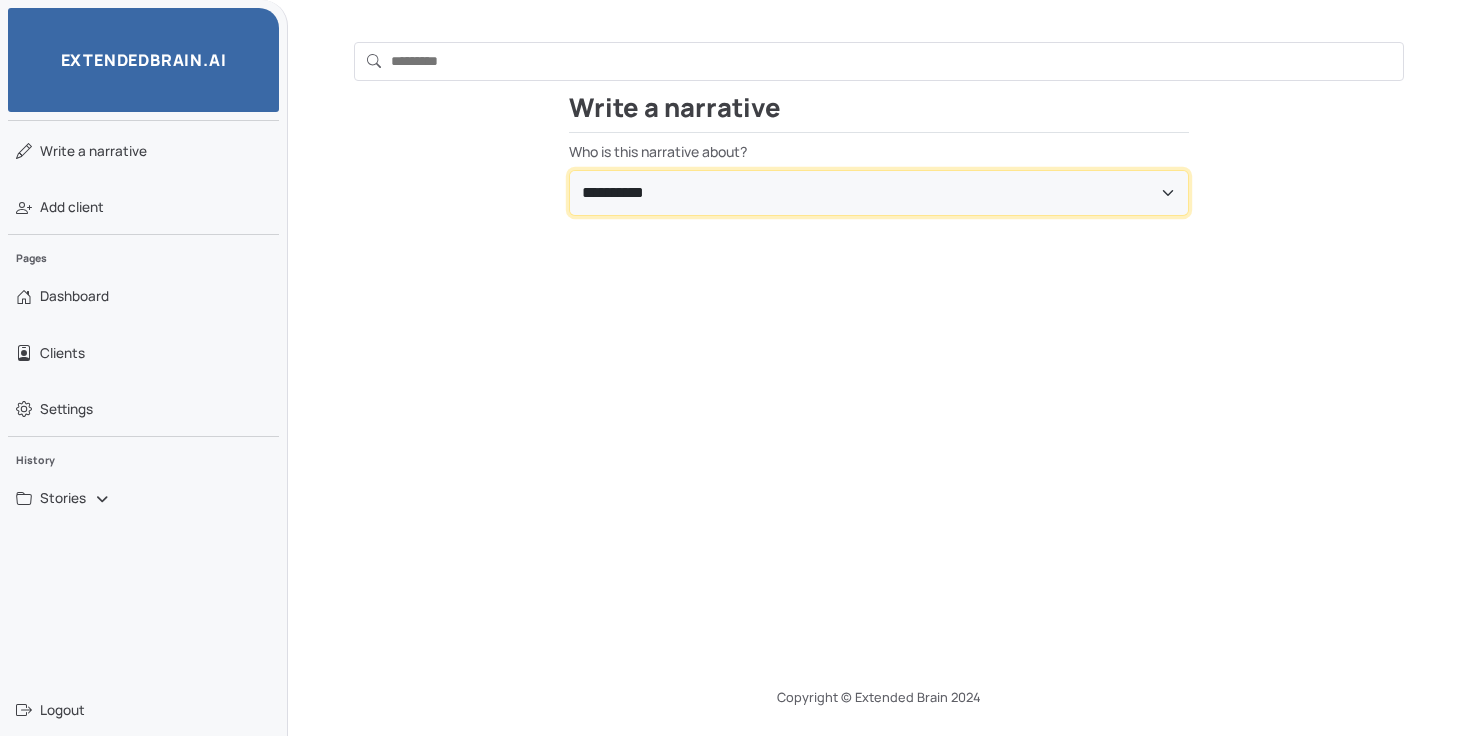 click on "**********" at bounding box center (879, 193) 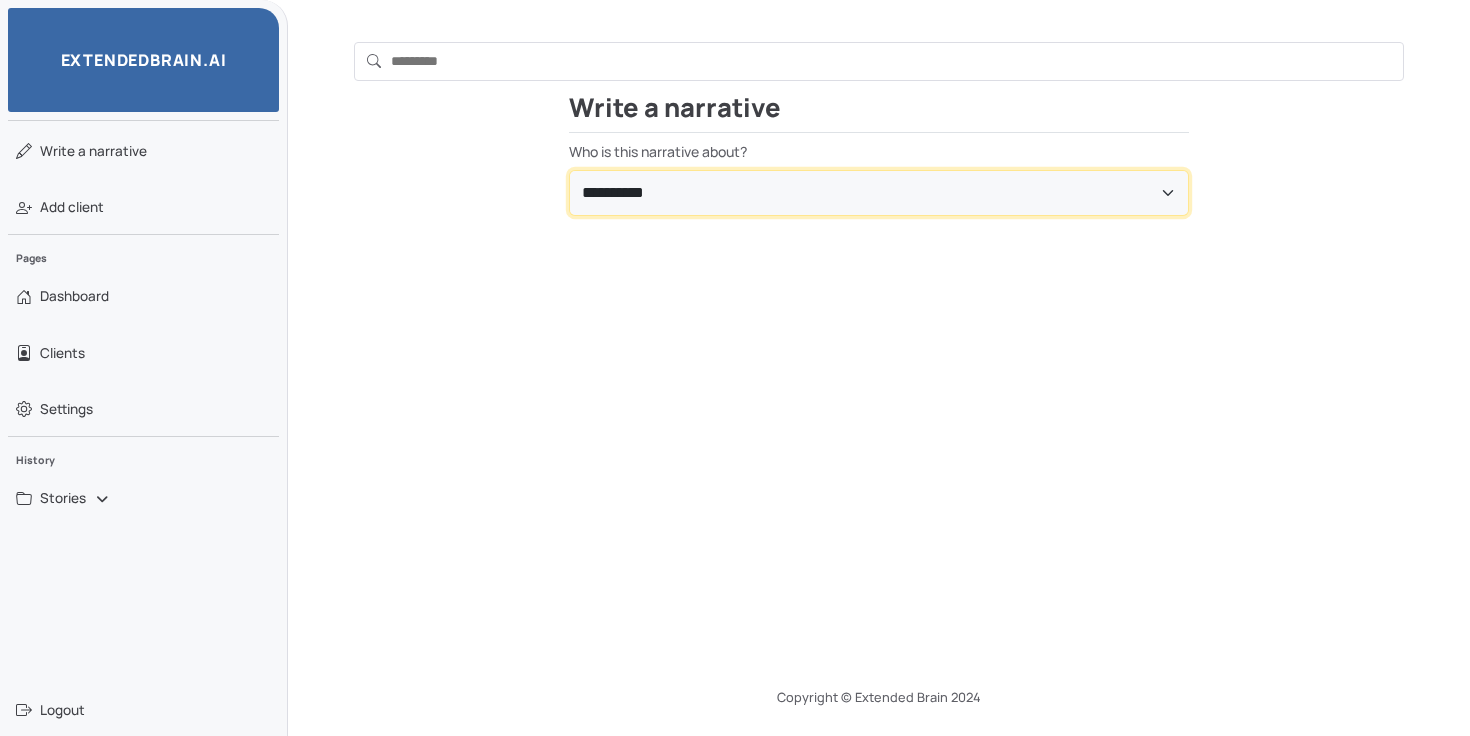 select on "**********" 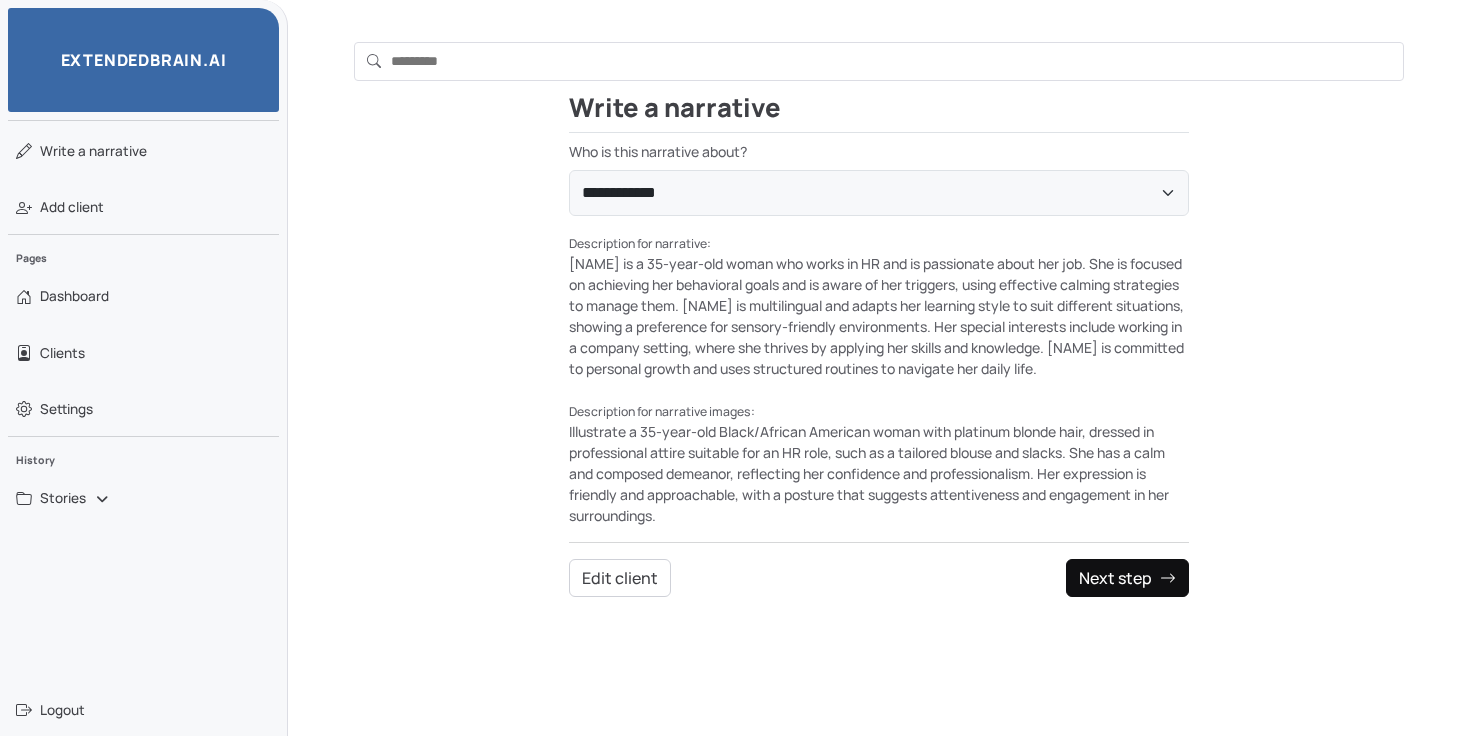click on "Next step" at bounding box center (1127, 578) 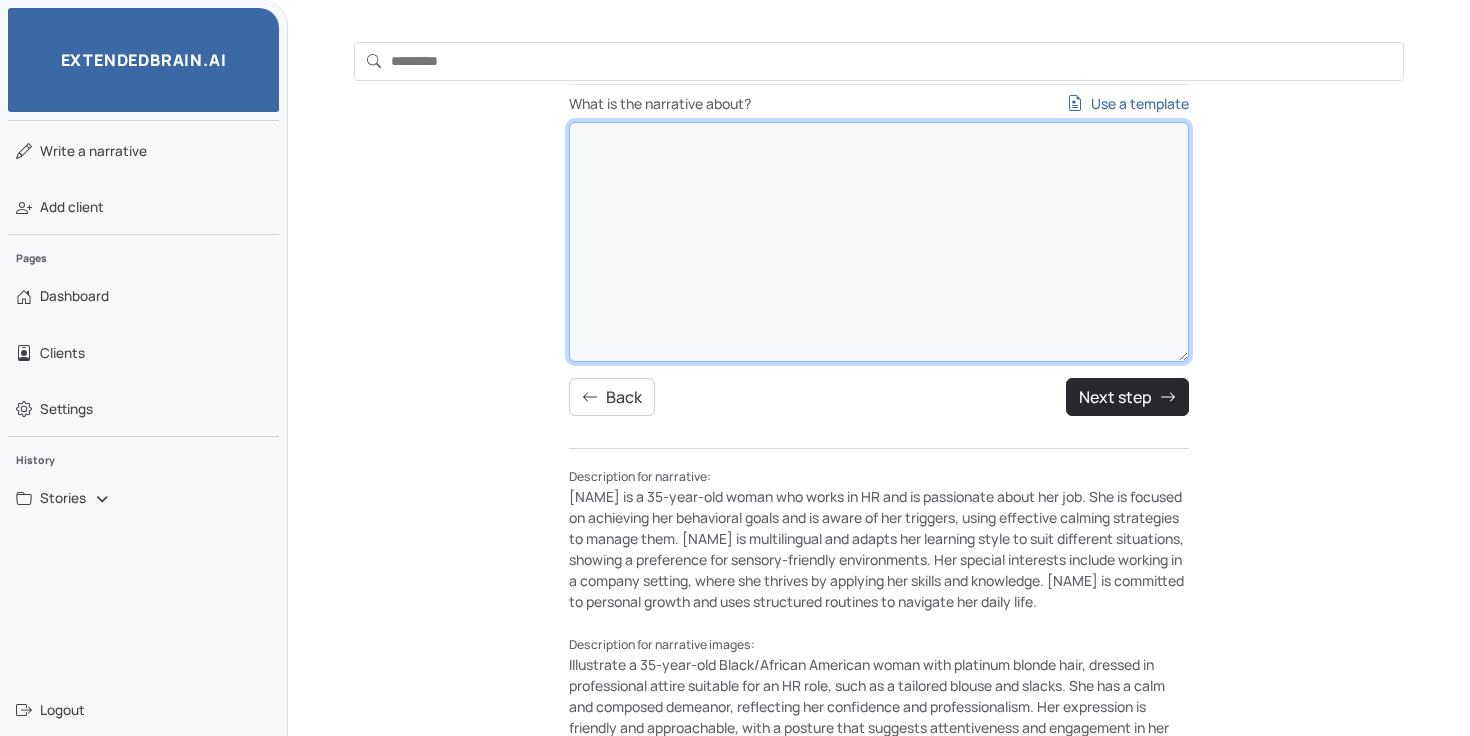 click on "What is the narrative about?   Use a template" at bounding box center [879, 242] 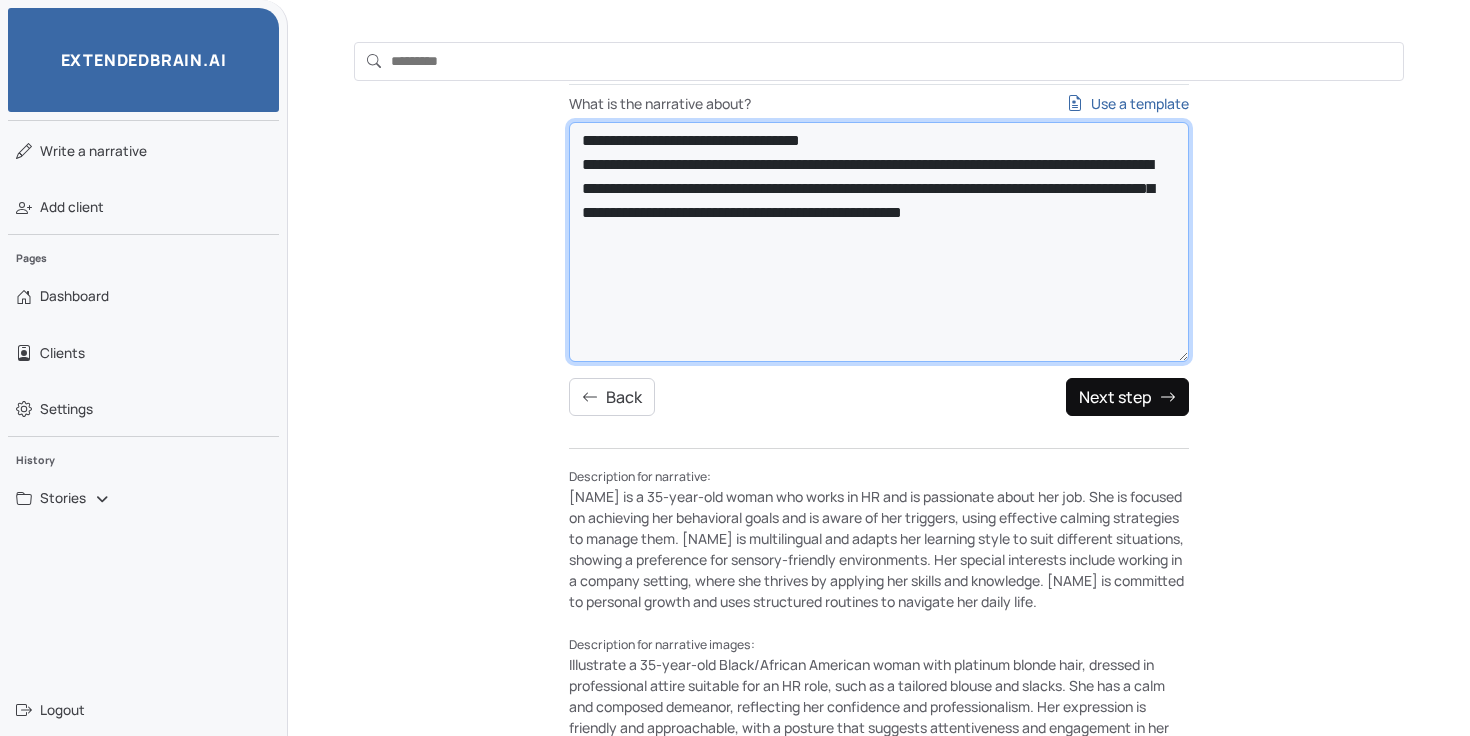 type on "**********" 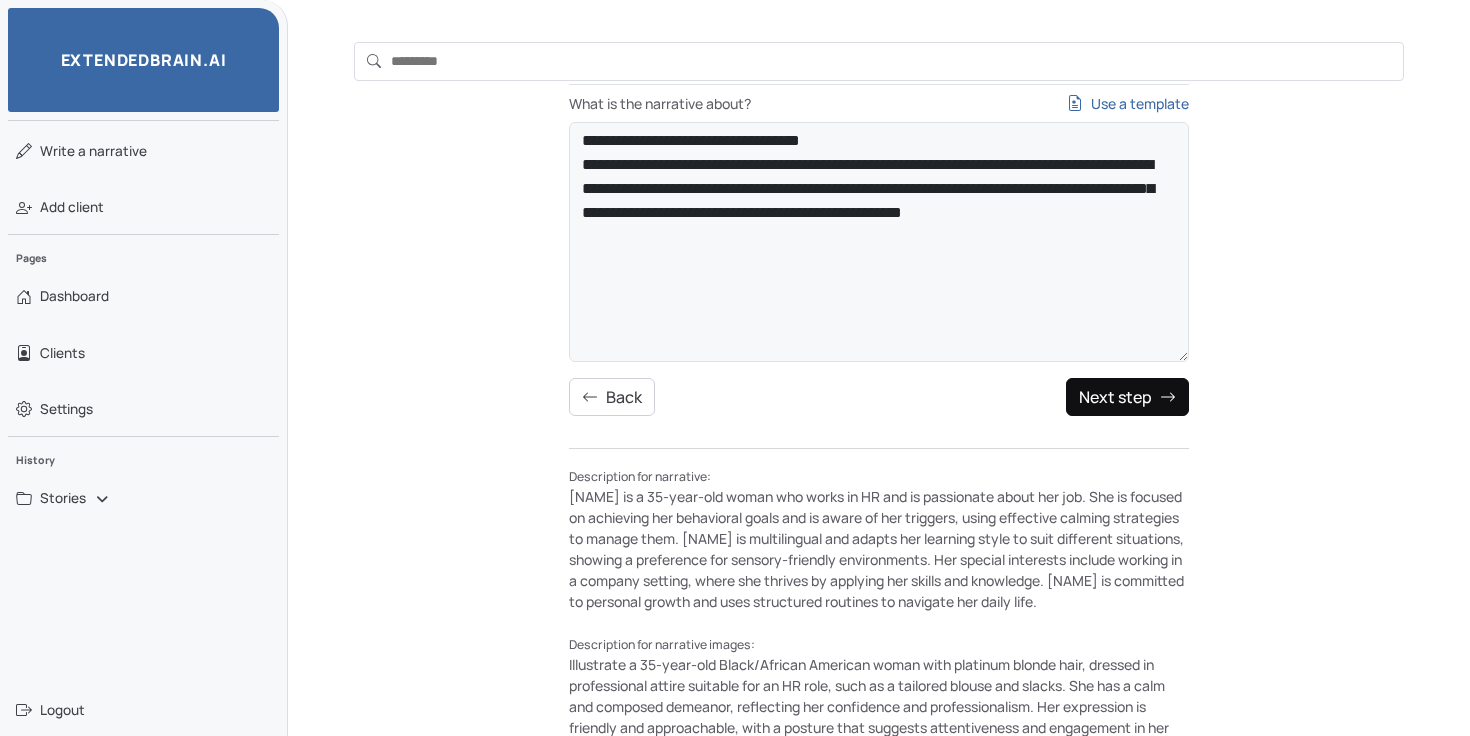 click on "Next step" at bounding box center (1127, 397) 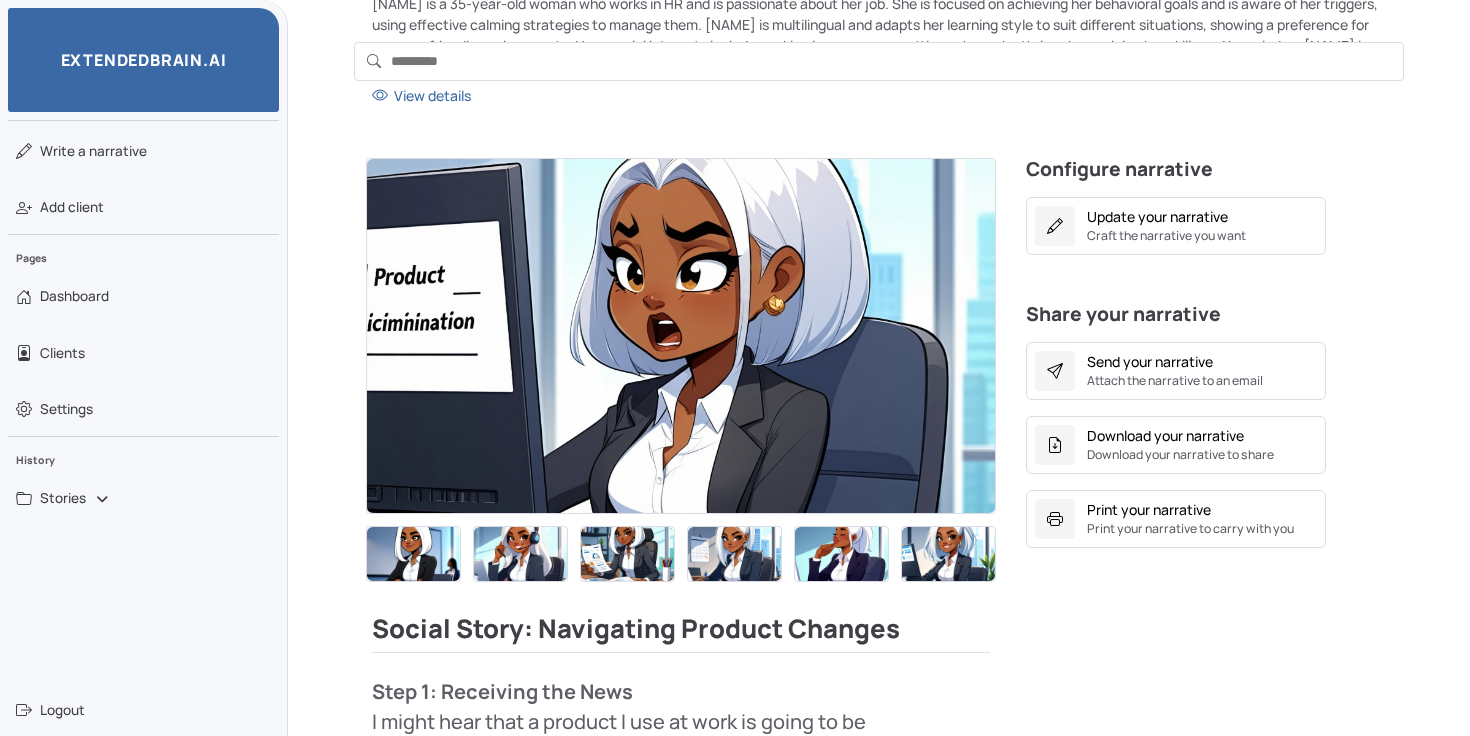 scroll, scrollTop: 295, scrollLeft: 0, axis: vertical 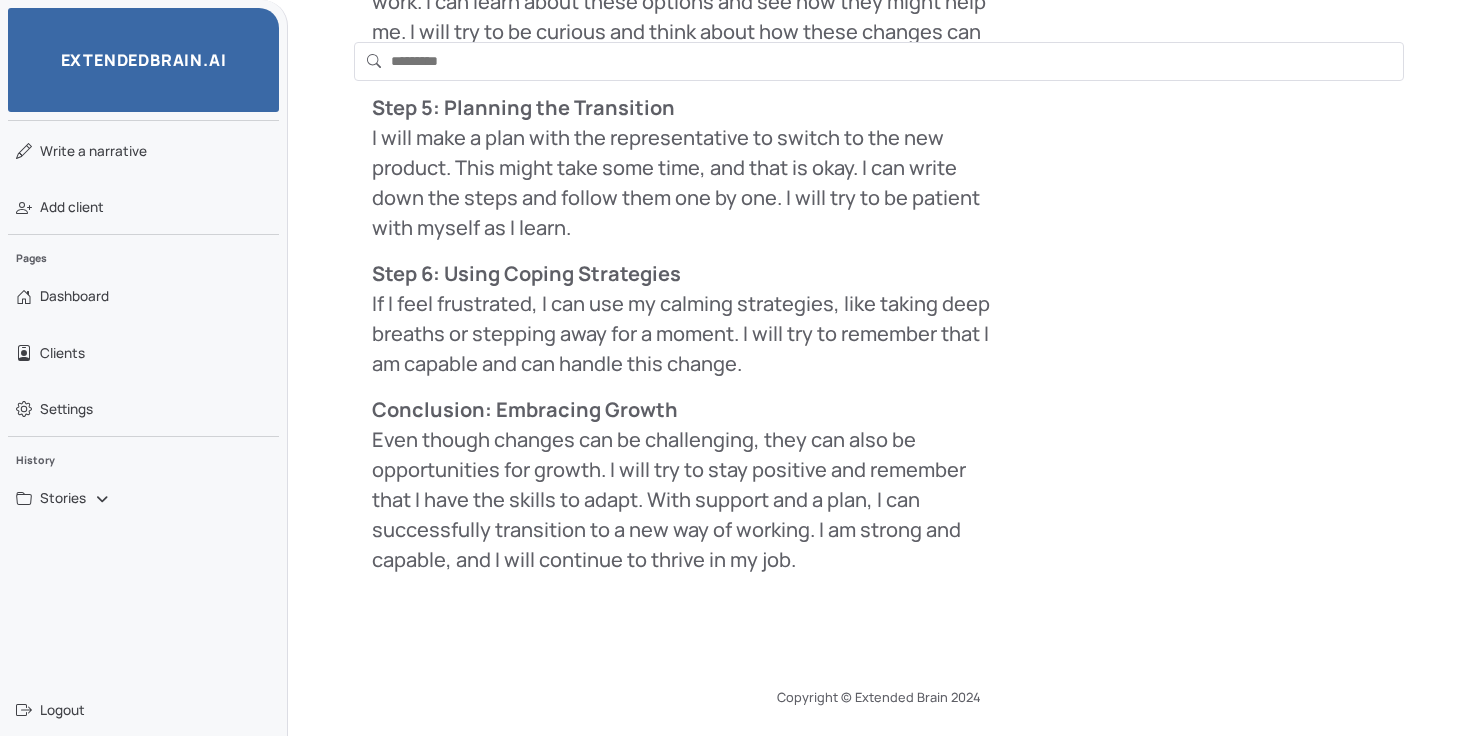 drag, startPoint x: 373, startPoint y: 625, endPoint x: 795, endPoint y: 570, distance: 425.56903 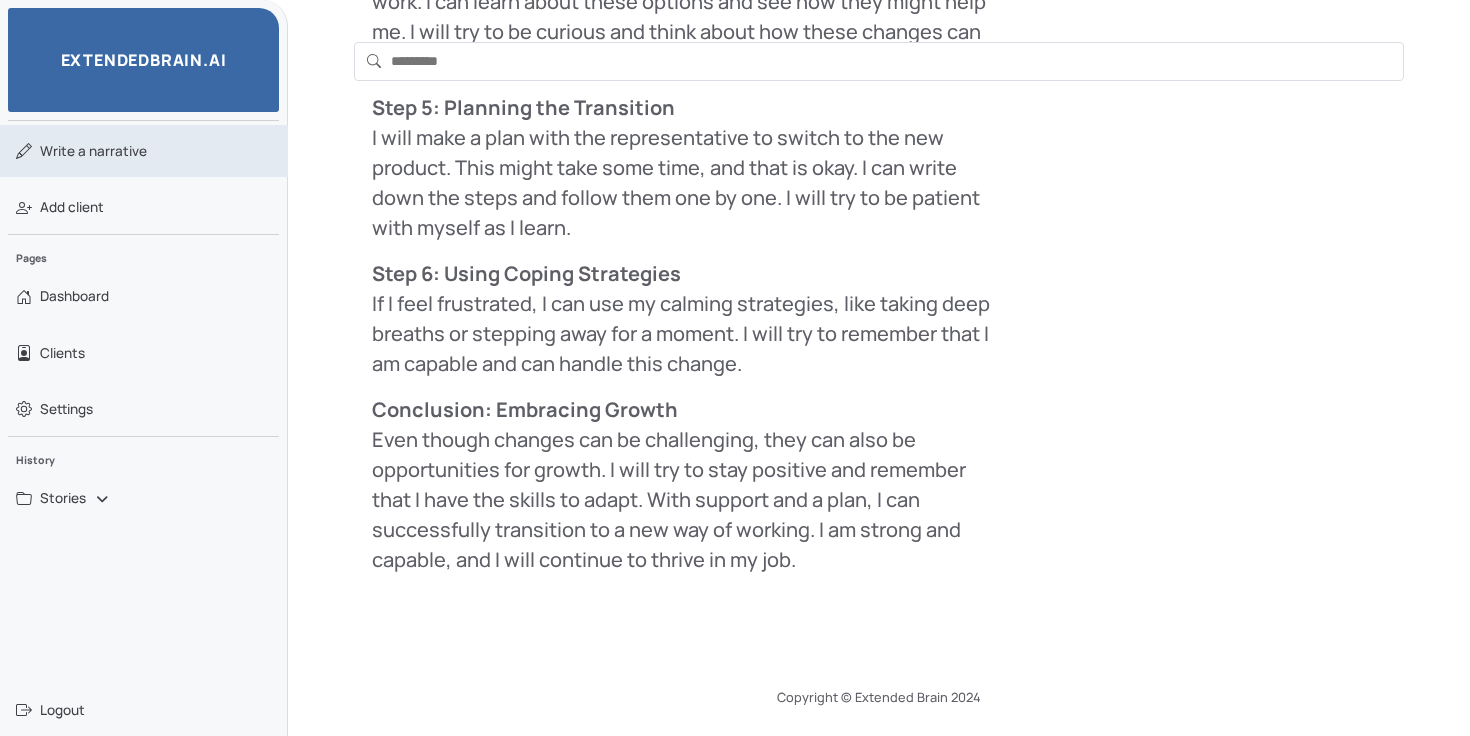 click on "Write a narrative" at bounding box center [93, 151] 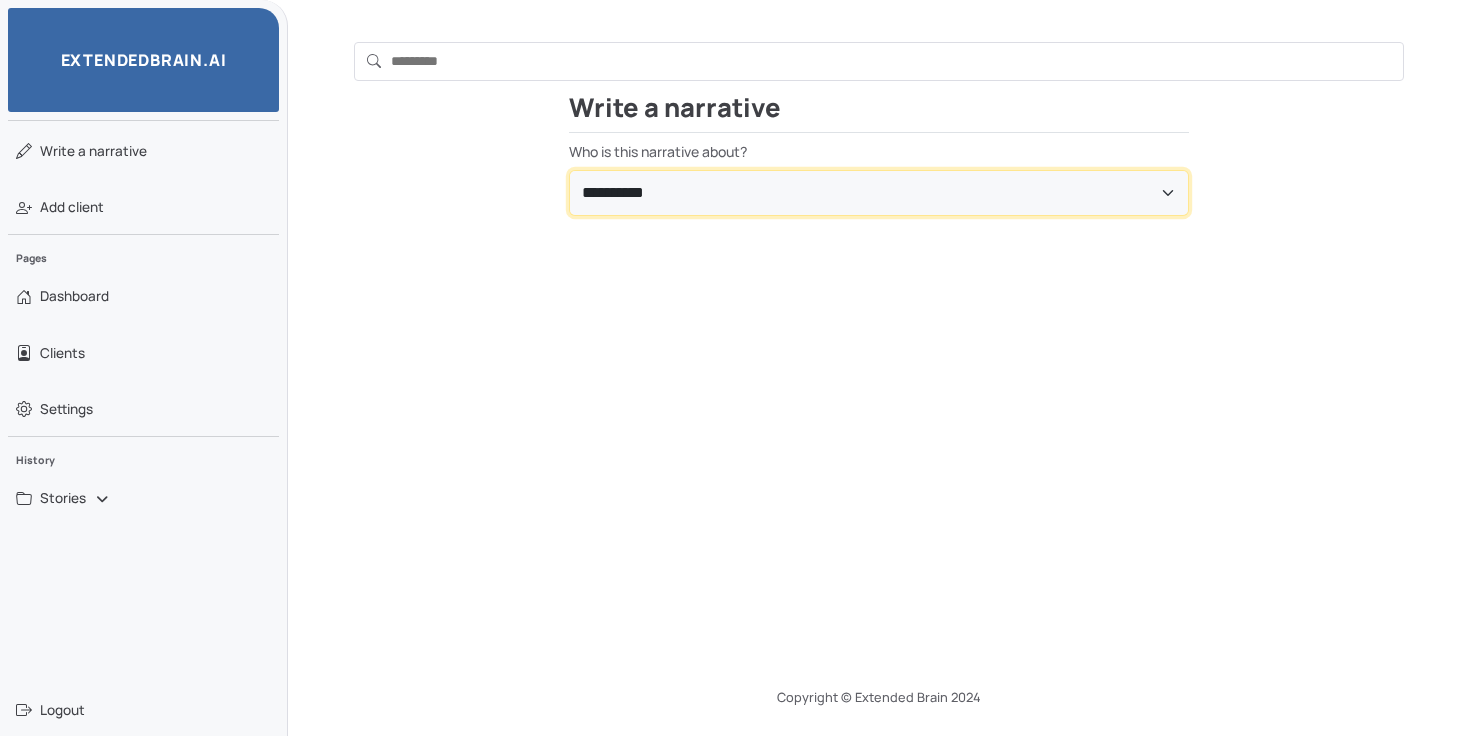 click on "**********" at bounding box center [879, 193] 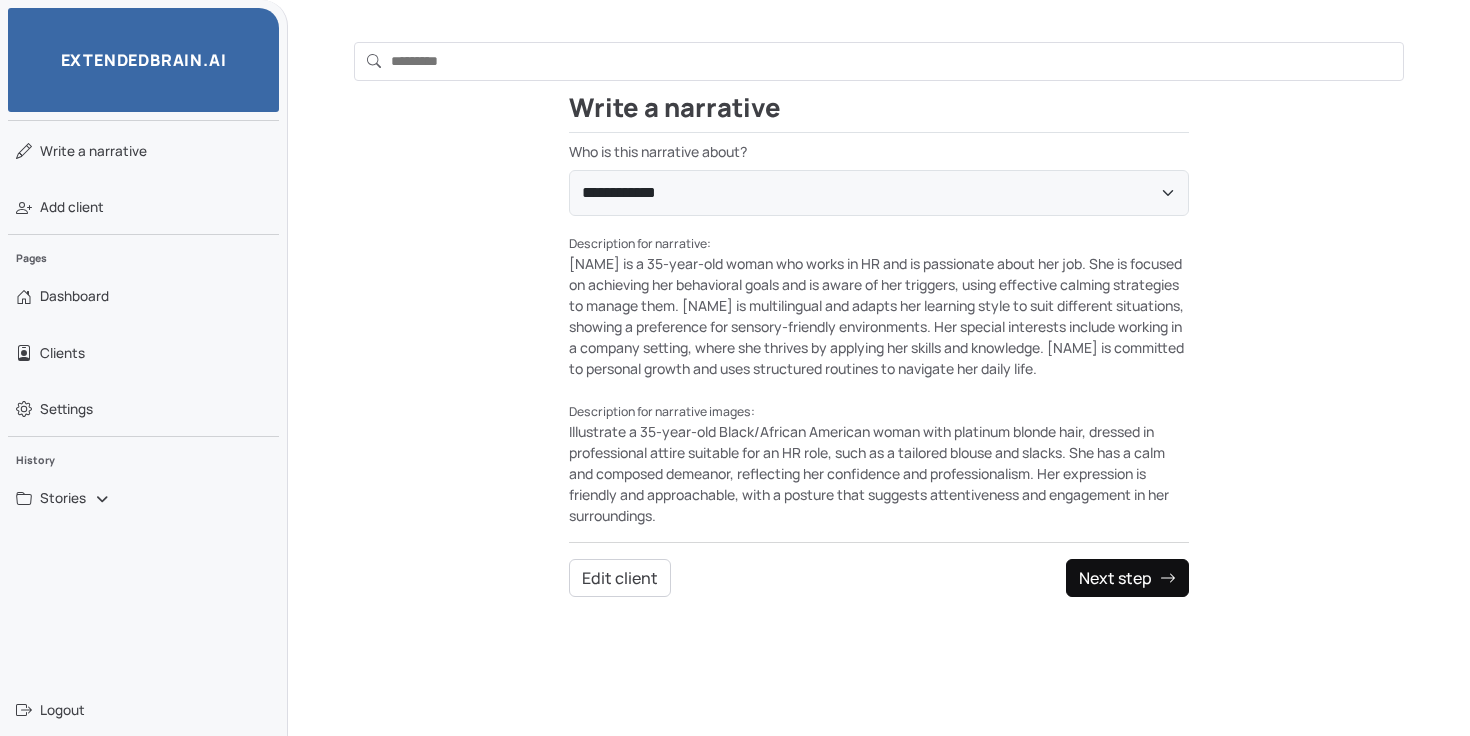 click on "Next step" at bounding box center [1127, 578] 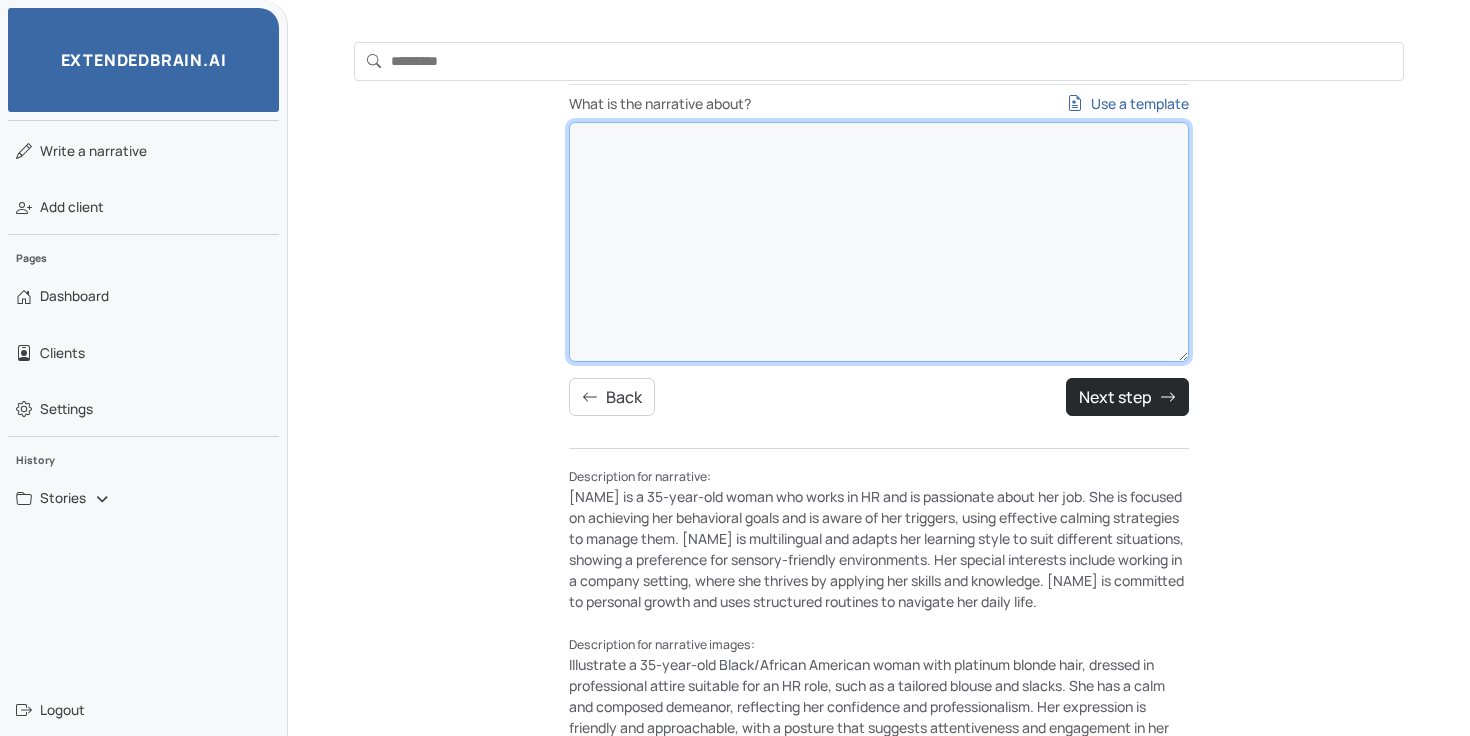click on "What is the narrative about?   Use a template" at bounding box center (879, 242) 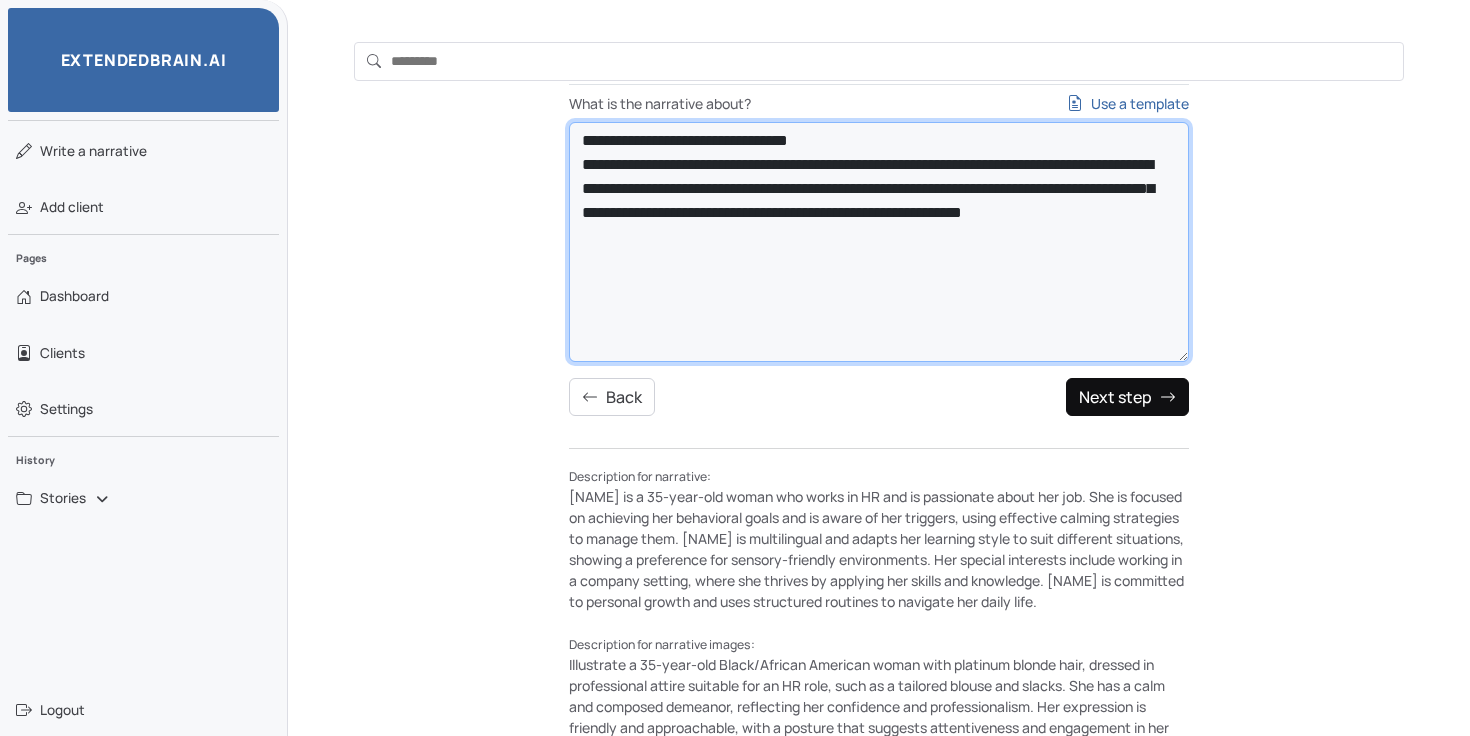 type on "**********" 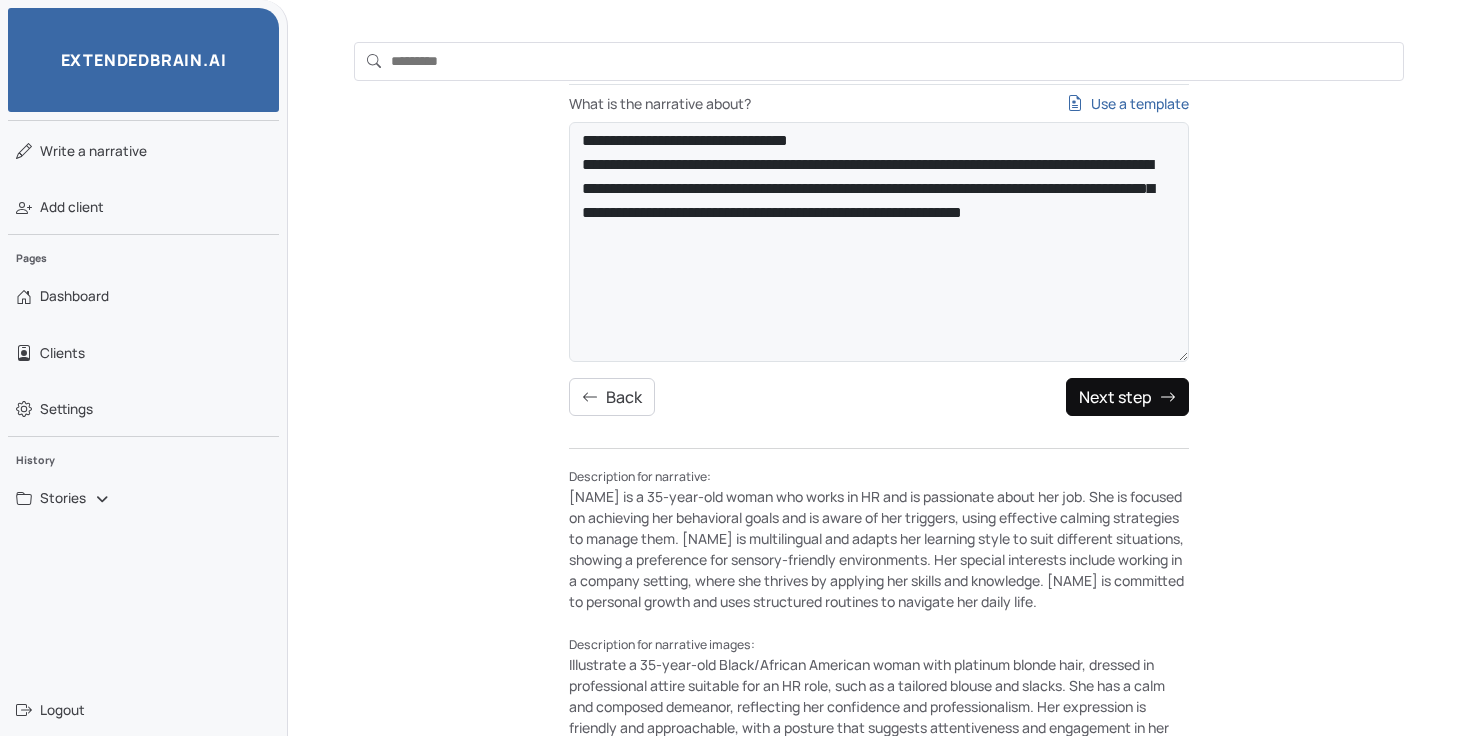 click on "Next step" at bounding box center (1127, 397) 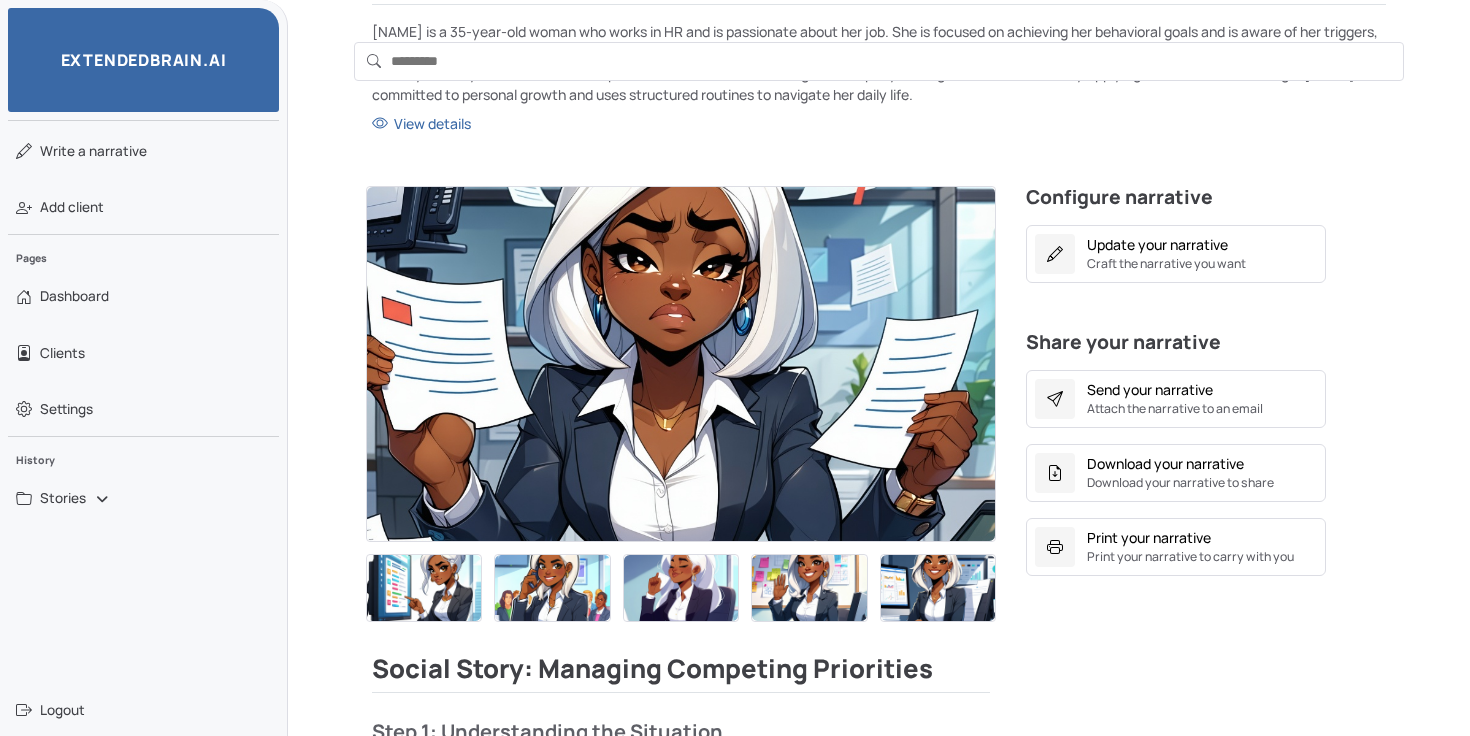scroll, scrollTop: 260, scrollLeft: 0, axis: vertical 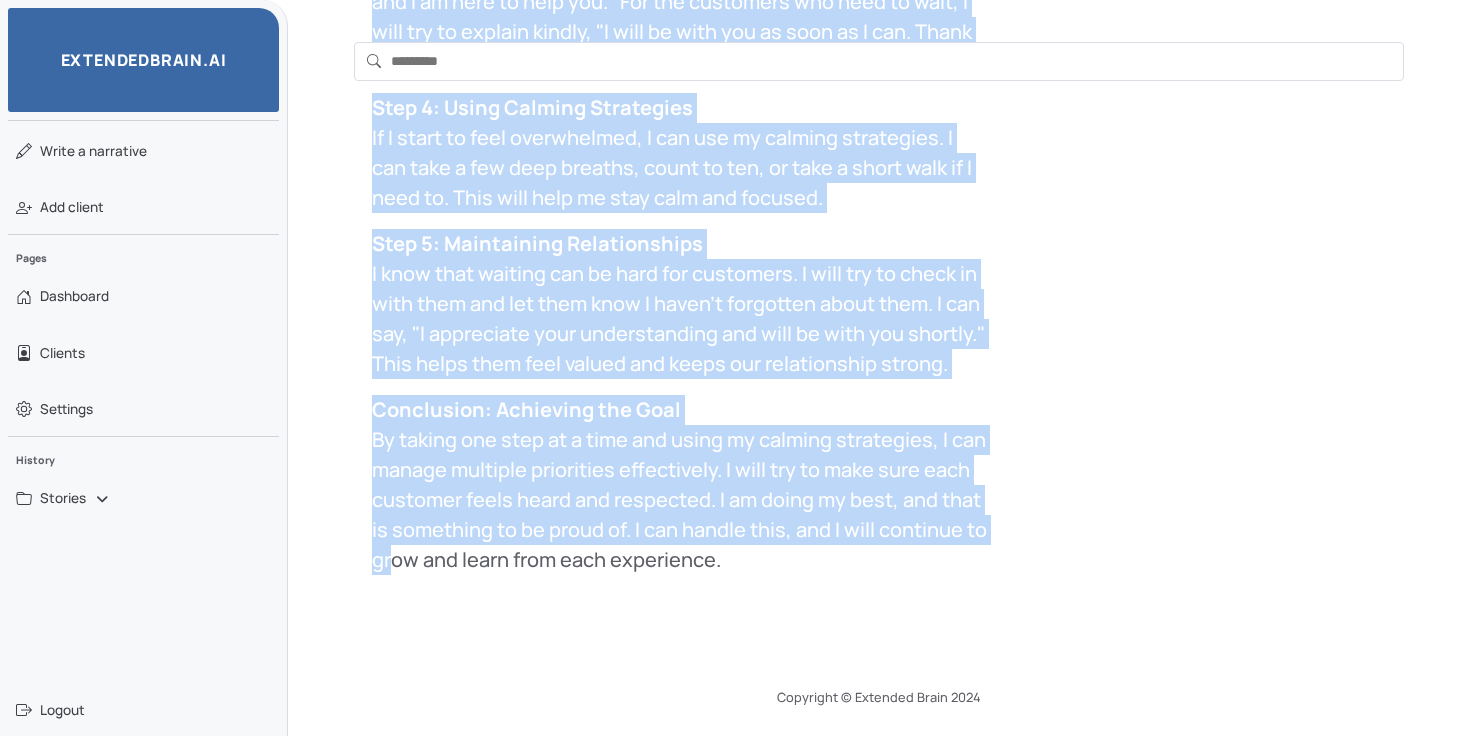 drag, startPoint x: 374, startPoint y: 668, endPoint x: 653, endPoint y: 581, distance: 292.24988 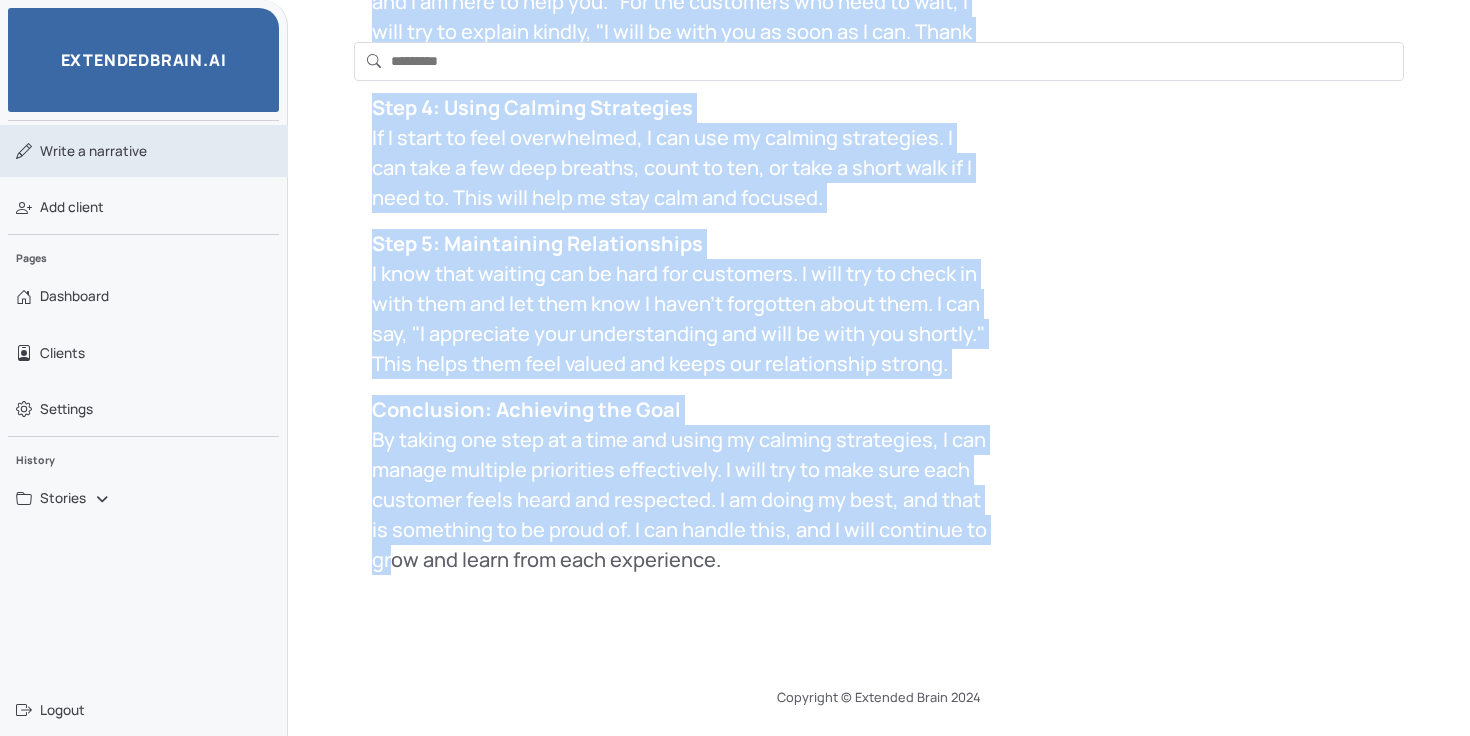 click on "Write a narrative" at bounding box center [93, 151] 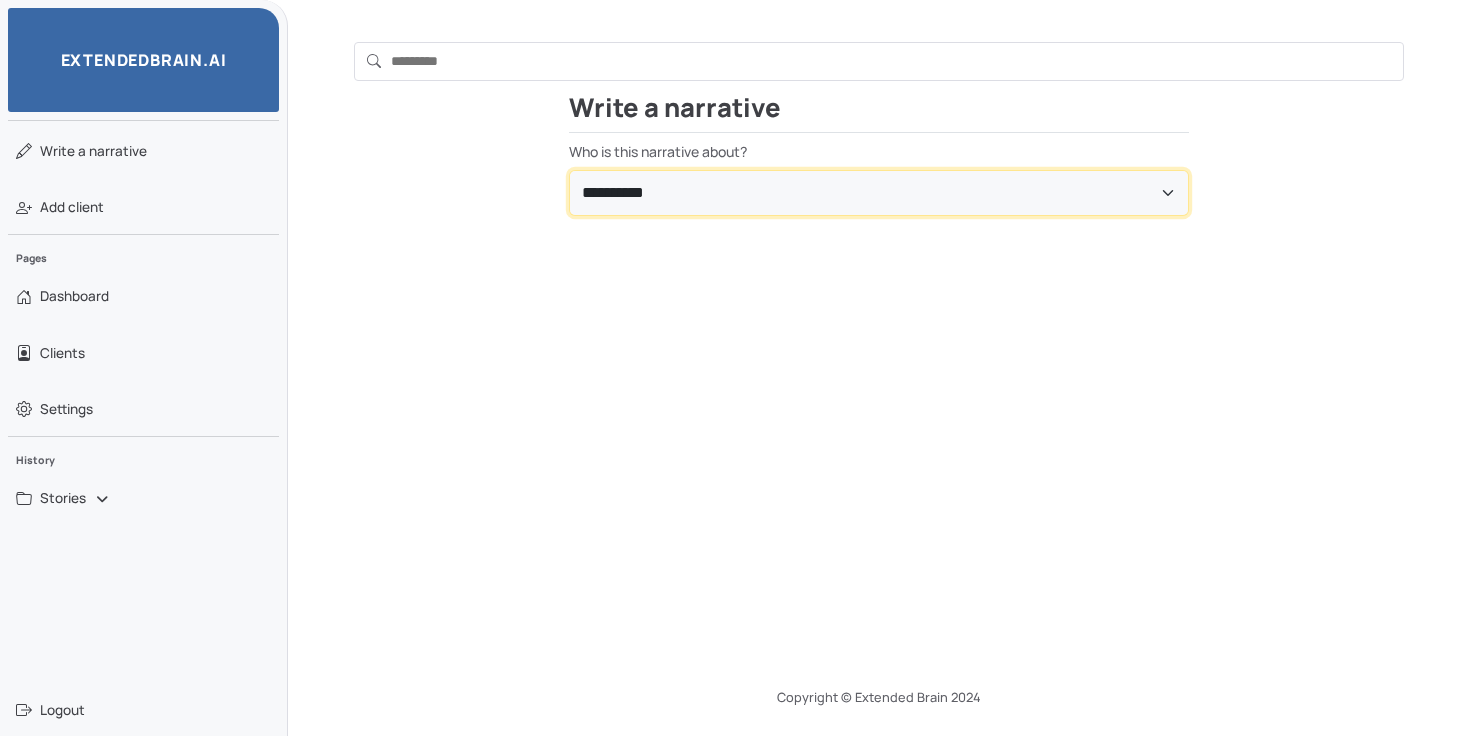 click on "**********" at bounding box center [879, 193] 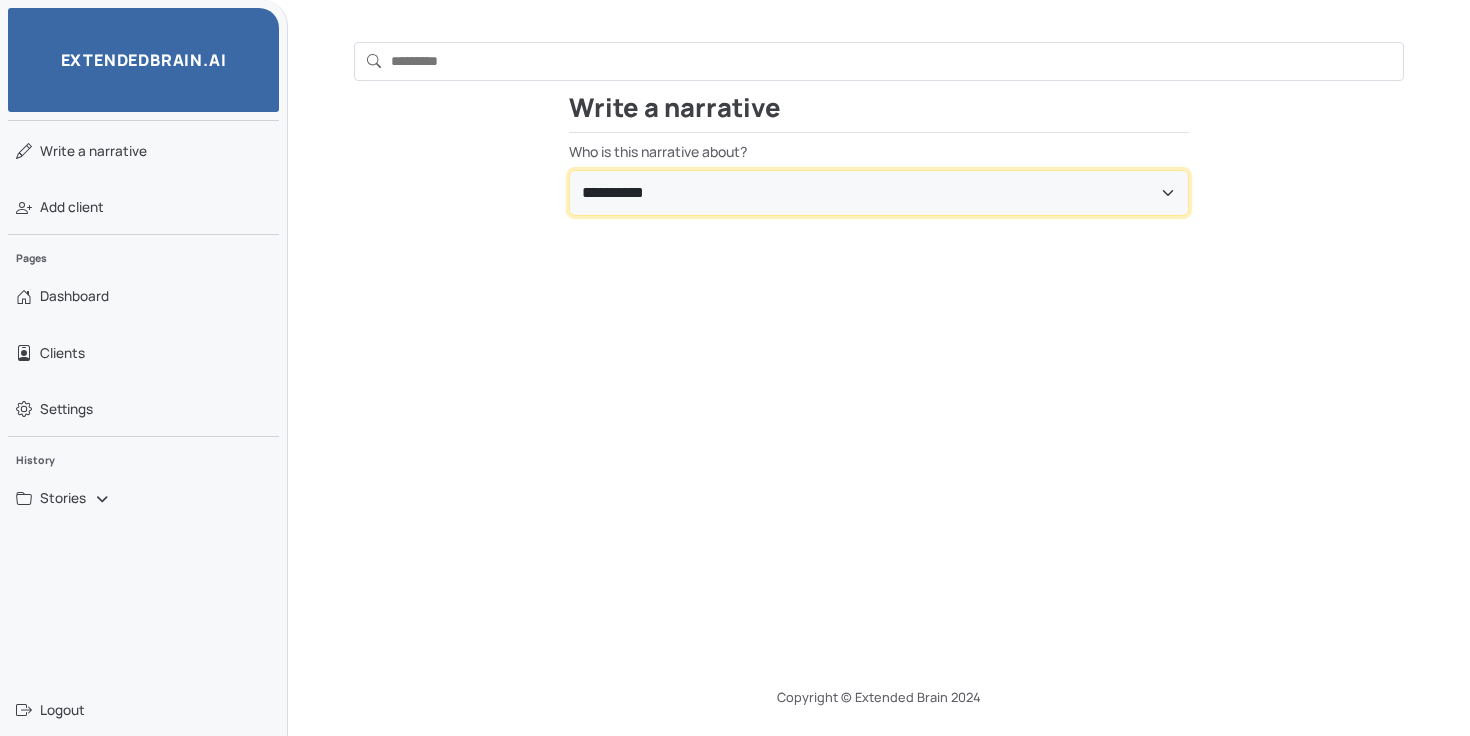 select on "**********" 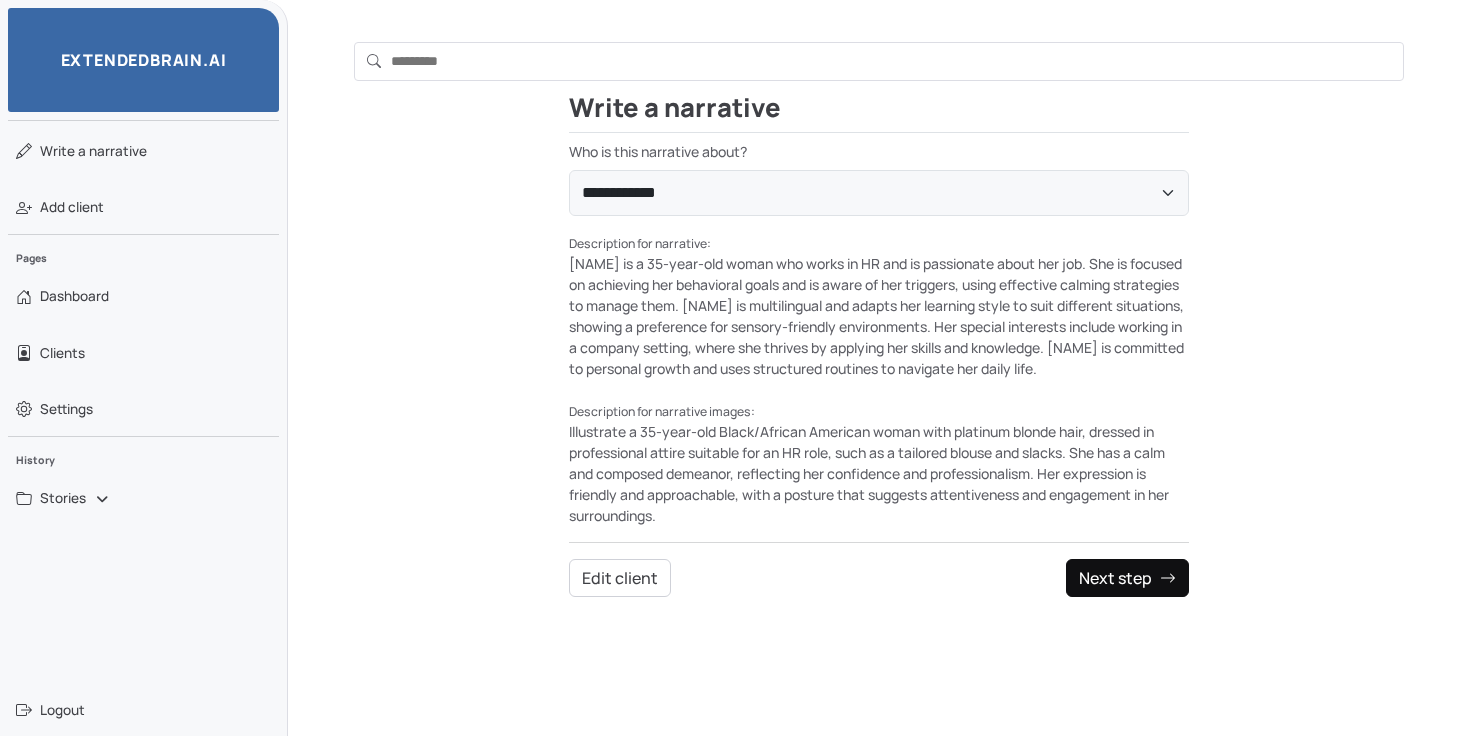 click on "Next step" at bounding box center (1127, 578) 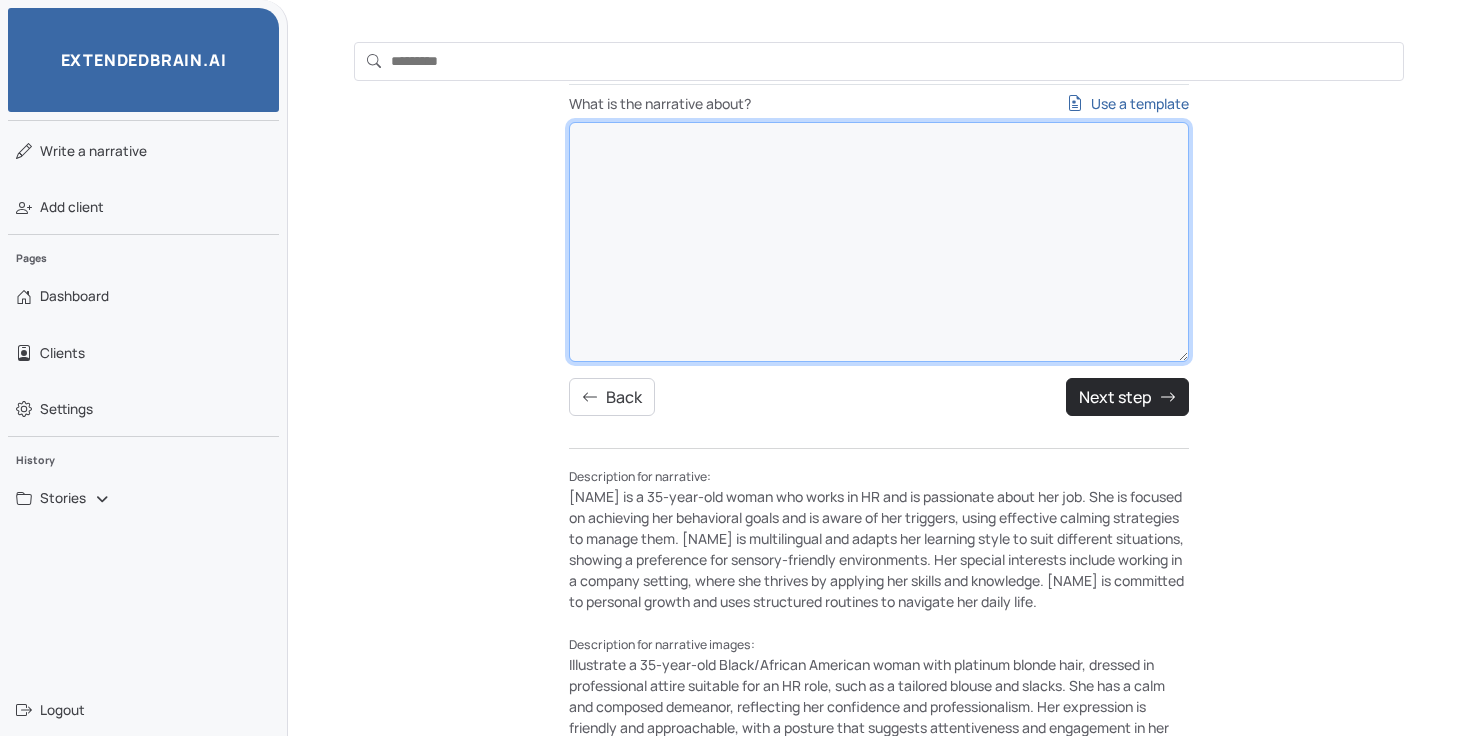 click on "What is the narrative about?   Use a template" at bounding box center (879, 242) 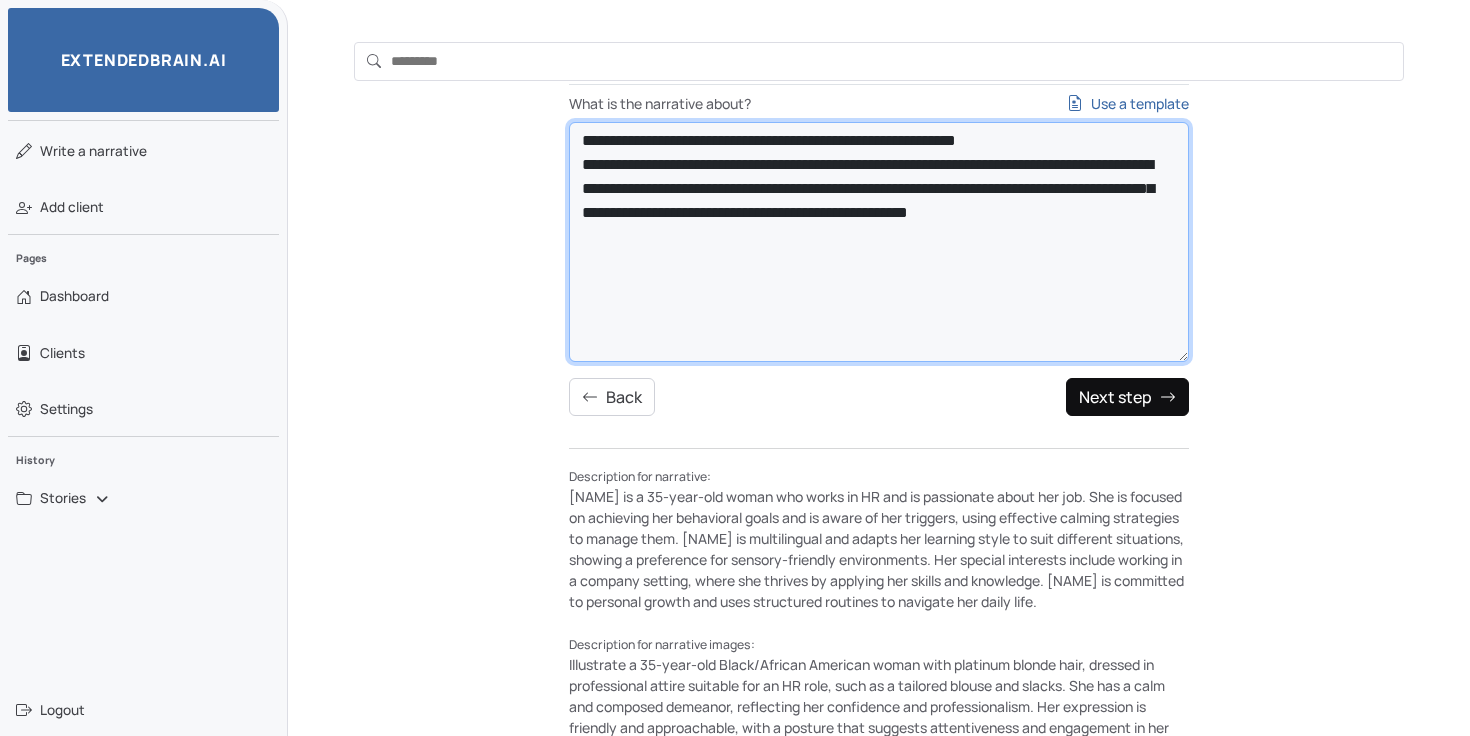 type on "**********" 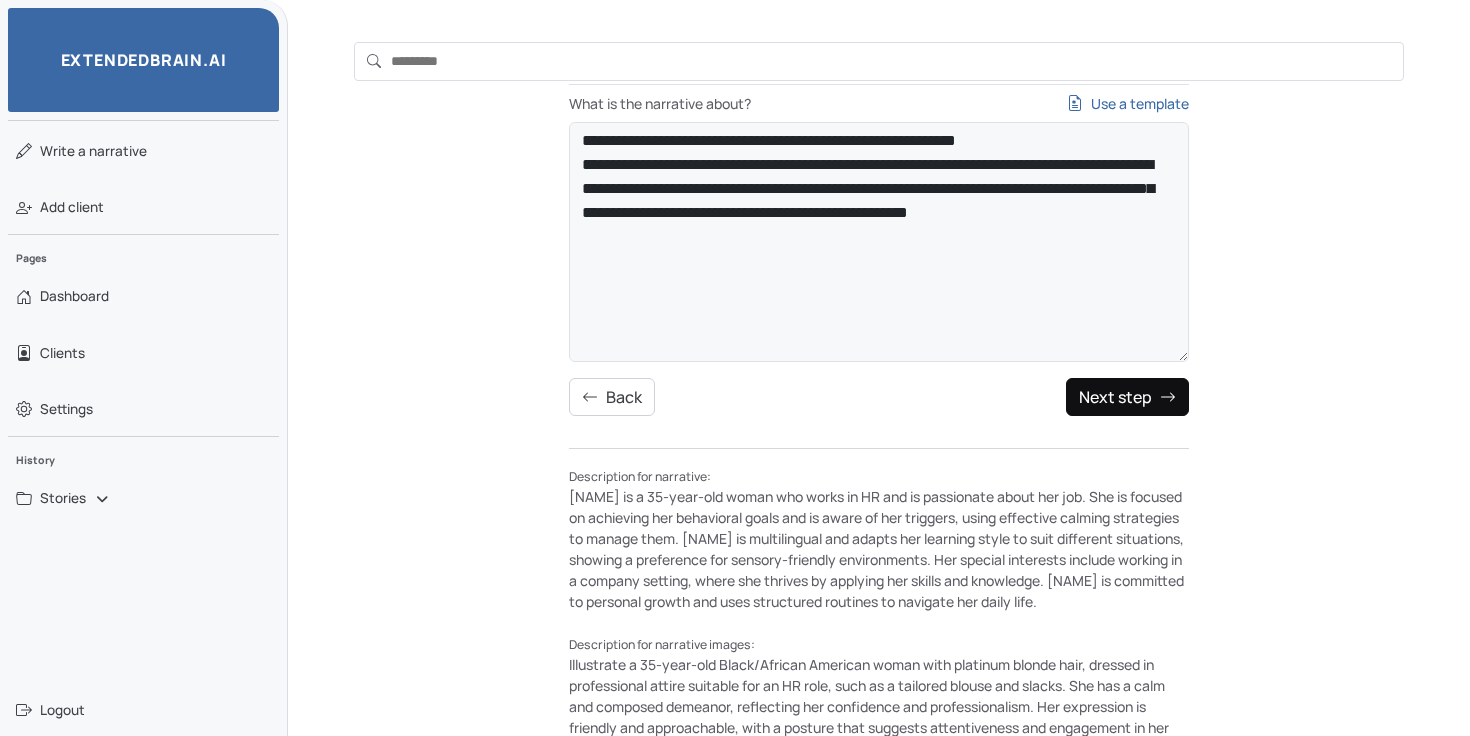 click on "Next step" at bounding box center [1127, 397] 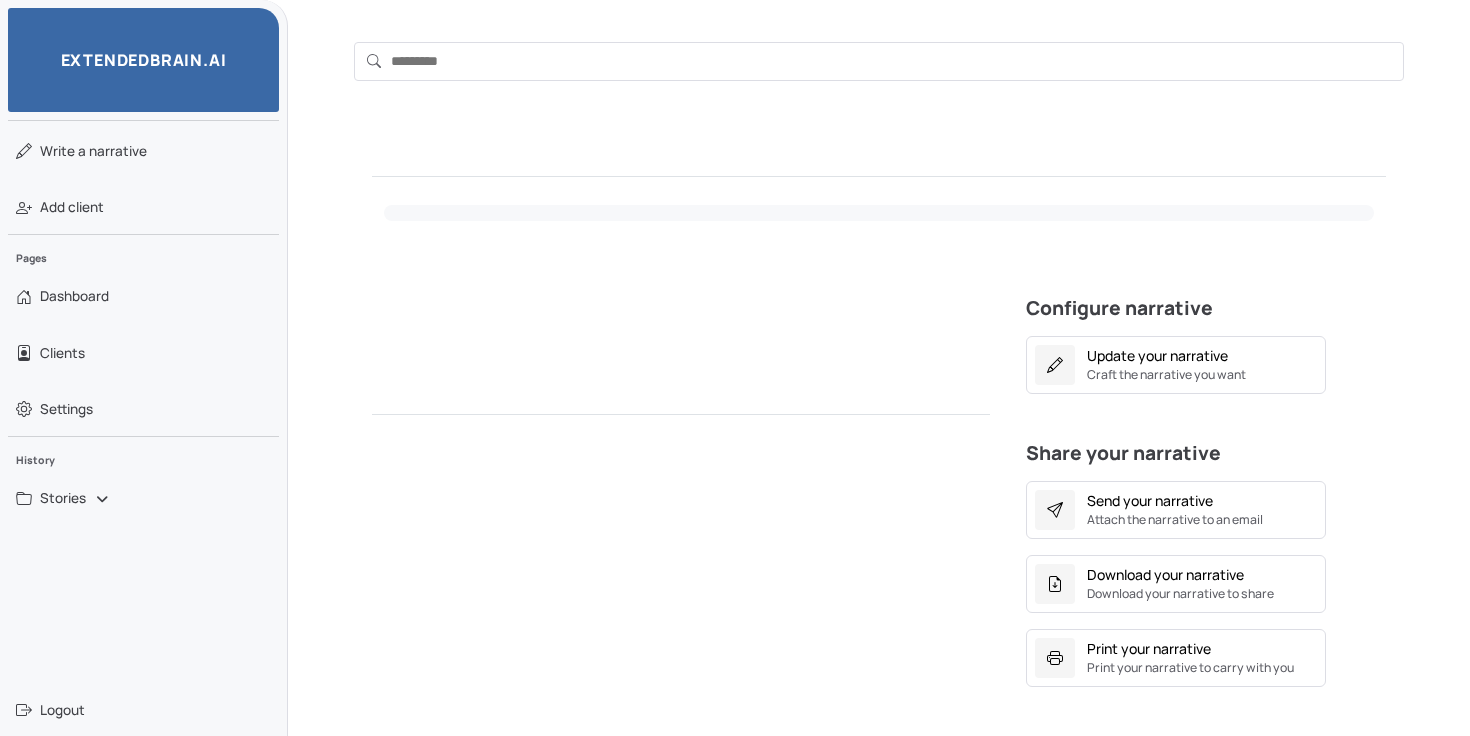 scroll, scrollTop: 158, scrollLeft: 0, axis: vertical 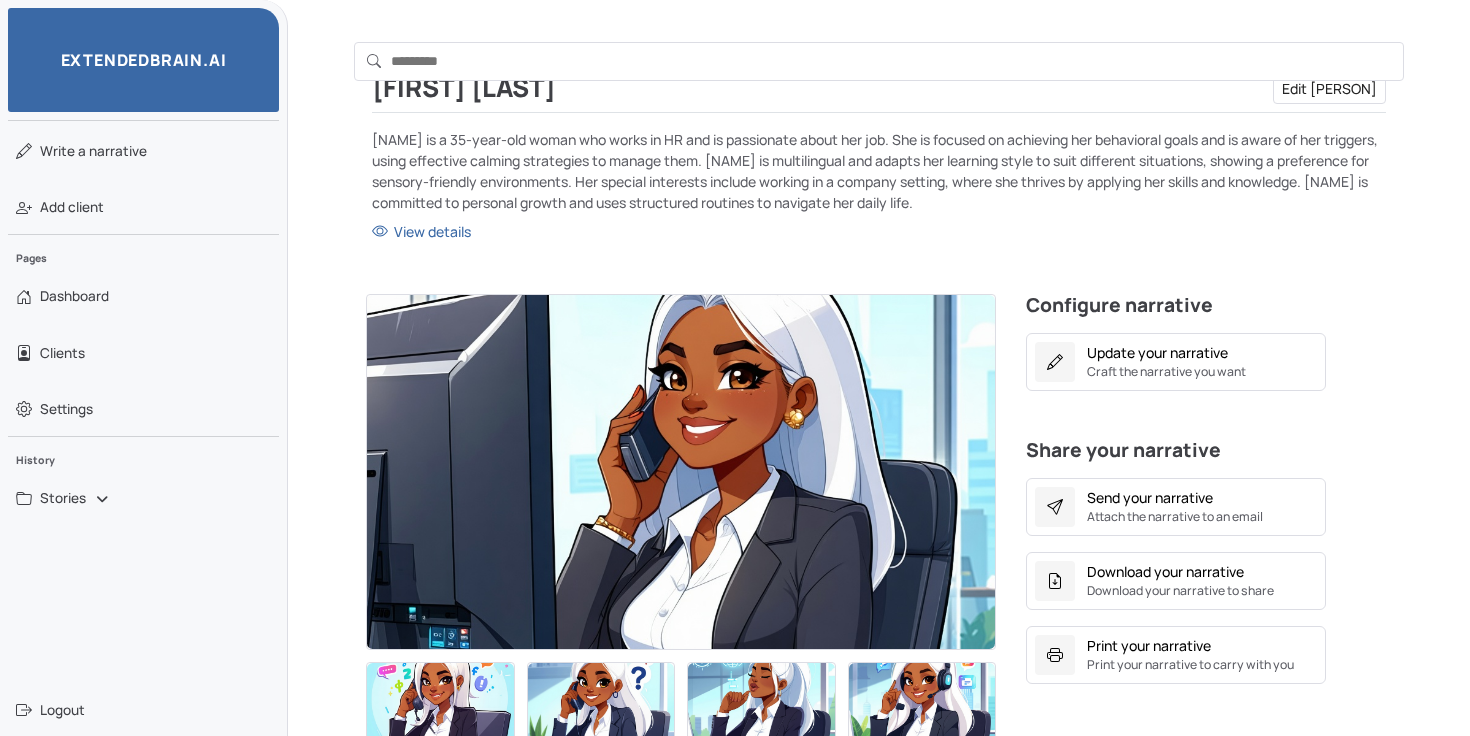 click on "Configure narrative Update your narrative Craft the narrative you want Share your narrative Send your narrative Attach the narrative to an email Download your narrative Download your narrative to share Print your narrative Print your narrative to carry with you" at bounding box center (1206, 489) 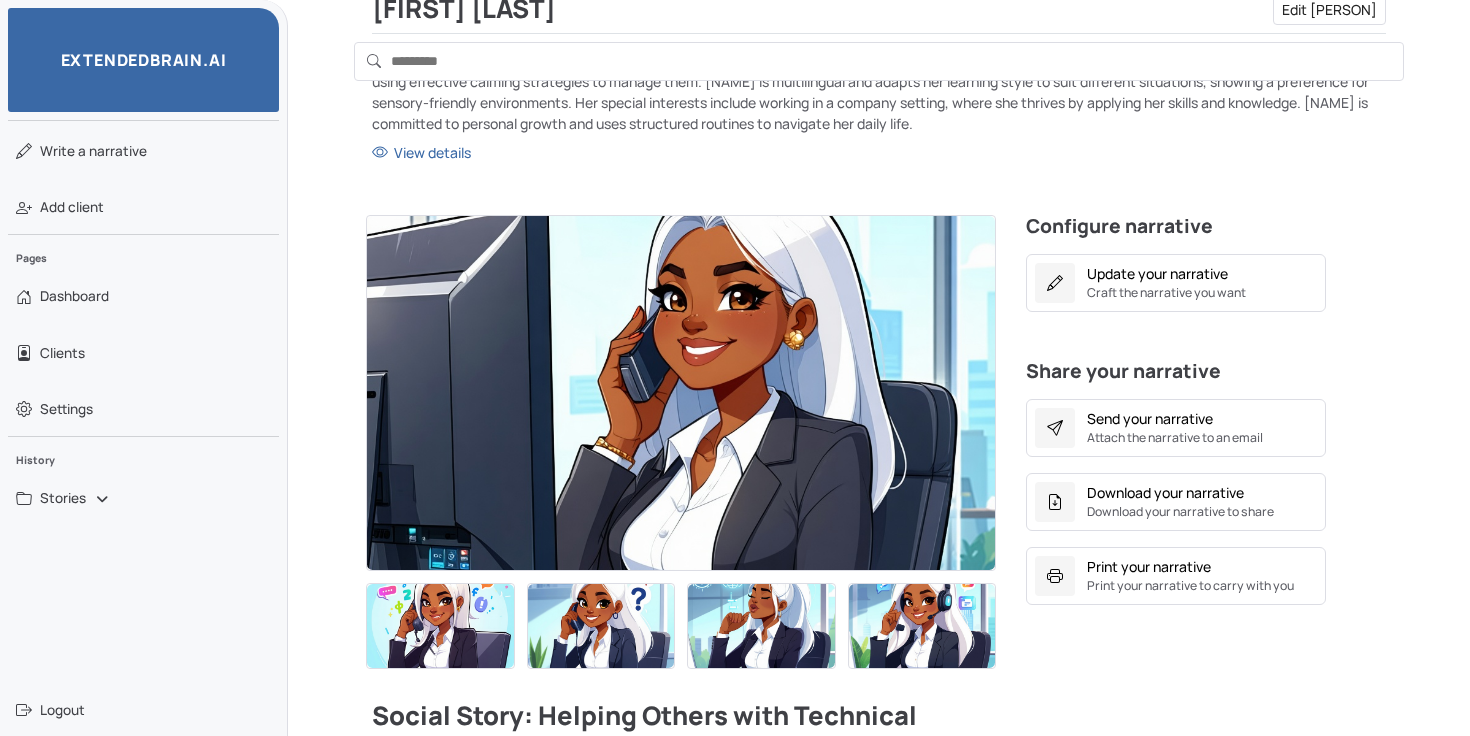 scroll, scrollTop: 239, scrollLeft: 0, axis: vertical 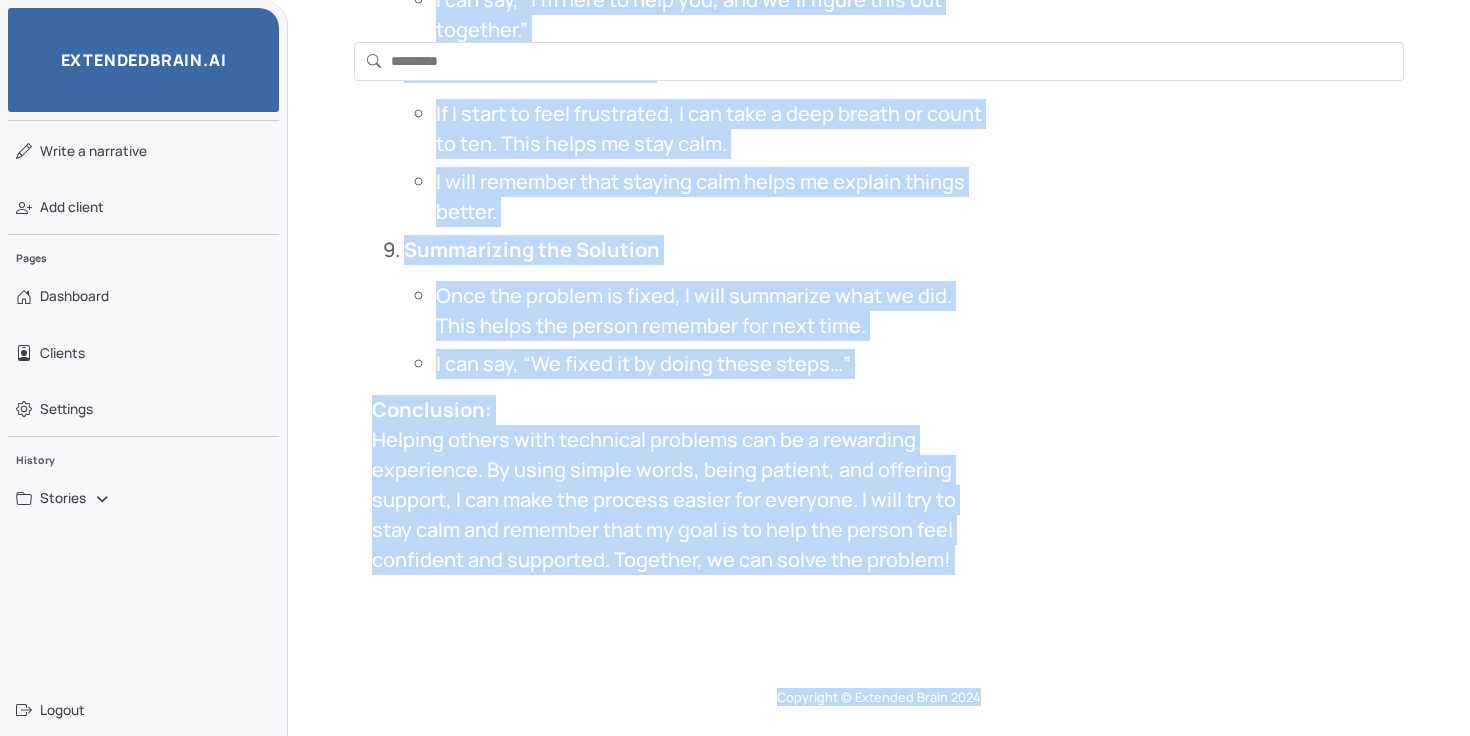 drag, startPoint x: 376, startPoint y: 702, endPoint x: 953, endPoint y: 574, distance: 591.0271 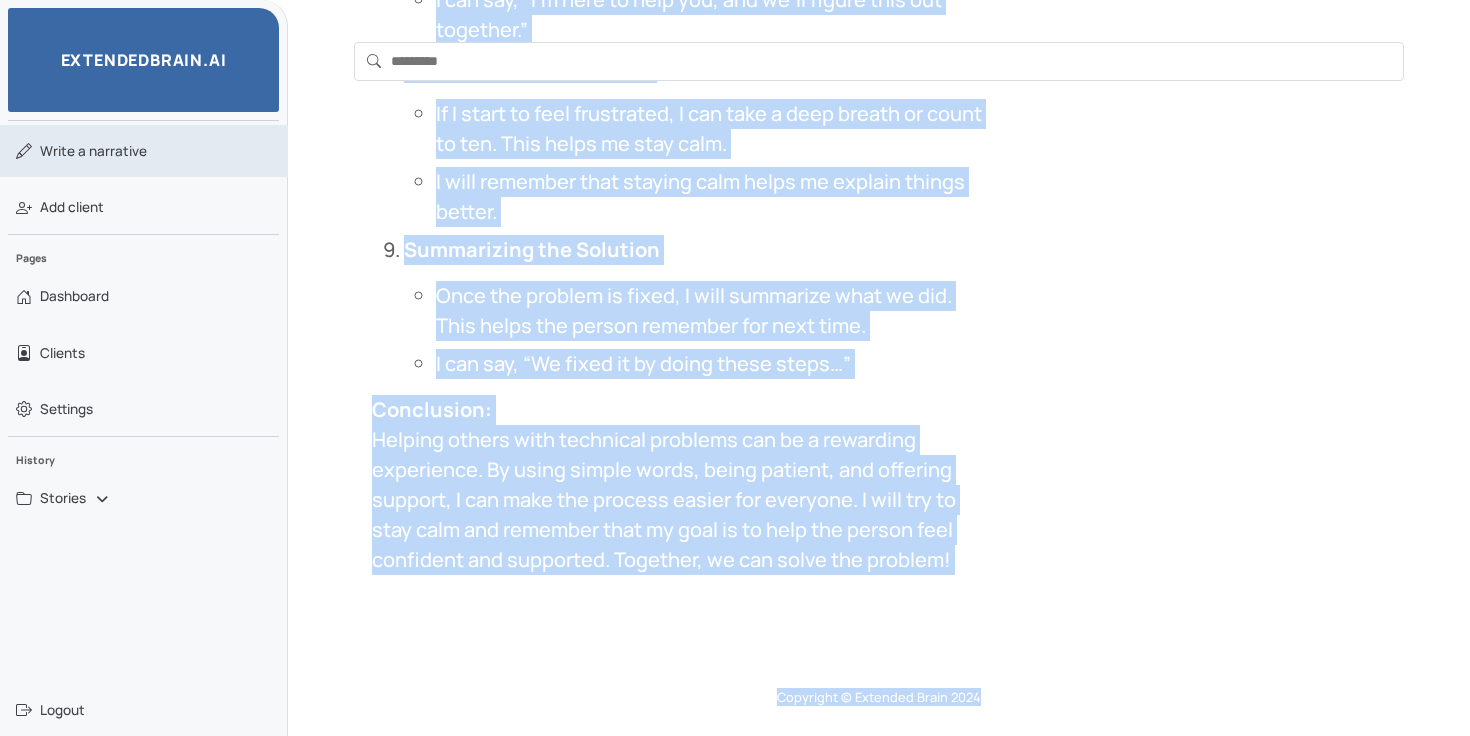 click on "Write a narrative" at bounding box center (93, 151) 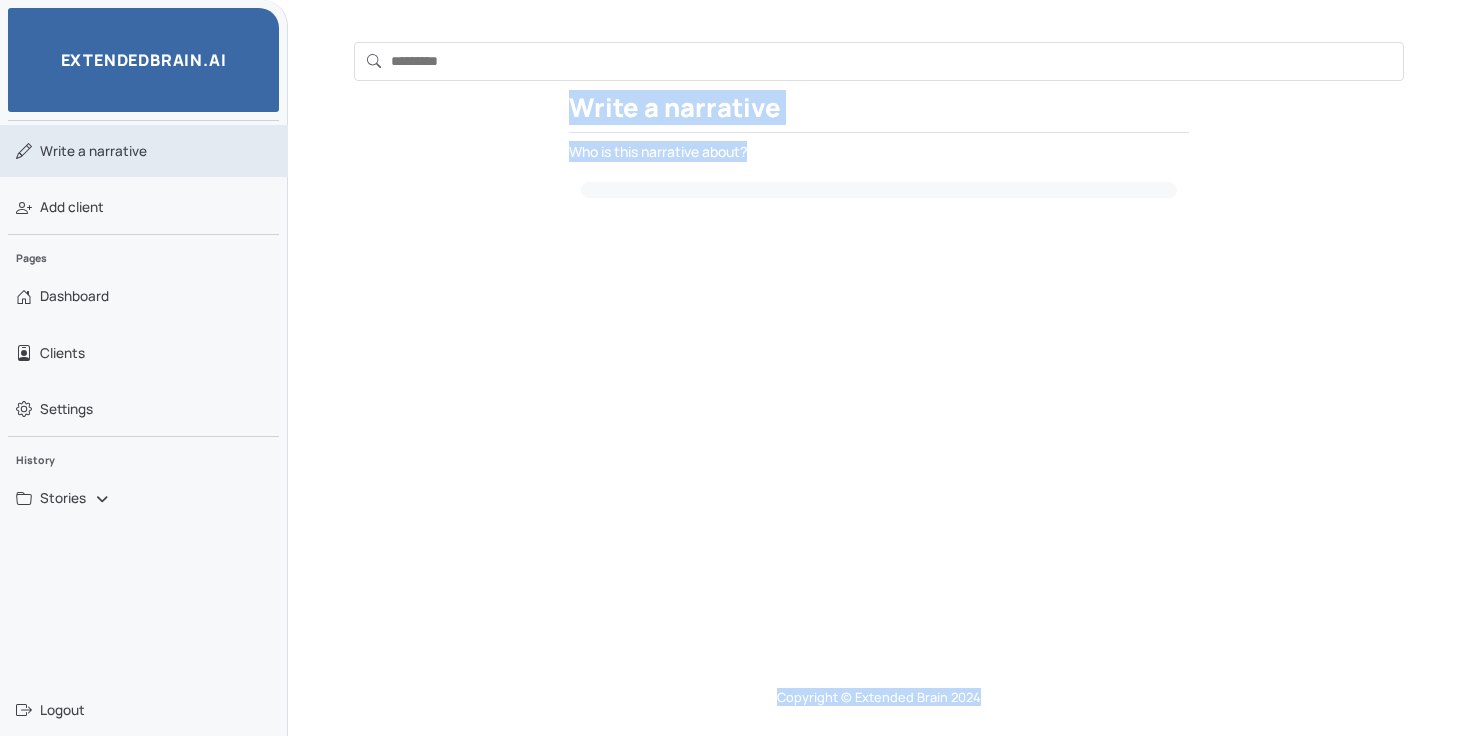 scroll, scrollTop: 158, scrollLeft: 0, axis: vertical 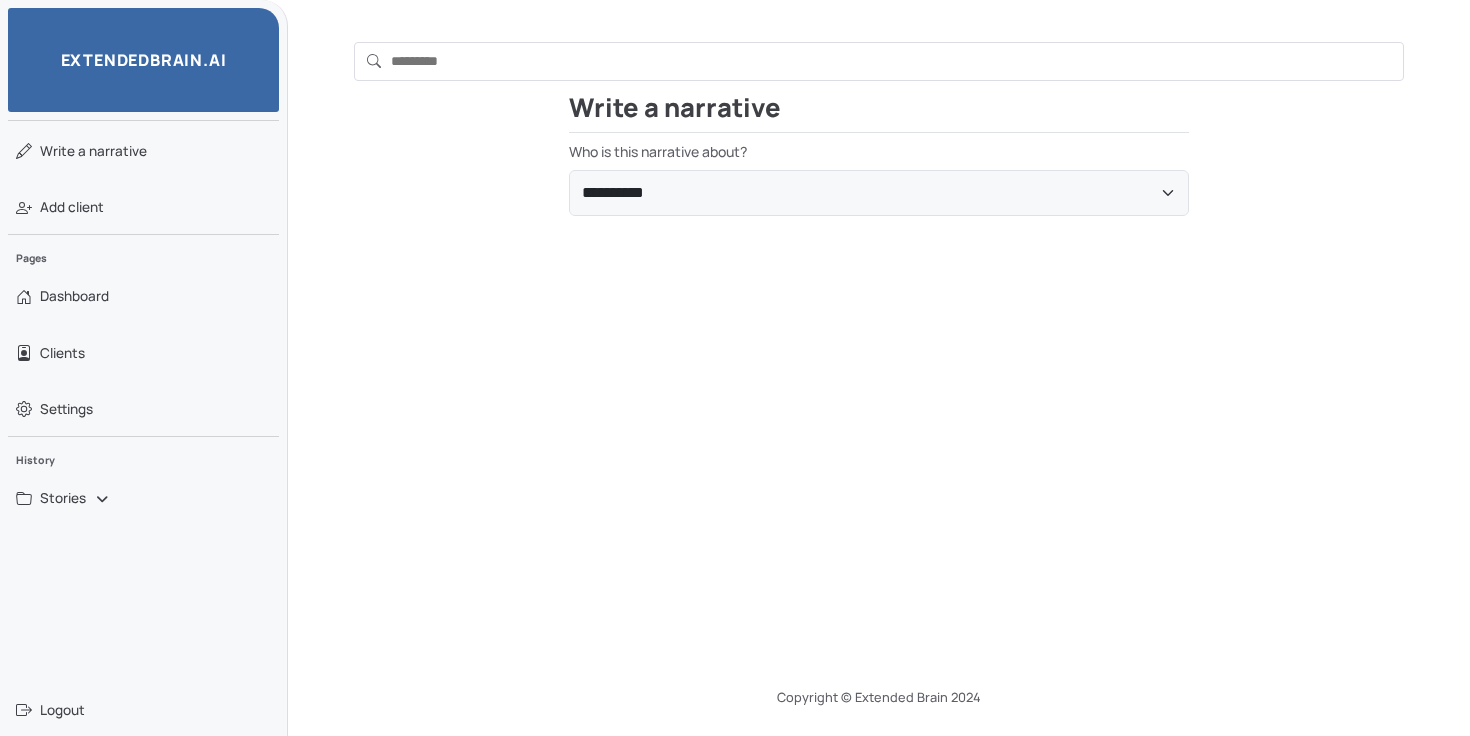 click on "**********" at bounding box center (879, 318) 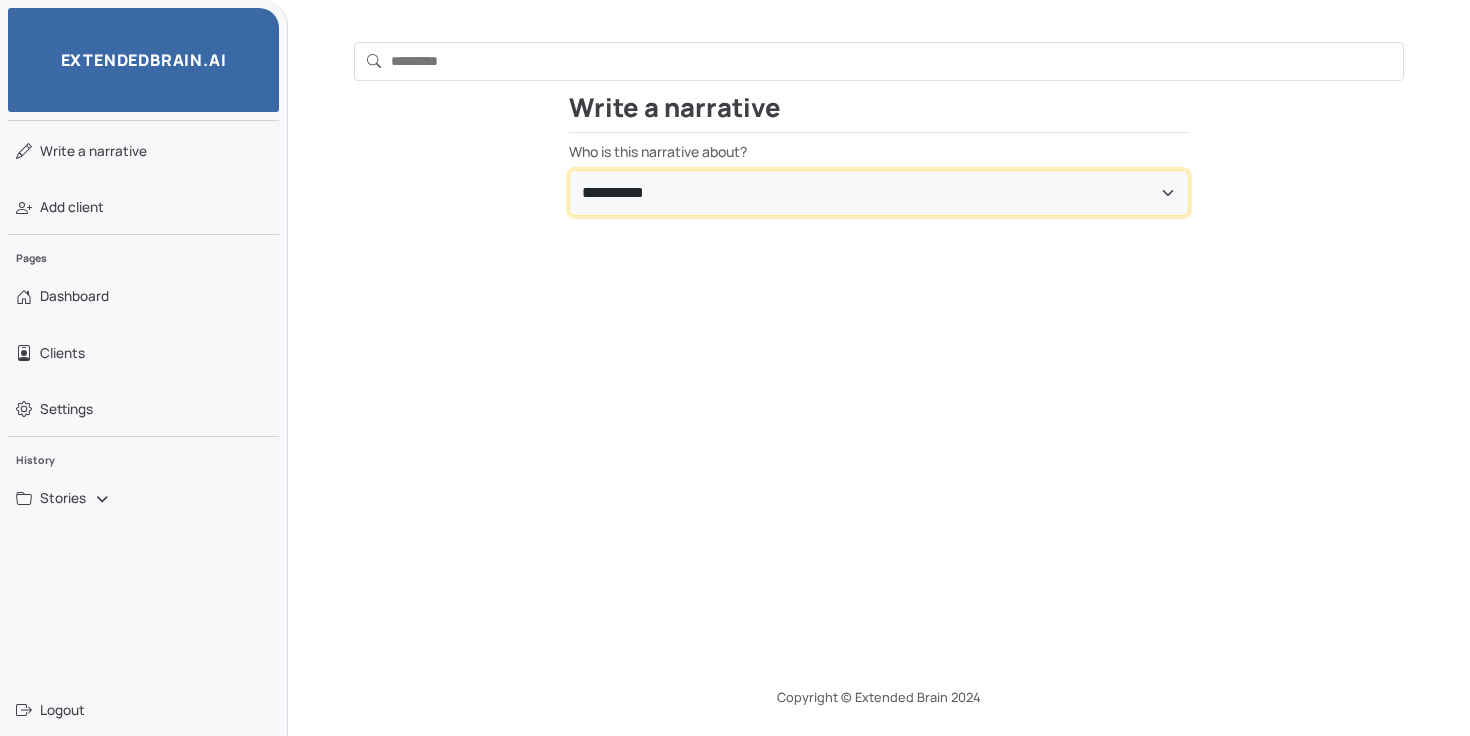 click on "**********" at bounding box center [879, 193] 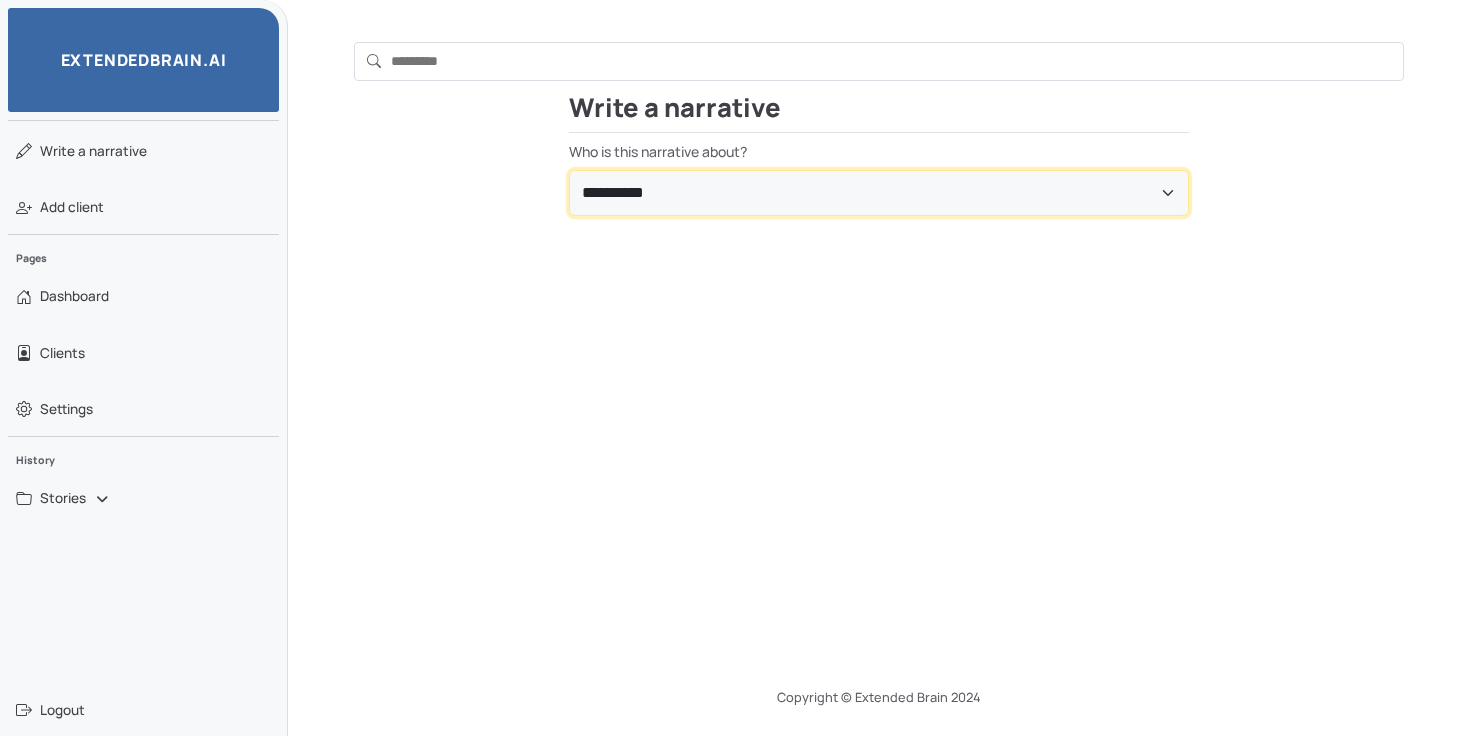 select on "**********" 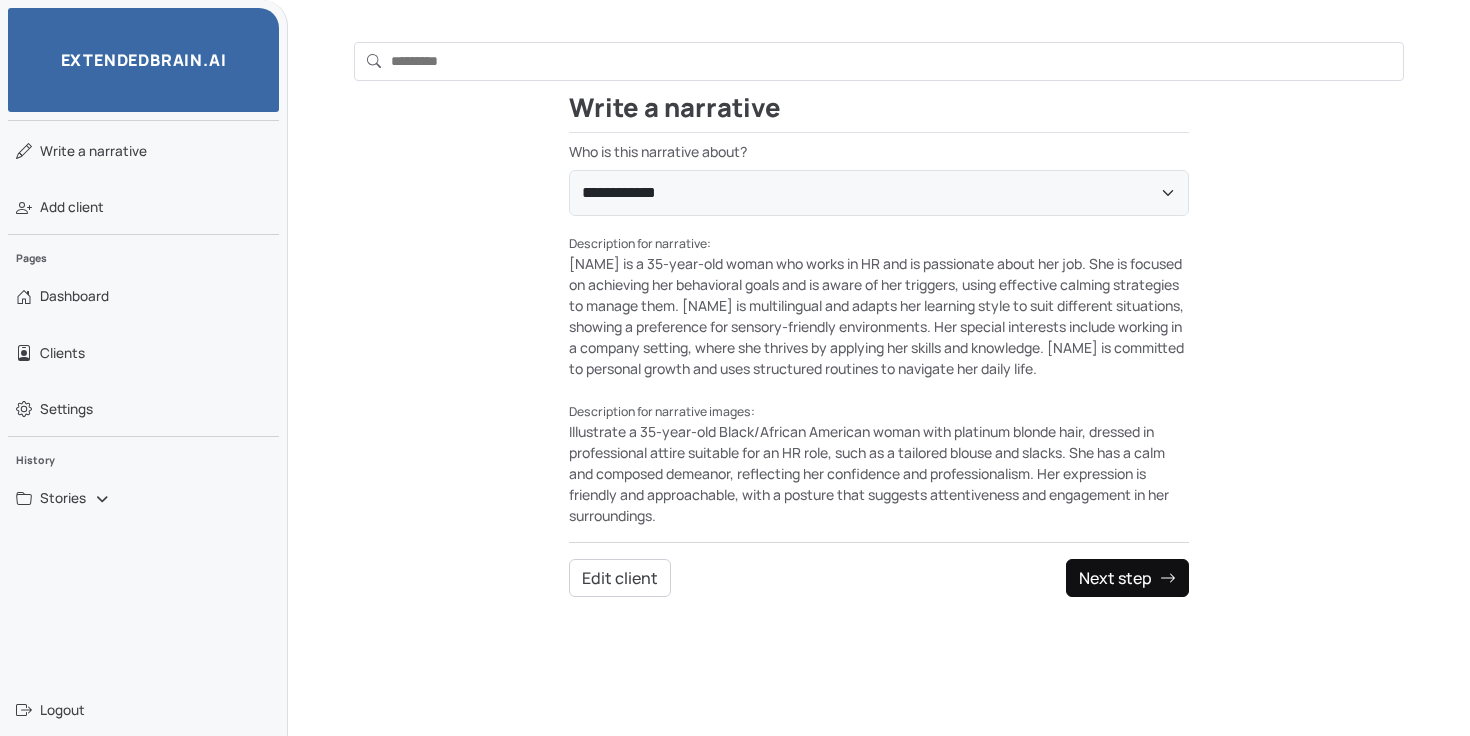 click on "Next step" at bounding box center (1127, 578) 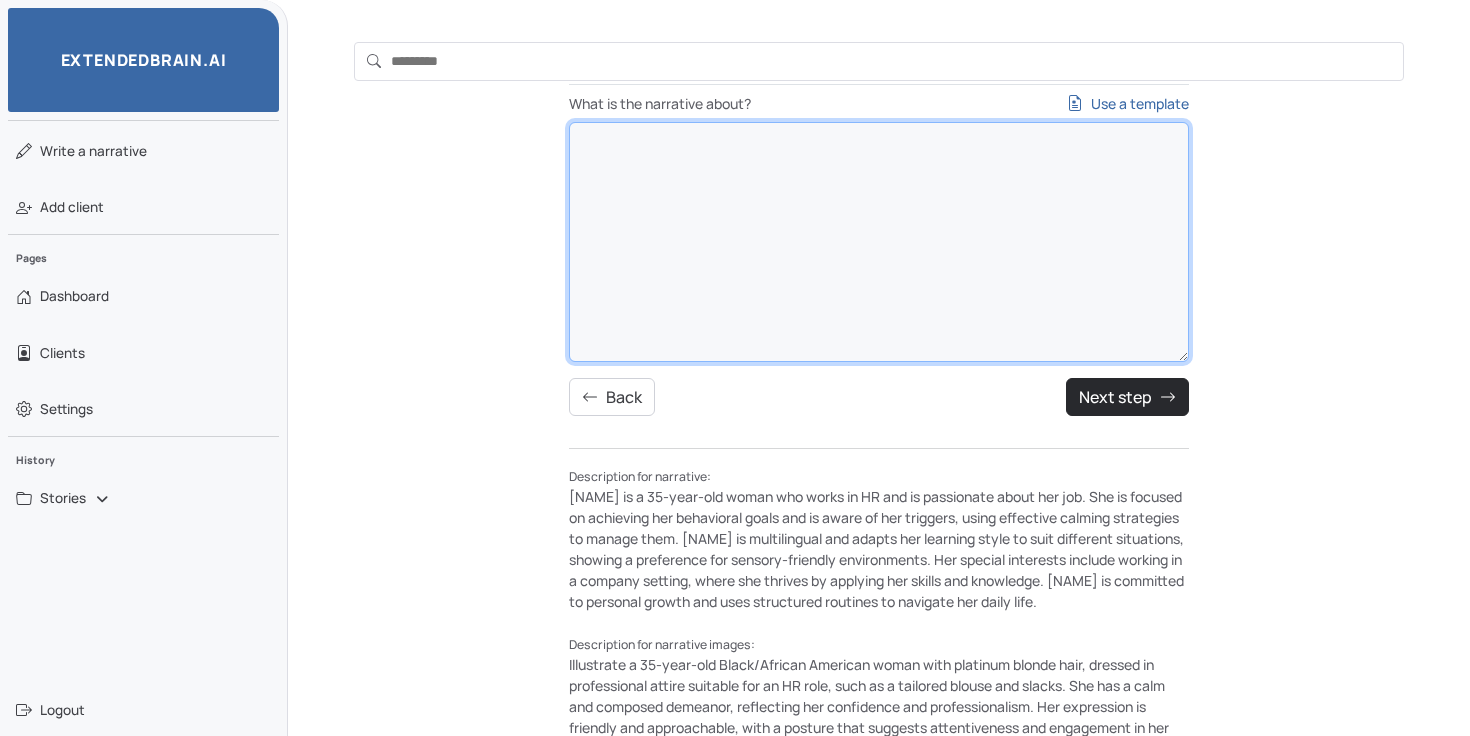click on "What is the narrative about?   Use a template" at bounding box center (879, 242) 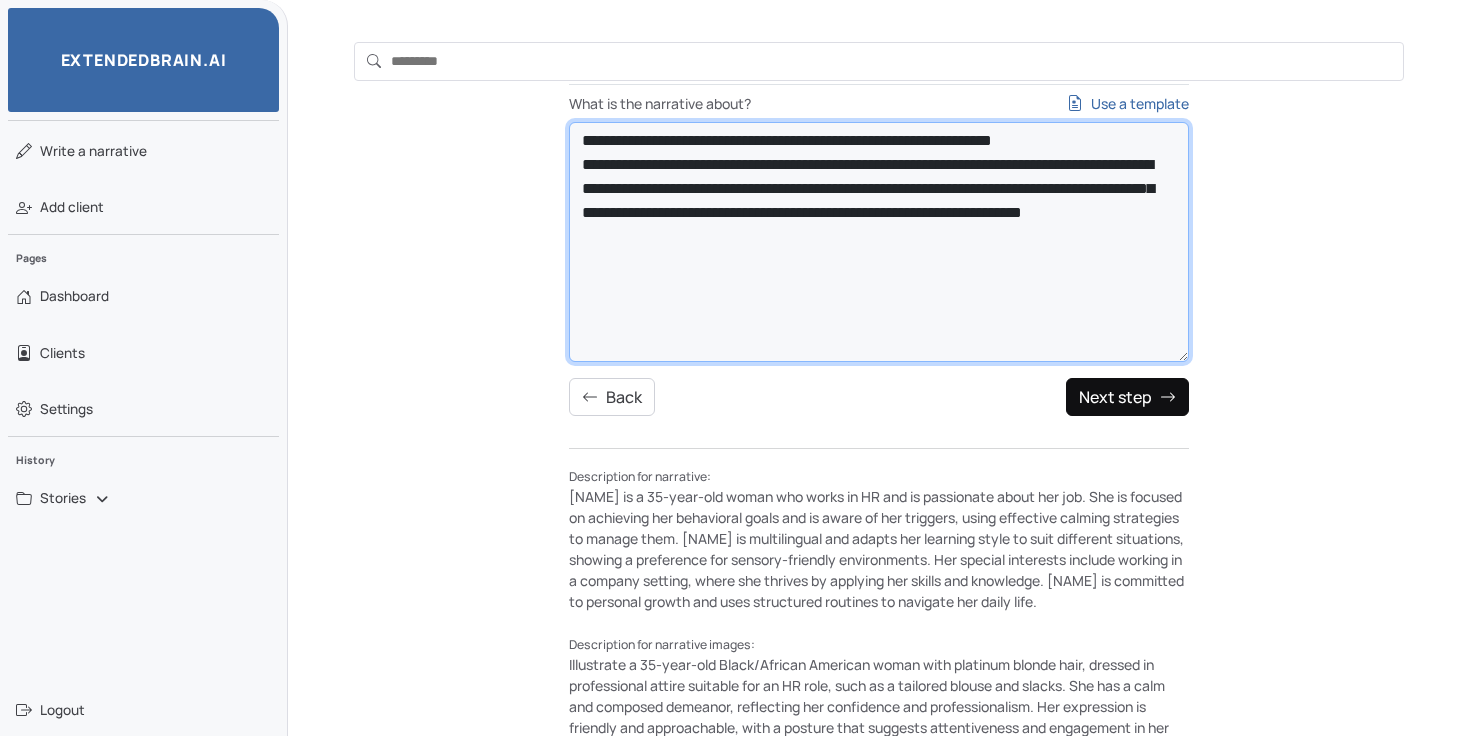 type on "**********" 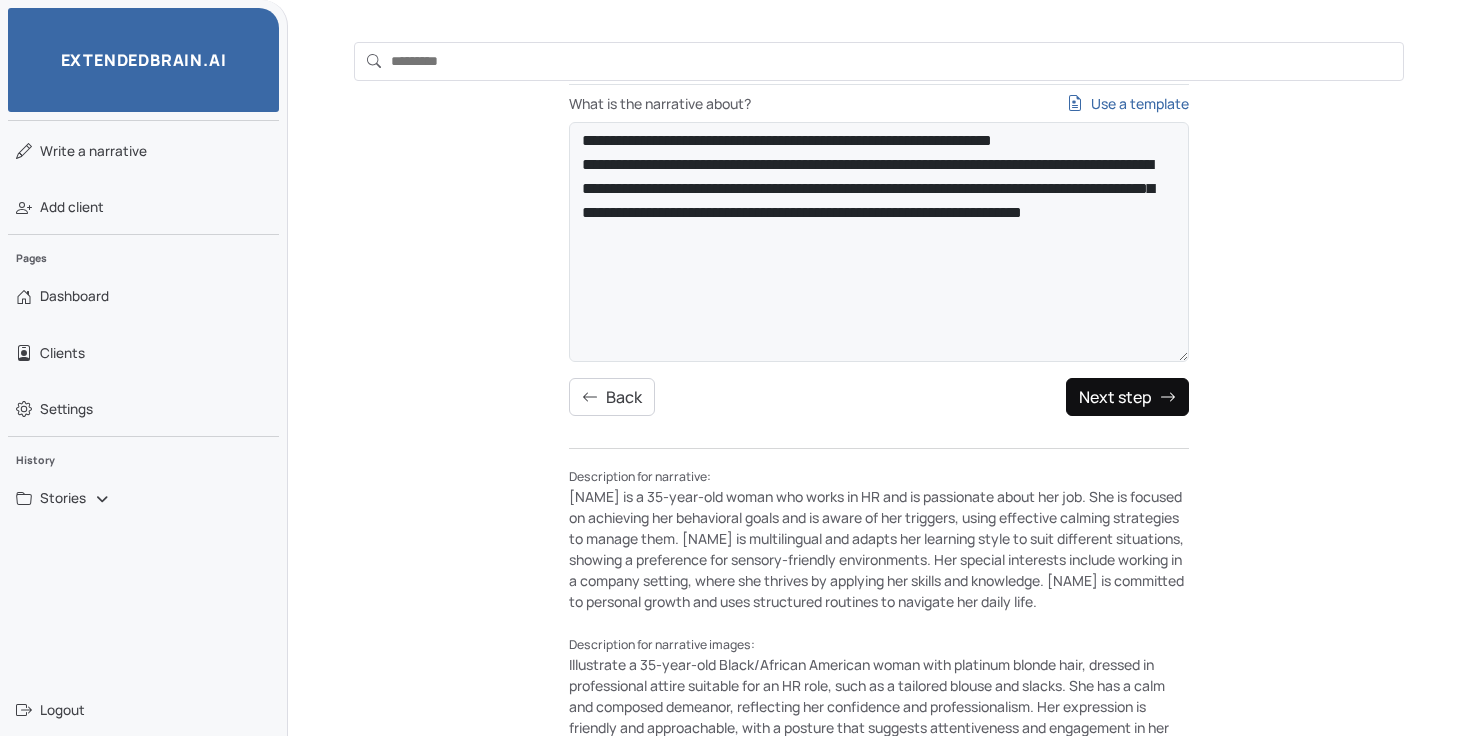 click on "Next step" at bounding box center (1127, 397) 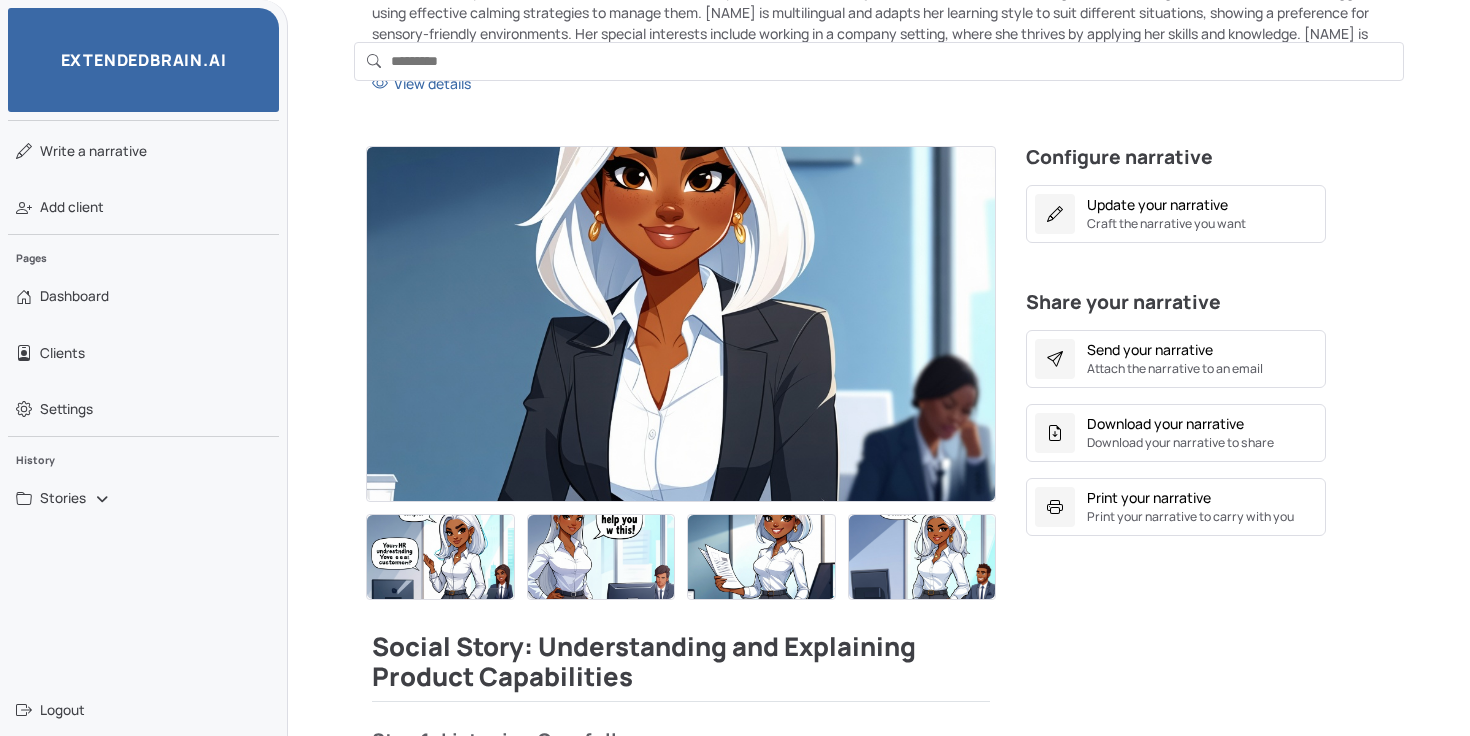 scroll, scrollTop: 309, scrollLeft: 0, axis: vertical 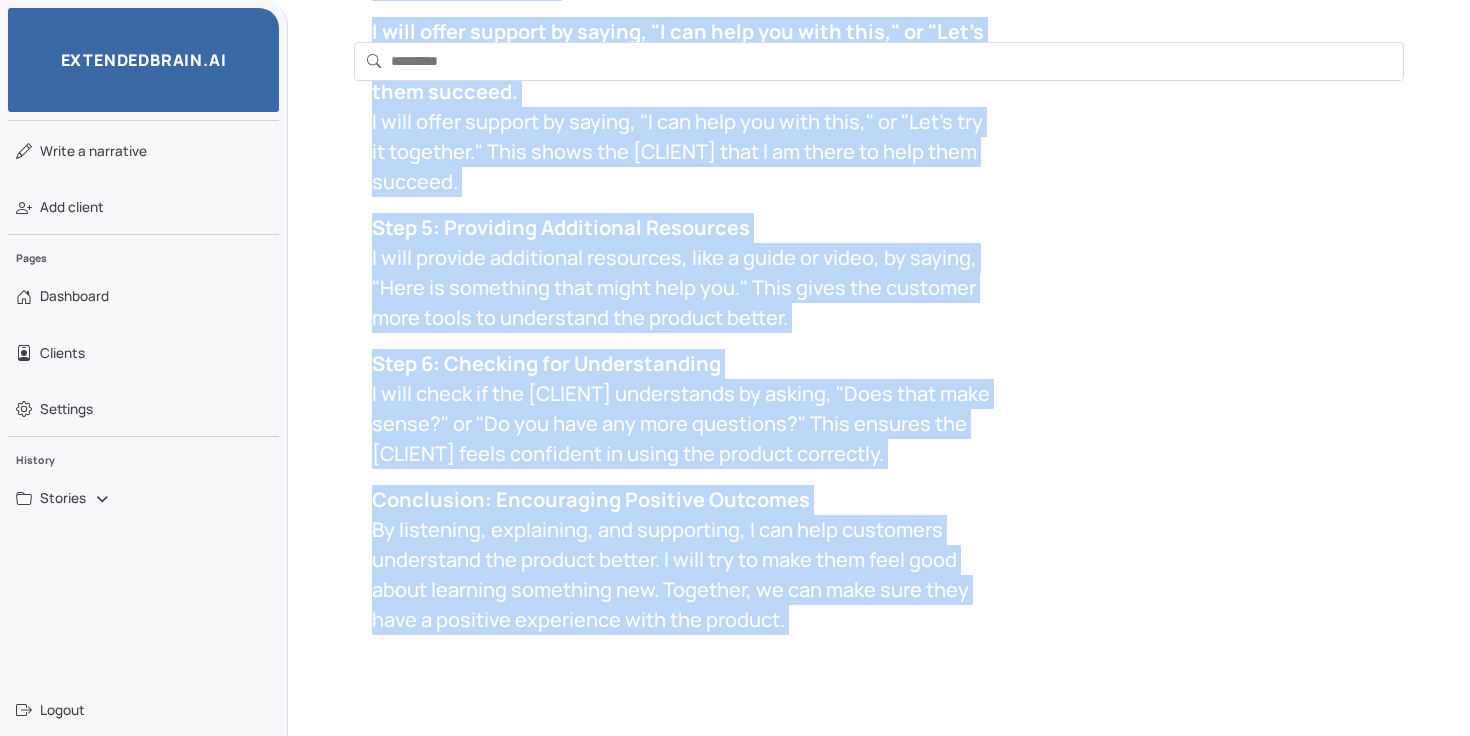drag, startPoint x: 372, startPoint y: 648, endPoint x: 791, endPoint y: 567, distance: 426.75754 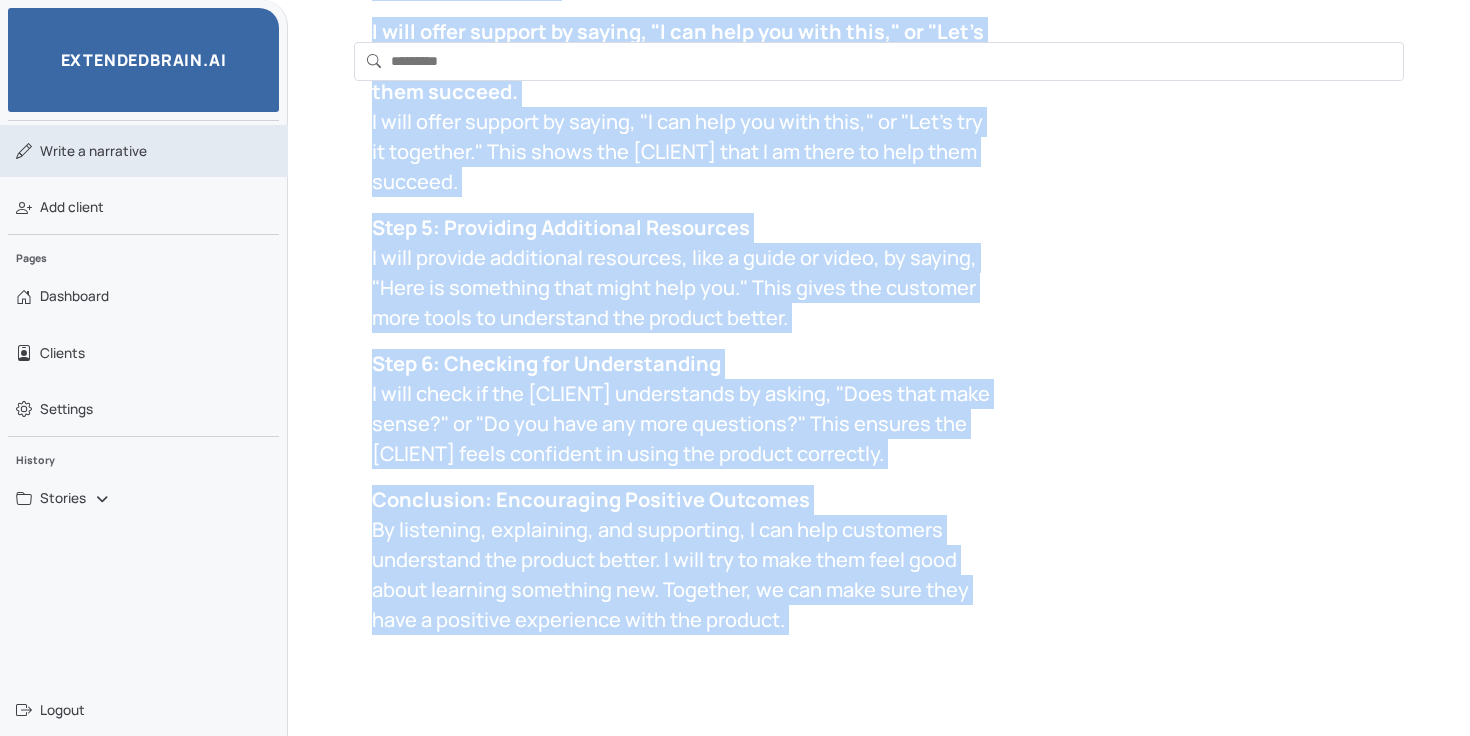 click on "Write a narrative" at bounding box center (144, 151) 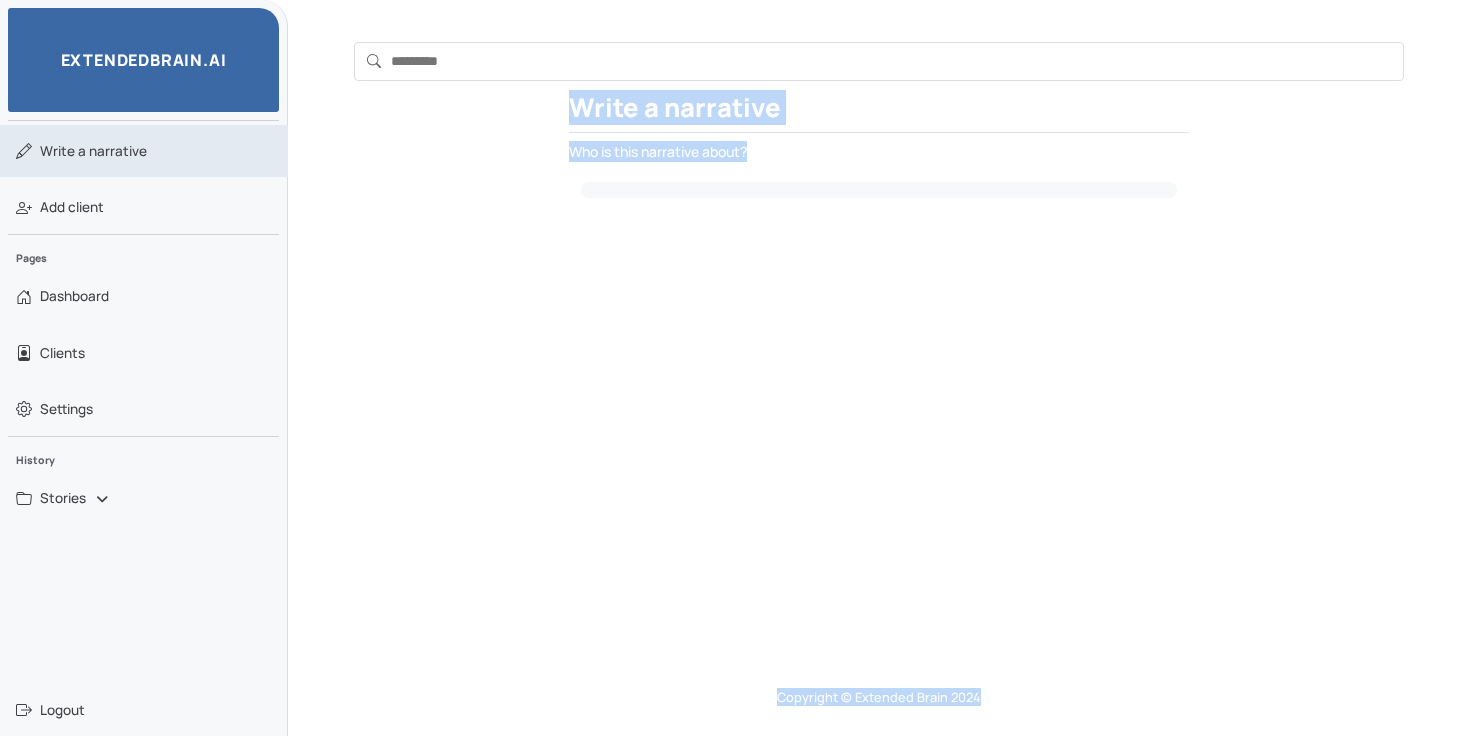 scroll, scrollTop: 158, scrollLeft: 0, axis: vertical 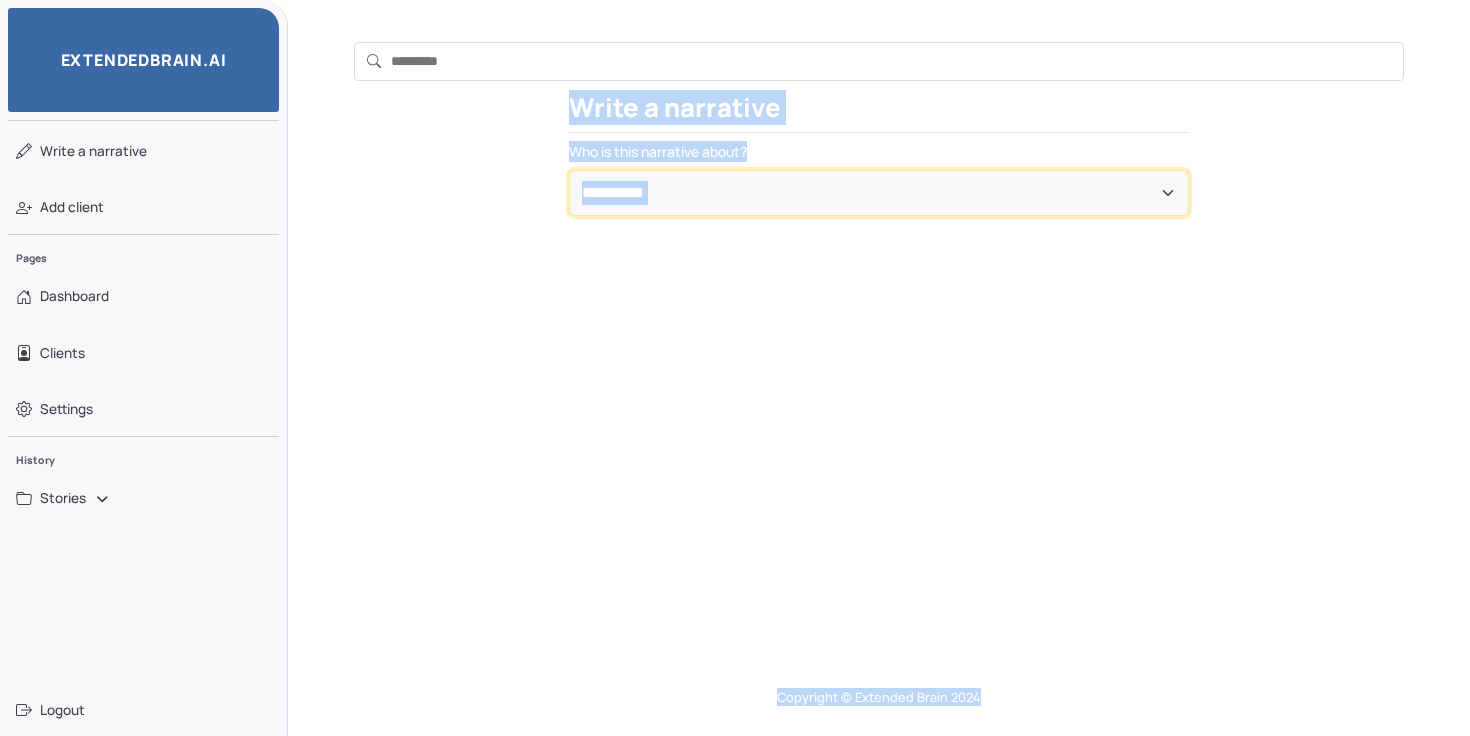 click on "**********" at bounding box center [879, 193] 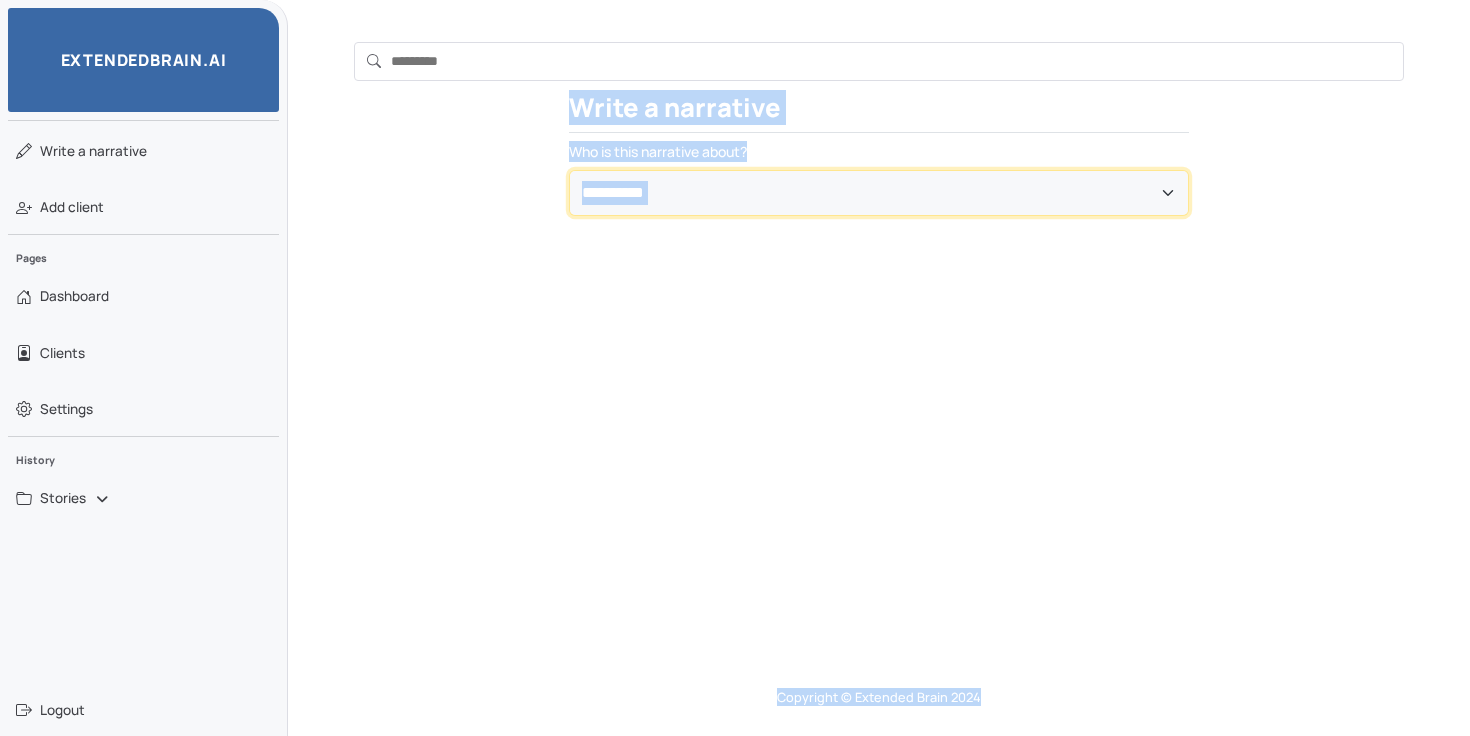 select on "**********" 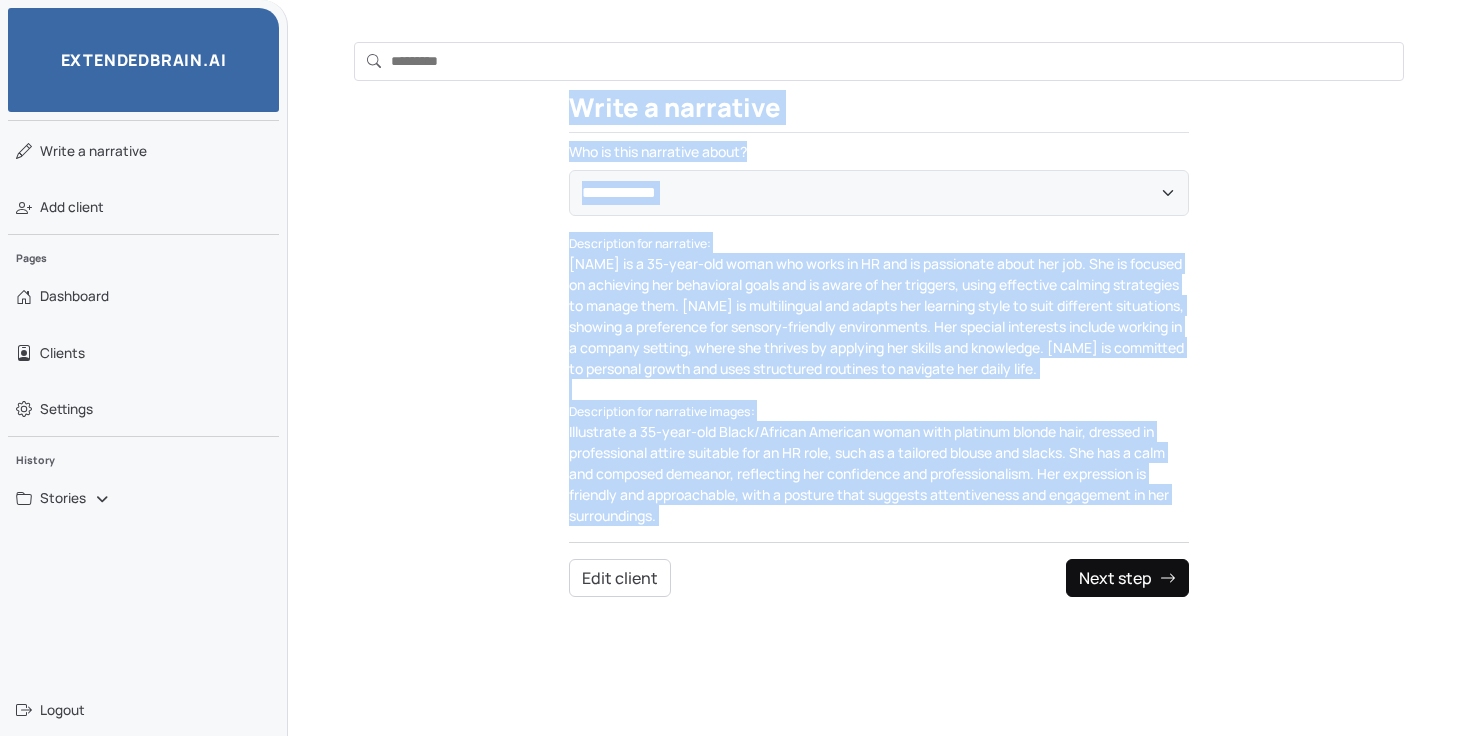 click on "Next step" at bounding box center (1127, 578) 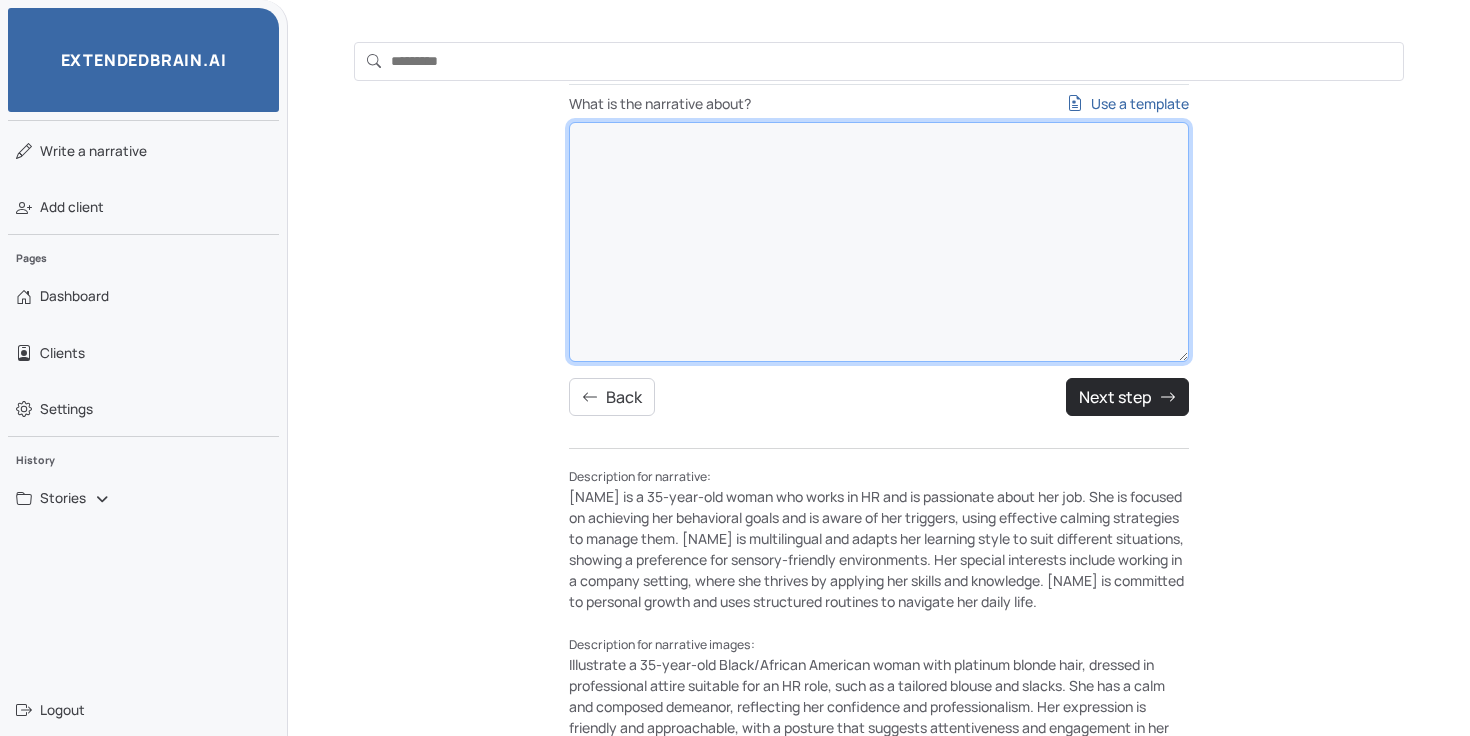 click on "What is the narrative about?   Use a template" at bounding box center [879, 242] 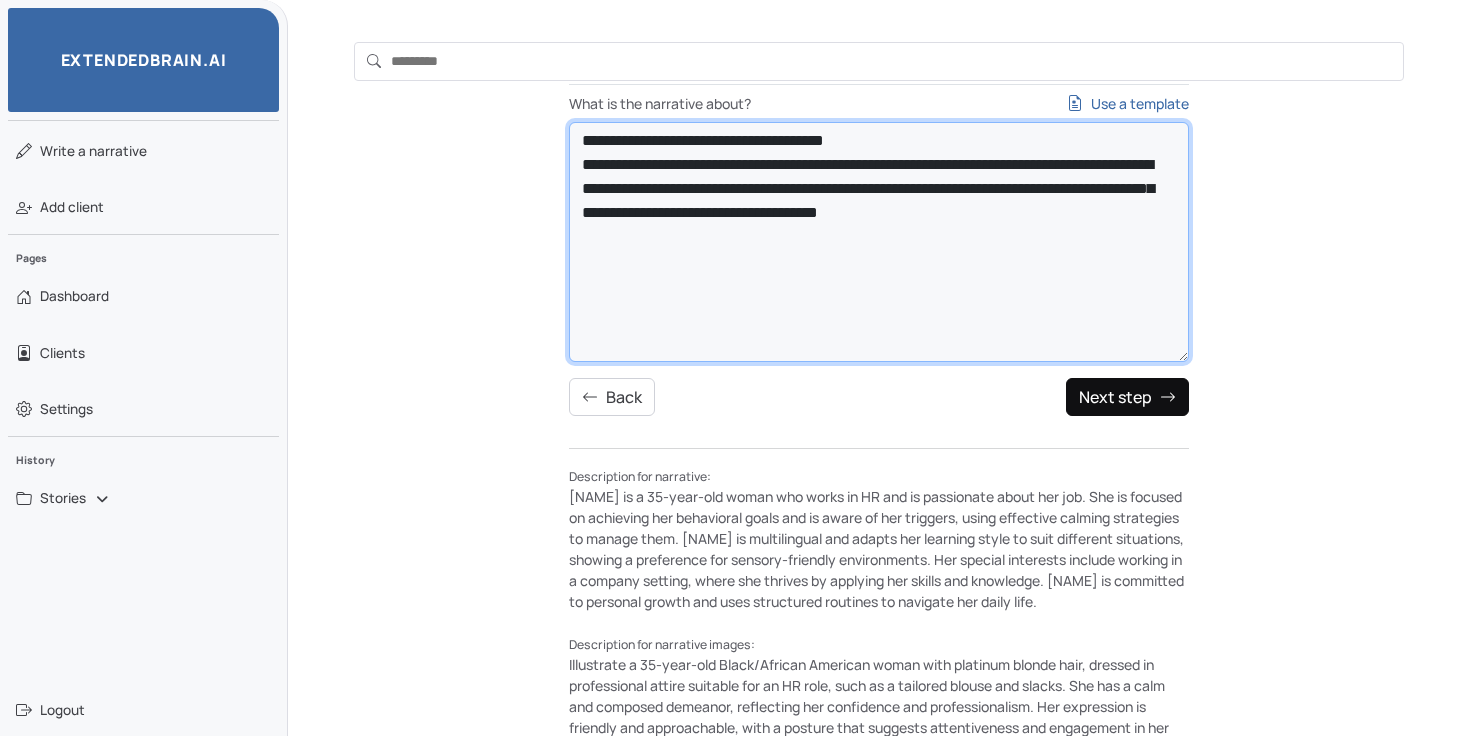 type on "**********" 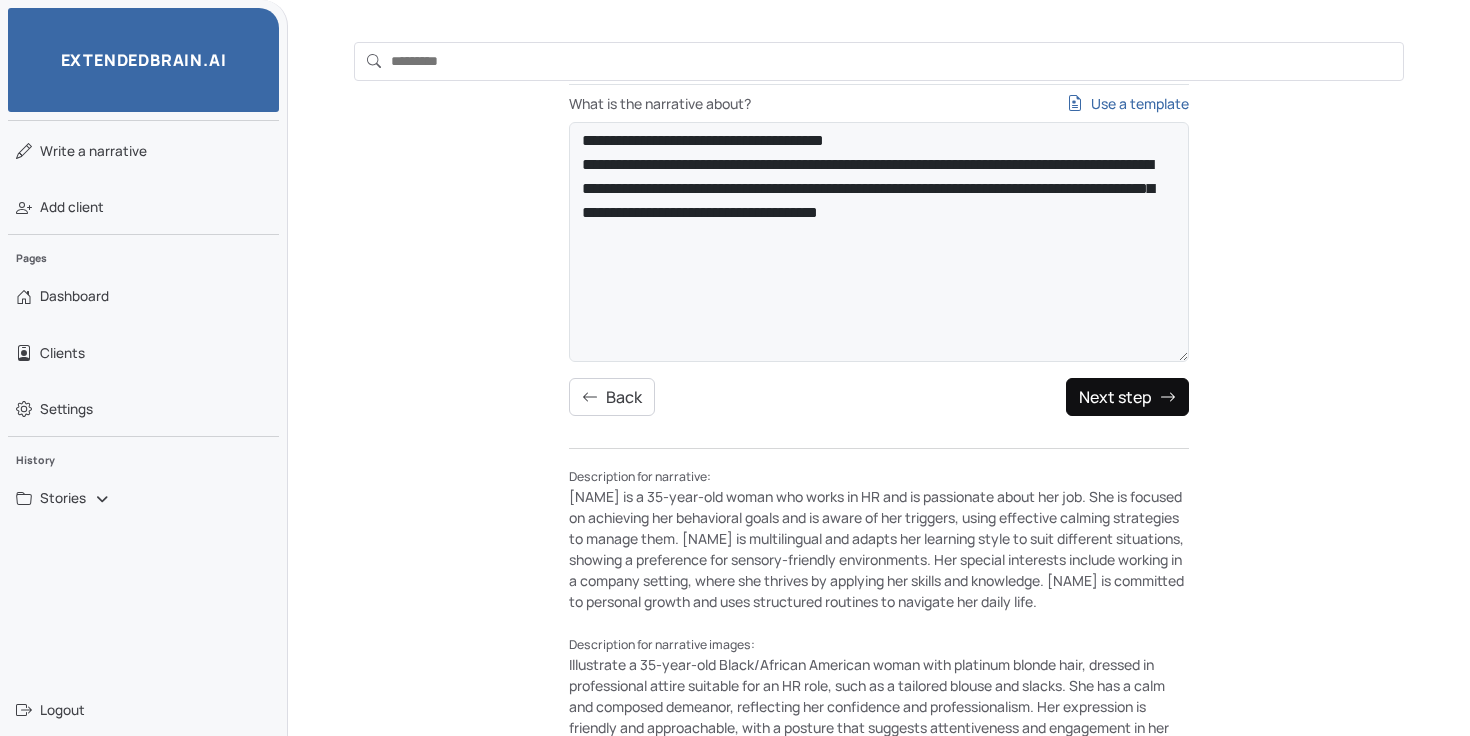 click on "Next step" at bounding box center (1127, 397) 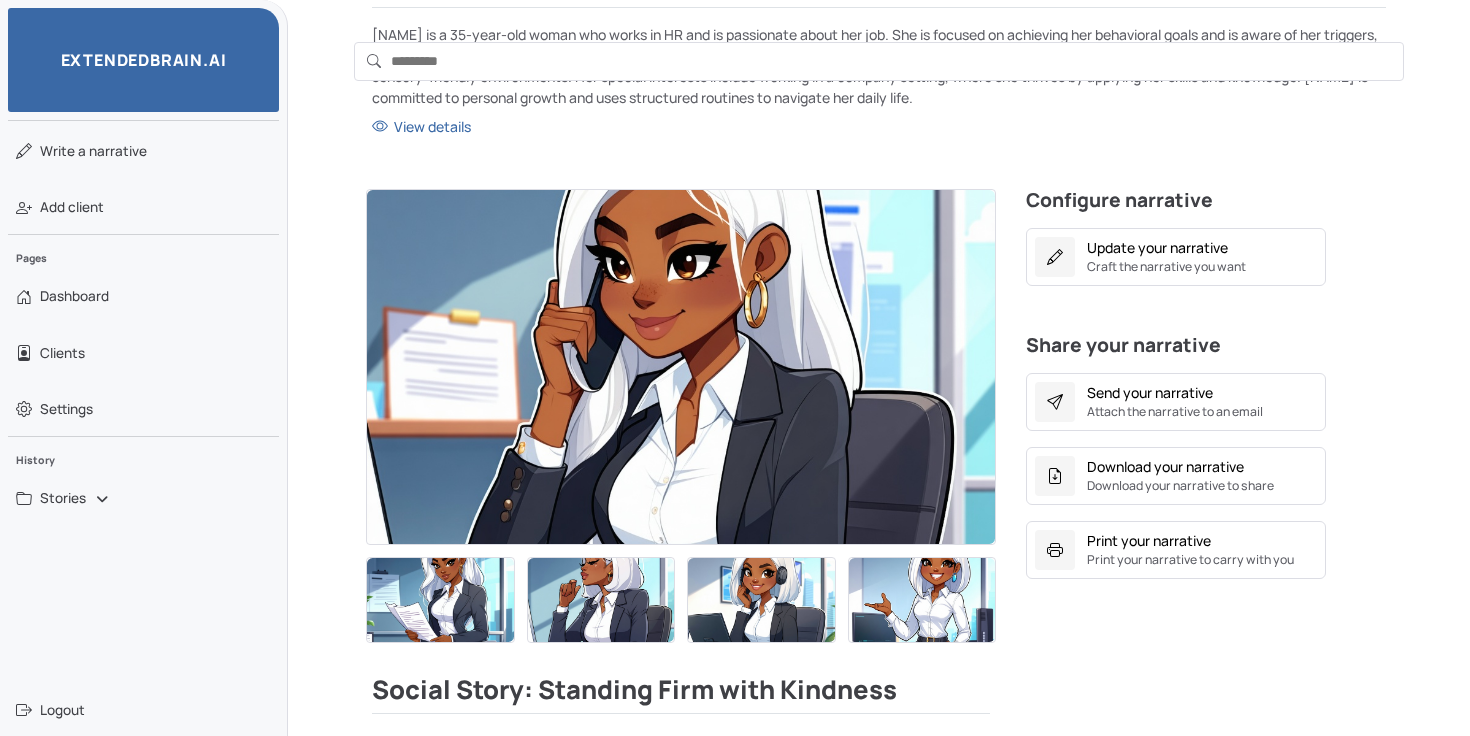 scroll, scrollTop: 262, scrollLeft: 0, axis: vertical 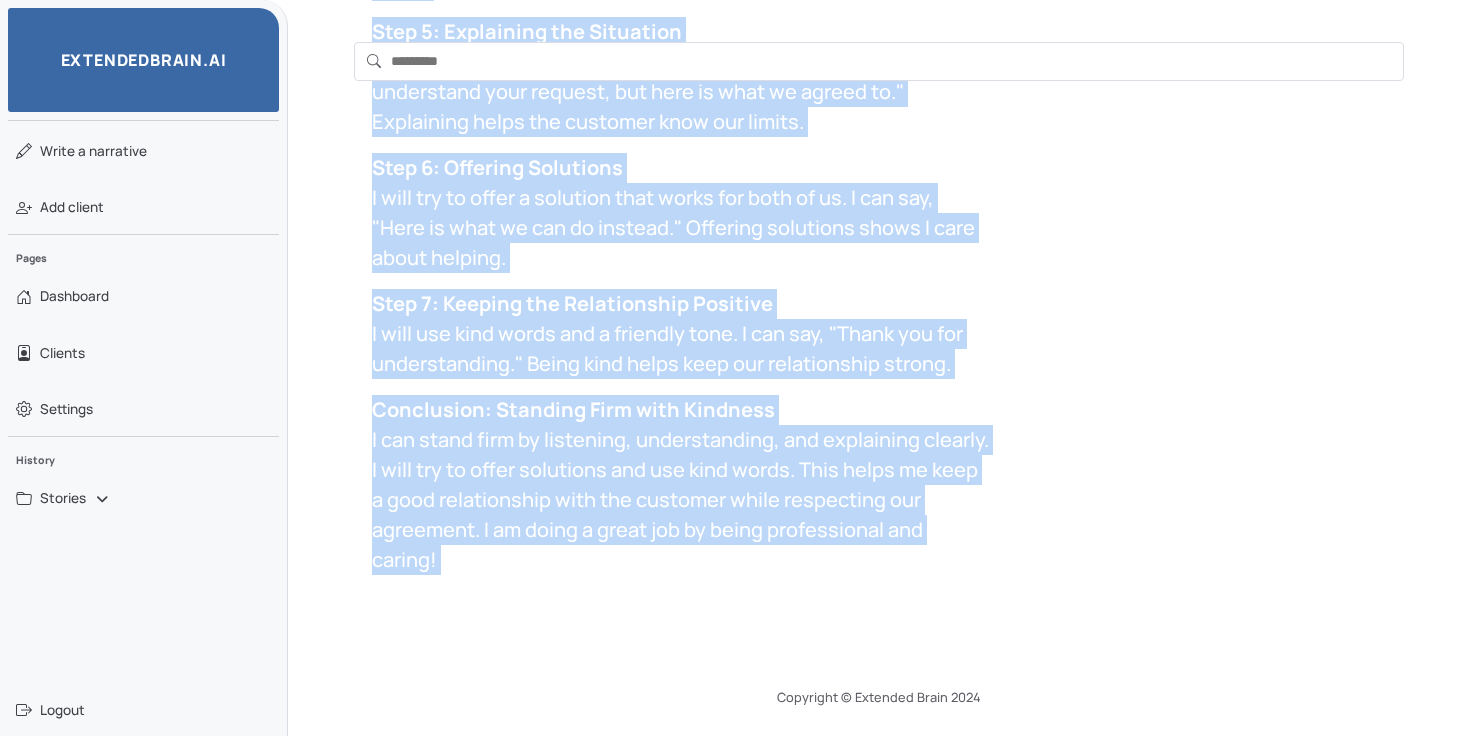 drag, startPoint x: 374, startPoint y: 689, endPoint x: 410, endPoint y: 640, distance: 60.80296 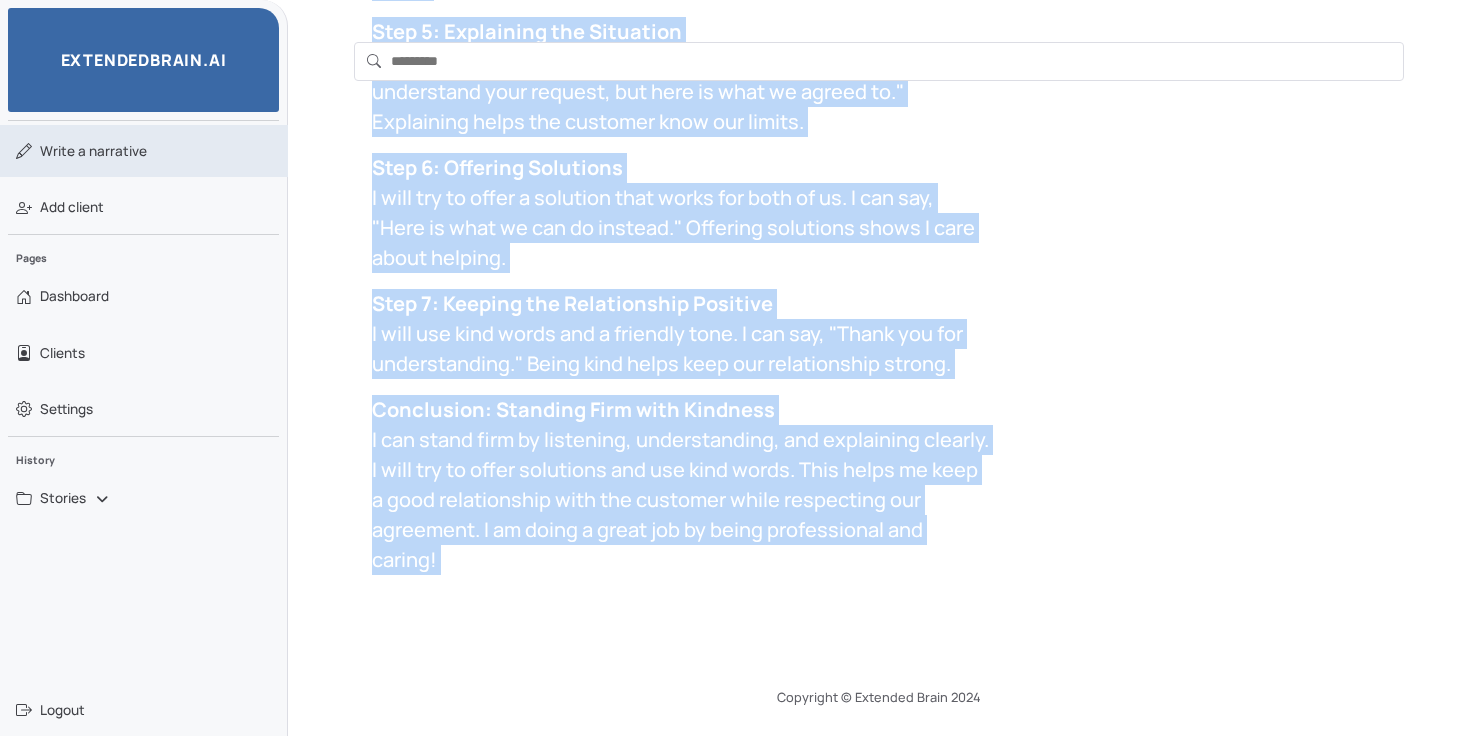 click on "Write a narrative" at bounding box center [93, 151] 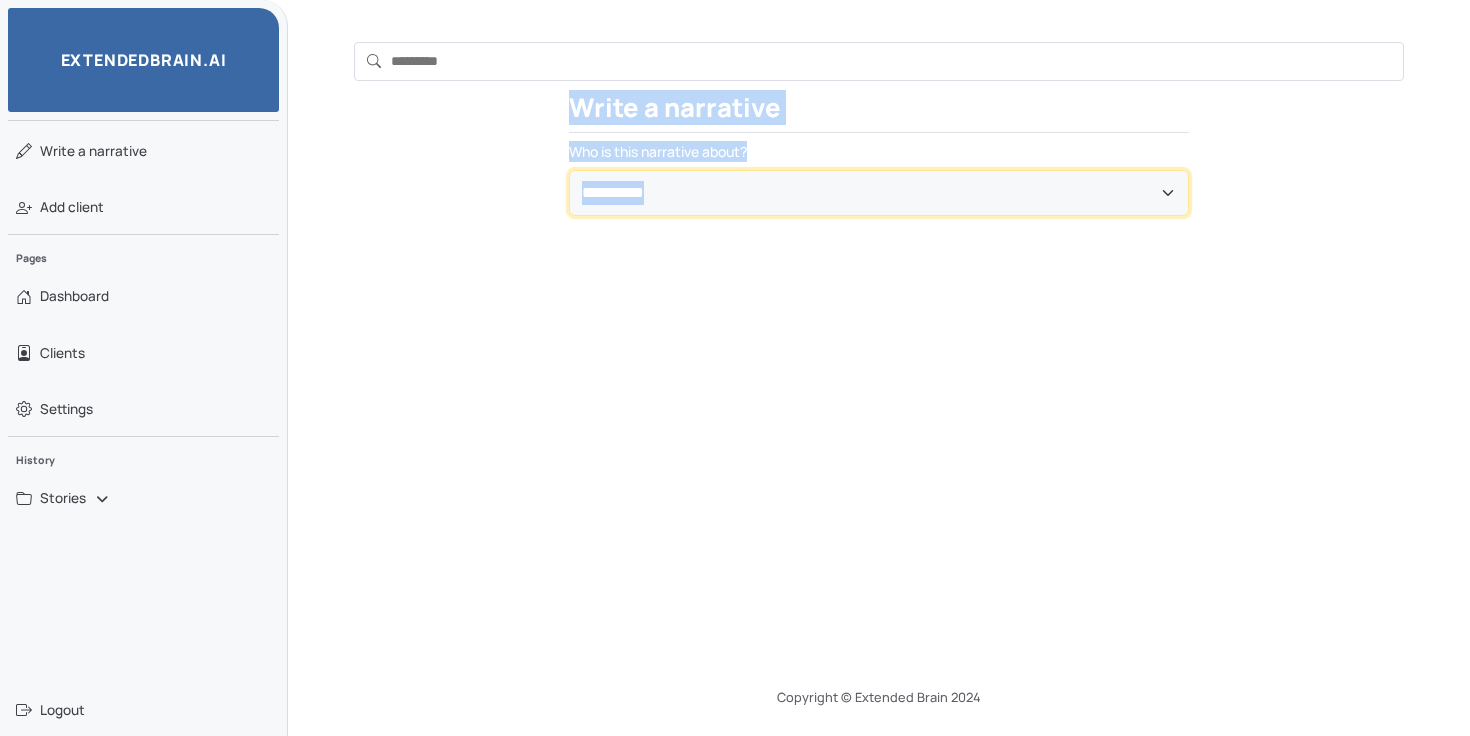 click on "**********" at bounding box center (879, 193) 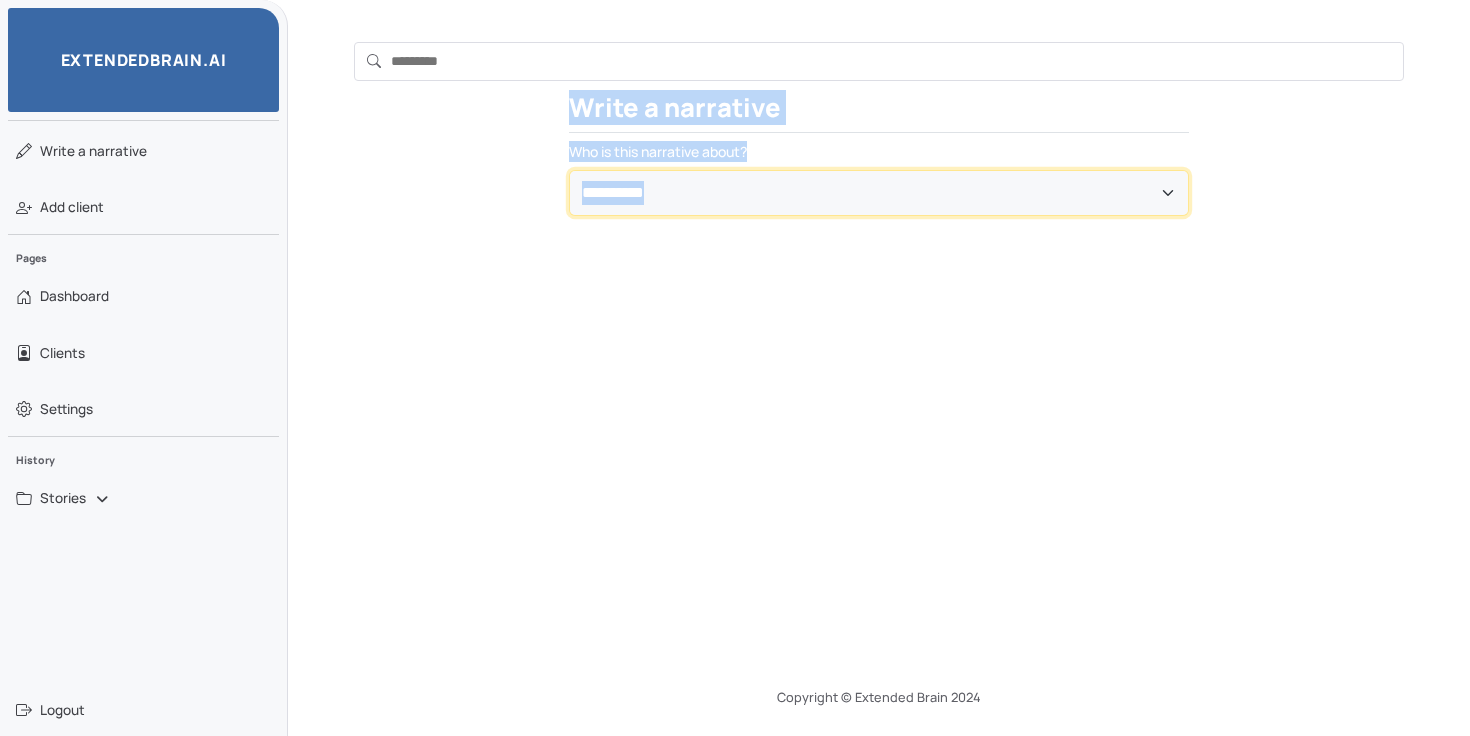 select on "**********" 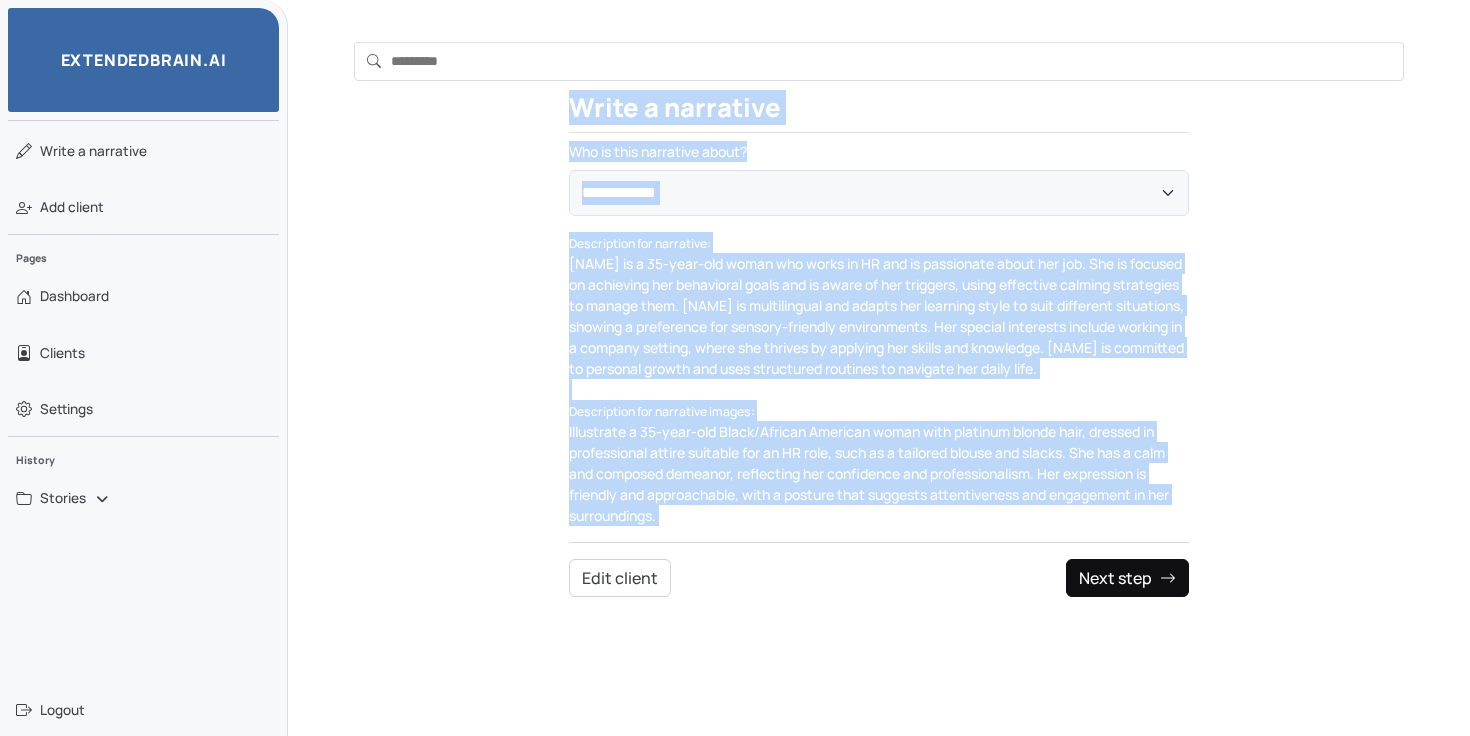 click on "Next step" at bounding box center (1127, 578) 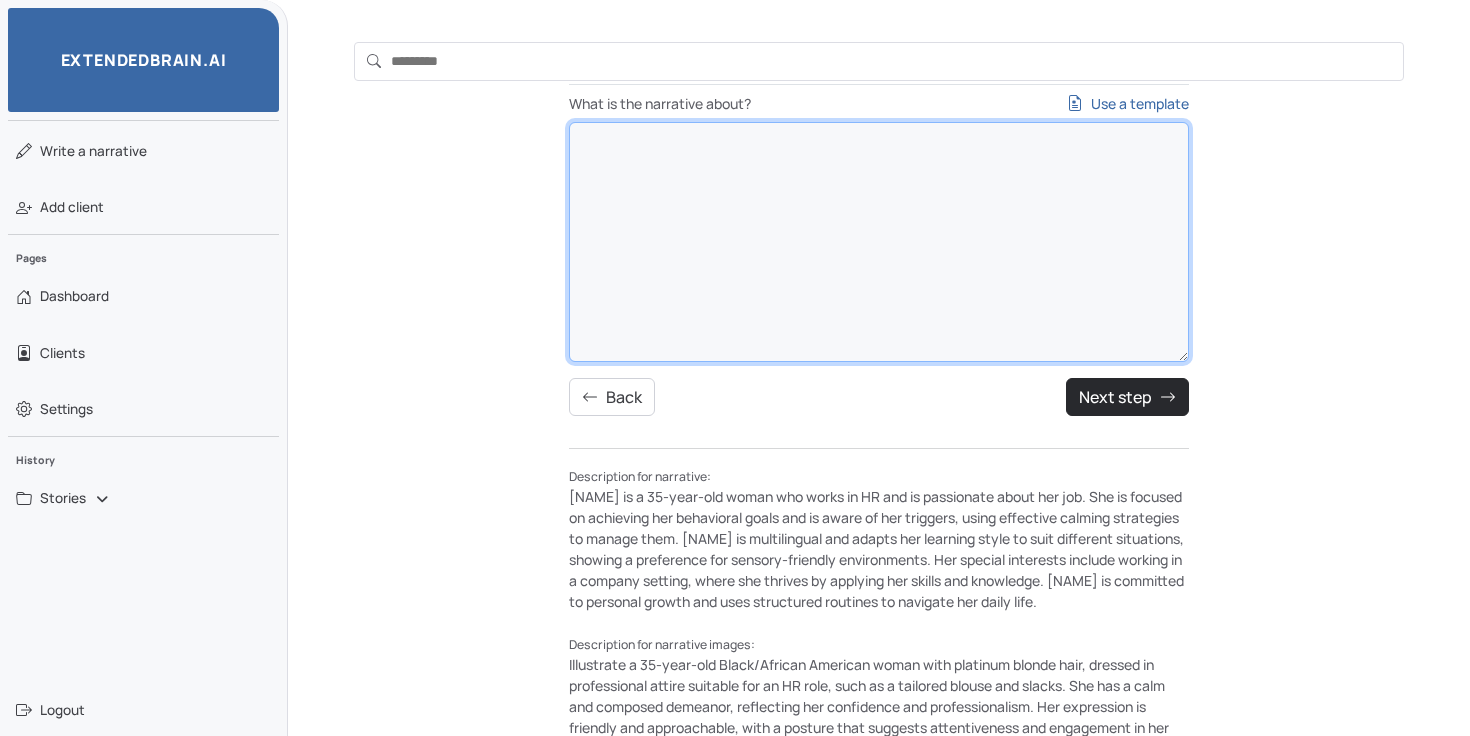 click on "What is the narrative about?   Use a template" at bounding box center (879, 242) 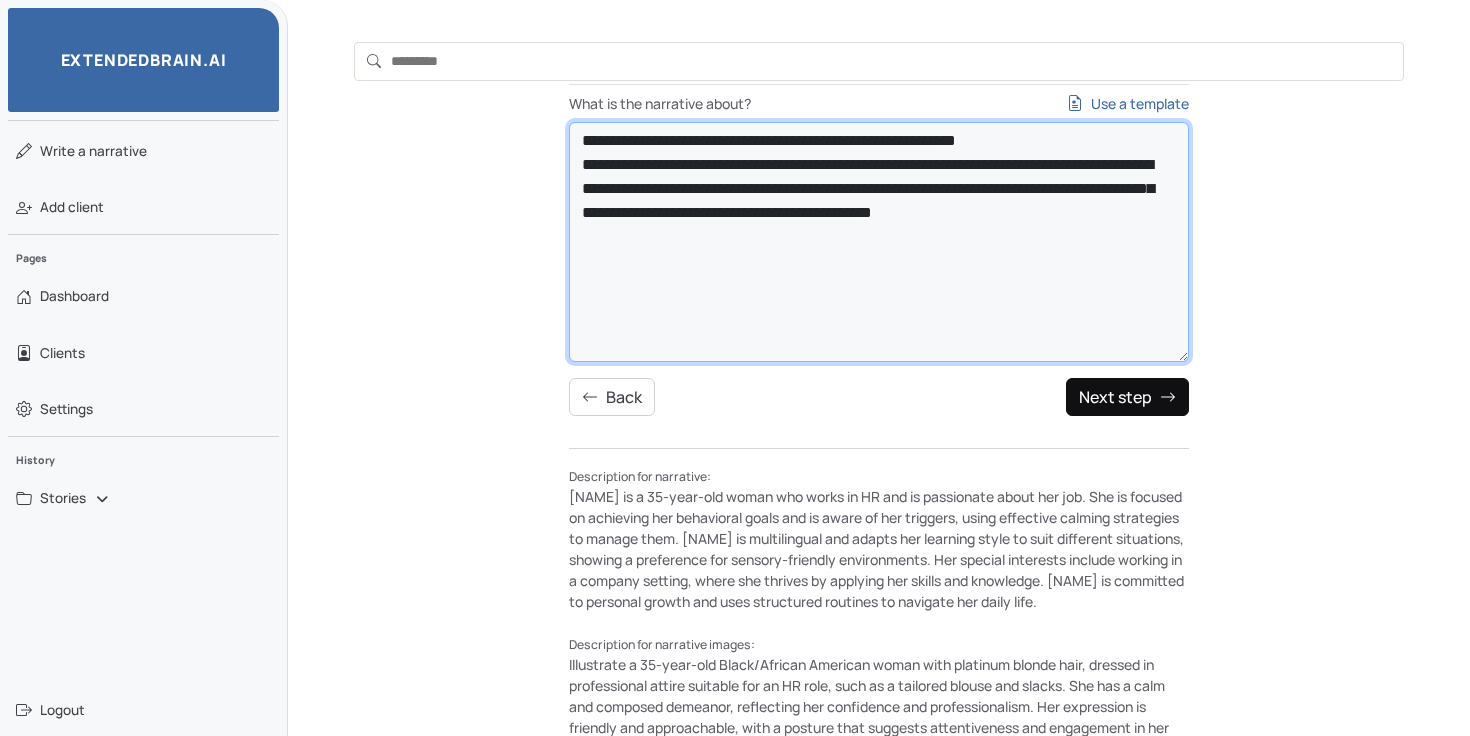 type on "**********" 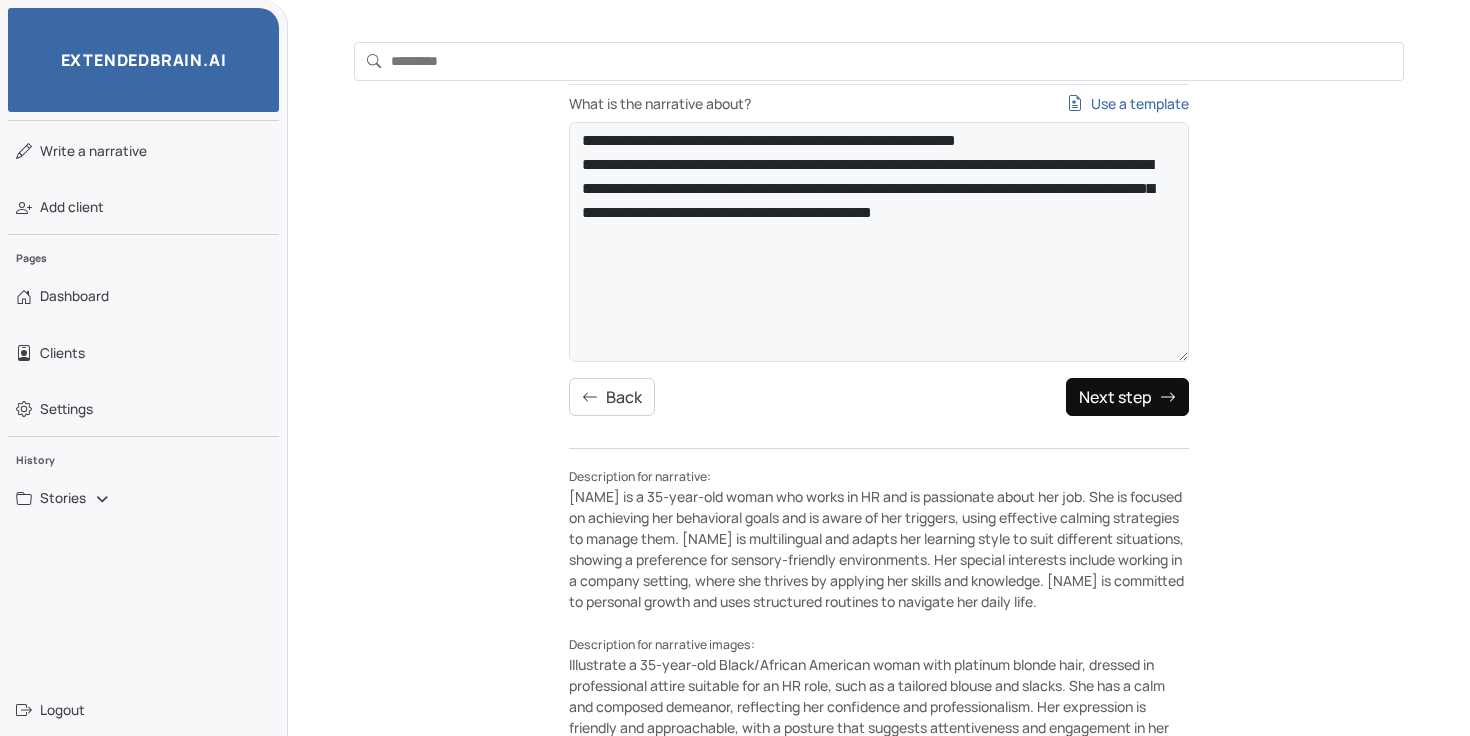 click on "Next step" at bounding box center (1127, 397) 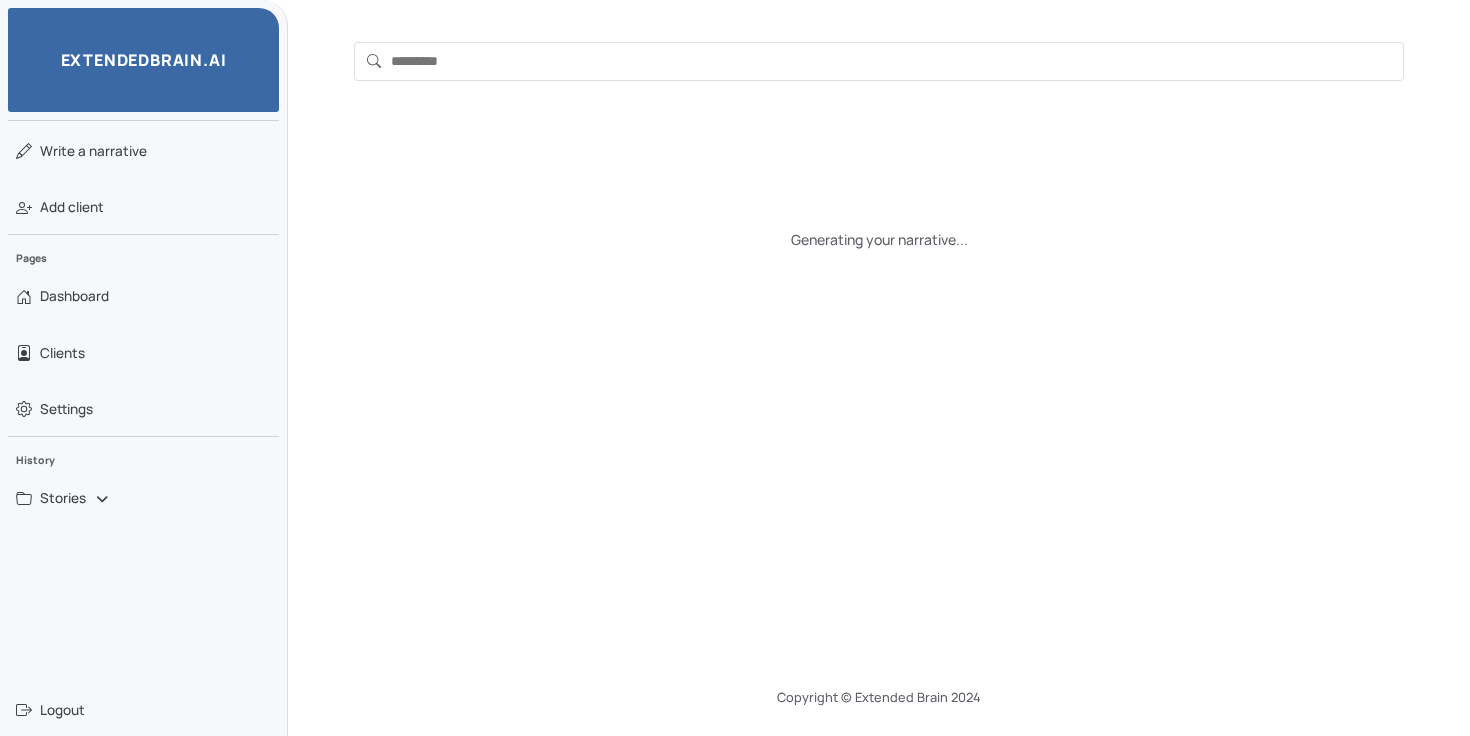 scroll, scrollTop: 63, scrollLeft: 0, axis: vertical 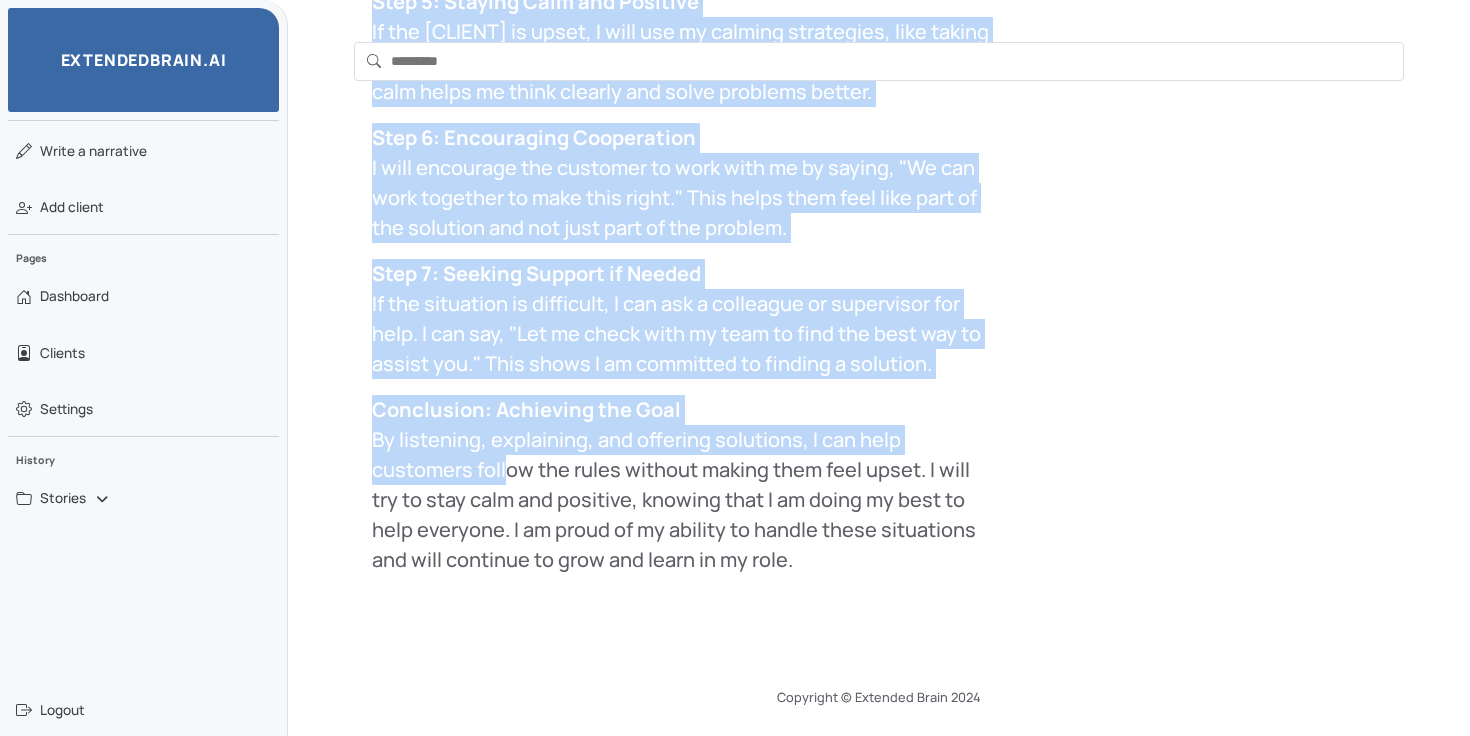 drag, startPoint x: 374, startPoint y: 483, endPoint x: 795, endPoint y: 608, distance: 439.16513 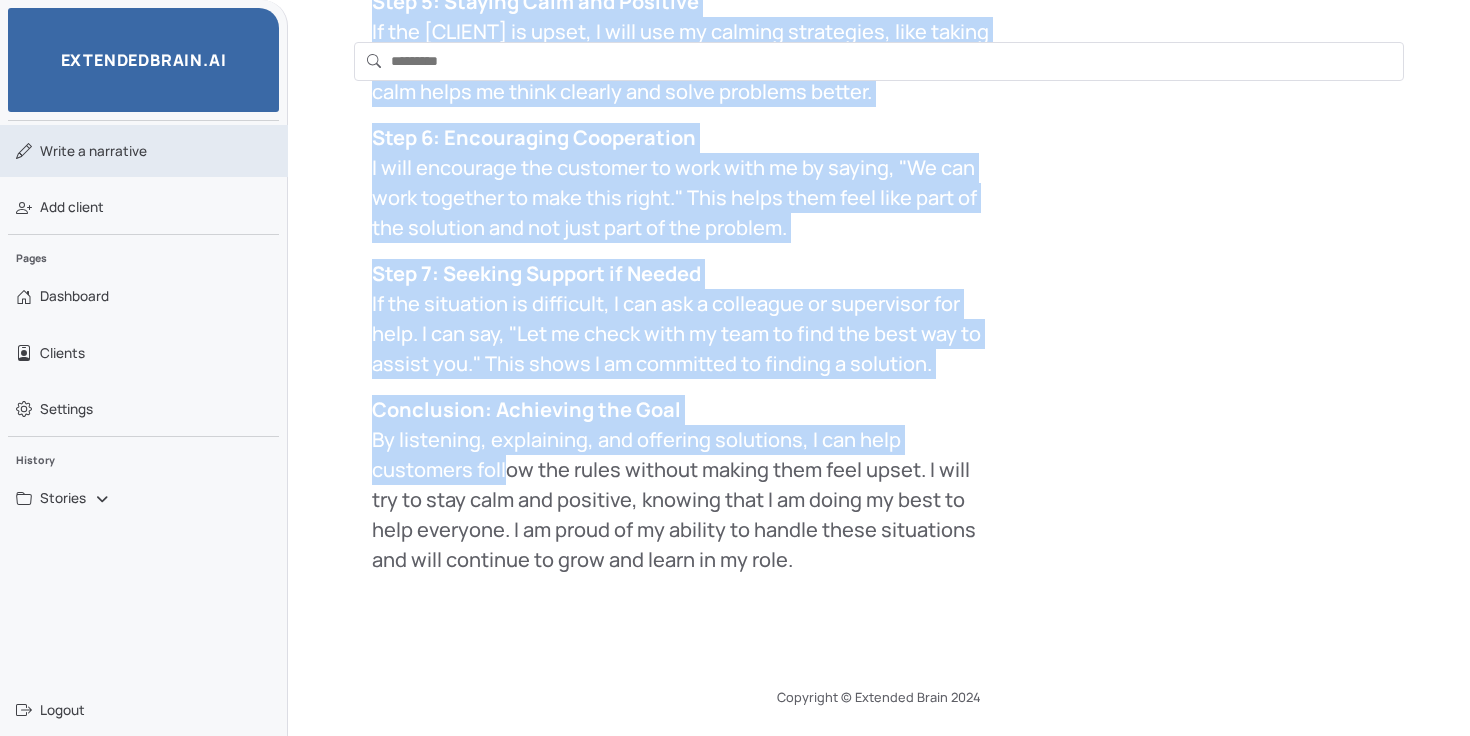 click on "Write a narrative" at bounding box center [93, 151] 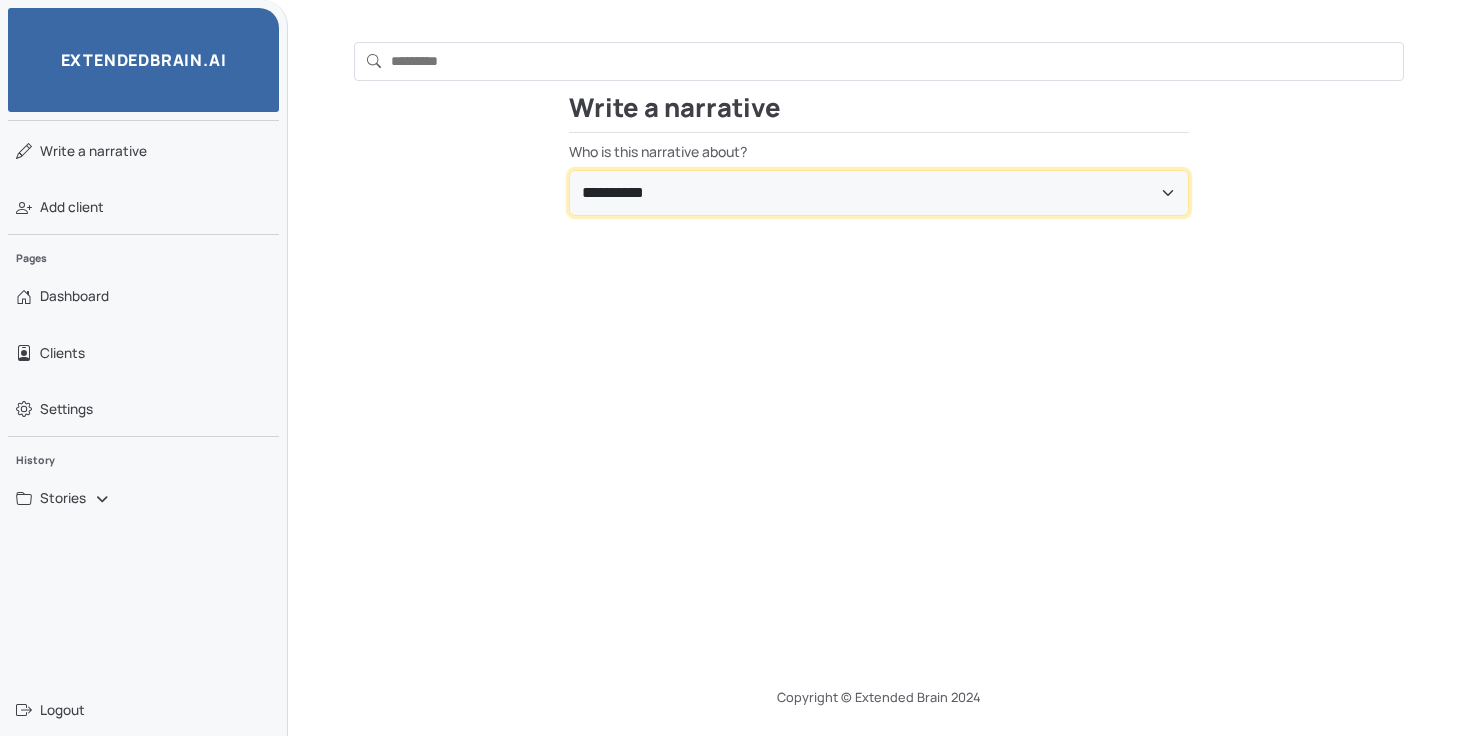 click on "**********" at bounding box center [879, 193] 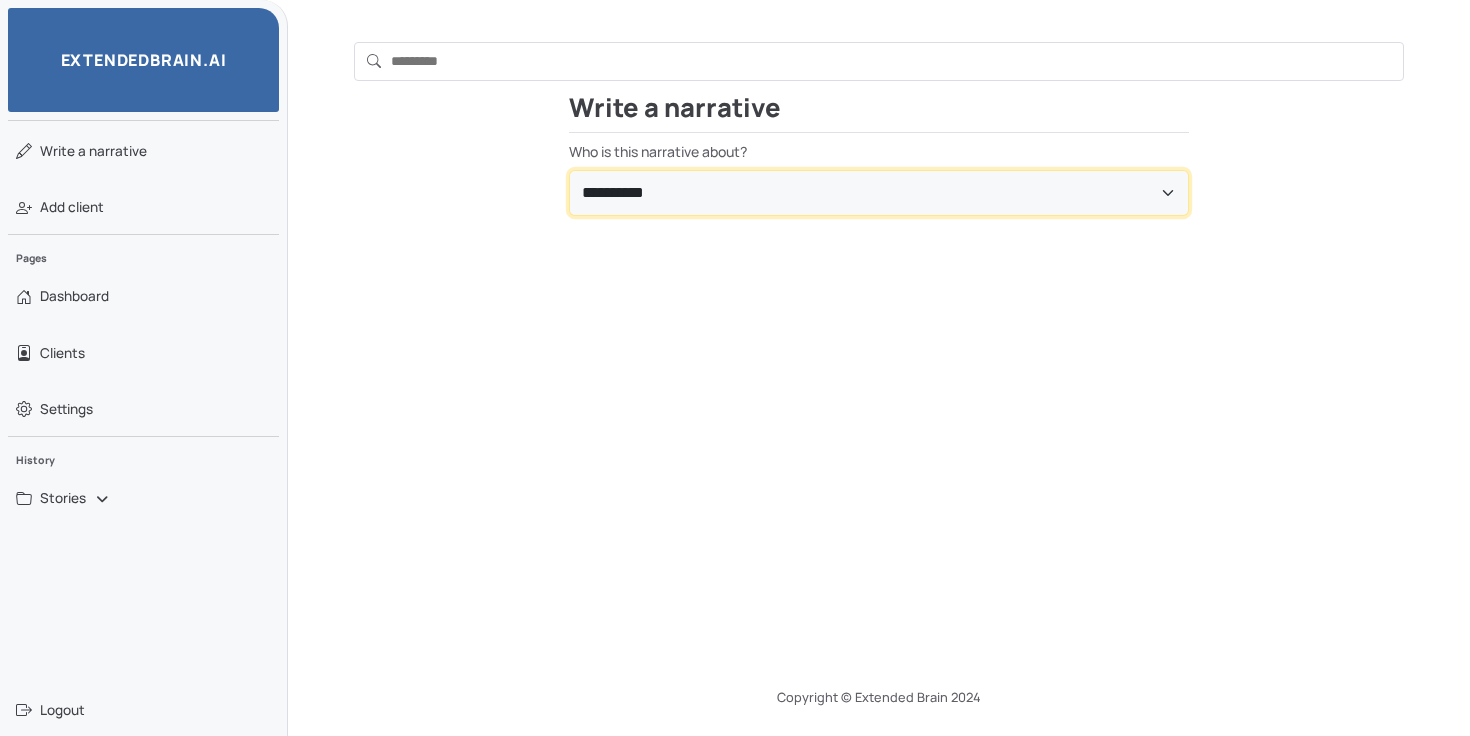 select on "**********" 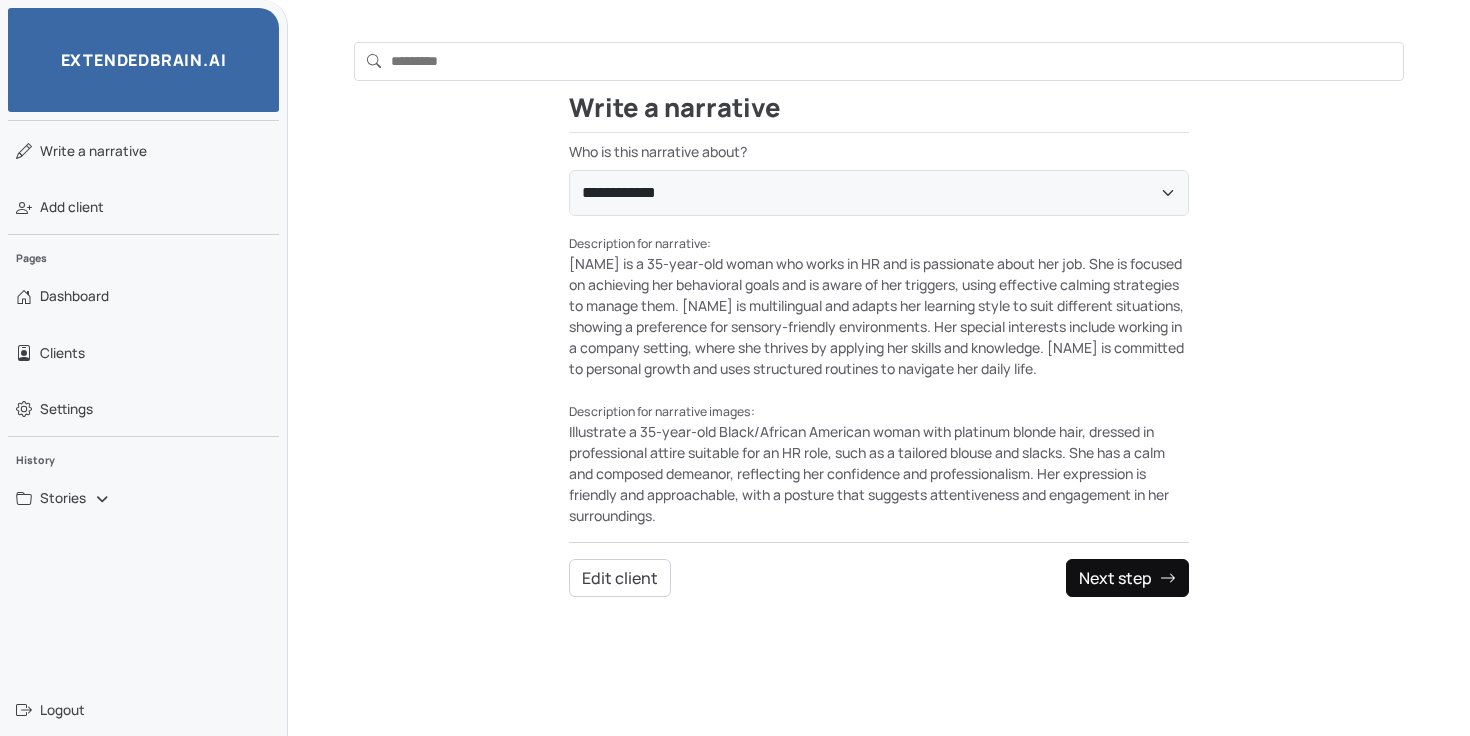 click on "Next step" at bounding box center (1127, 578) 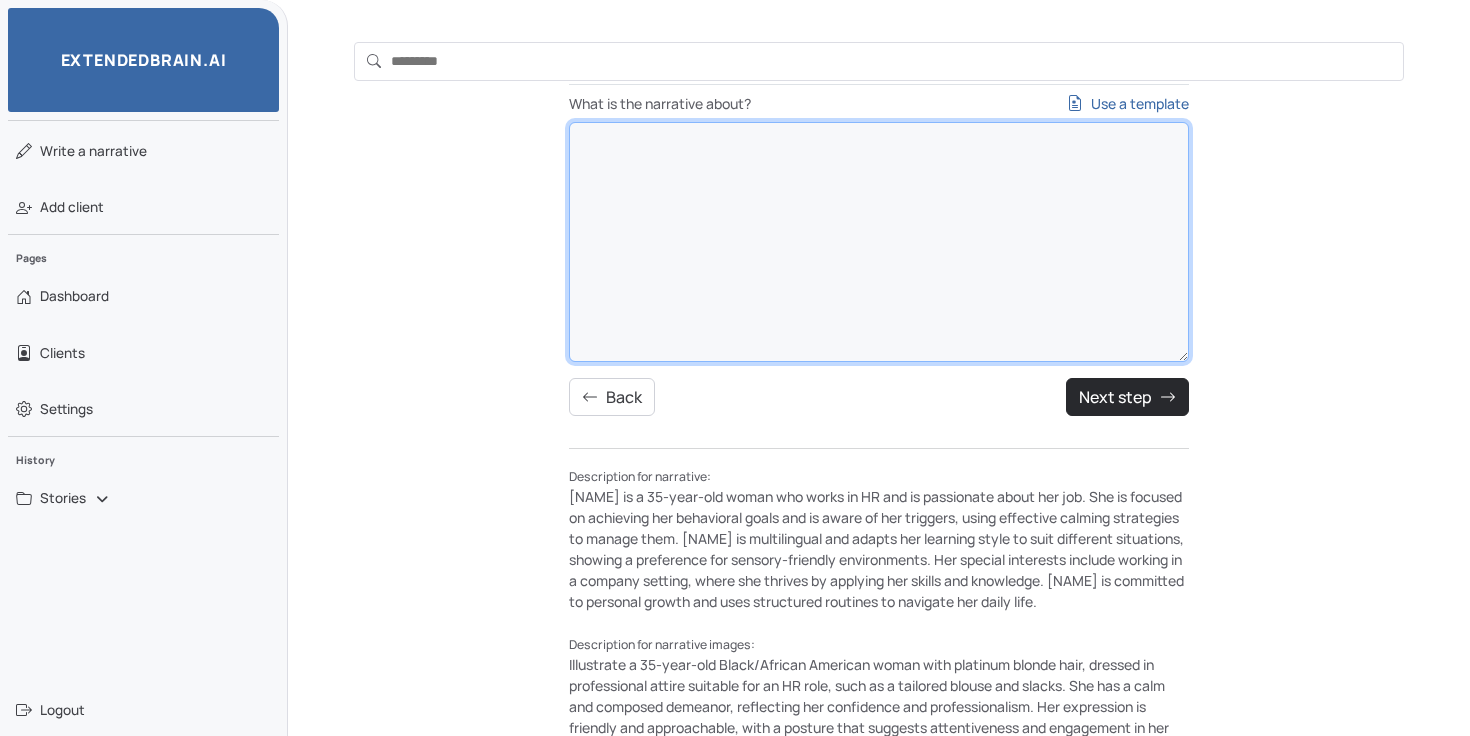click on "What is the narrative about?   Use a template" at bounding box center [879, 242] 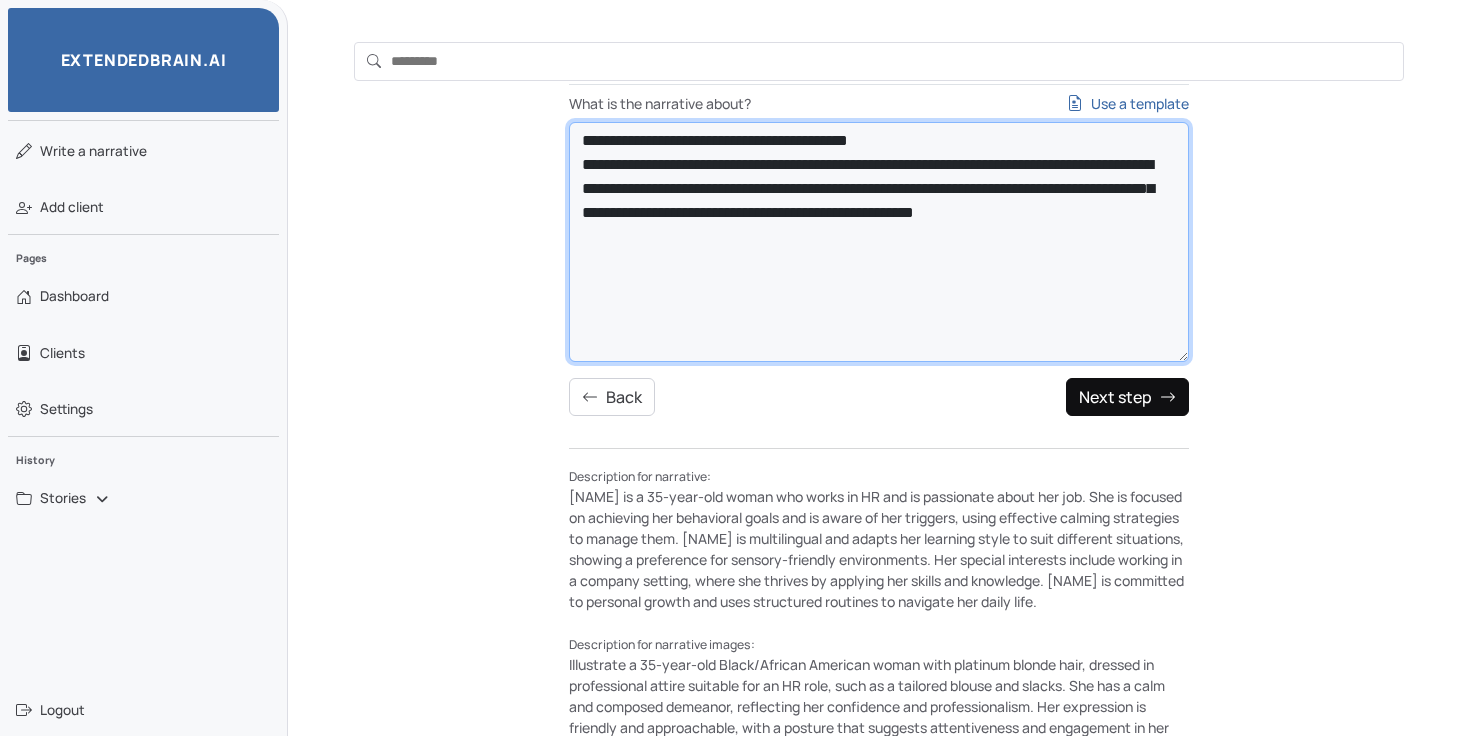 type on "**********" 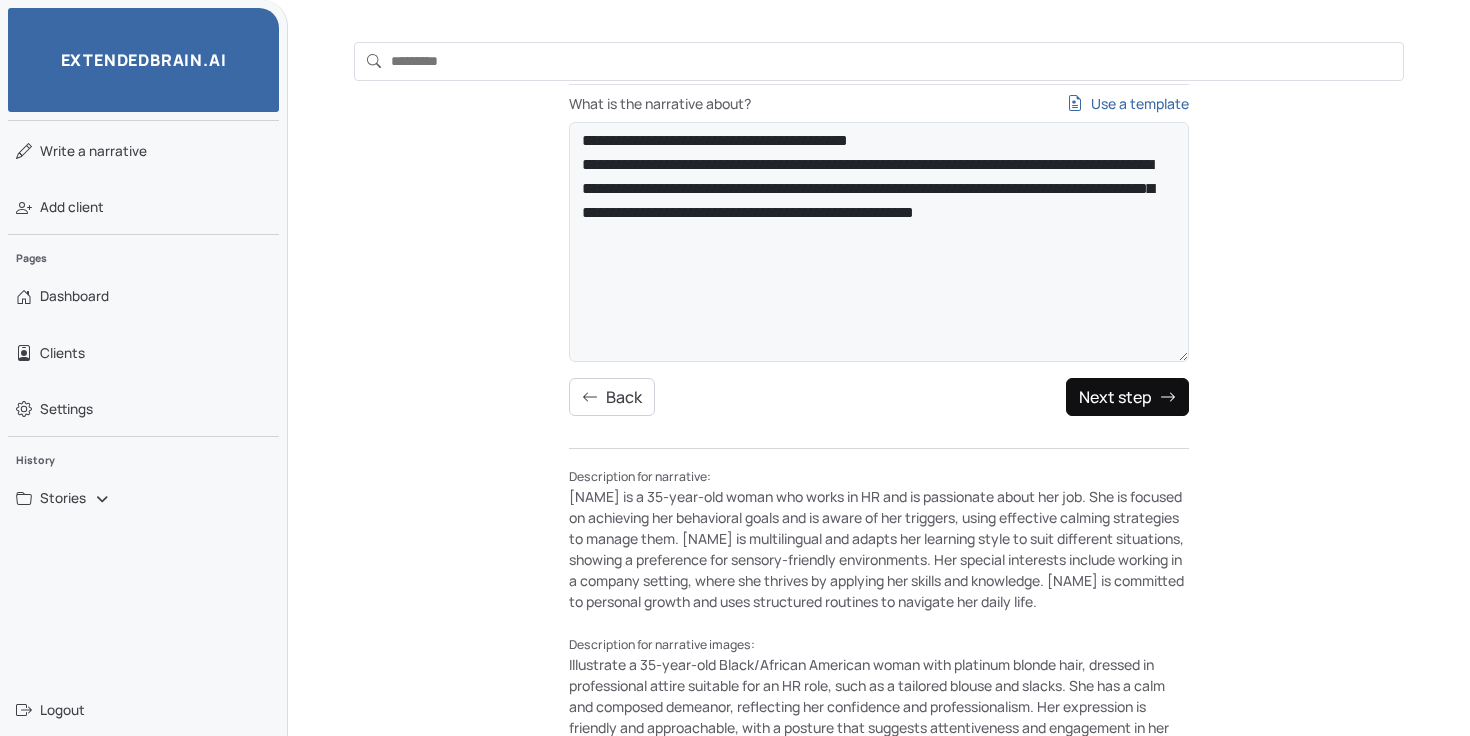 click on "Next step" at bounding box center (1127, 397) 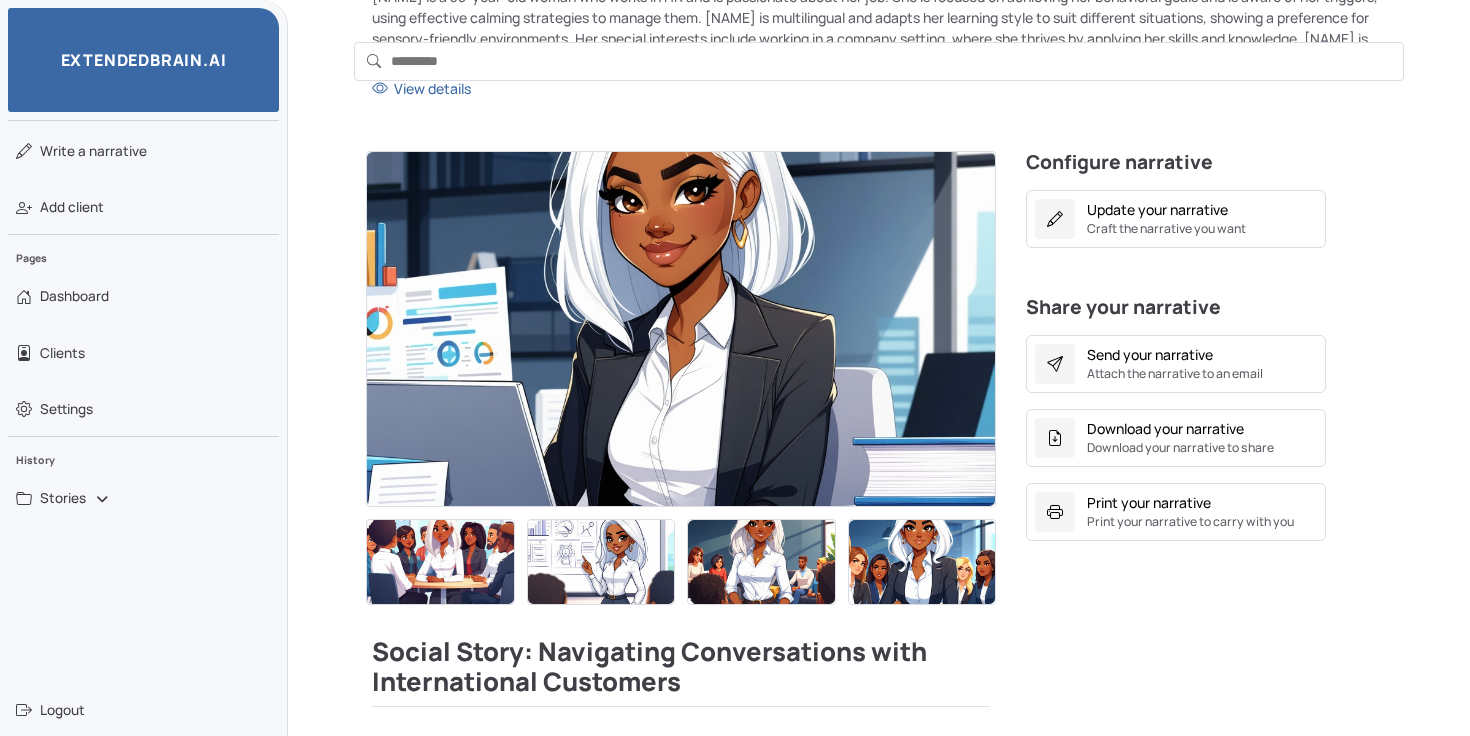 scroll, scrollTop: 303, scrollLeft: 0, axis: vertical 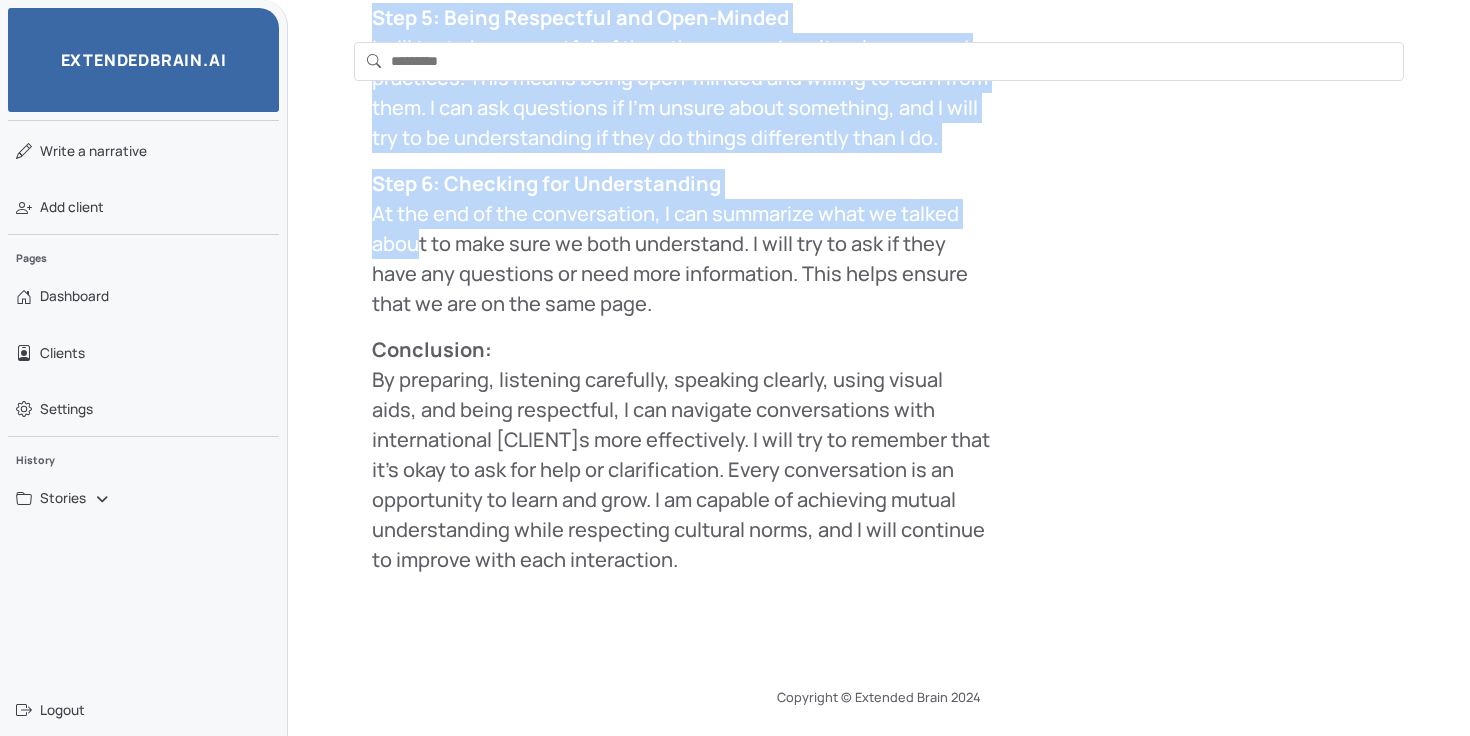 drag, startPoint x: 377, startPoint y: 645, endPoint x: 659, endPoint y: 619, distance: 283.19604 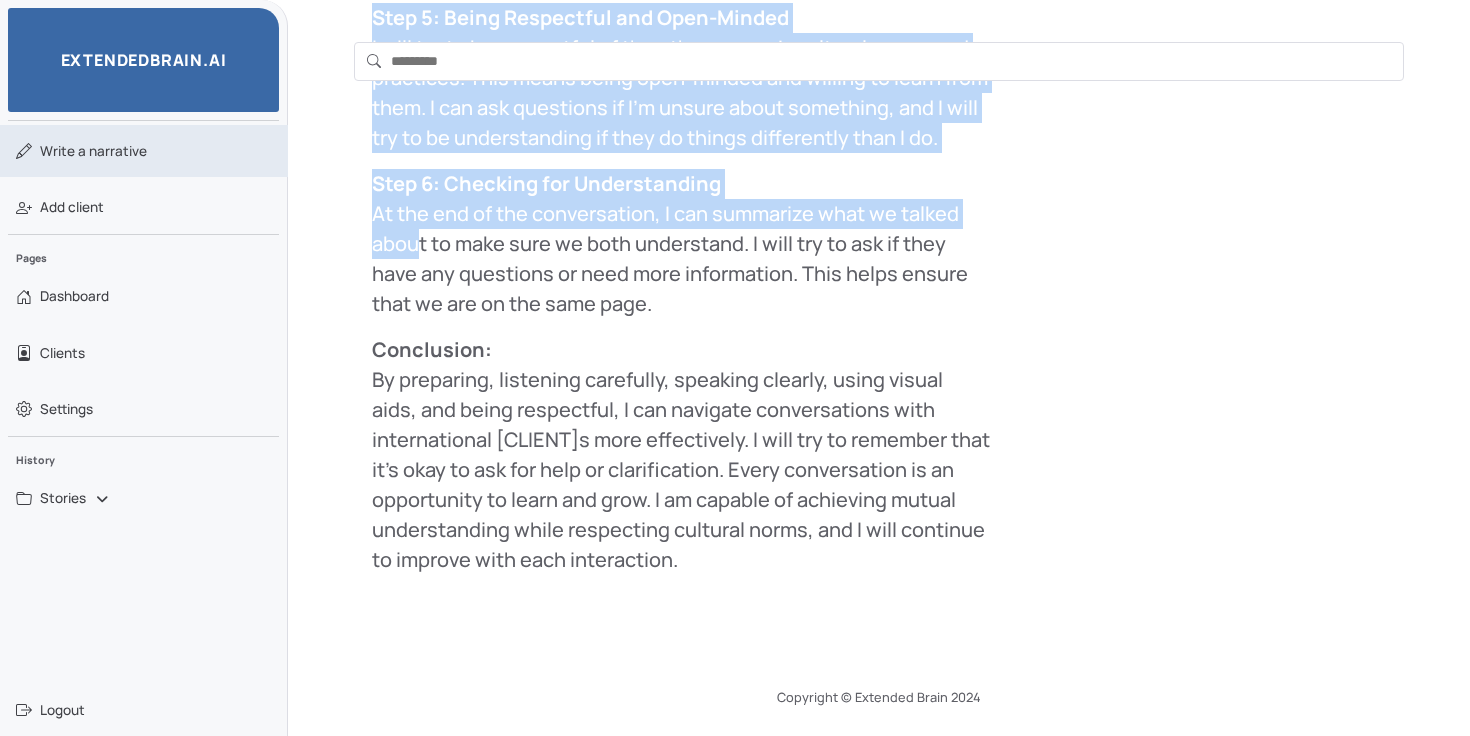 click on "Write a narrative" at bounding box center [93, 151] 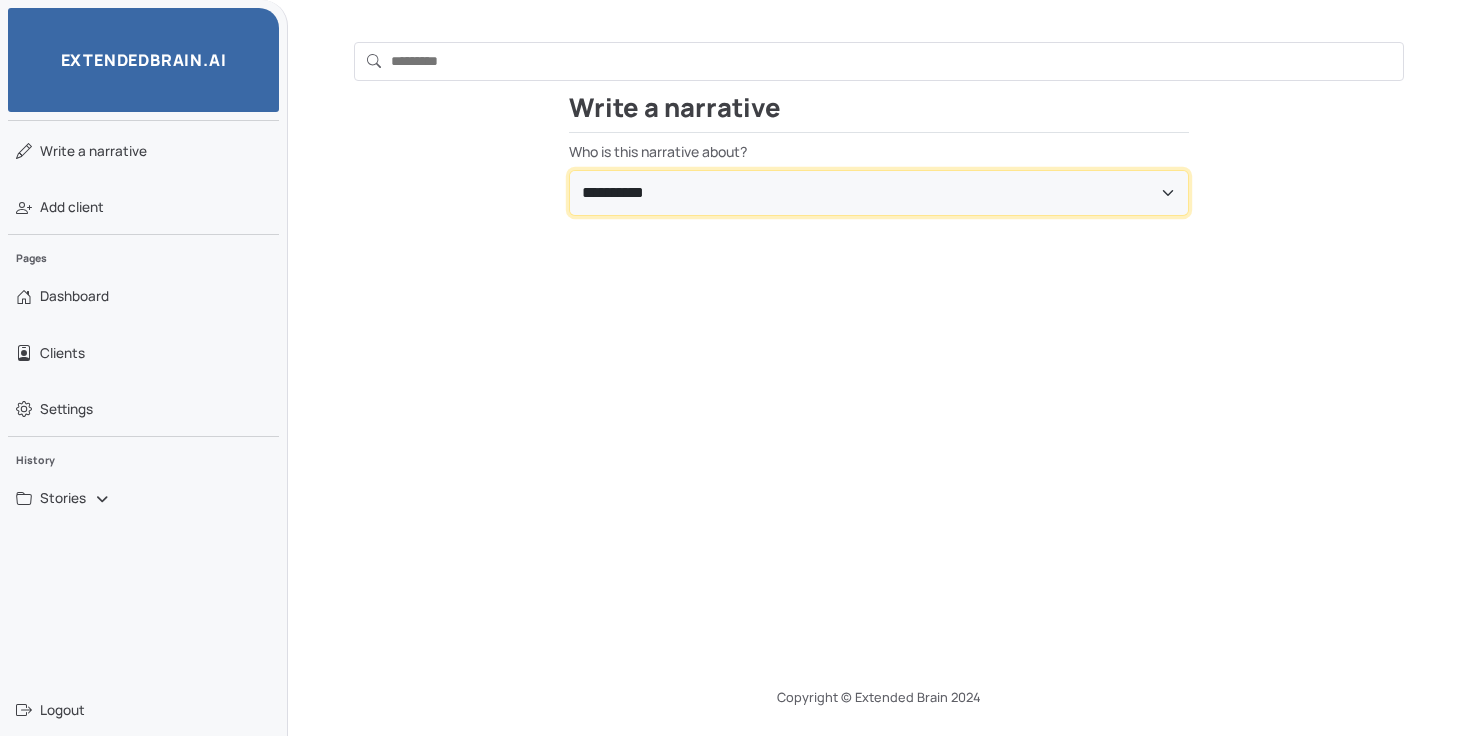 click on "**********" at bounding box center (879, 193) 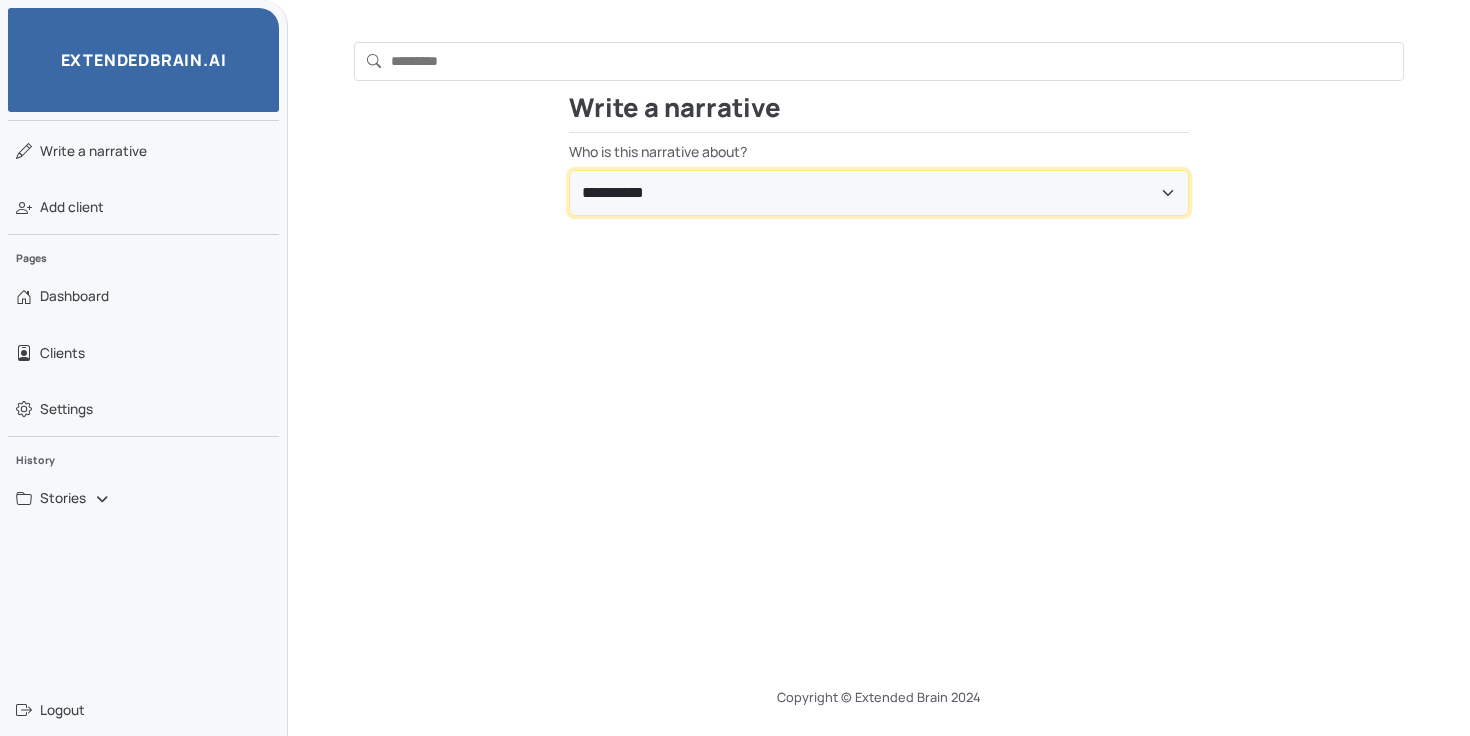 select on "**********" 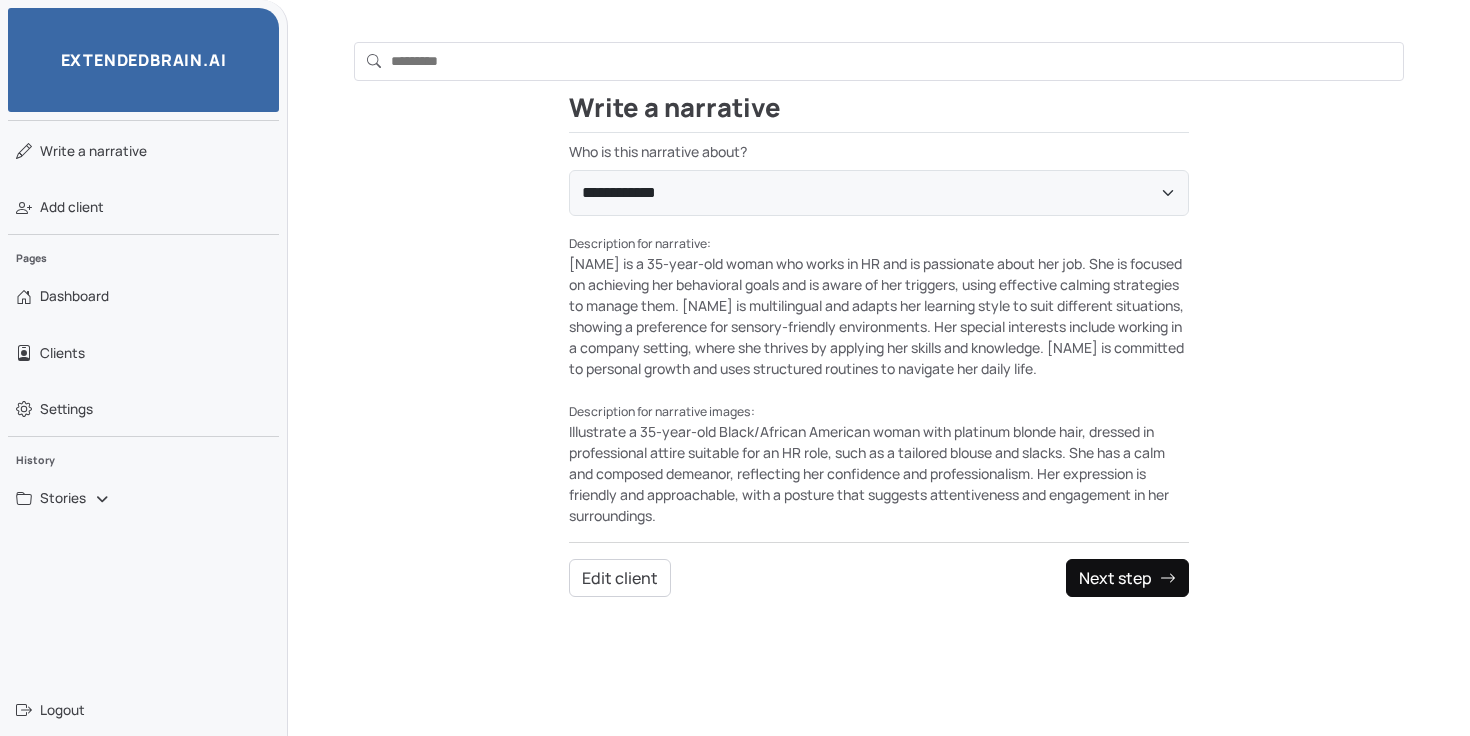 click on "Next step" at bounding box center [1127, 578] 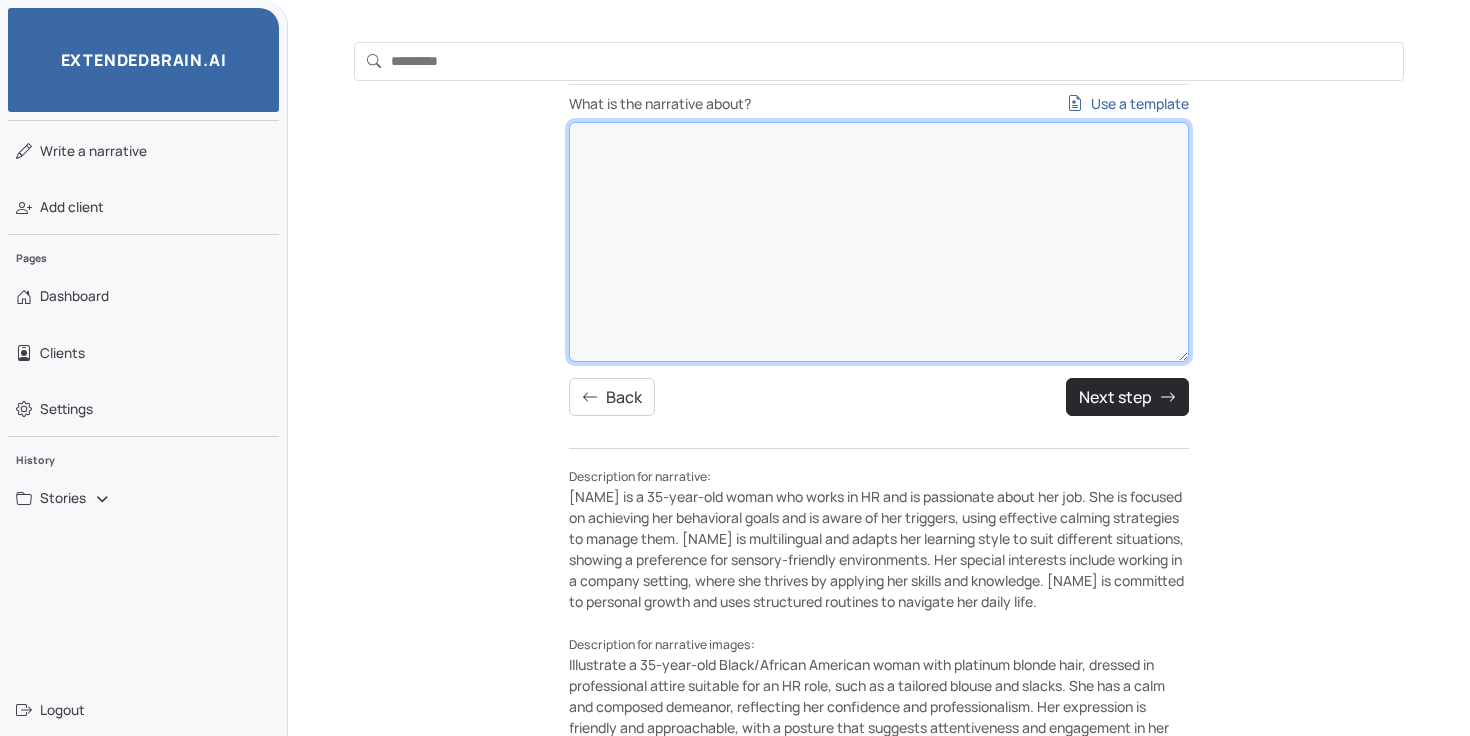 click on "What is the narrative about?   Use a template" at bounding box center (879, 242) 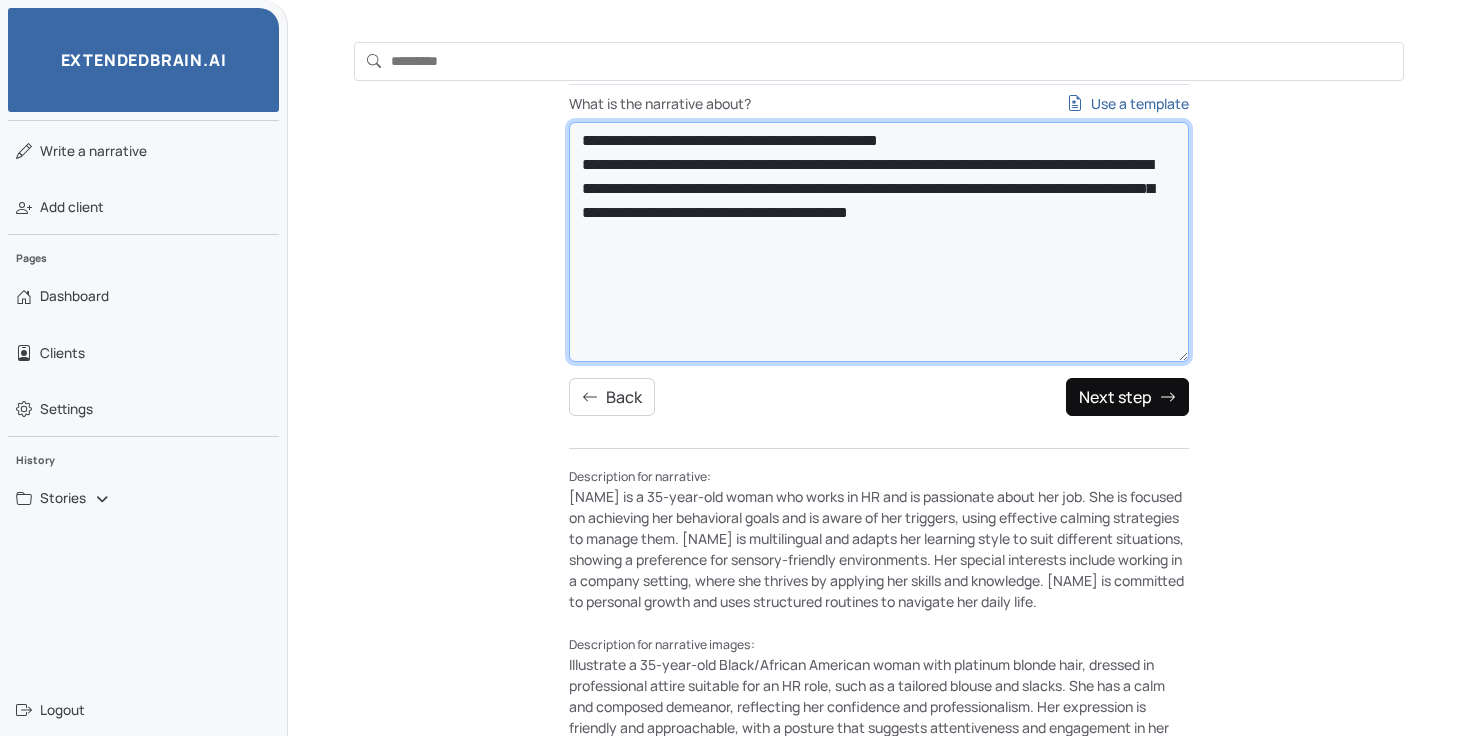 type on "**********" 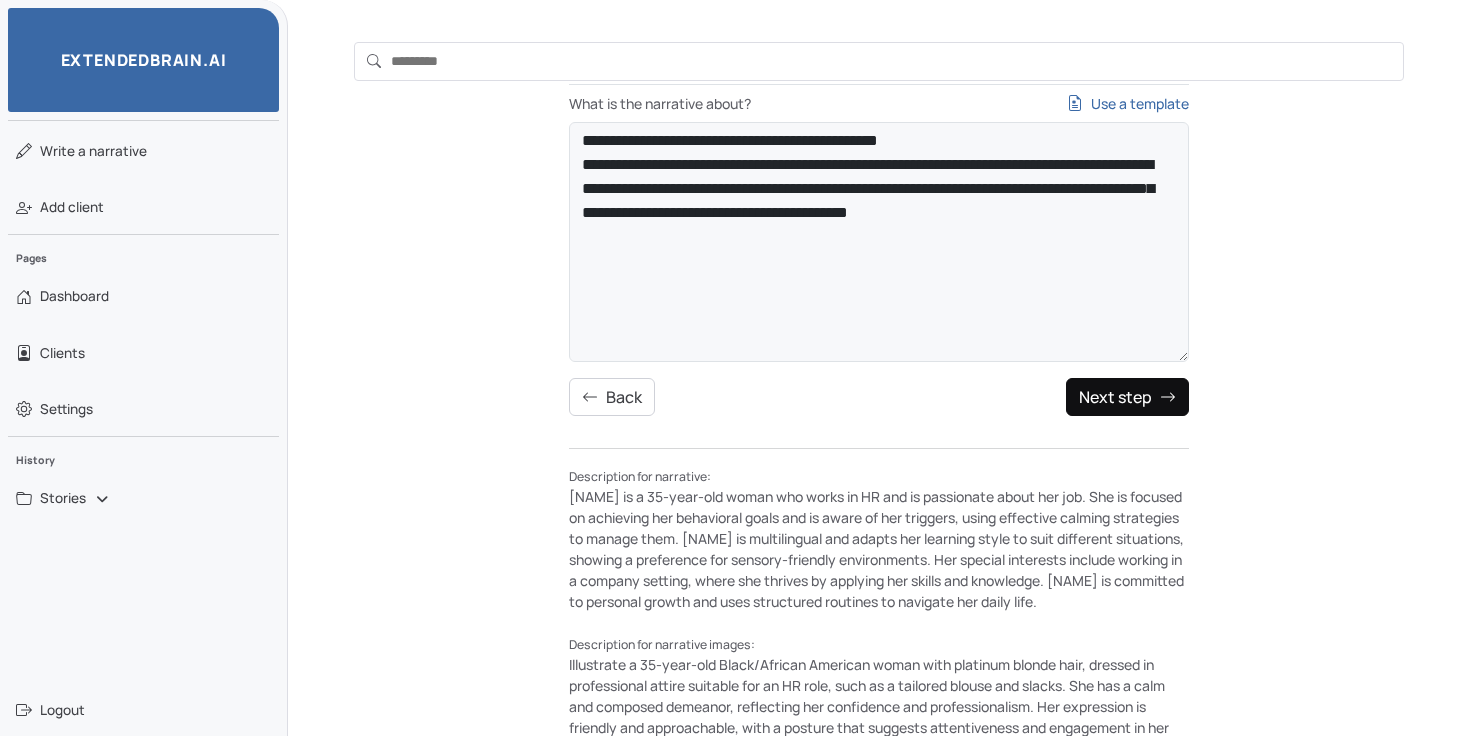 click on "Next step" at bounding box center (1127, 397) 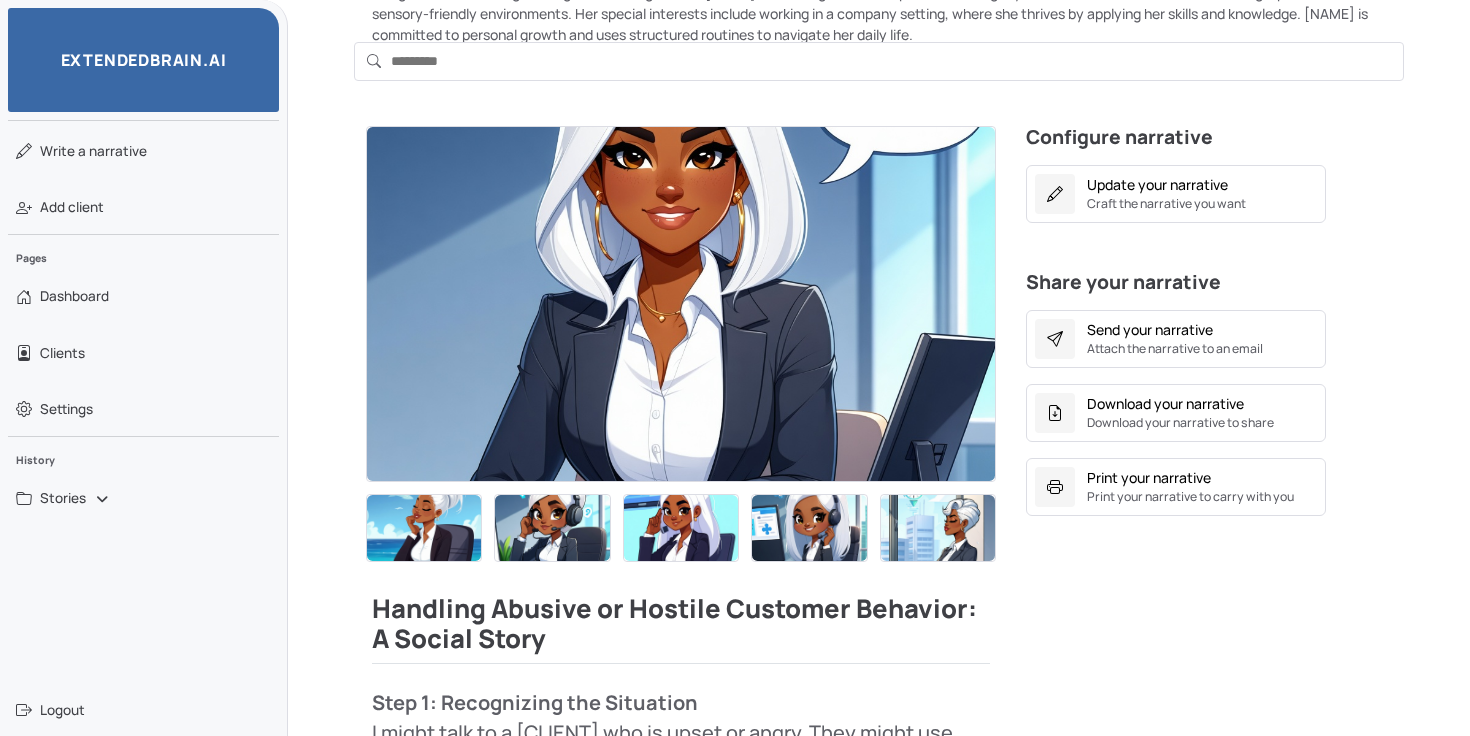 scroll, scrollTop: 322, scrollLeft: 0, axis: vertical 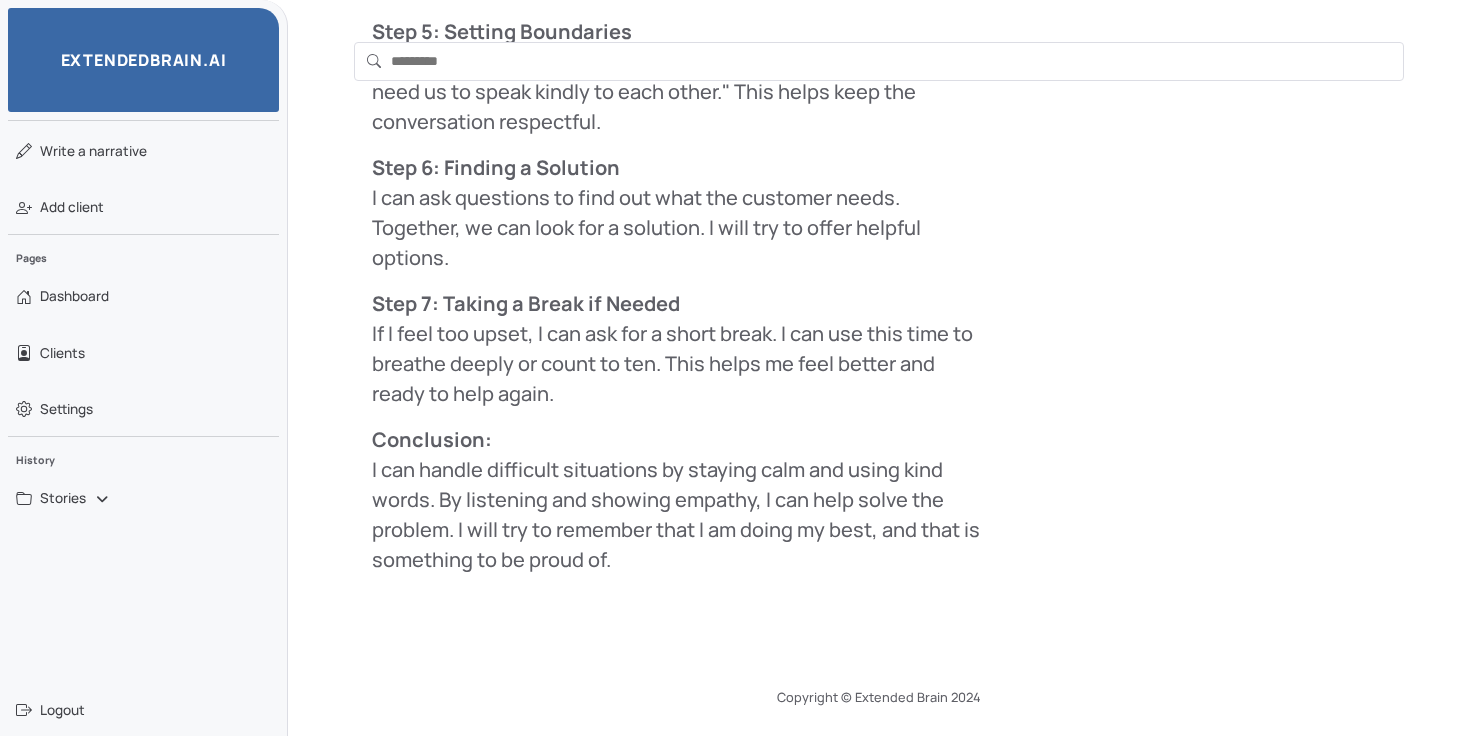 drag, startPoint x: 379, startPoint y: 617, endPoint x: 543, endPoint y: 611, distance: 164.10973 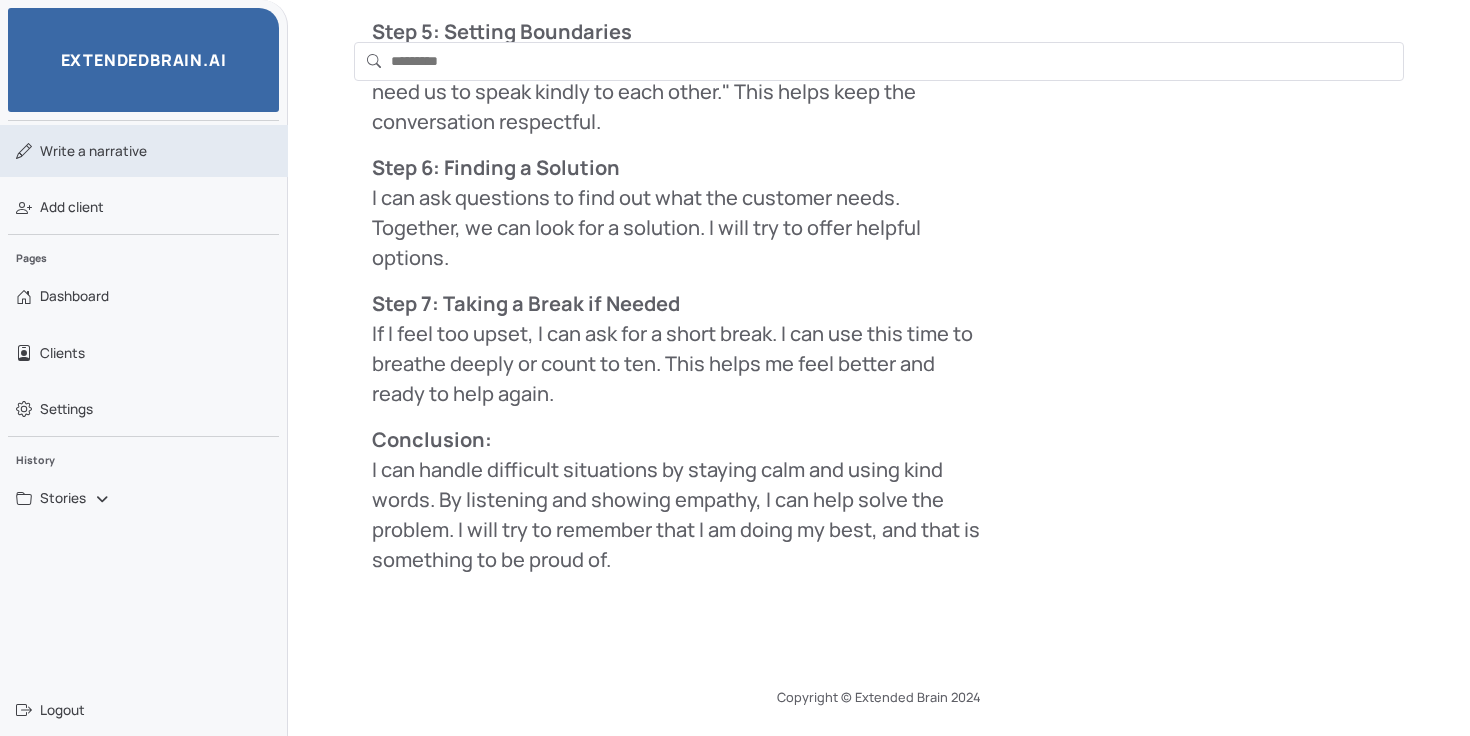 click on "Write a narrative" at bounding box center [144, 151] 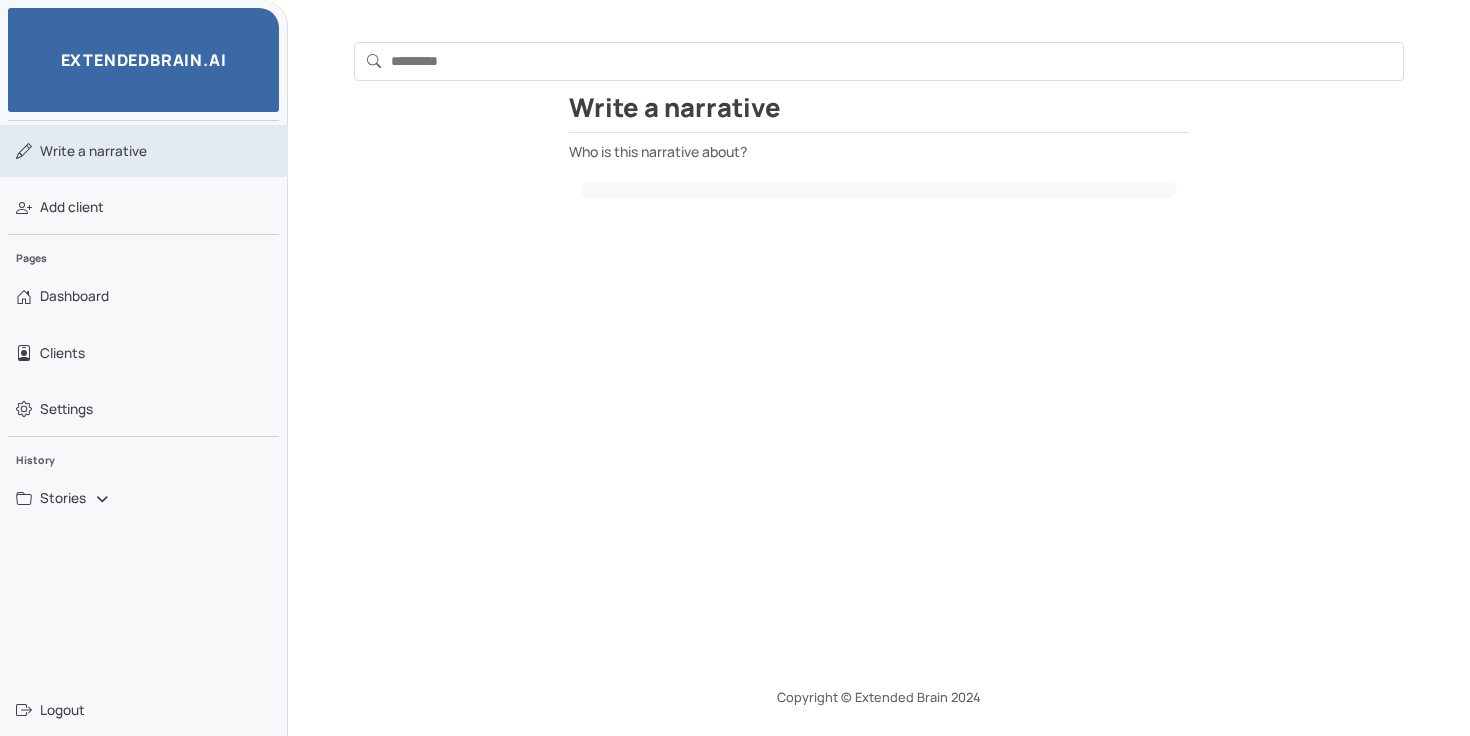 scroll, scrollTop: 158, scrollLeft: 0, axis: vertical 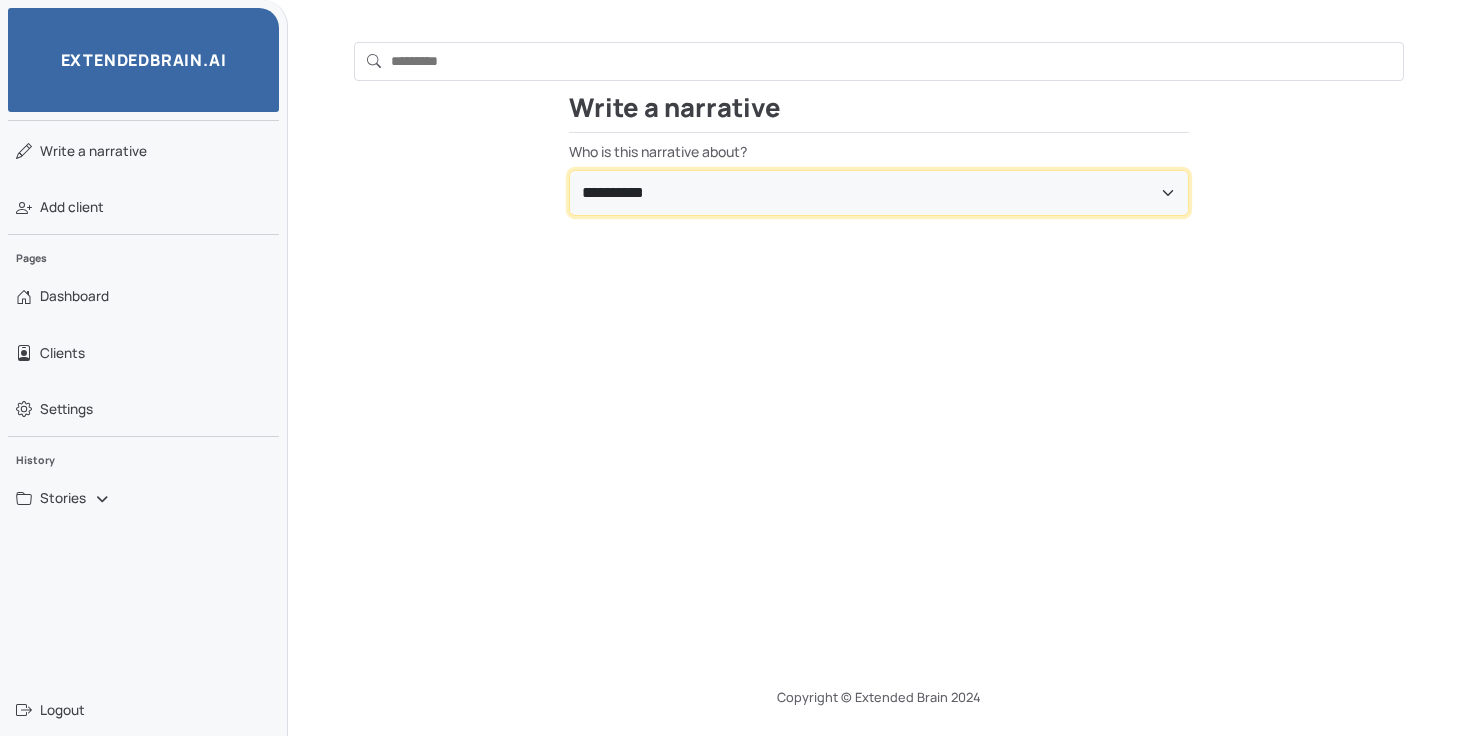 click on "**********" at bounding box center [879, 193] 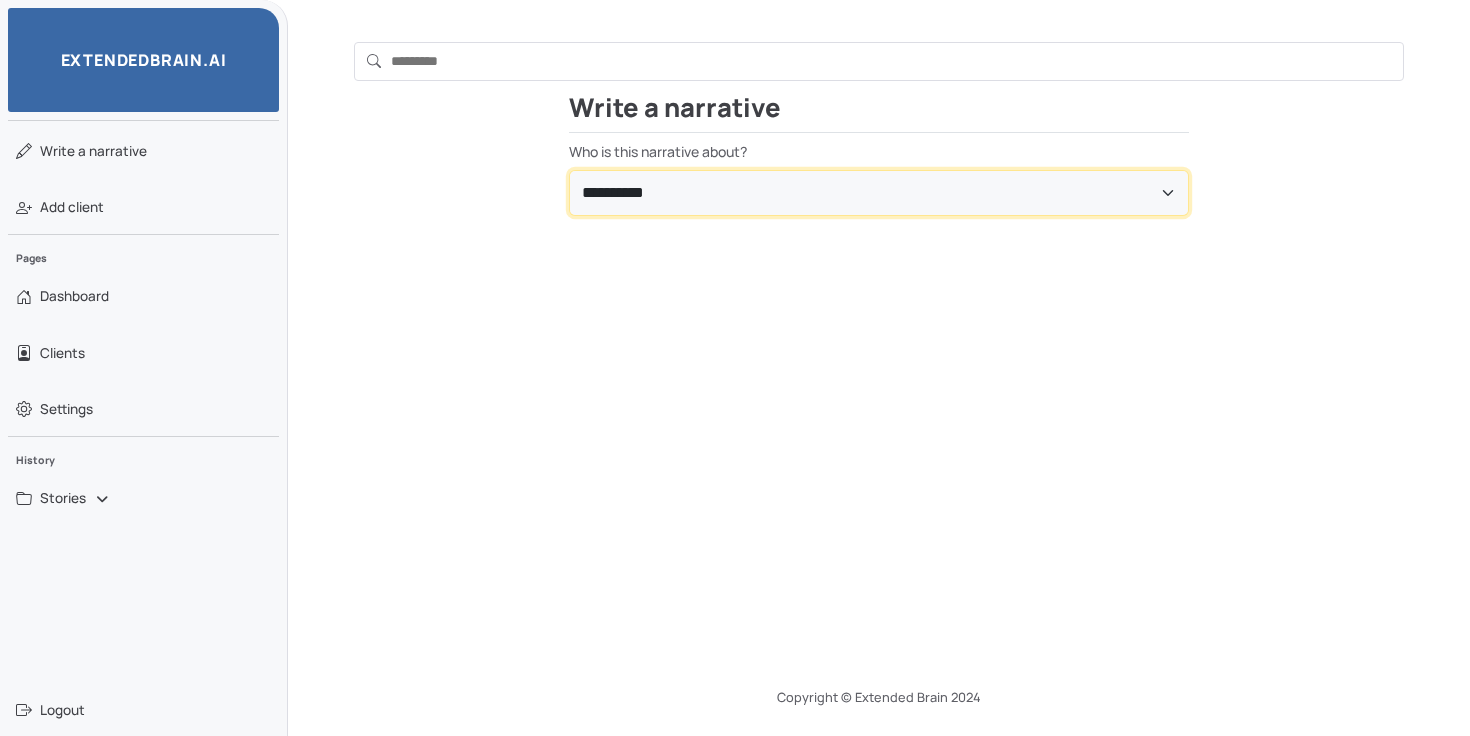 select on "**********" 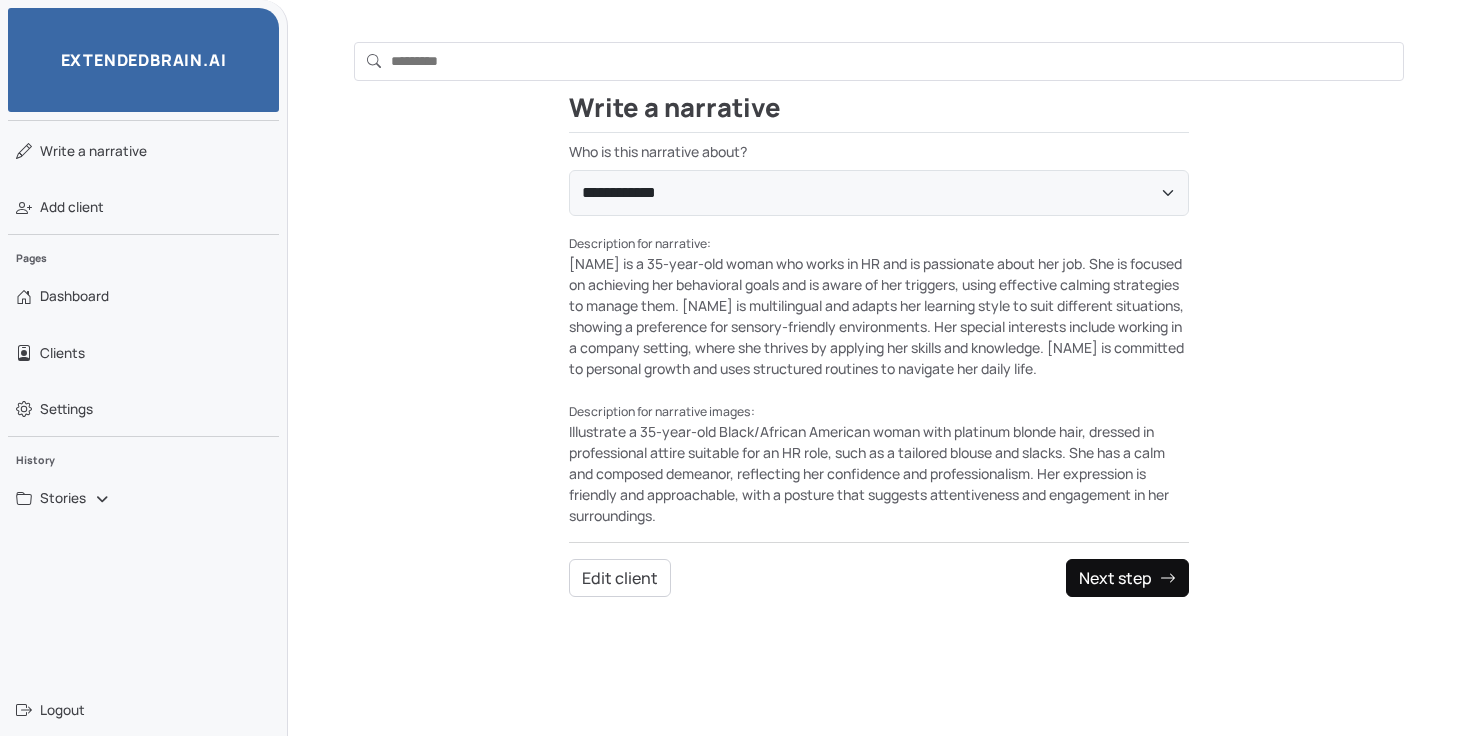 click on "Next step" at bounding box center (1127, 578) 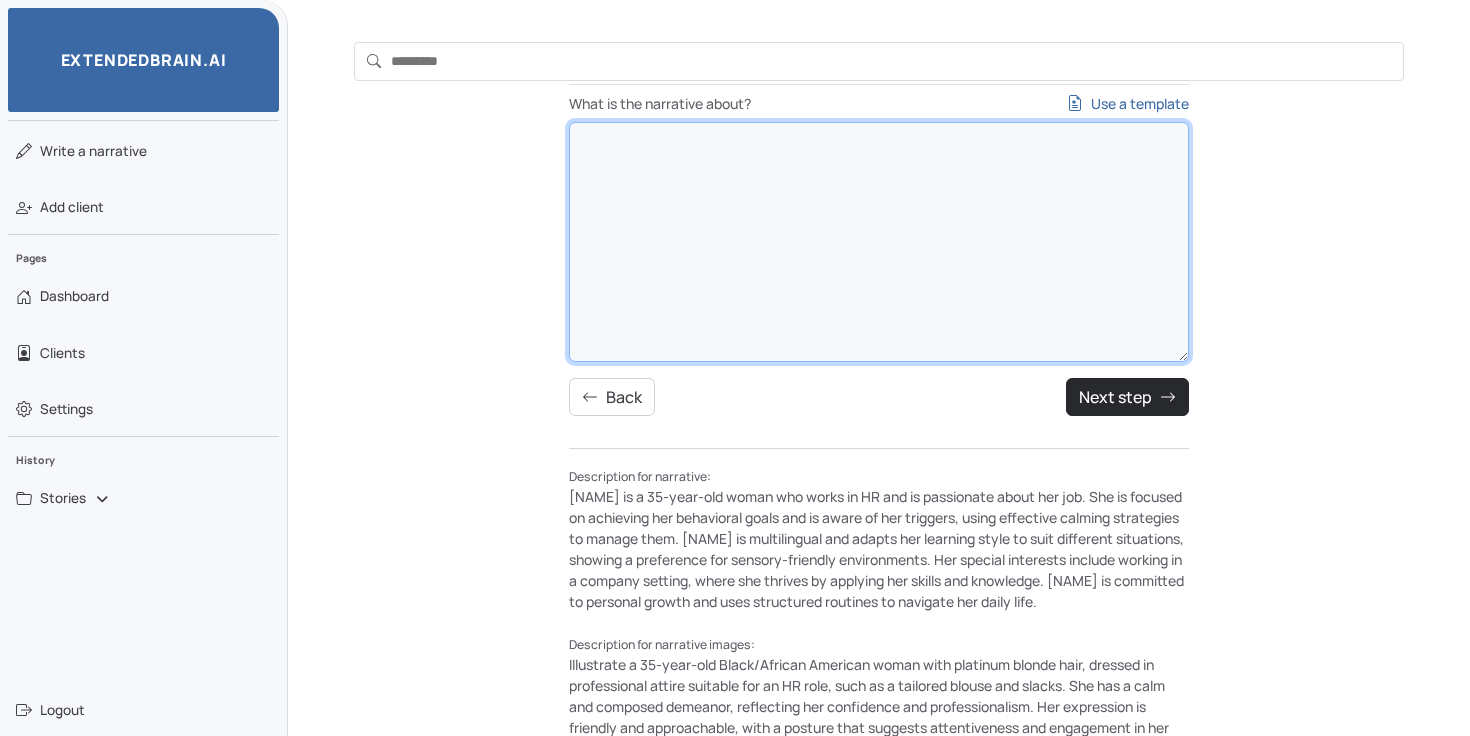 click on "What is the narrative about?   Use a template" at bounding box center [879, 242] 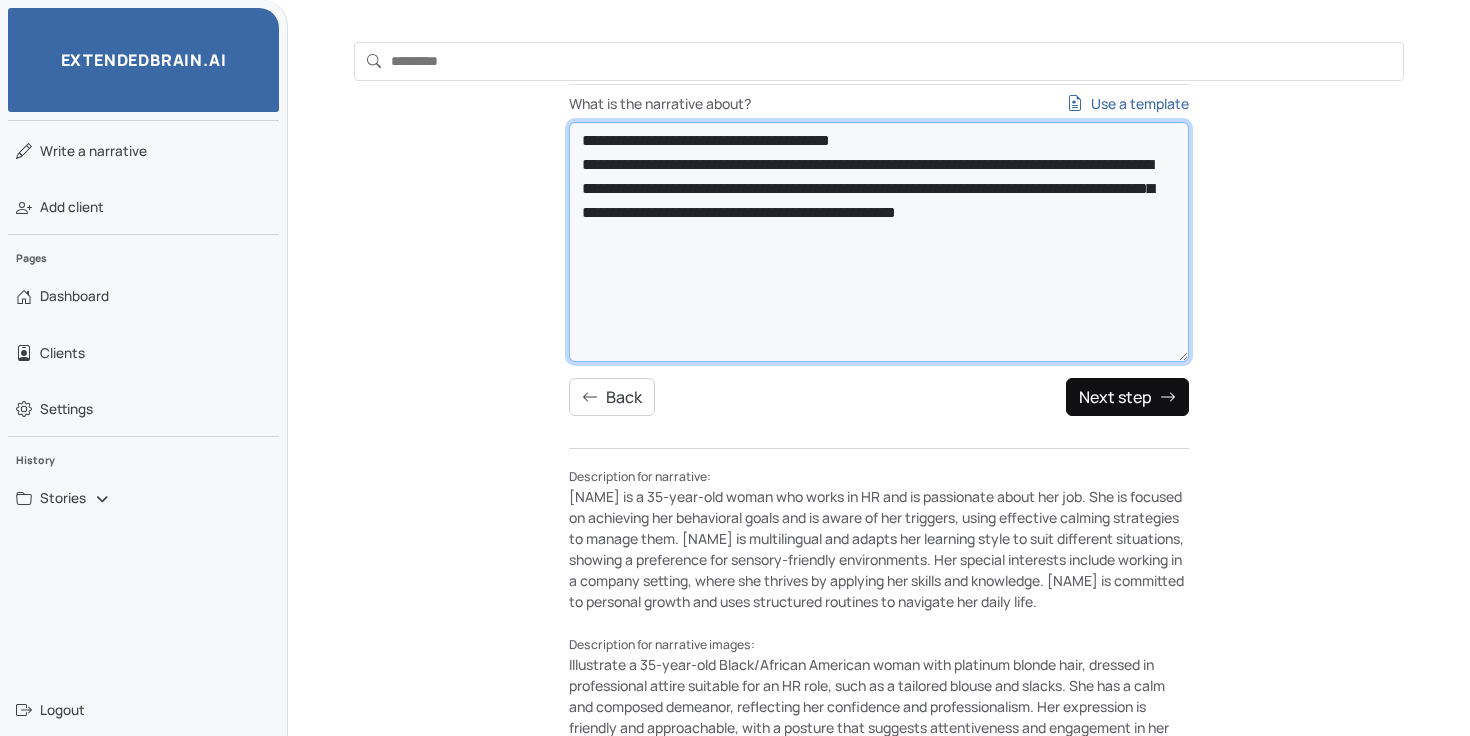 type on "**********" 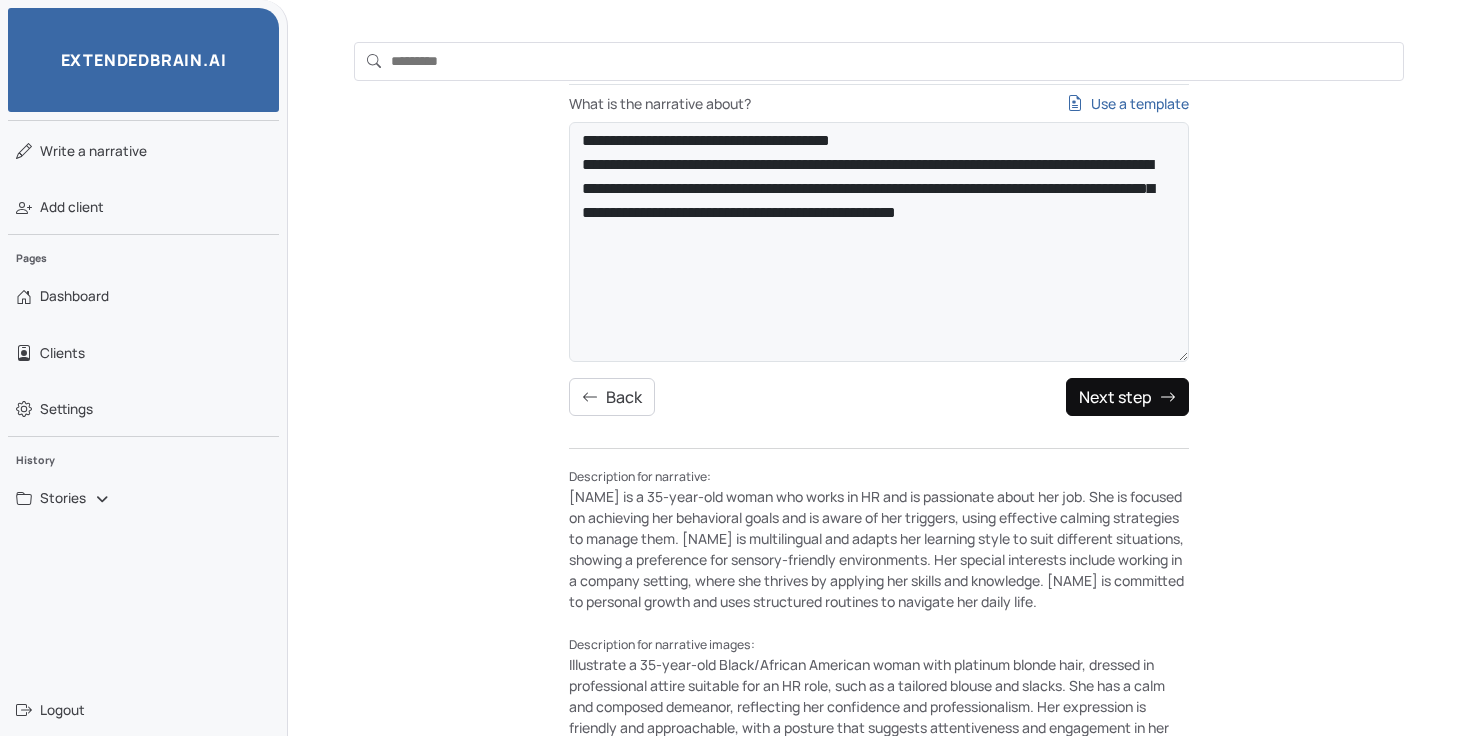 click on "Next step" at bounding box center (1127, 397) 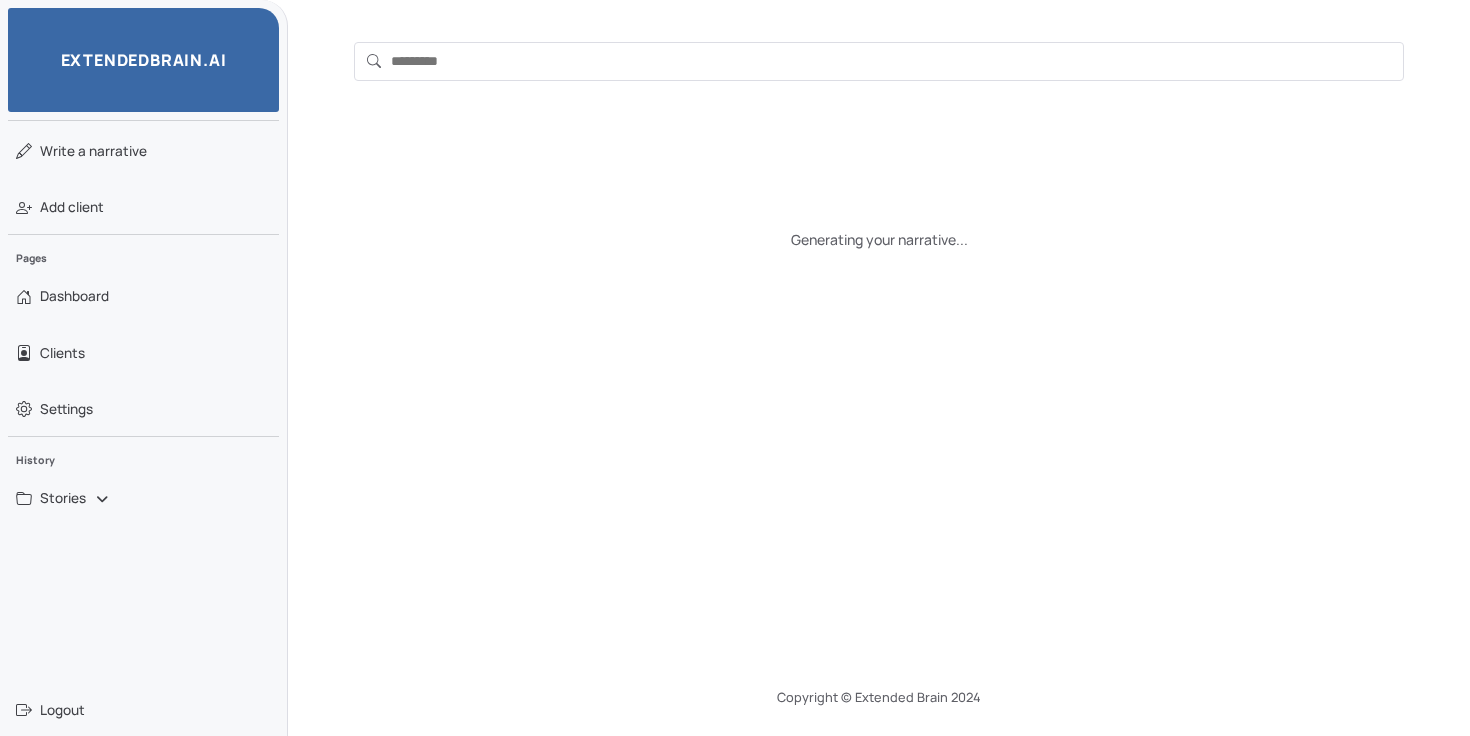 scroll, scrollTop: 63, scrollLeft: 0, axis: vertical 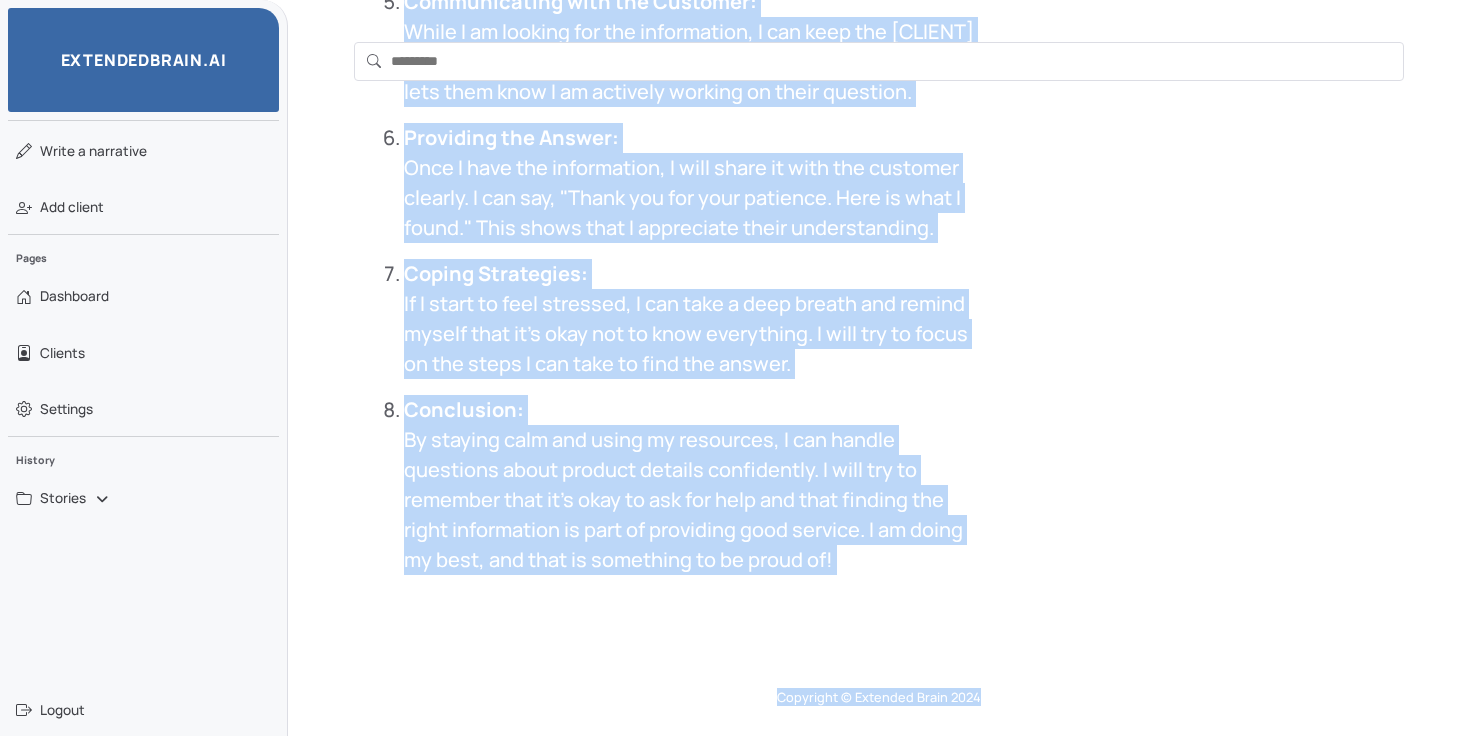 drag, startPoint x: 377, startPoint y: 638, endPoint x: 760, endPoint y: 617, distance: 383.5753 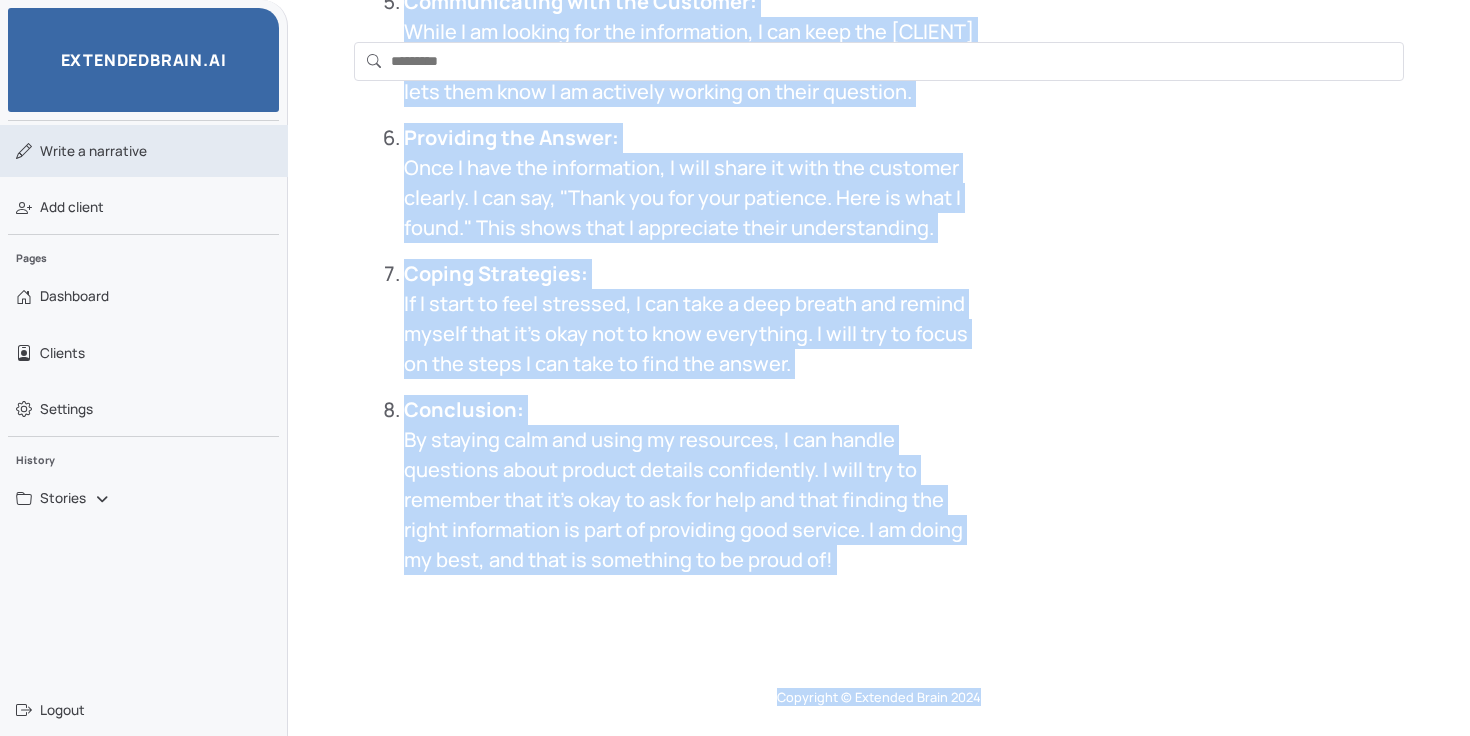 click on "Write a narrative" at bounding box center [144, 151] 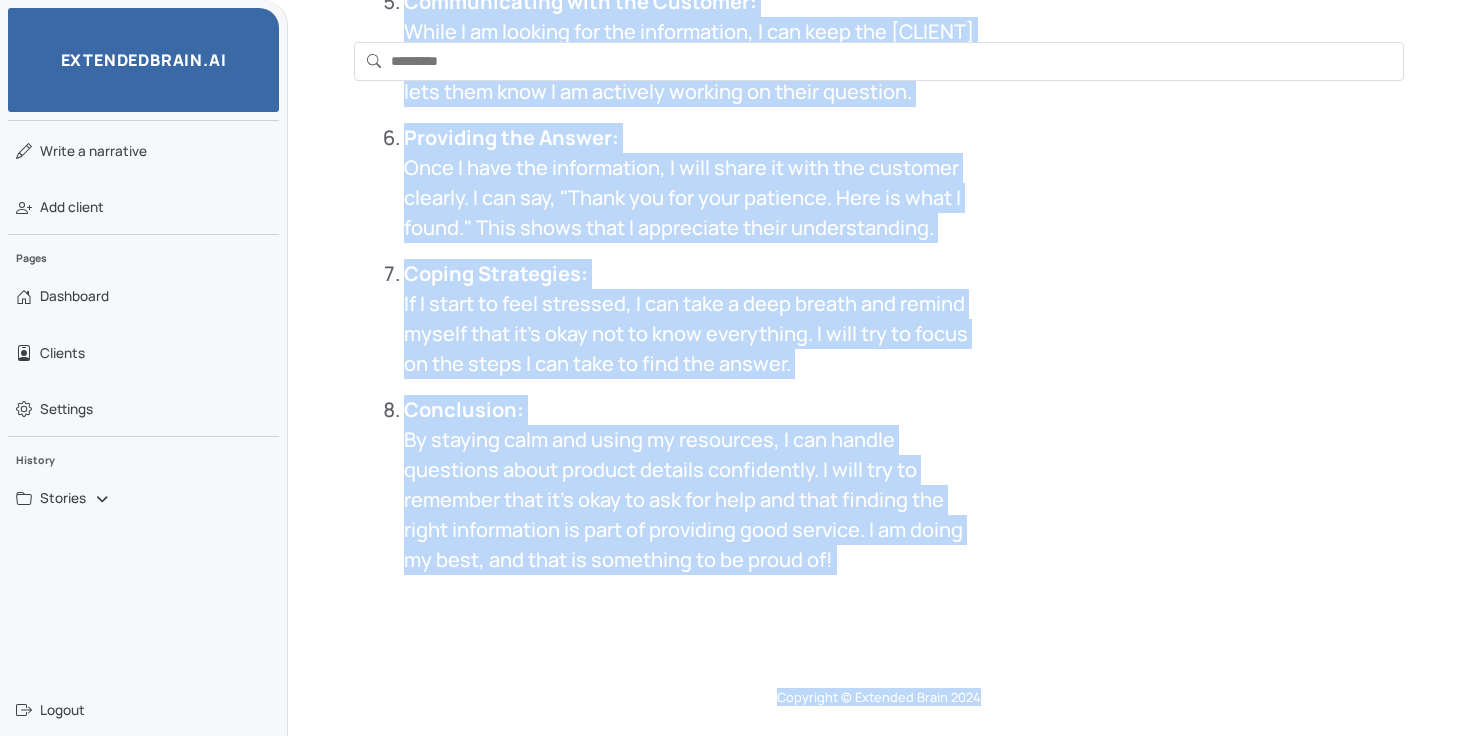 scroll, scrollTop: 158, scrollLeft: 0, axis: vertical 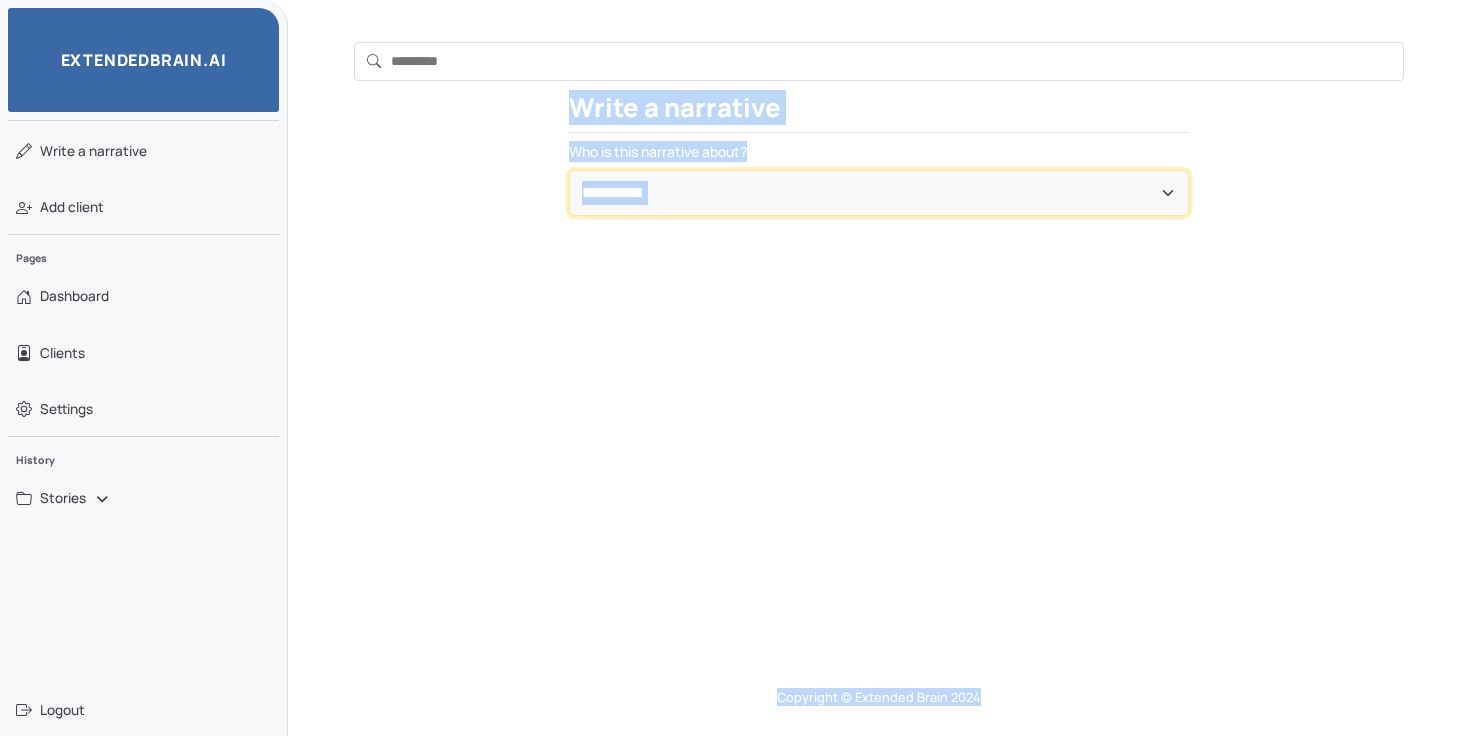 click on "**********" at bounding box center [879, 193] 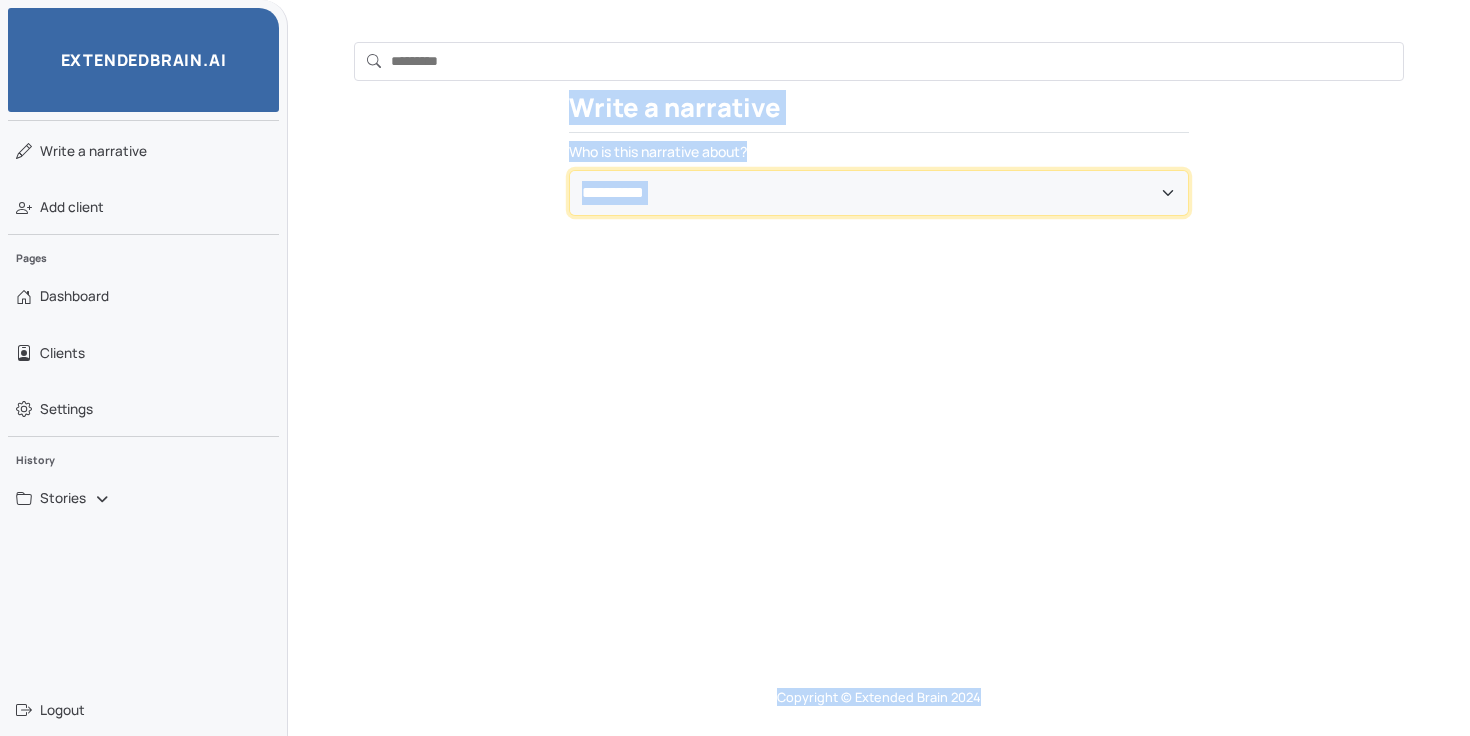 select on "**********" 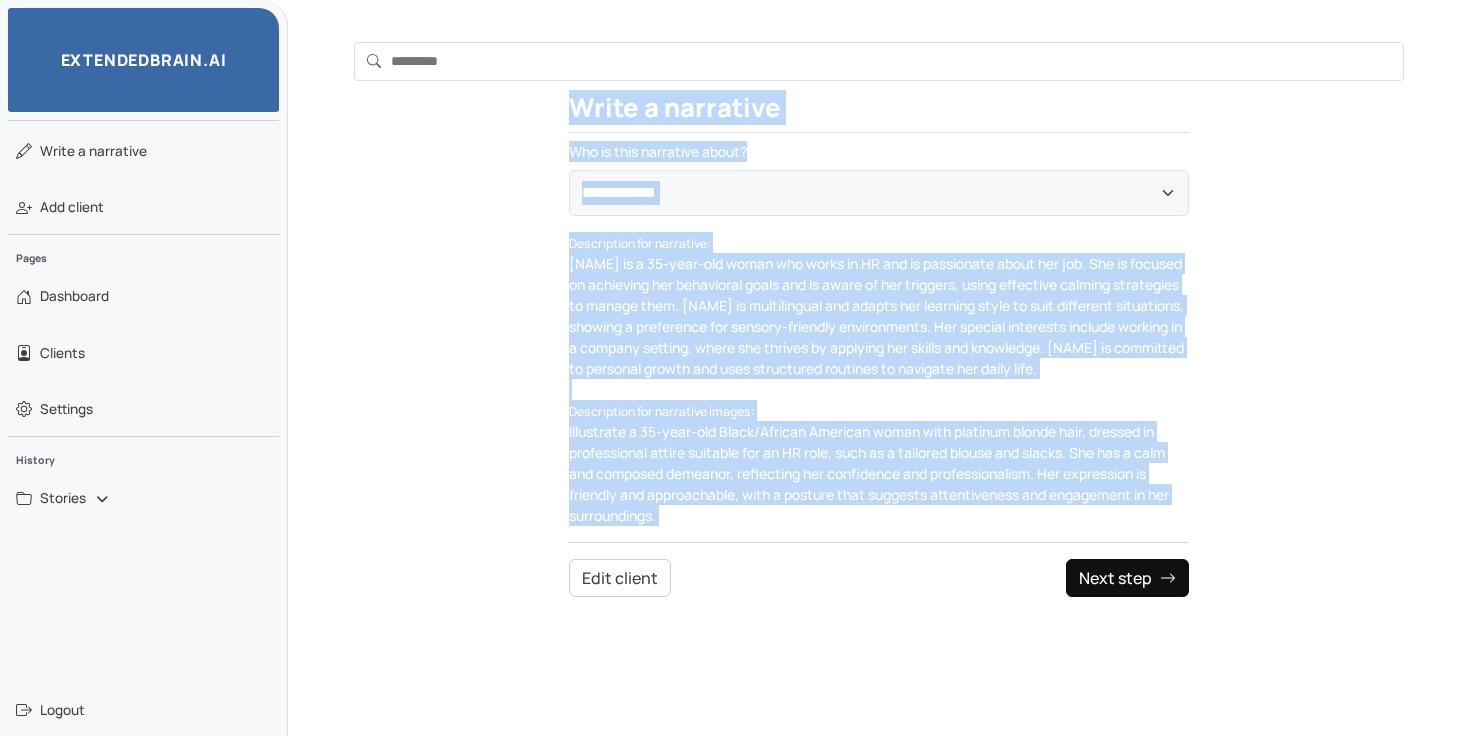 click on "Next step" at bounding box center [1127, 578] 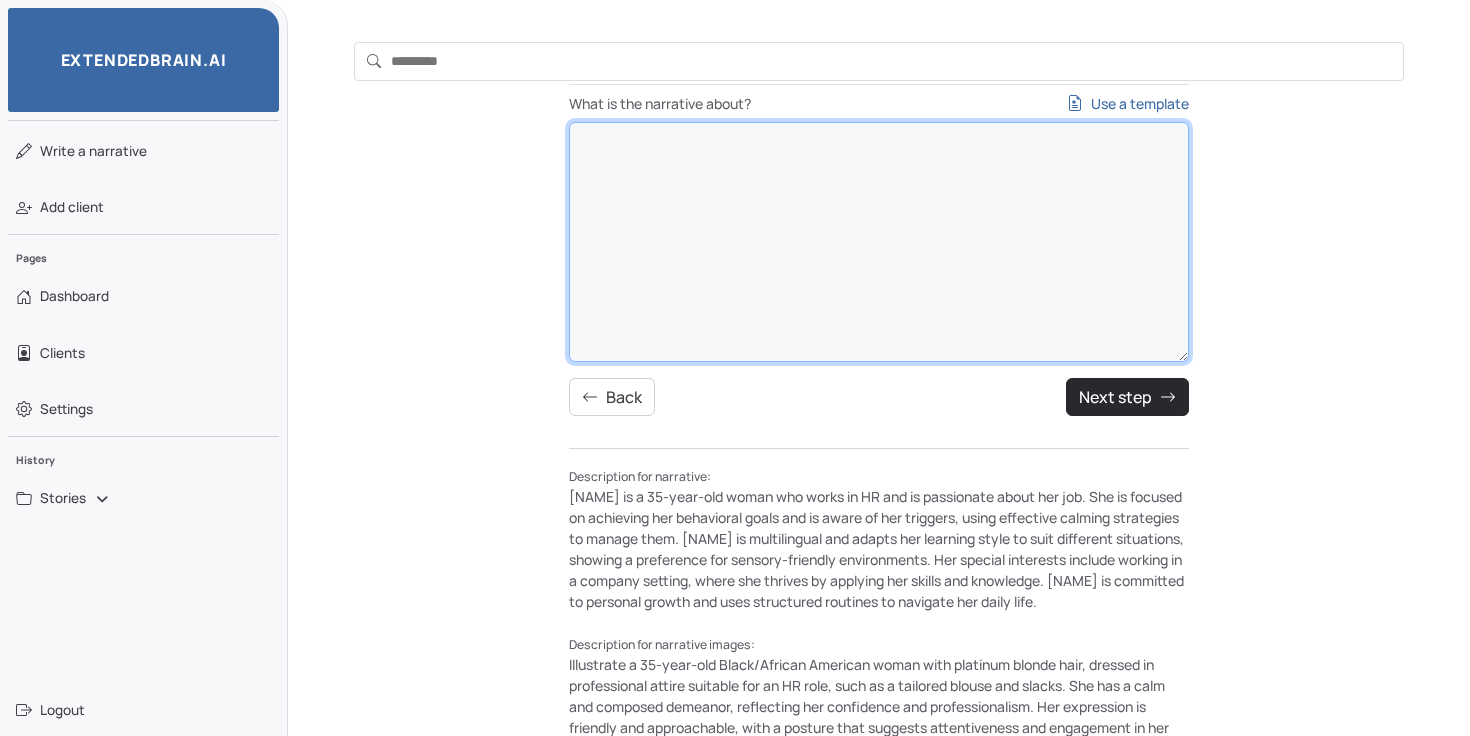 click on "What is the narrative about?   Use a template" at bounding box center (879, 242) 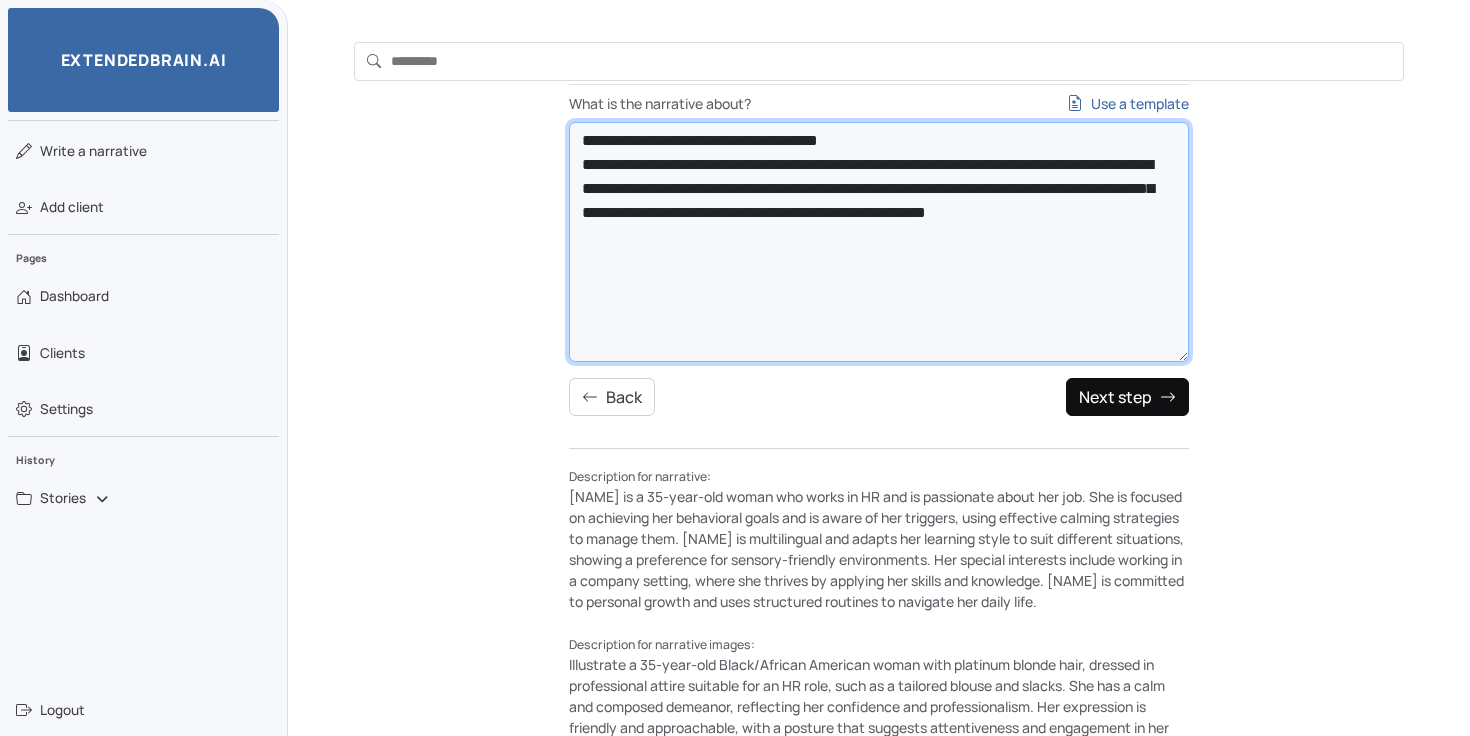 type on "**********" 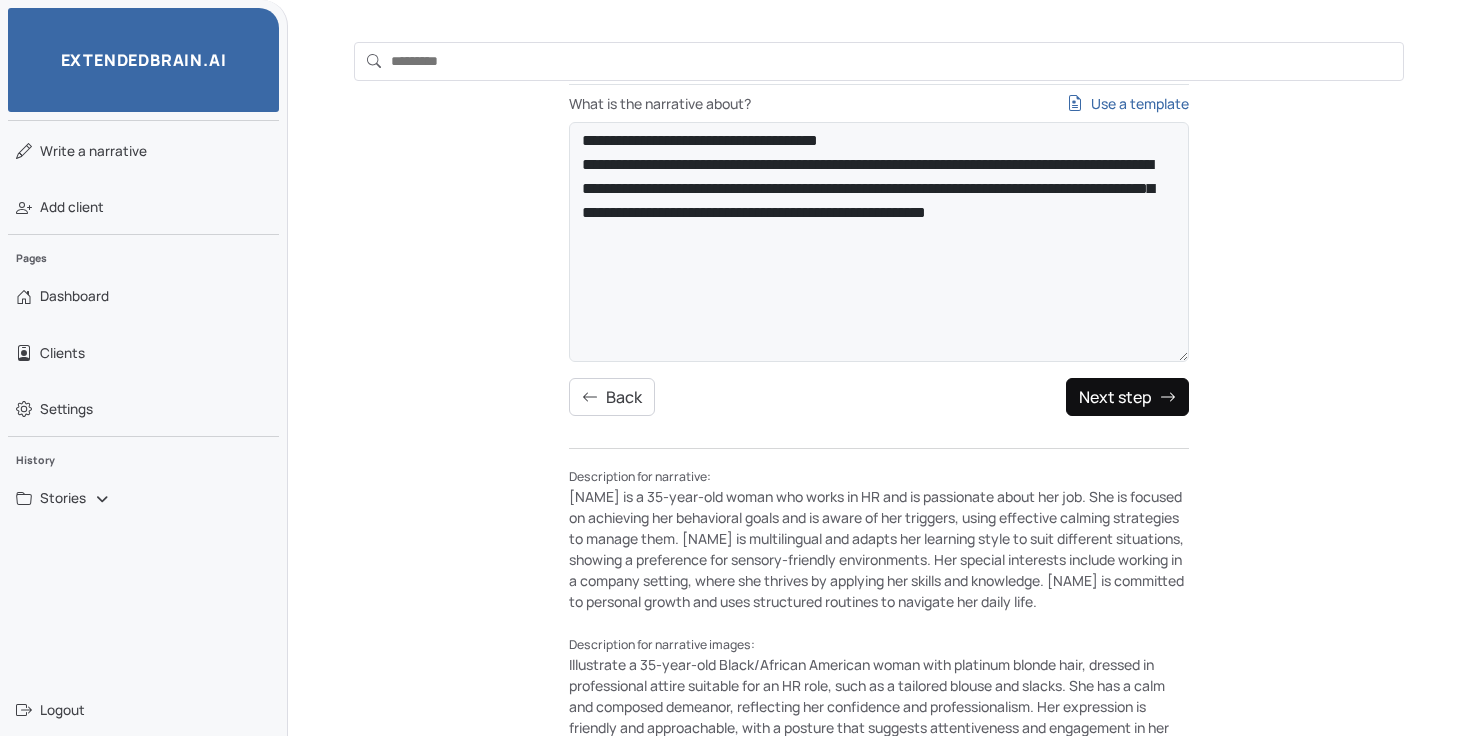 click on "Next step" at bounding box center (1127, 397) 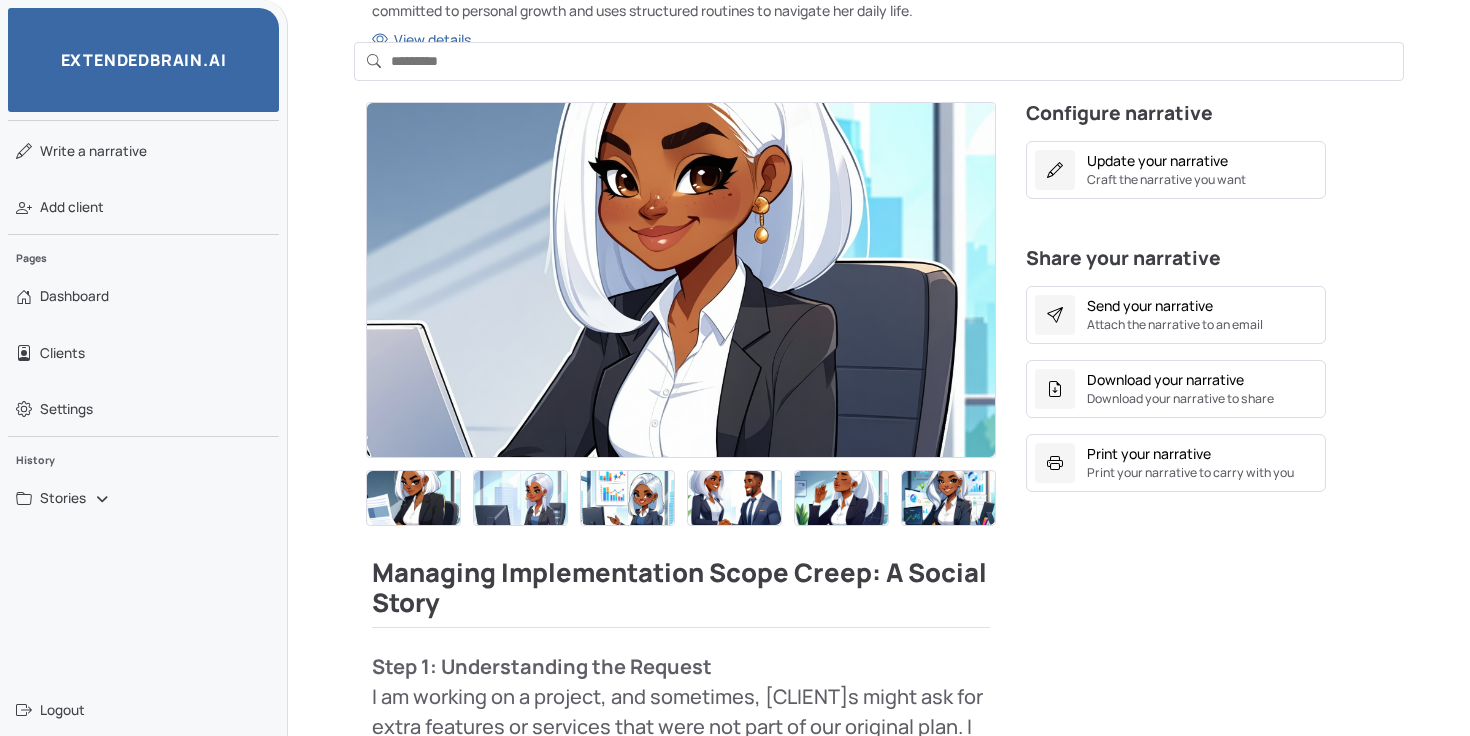 scroll, scrollTop: 382, scrollLeft: 0, axis: vertical 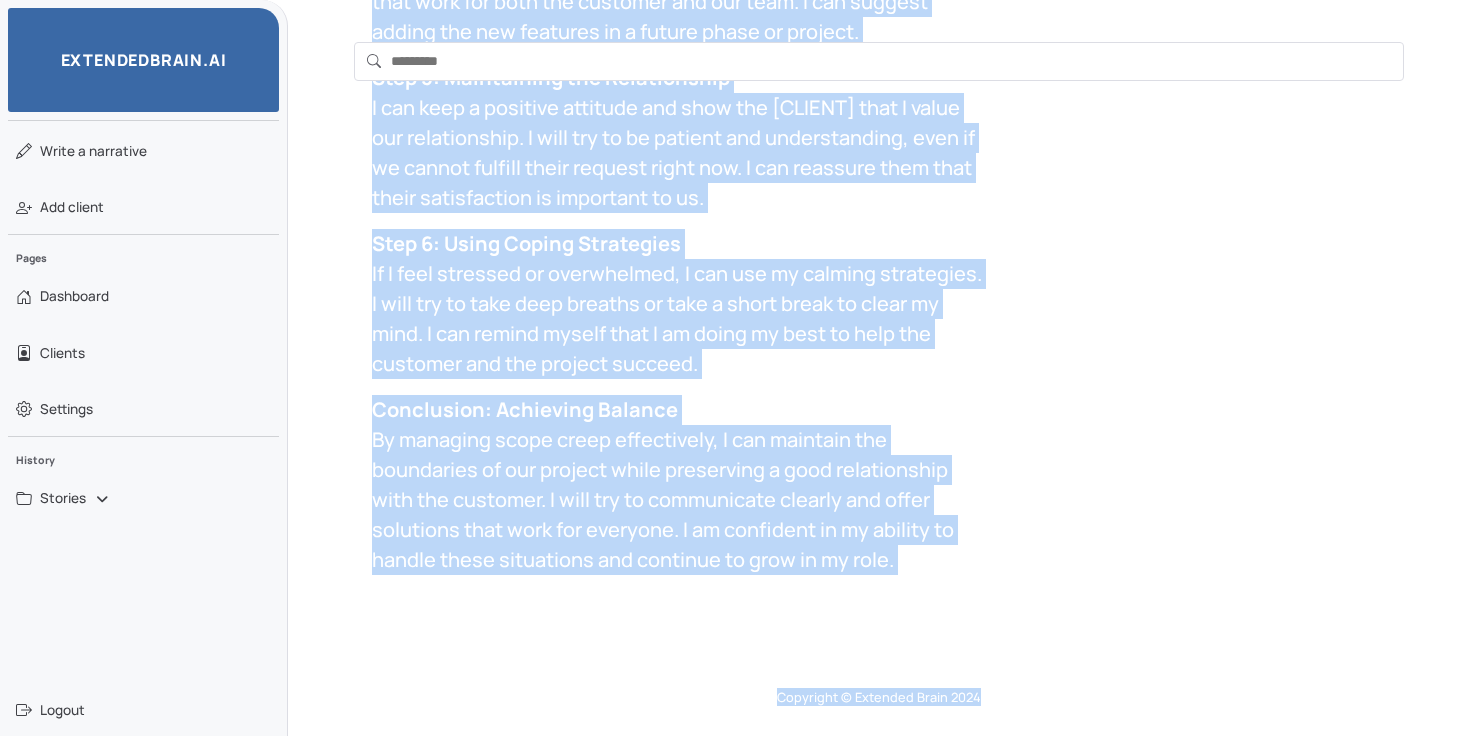 drag, startPoint x: 376, startPoint y: 536, endPoint x: 643, endPoint y: 643, distance: 287.64215 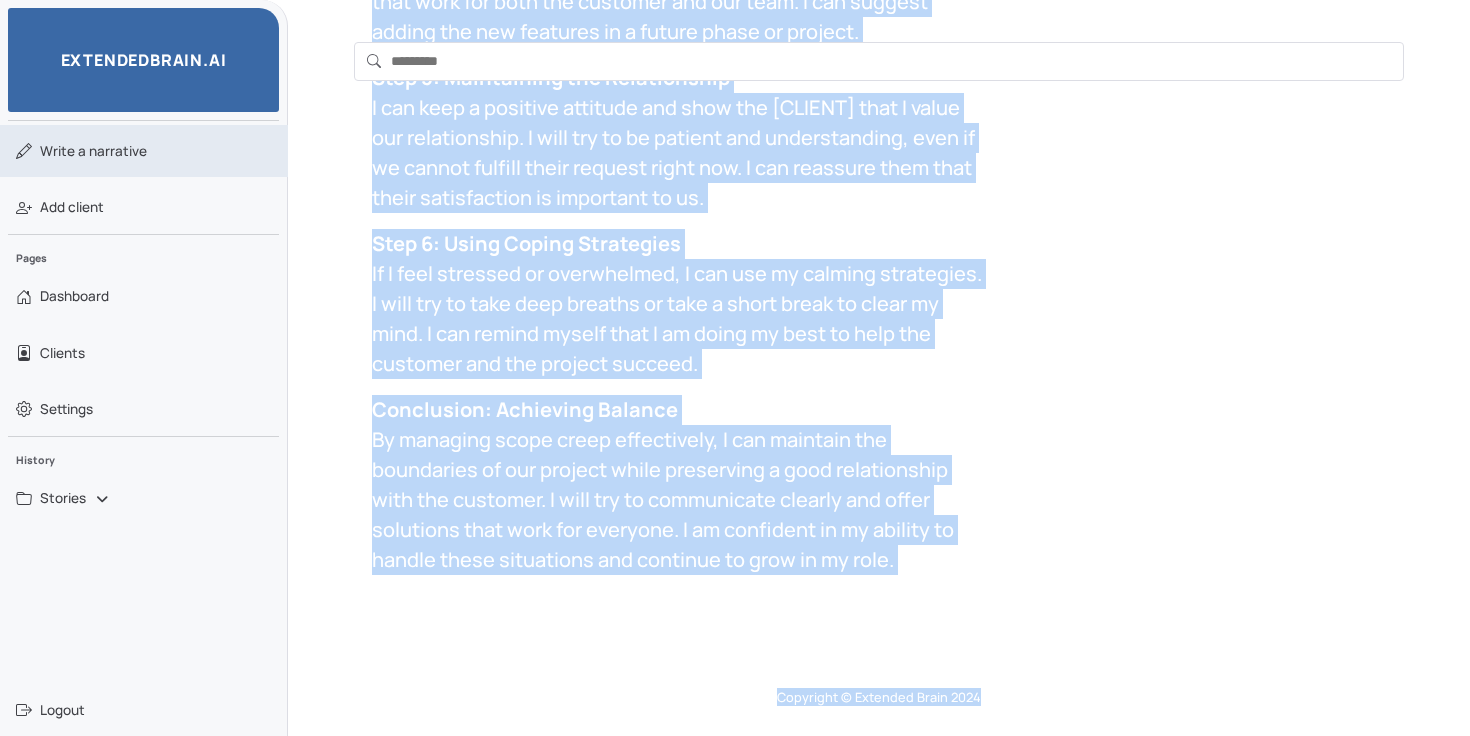 click on "Write a narrative" at bounding box center [93, 151] 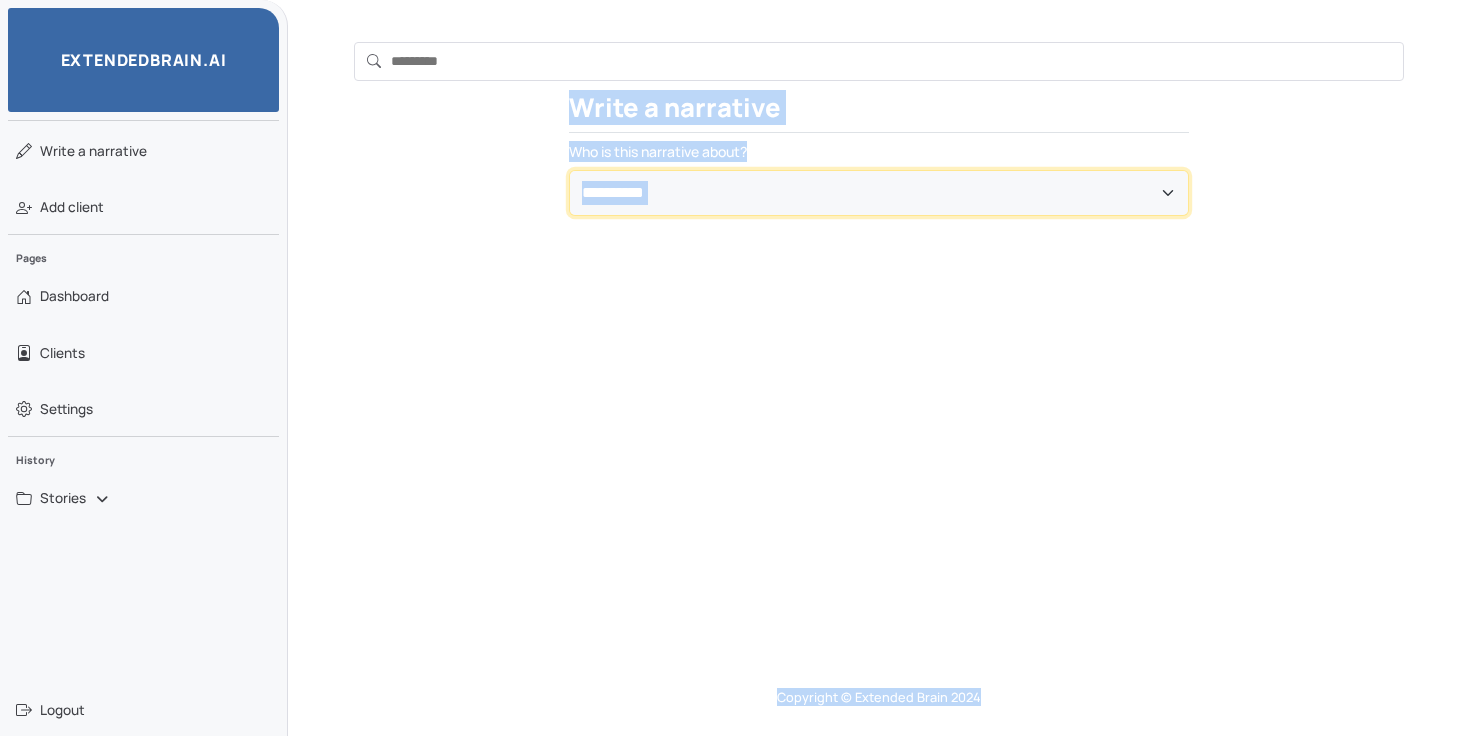 click on "**********" at bounding box center [879, 193] 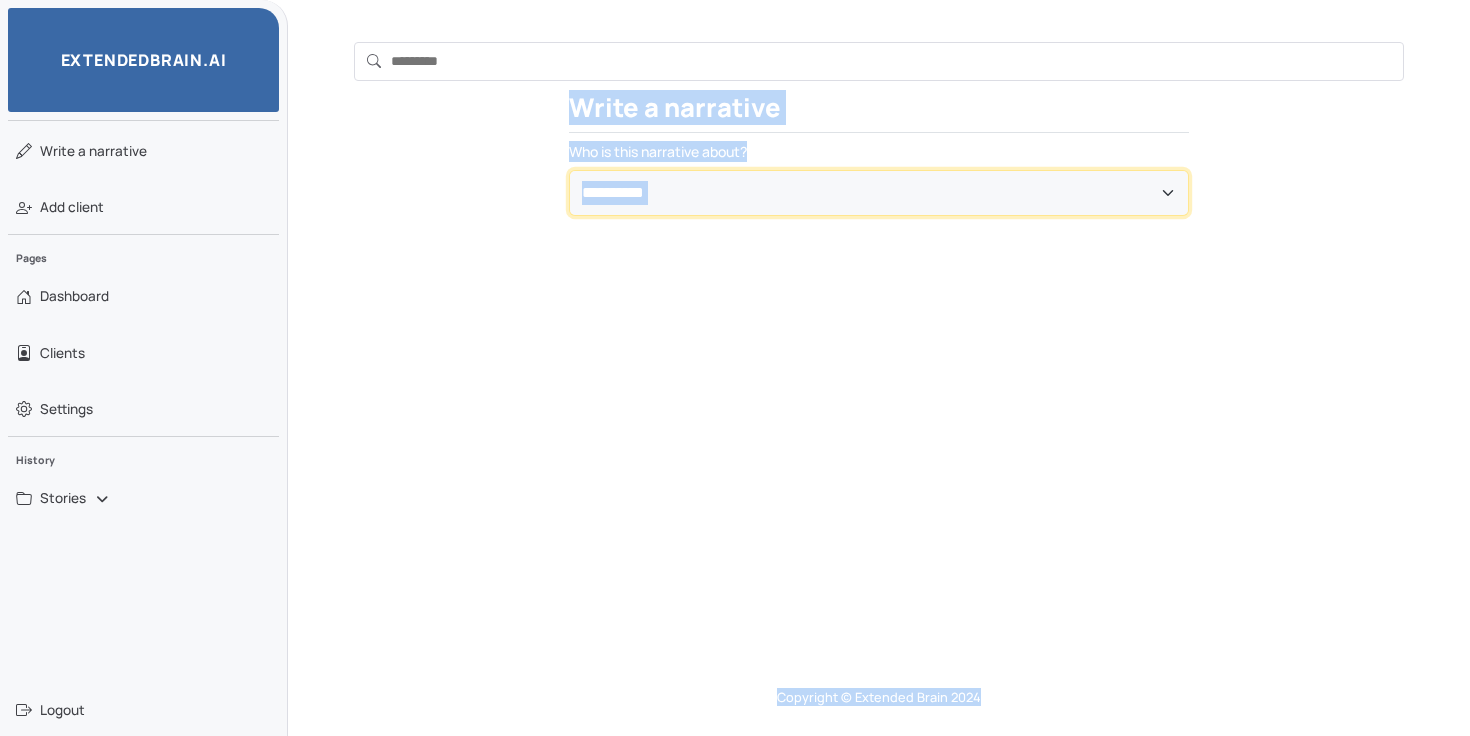 select on "**********" 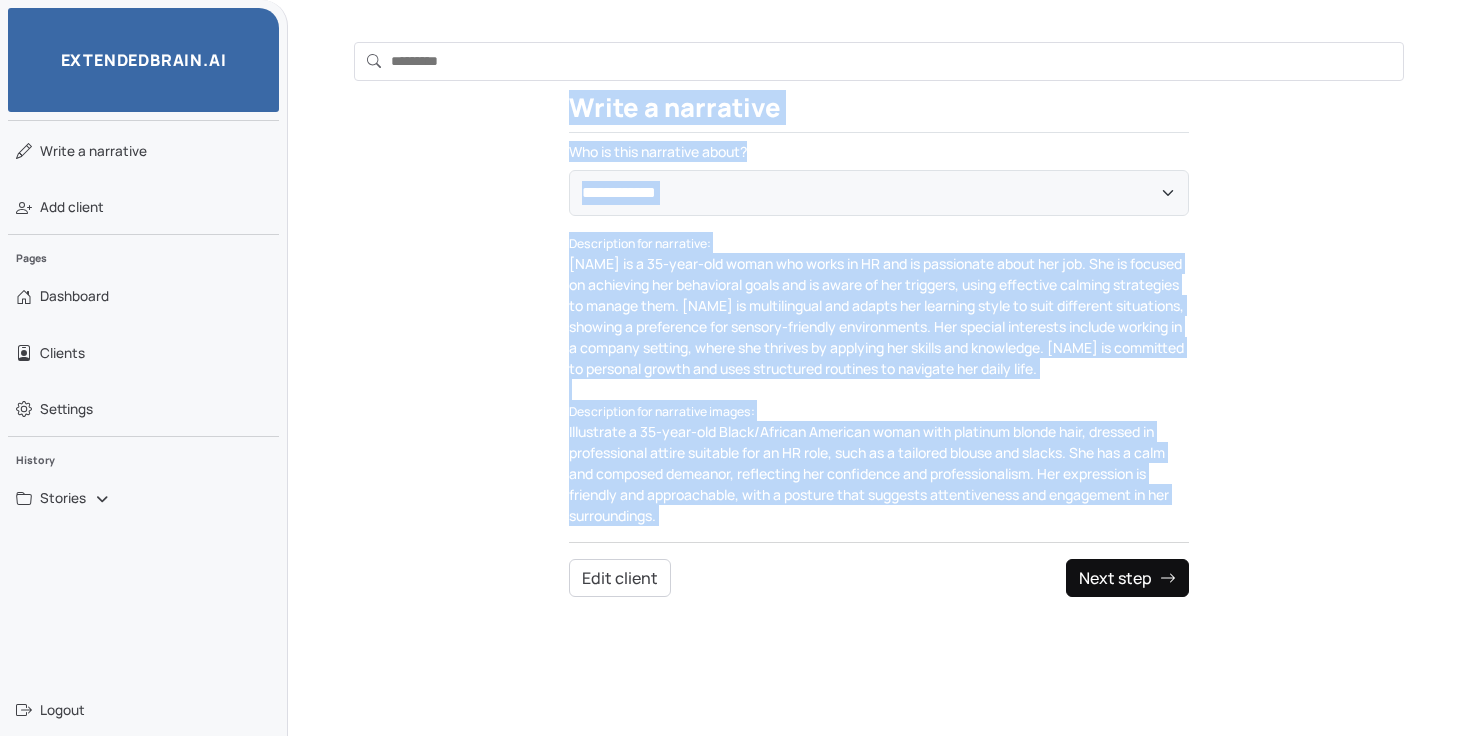 click on "Next step" at bounding box center (1127, 578) 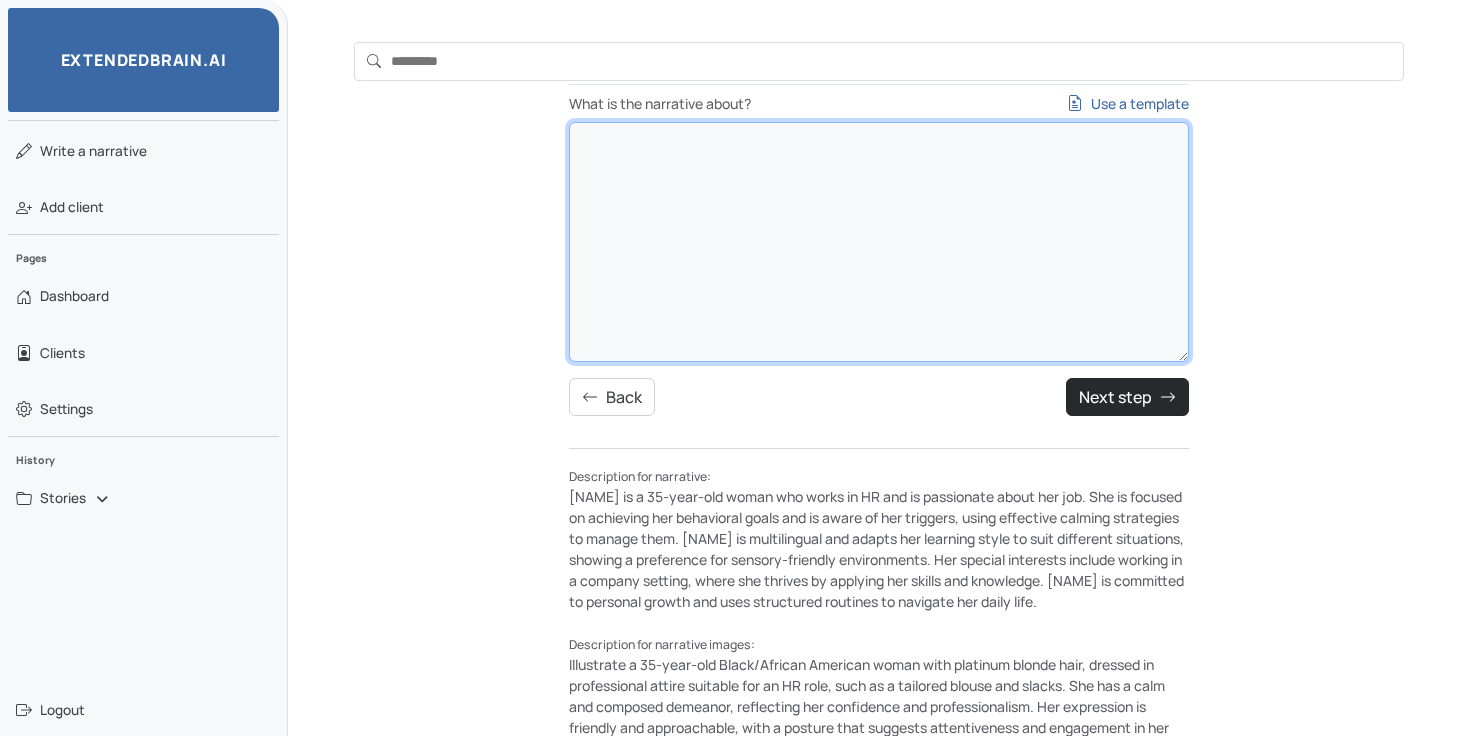 click on "What is the narrative about?   Use a template" at bounding box center [879, 242] 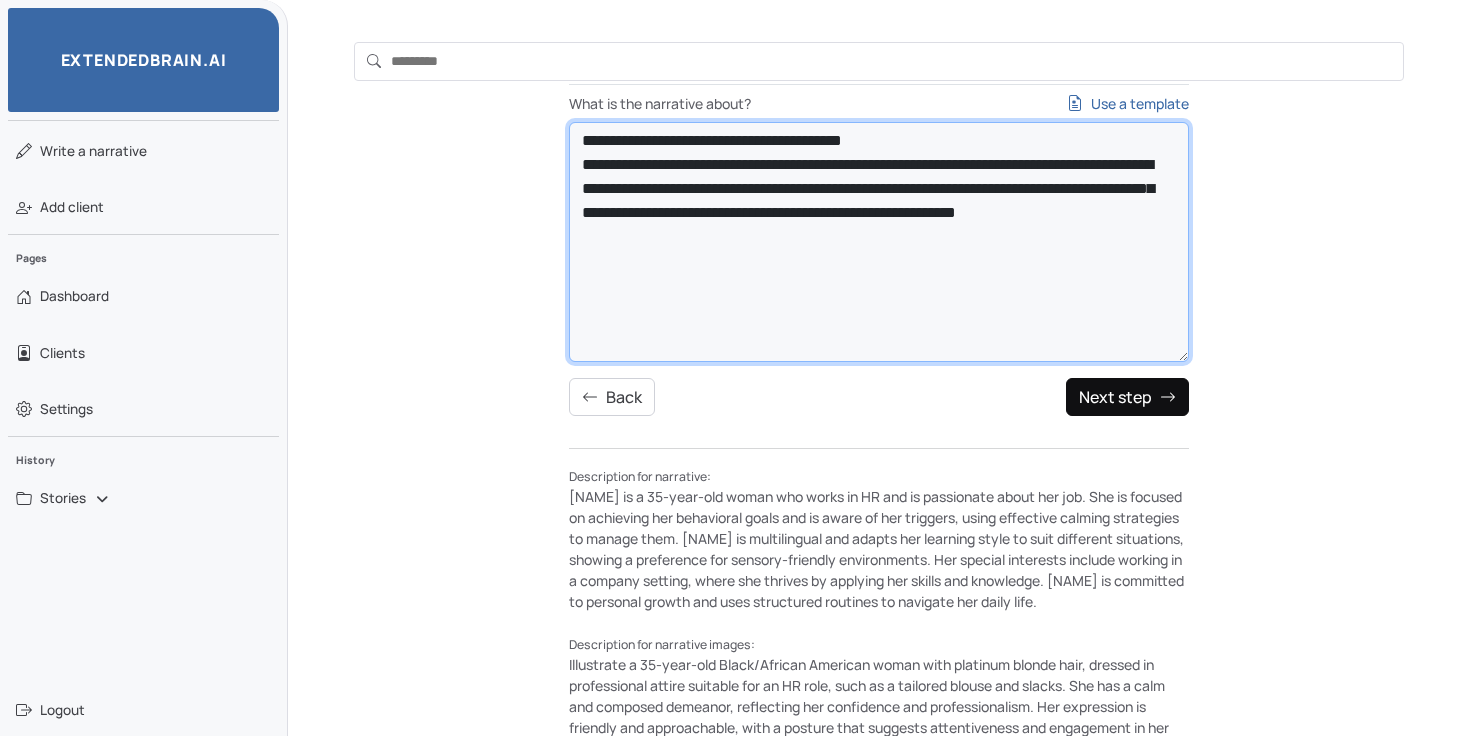 type on "**********" 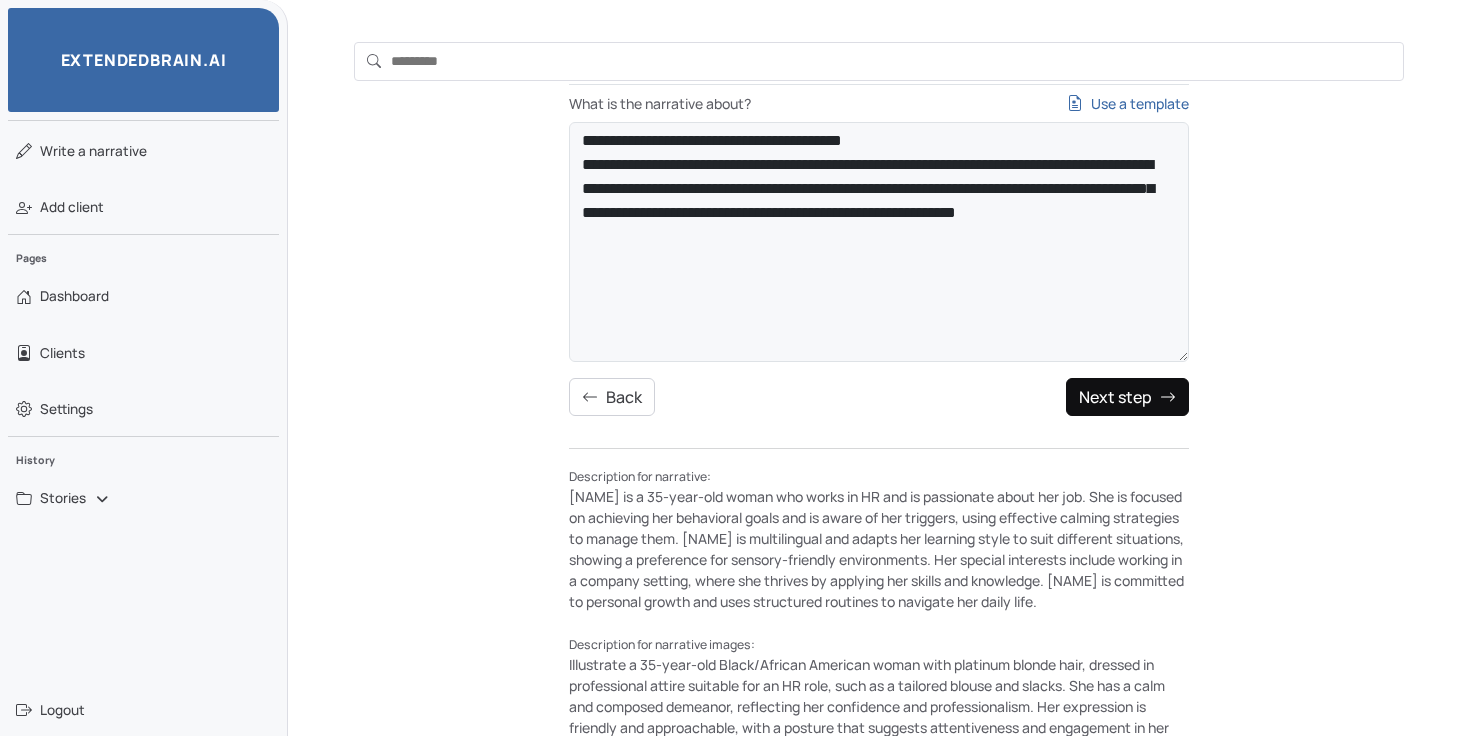 click on "Next step" at bounding box center [1127, 397] 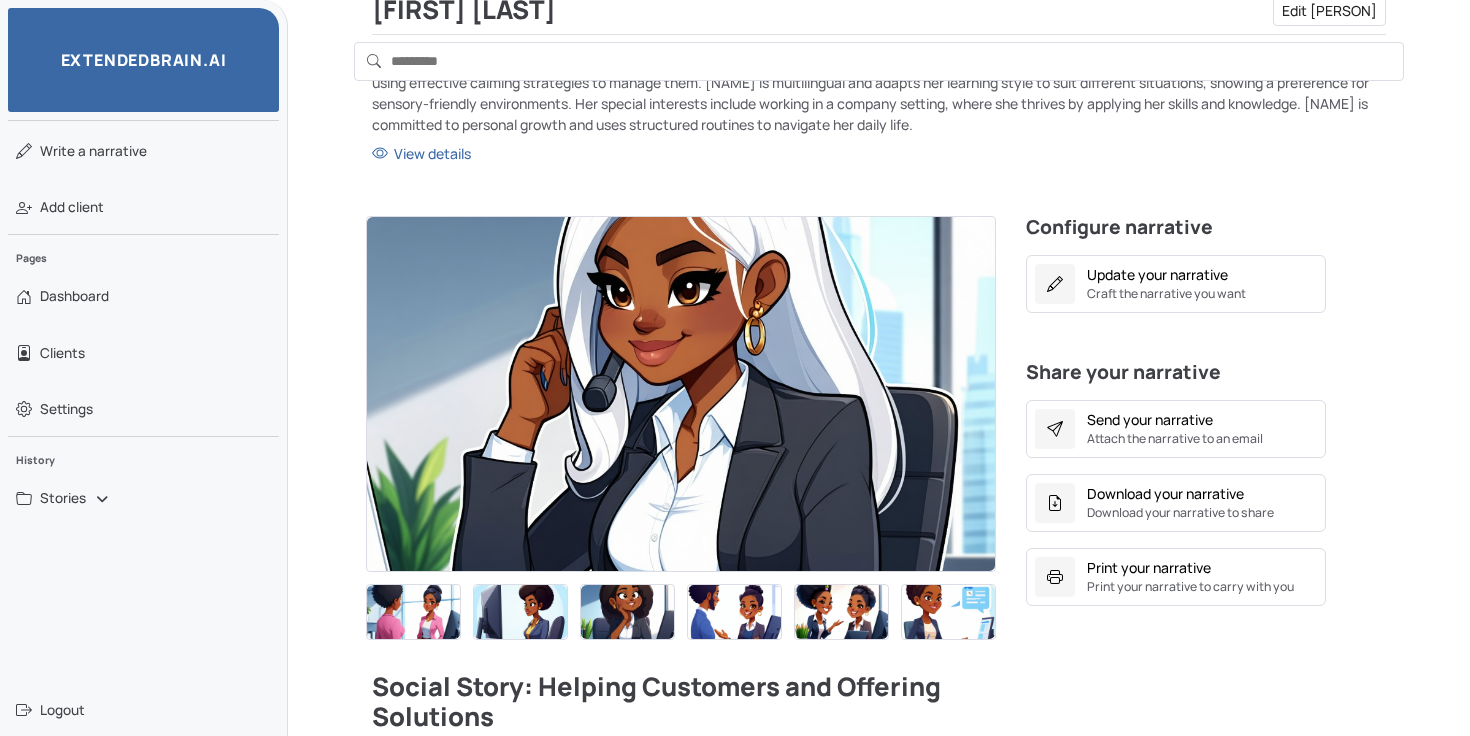 scroll, scrollTop: 273, scrollLeft: 0, axis: vertical 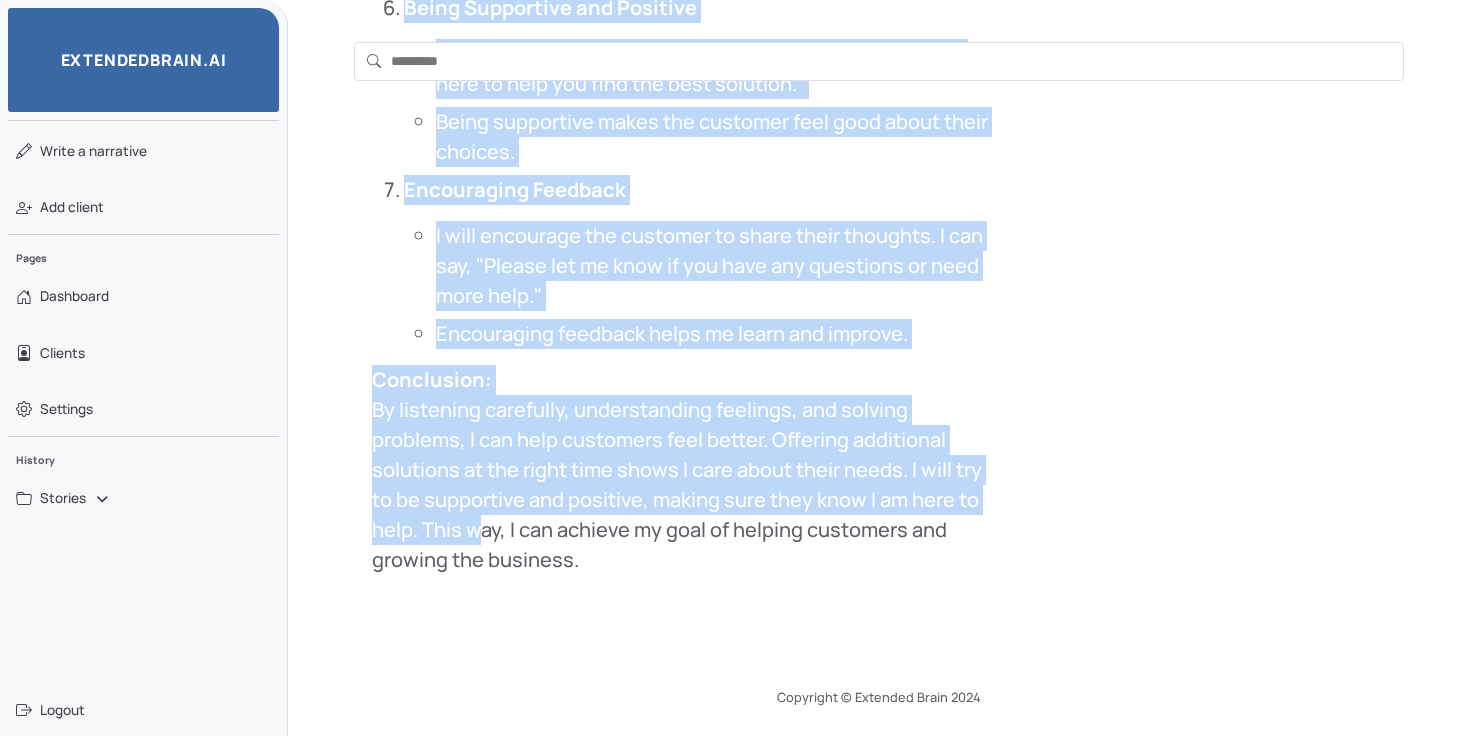 drag, startPoint x: 375, startPoint y: 652, endPoint x: 497, endPoint y: 612, distance: 128.39003 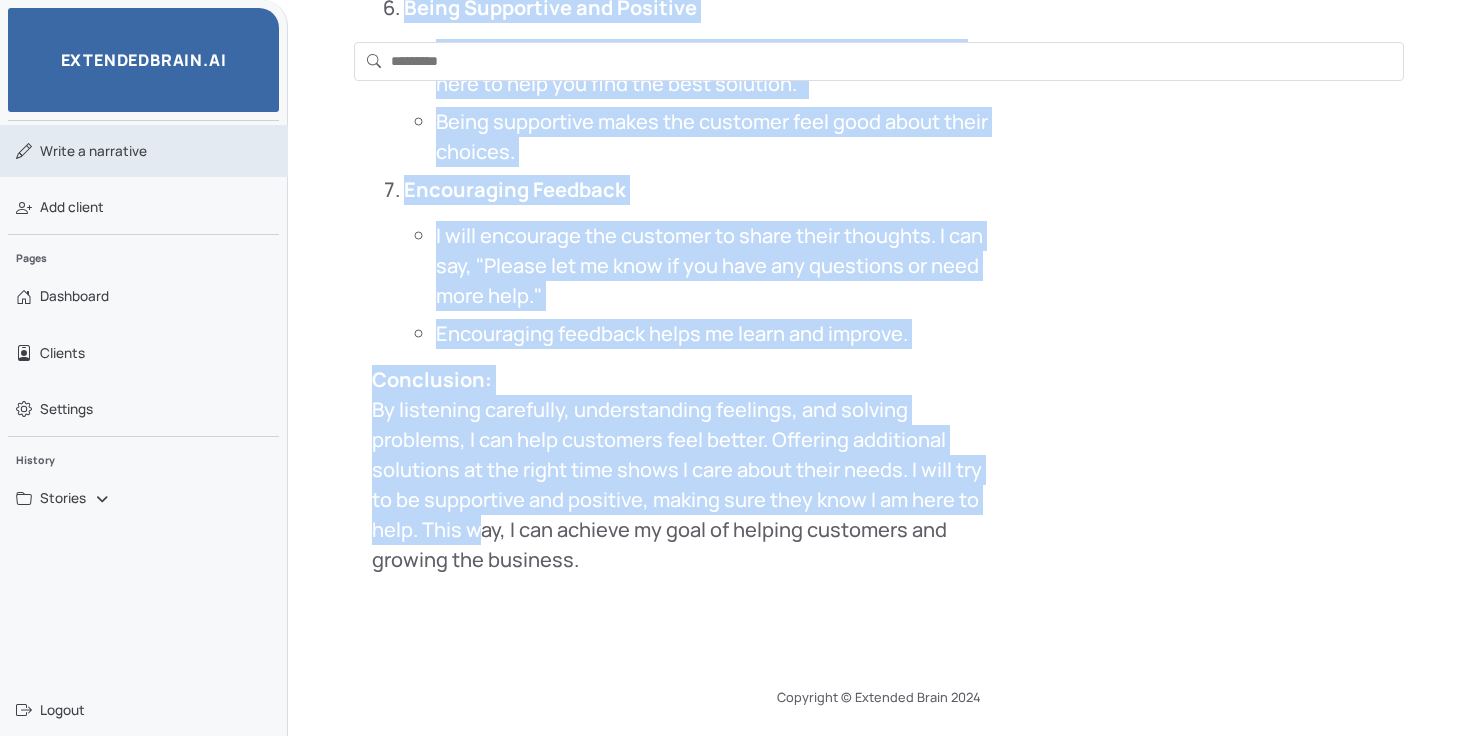 click on "Write a narrative" at bounding box center (93, 151) 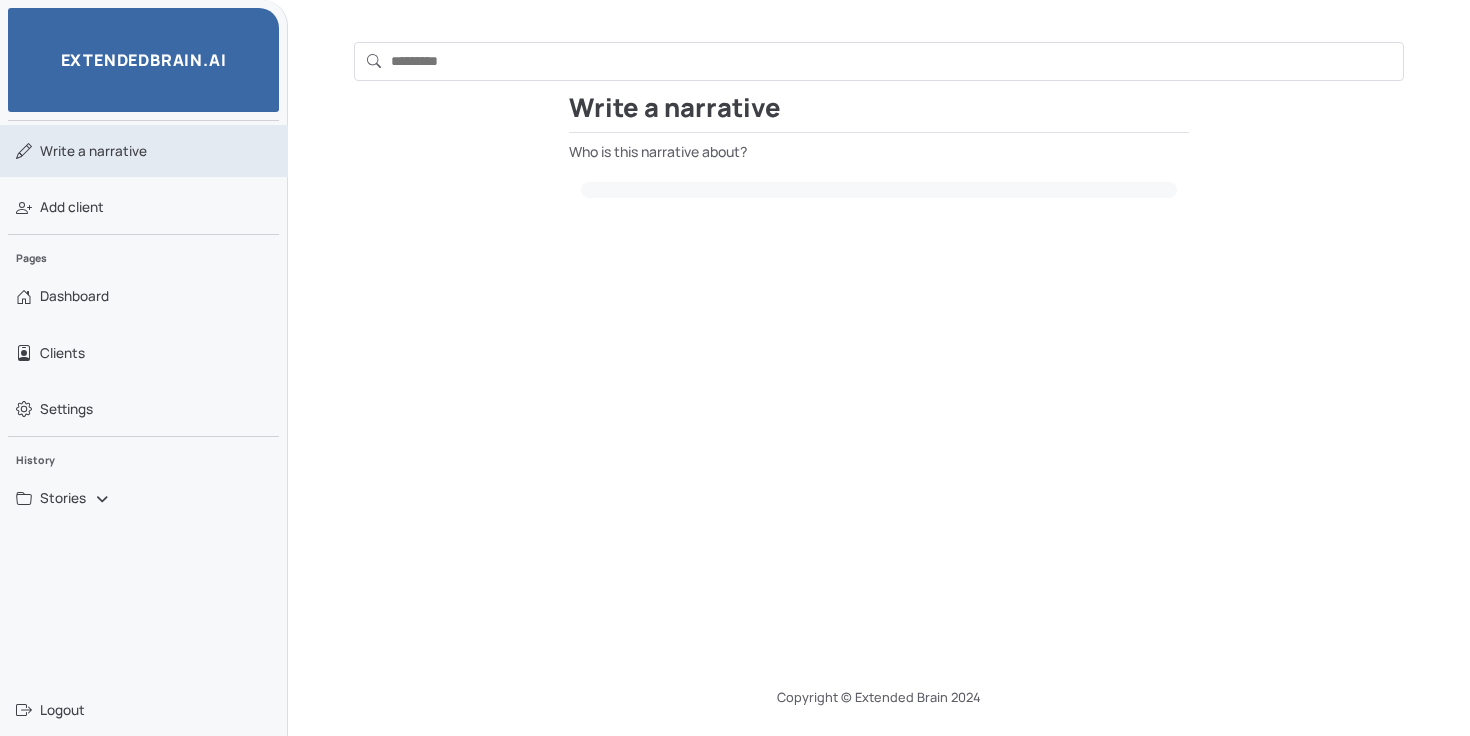 scroll, scrollTop: 158, scrollLeft: 0, axis: vertical 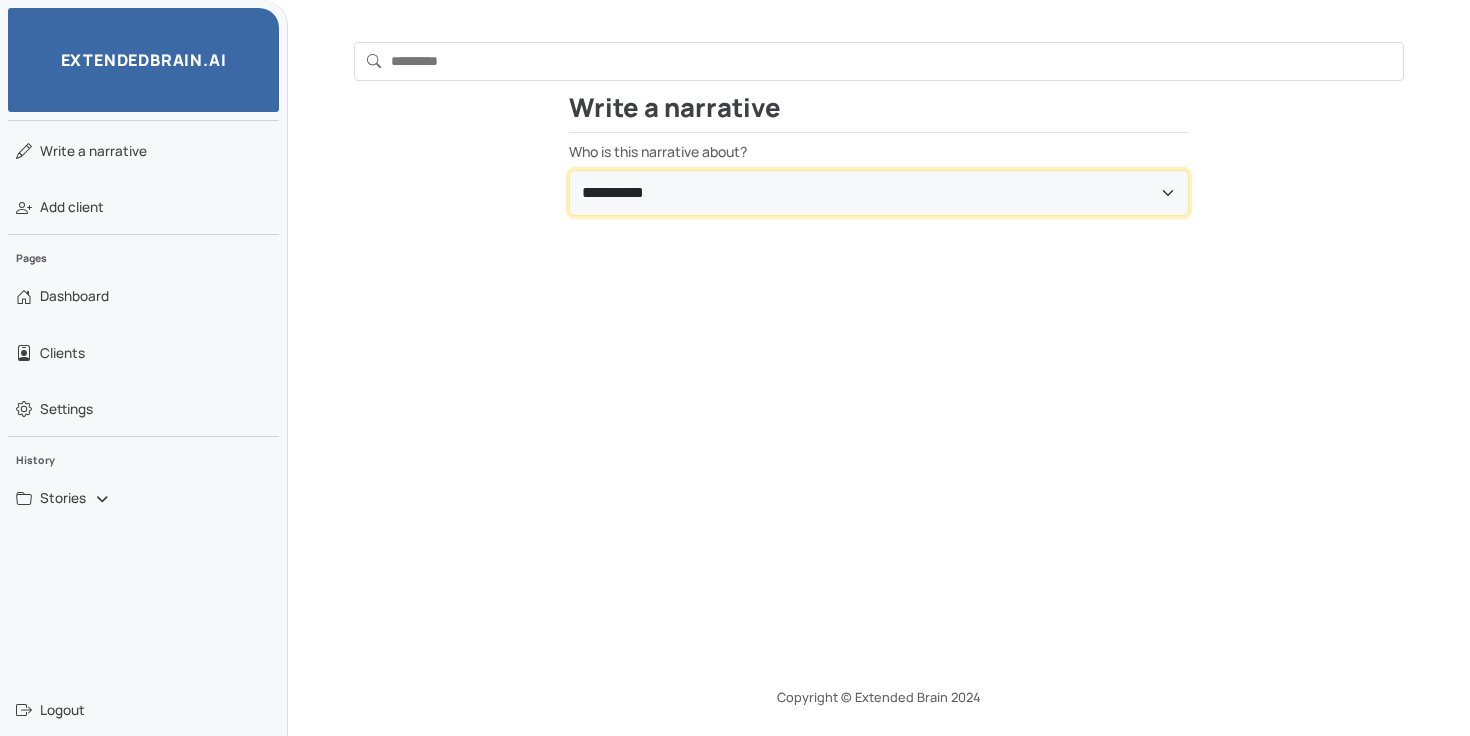 click on "**********" at bounding box center [879, 193] 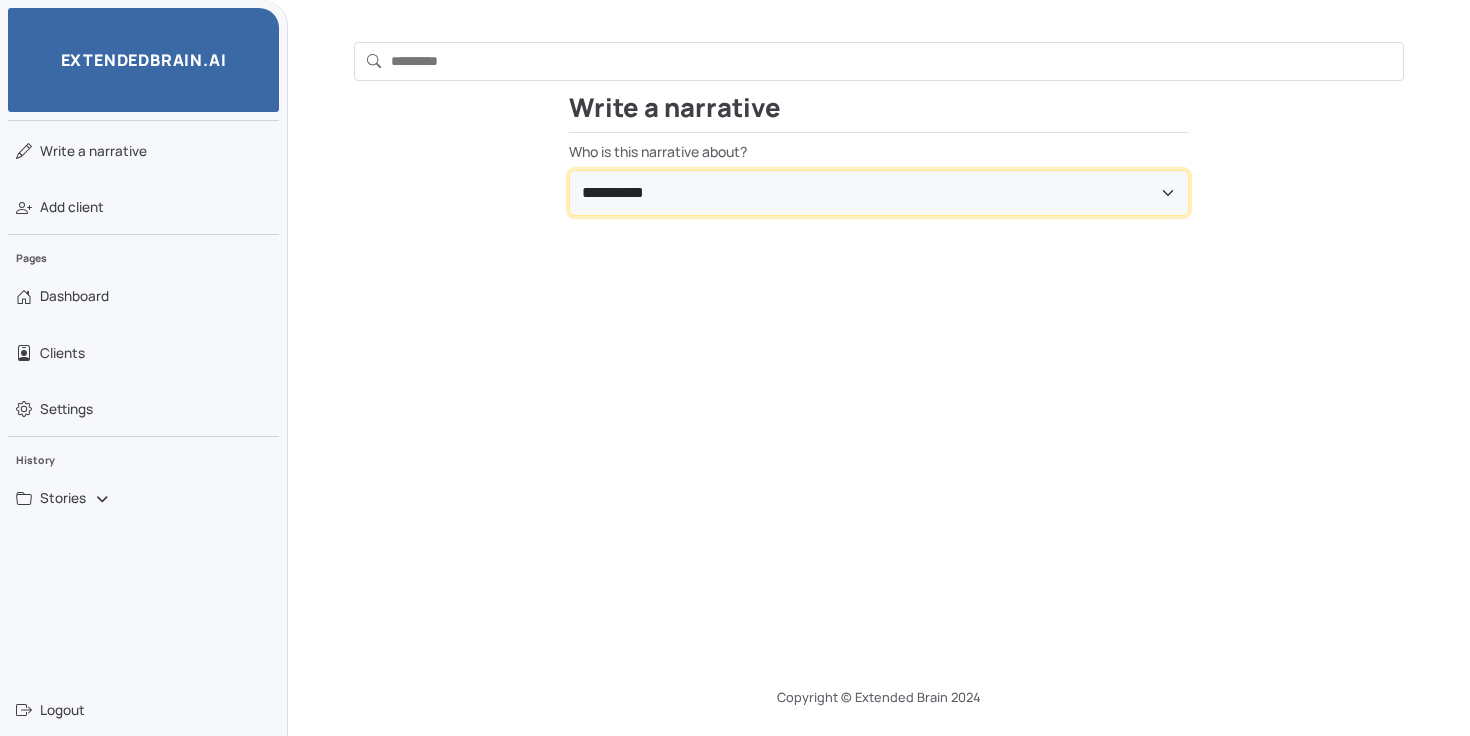select on "**********" 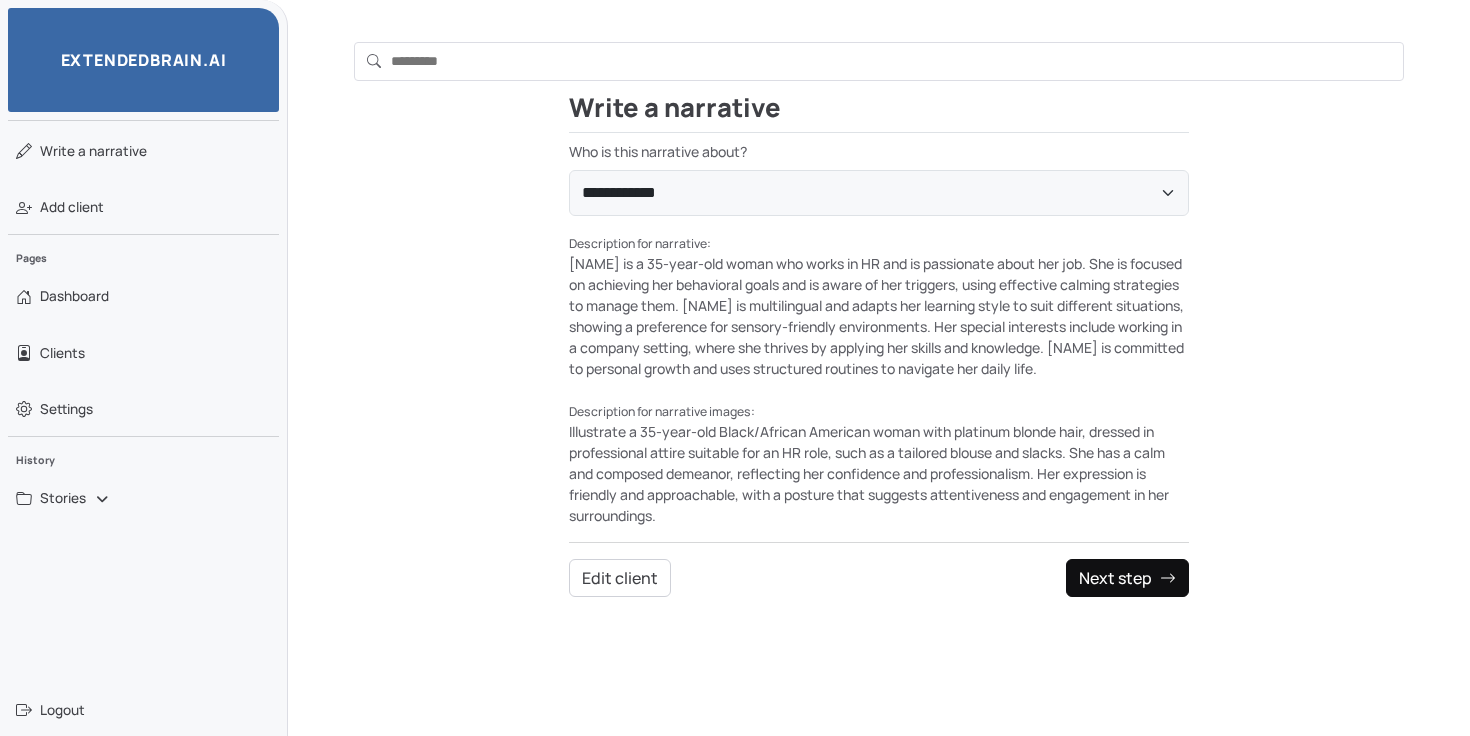 click on "Next step" at bounding box center (1127, 578) 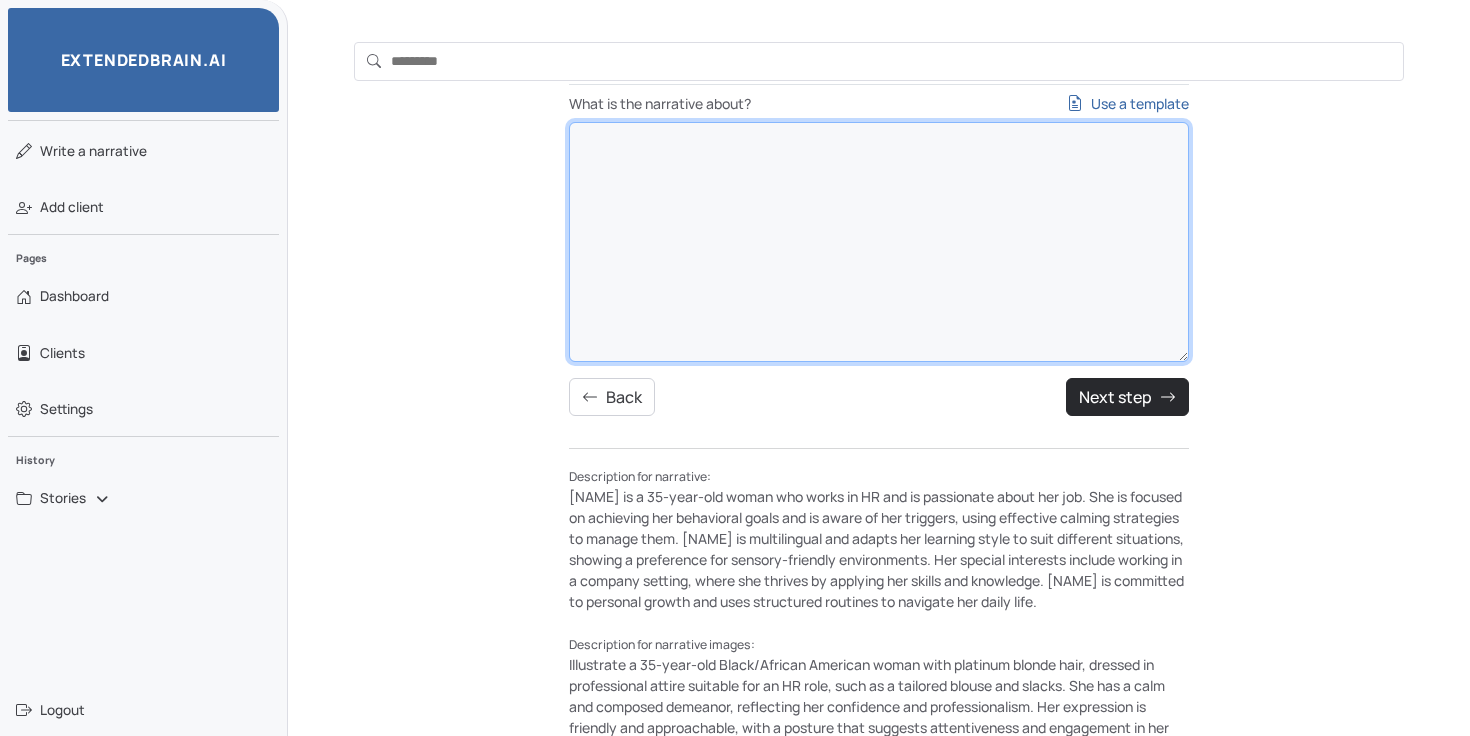 click on "What is the narrative about?   Use a template" at bounding box center [879, 242] 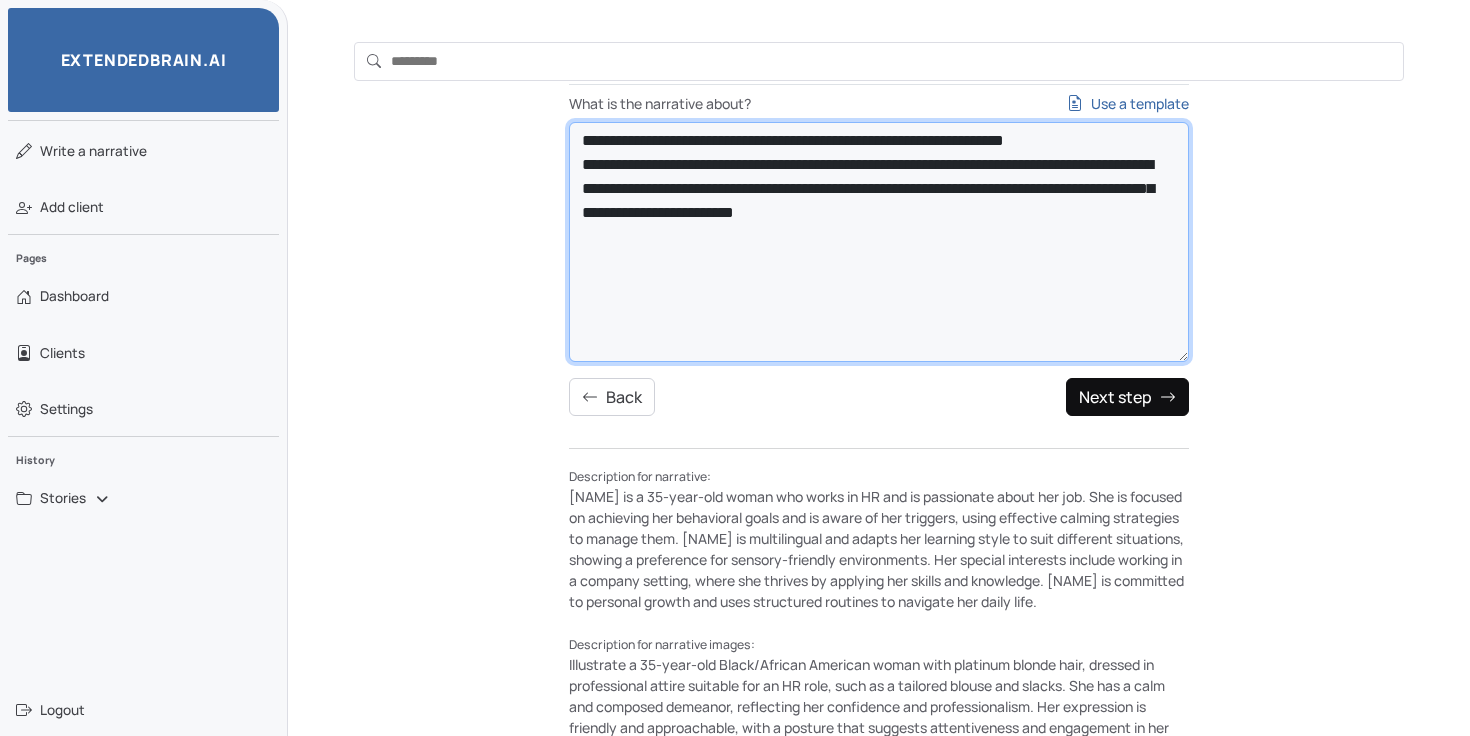 type on "**********" 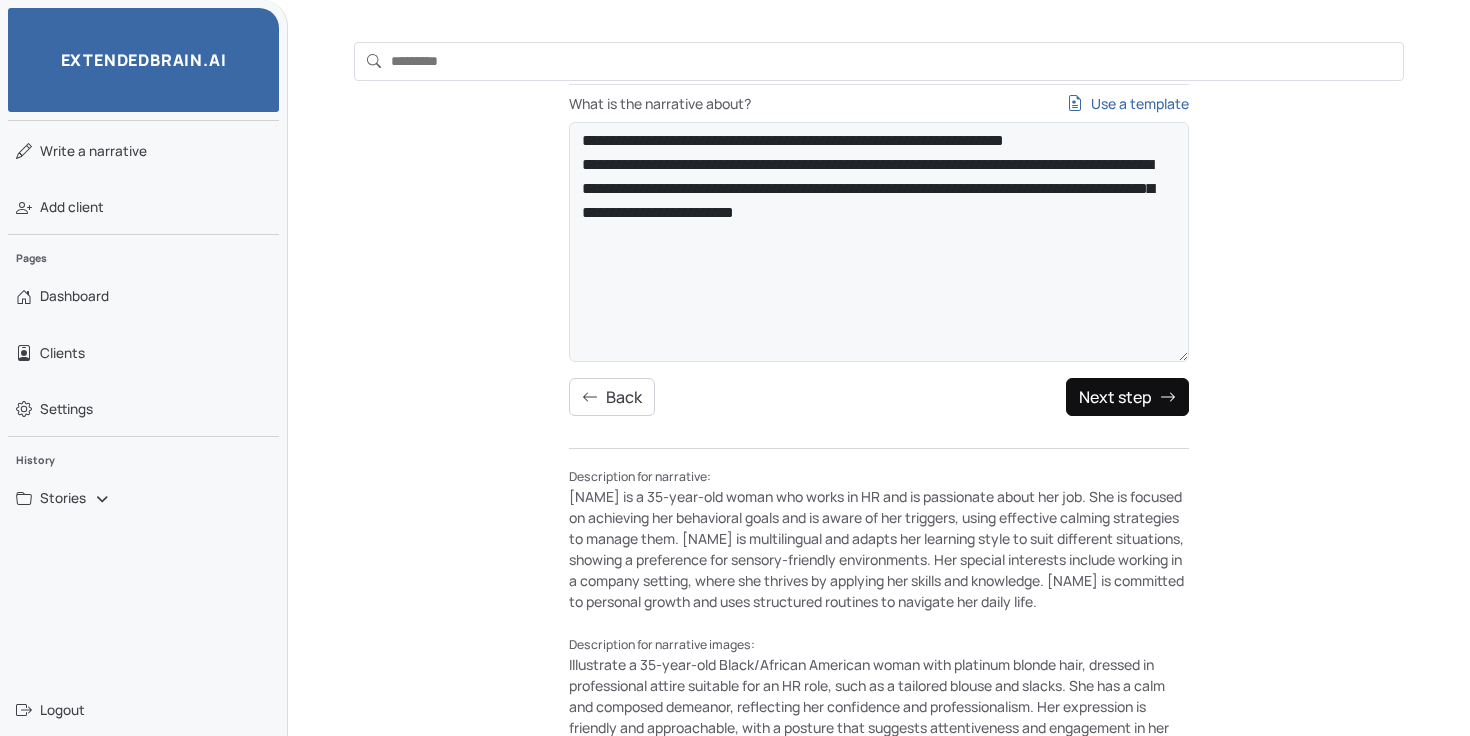 click on "Next step" at bounding box center (1127, 397) 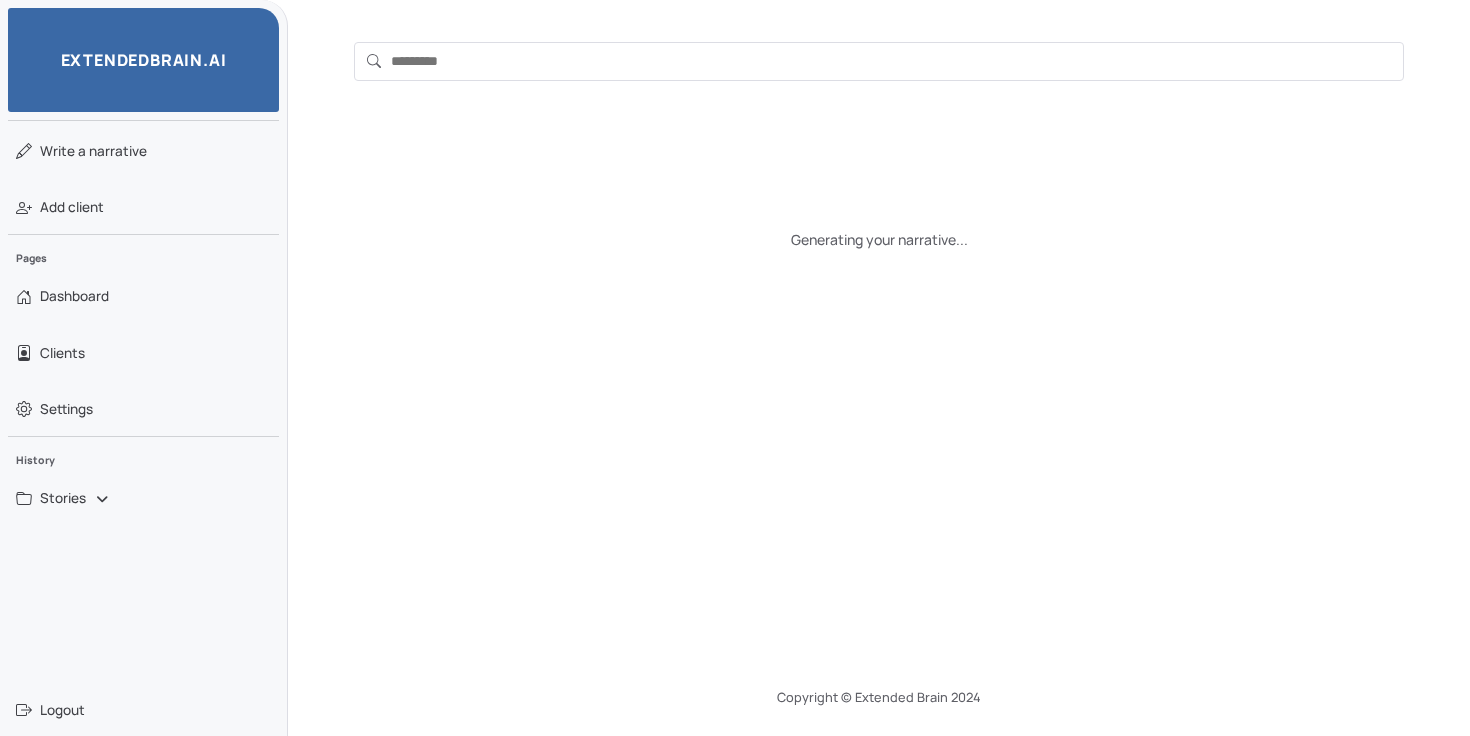 scroll, scrollTop: 63, scrollLeft: 0, axis: vertical 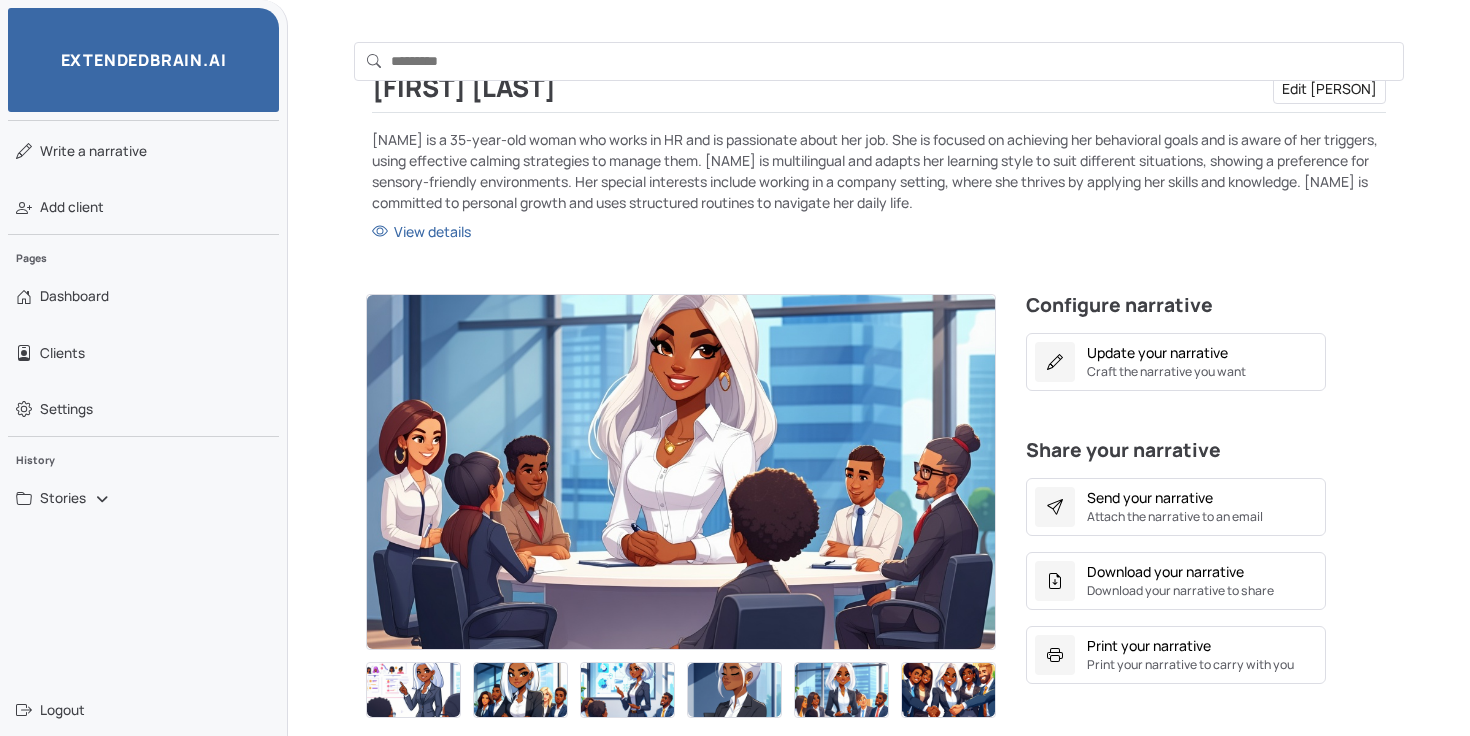 click at bounding box center (681, 472) 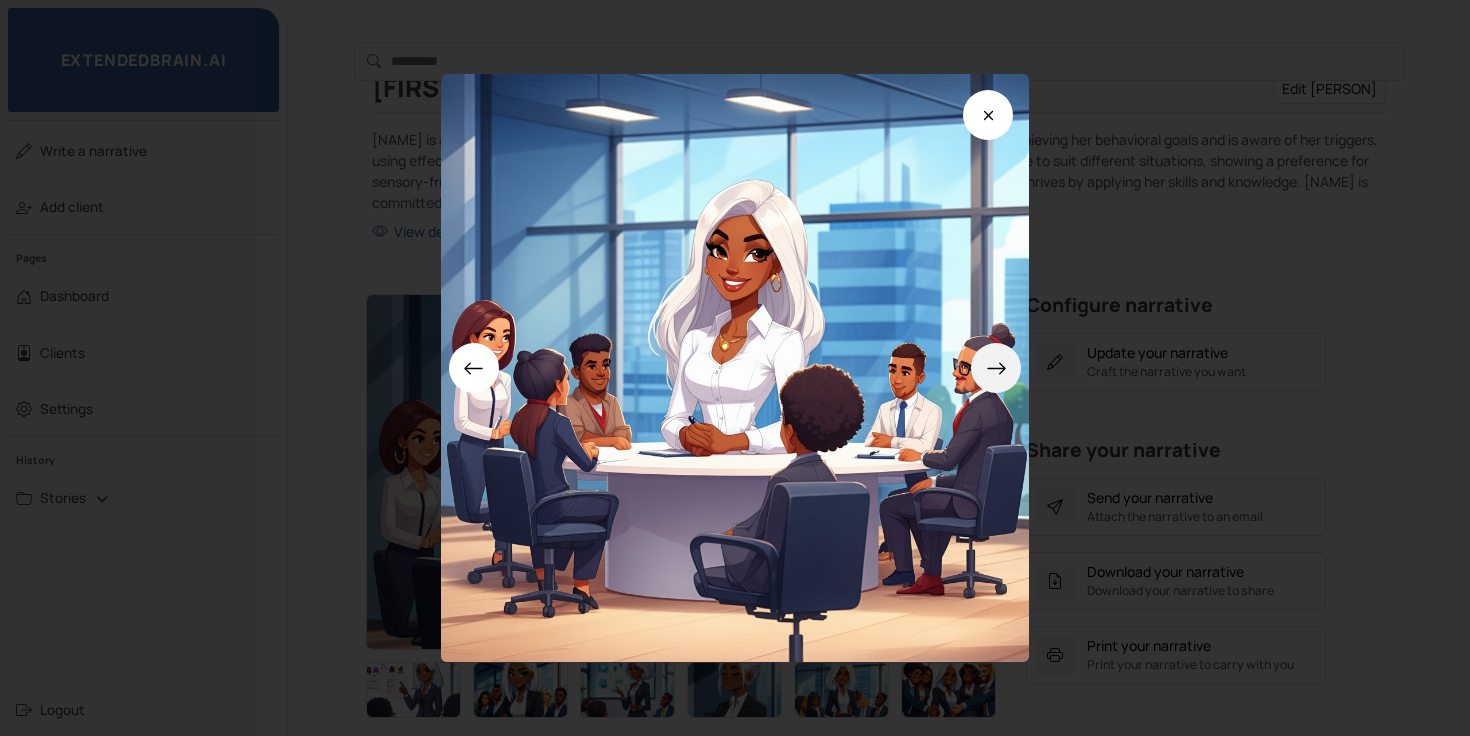 click 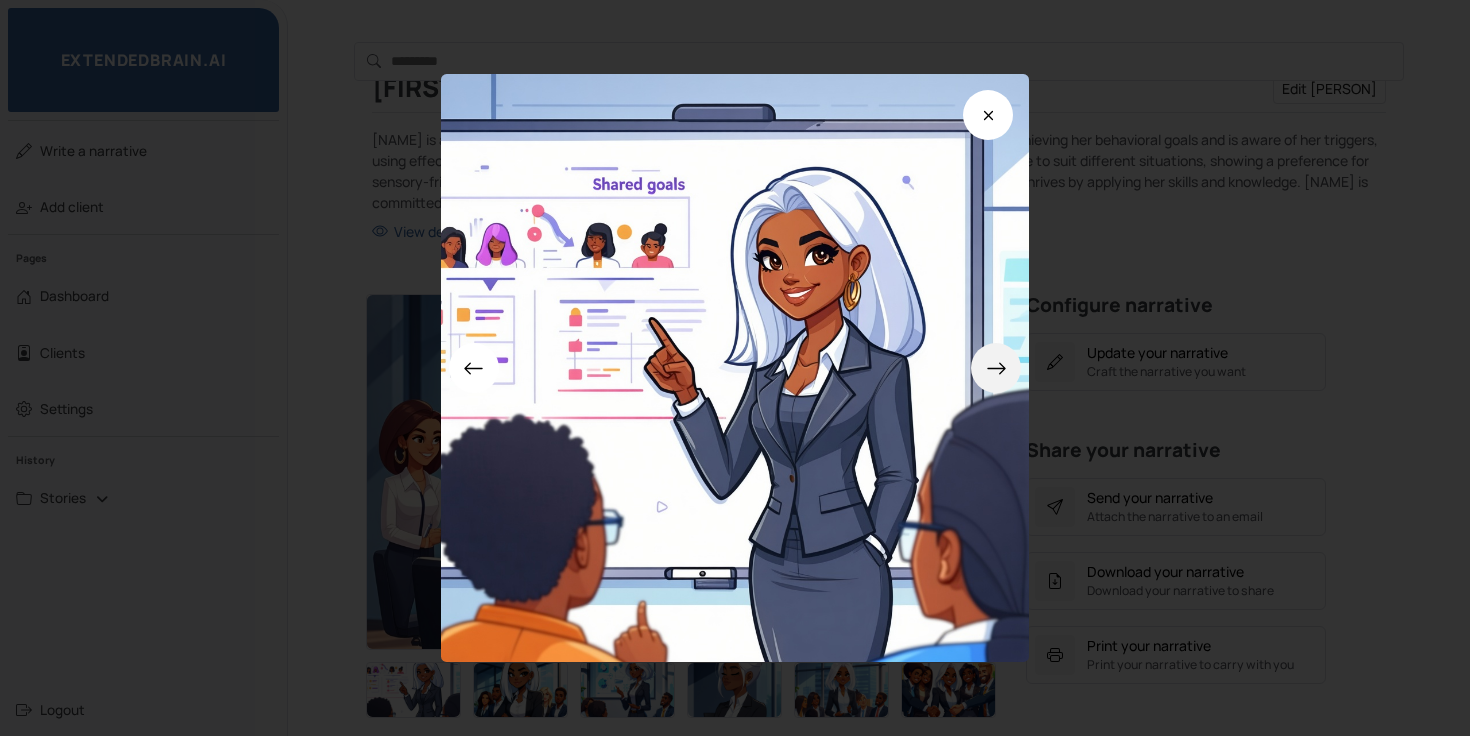 click 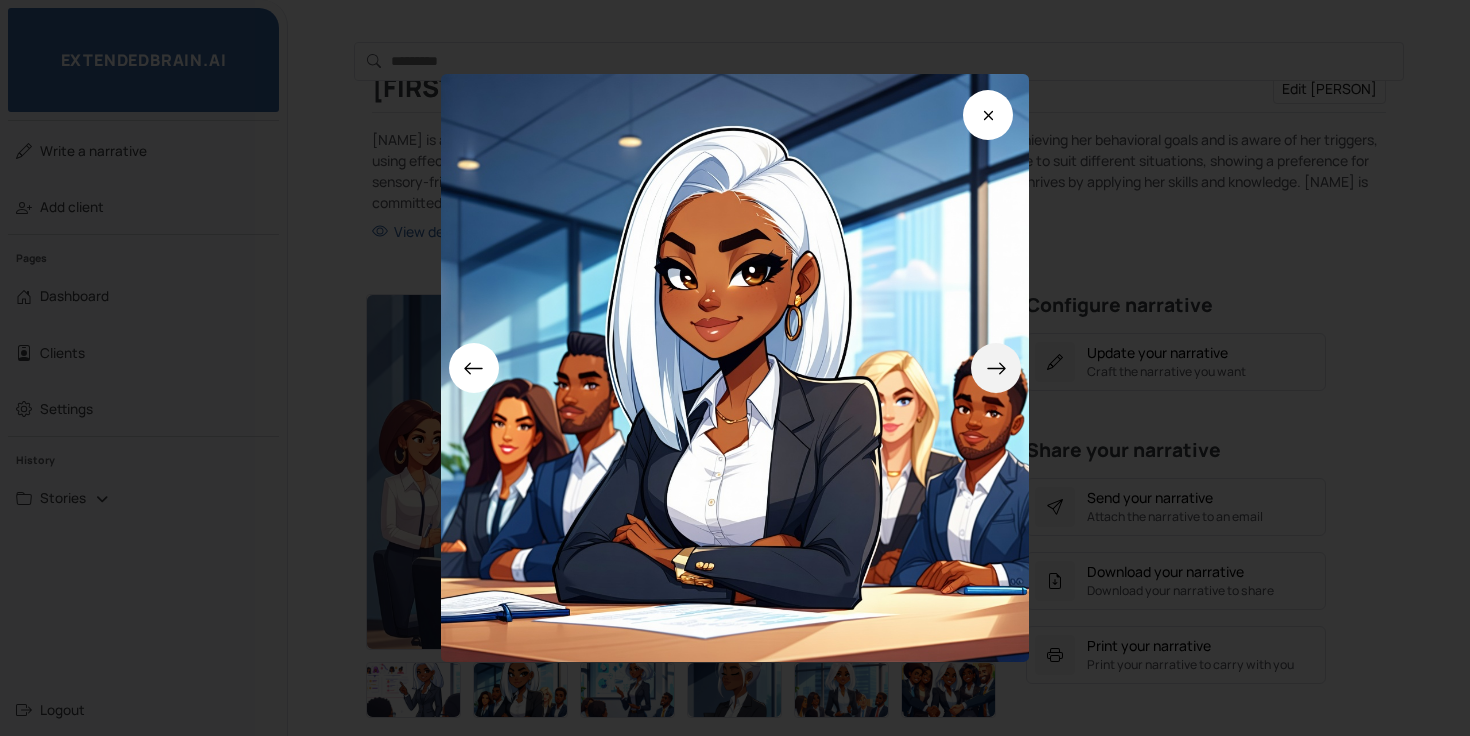 click 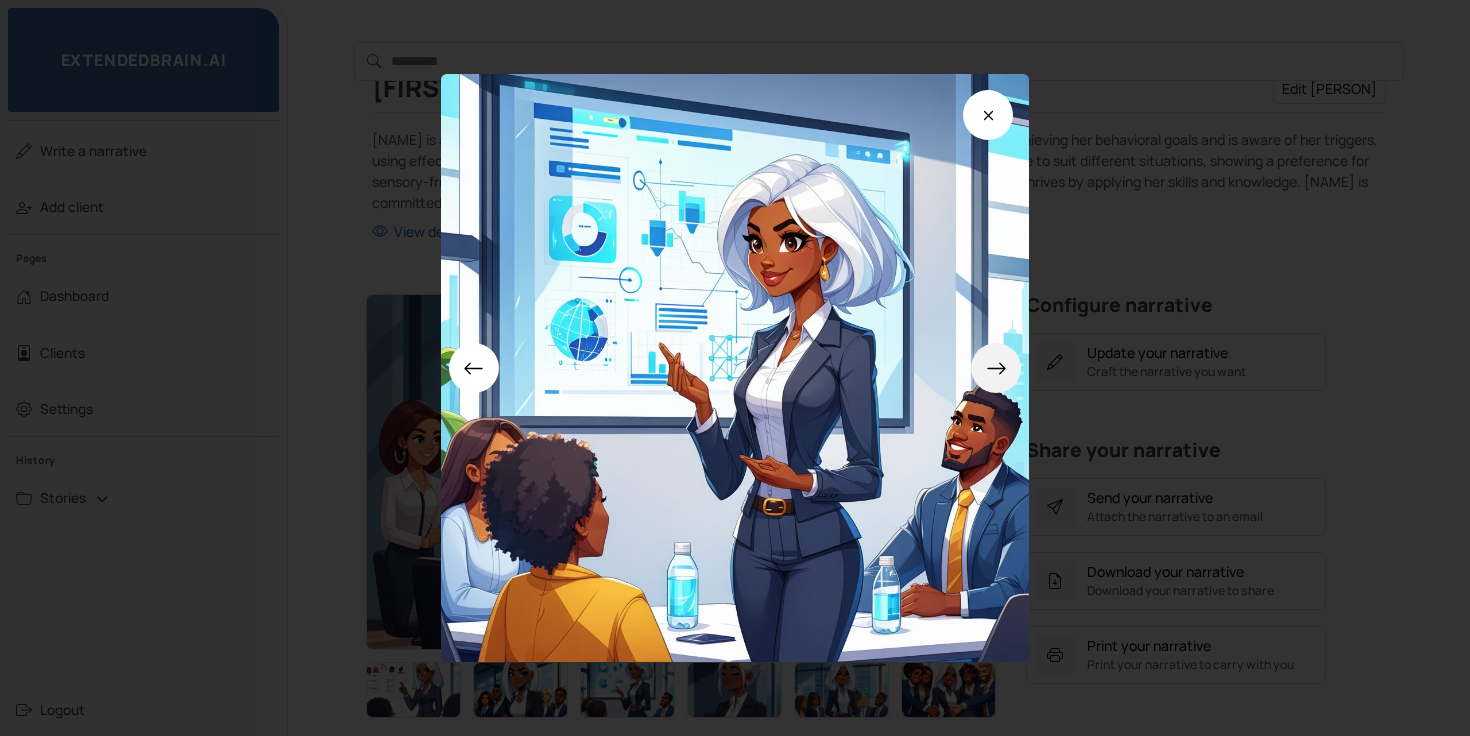 click 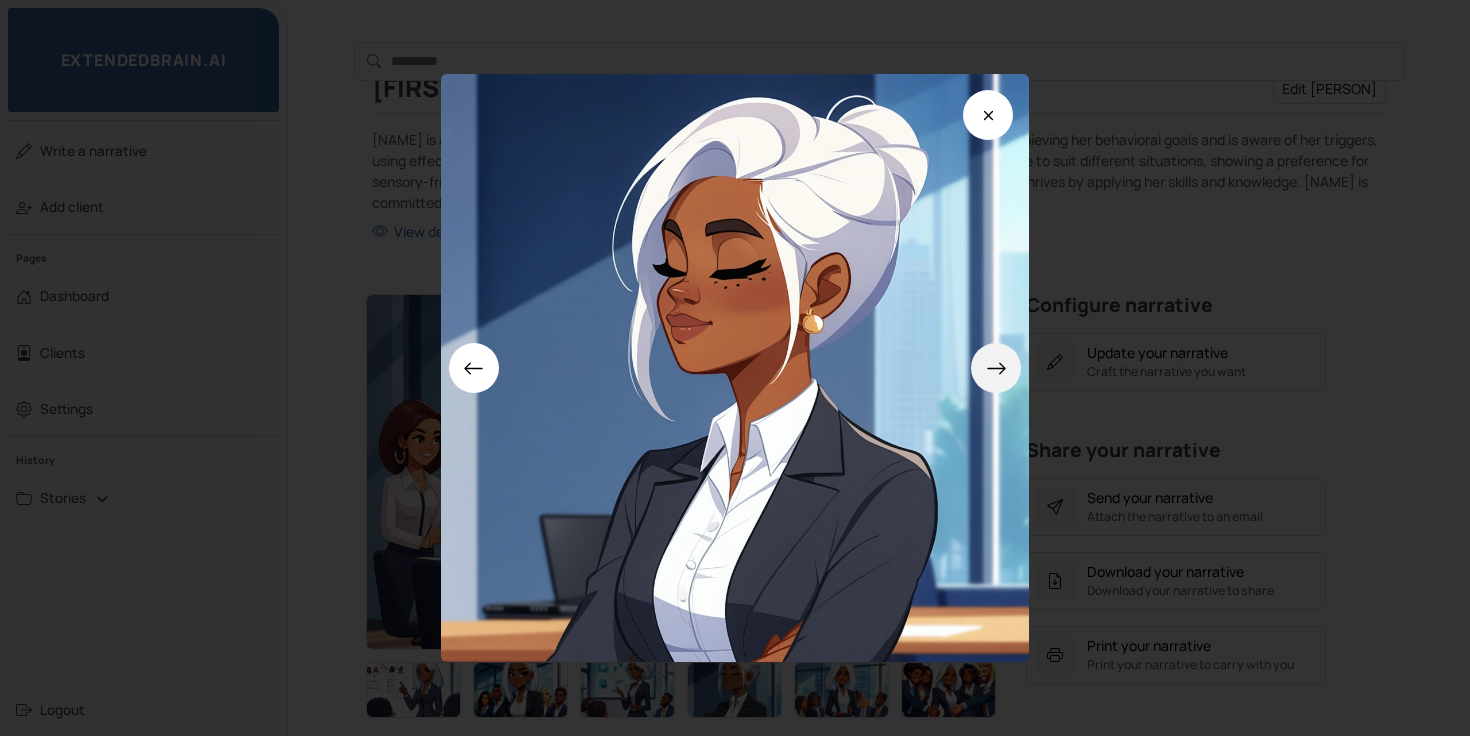 click 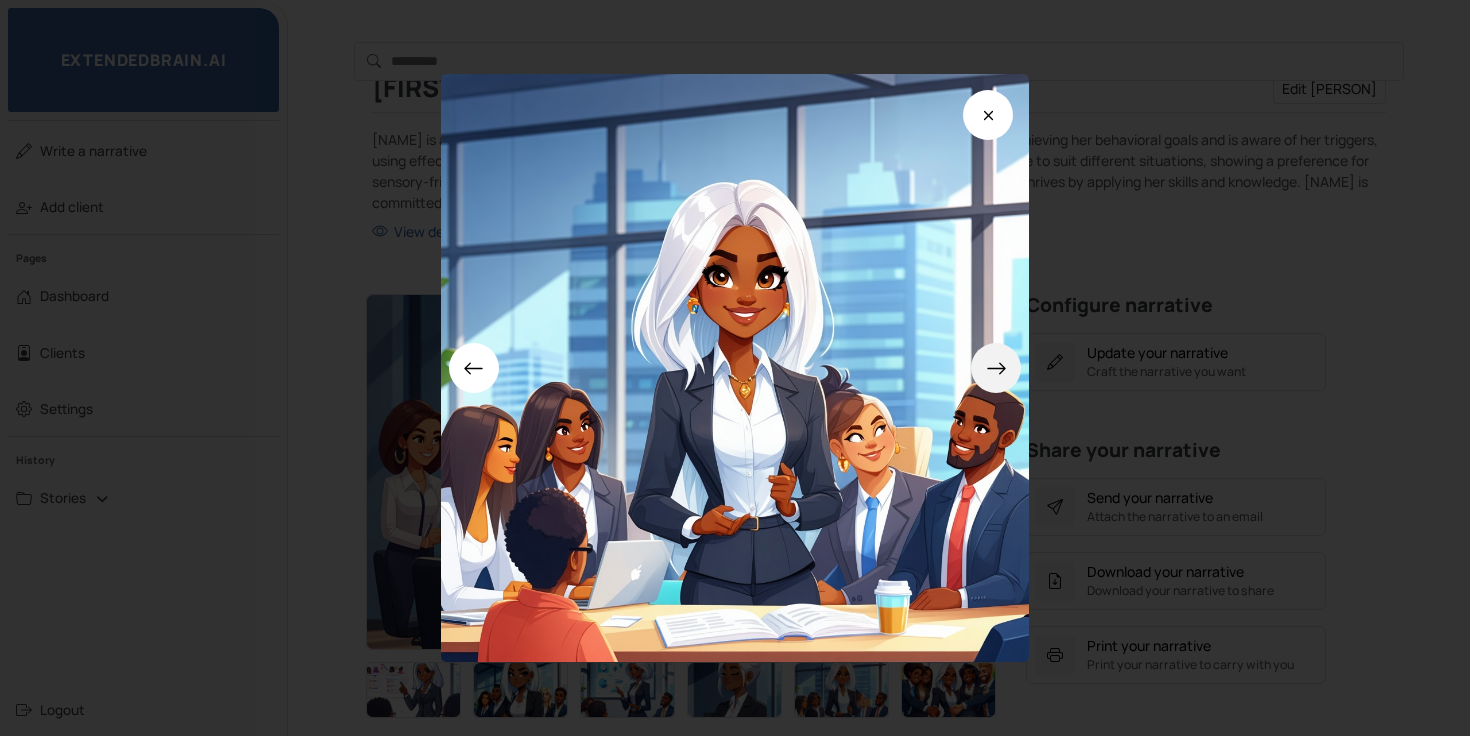 click 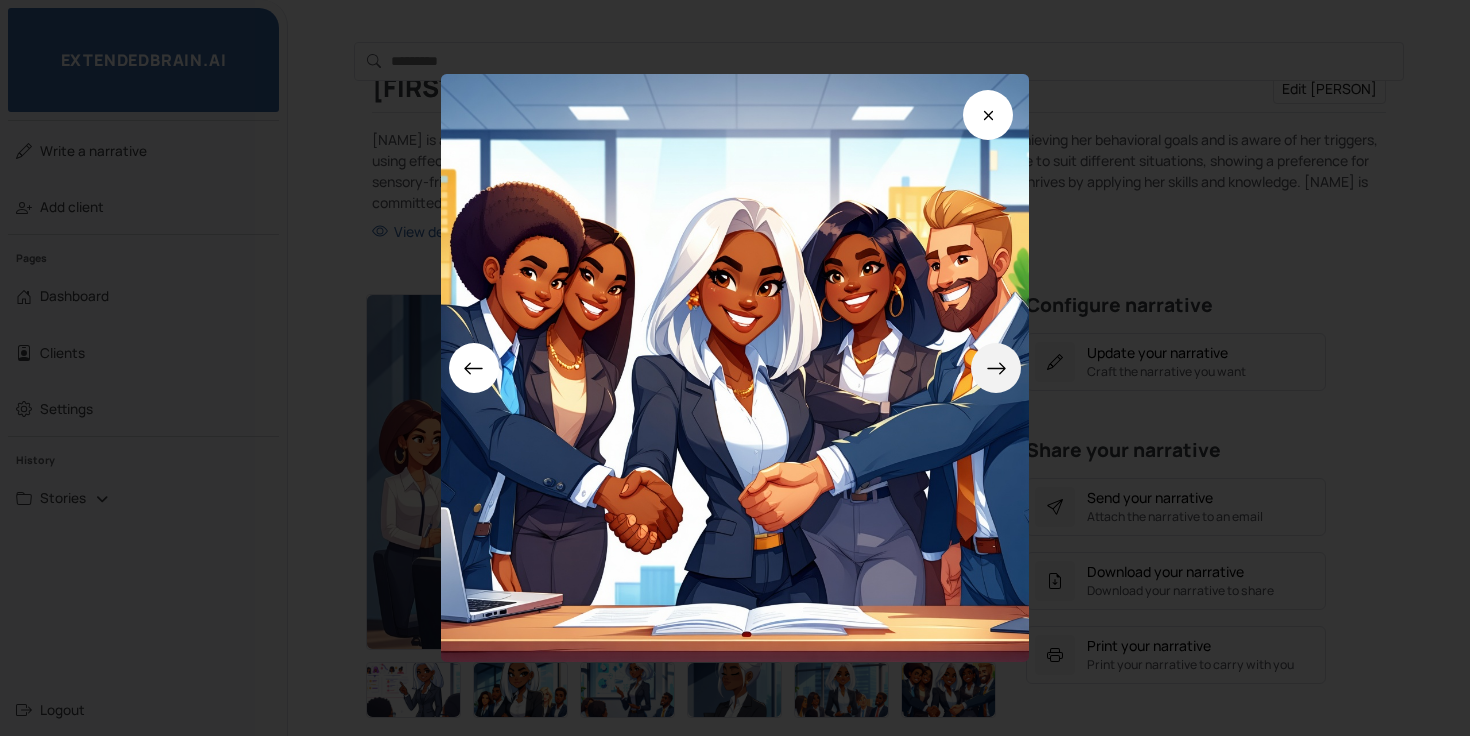 click 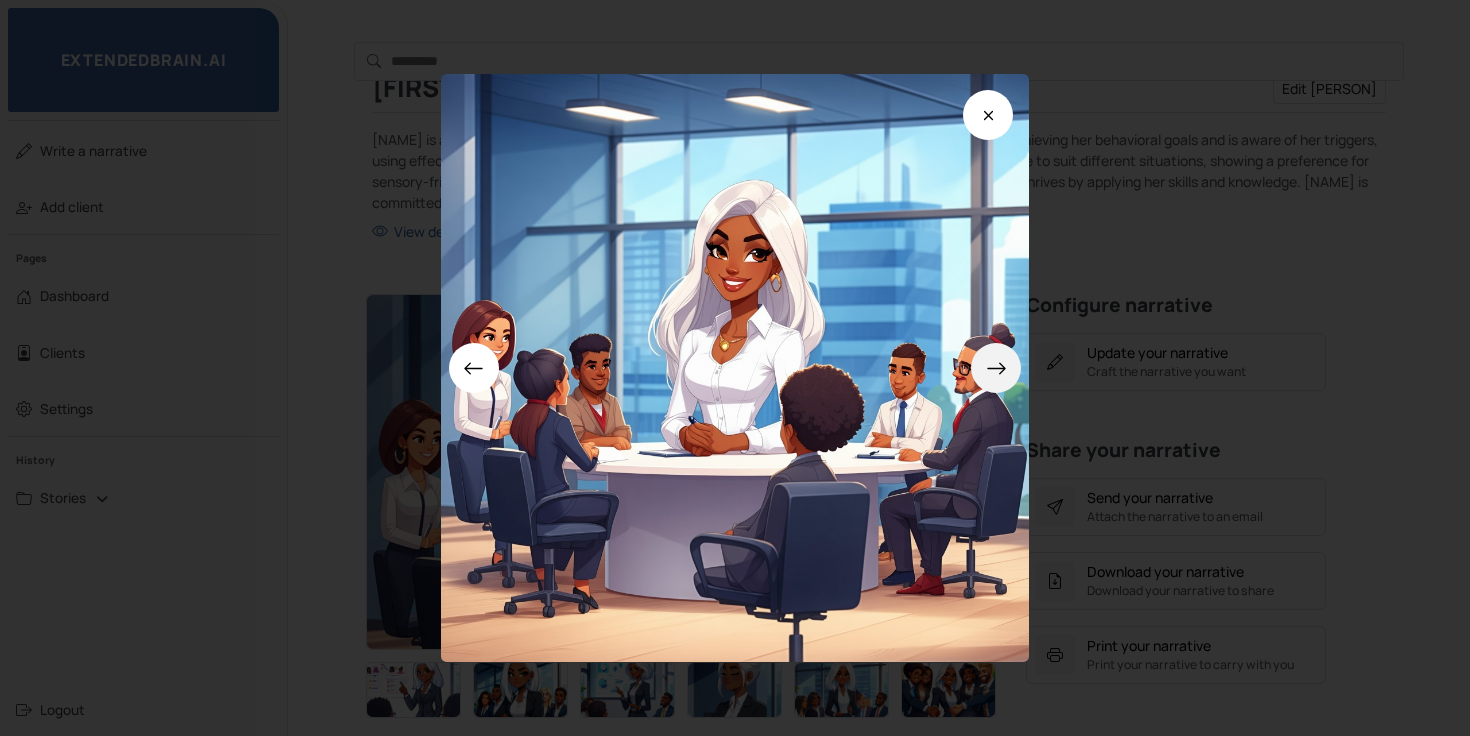 click 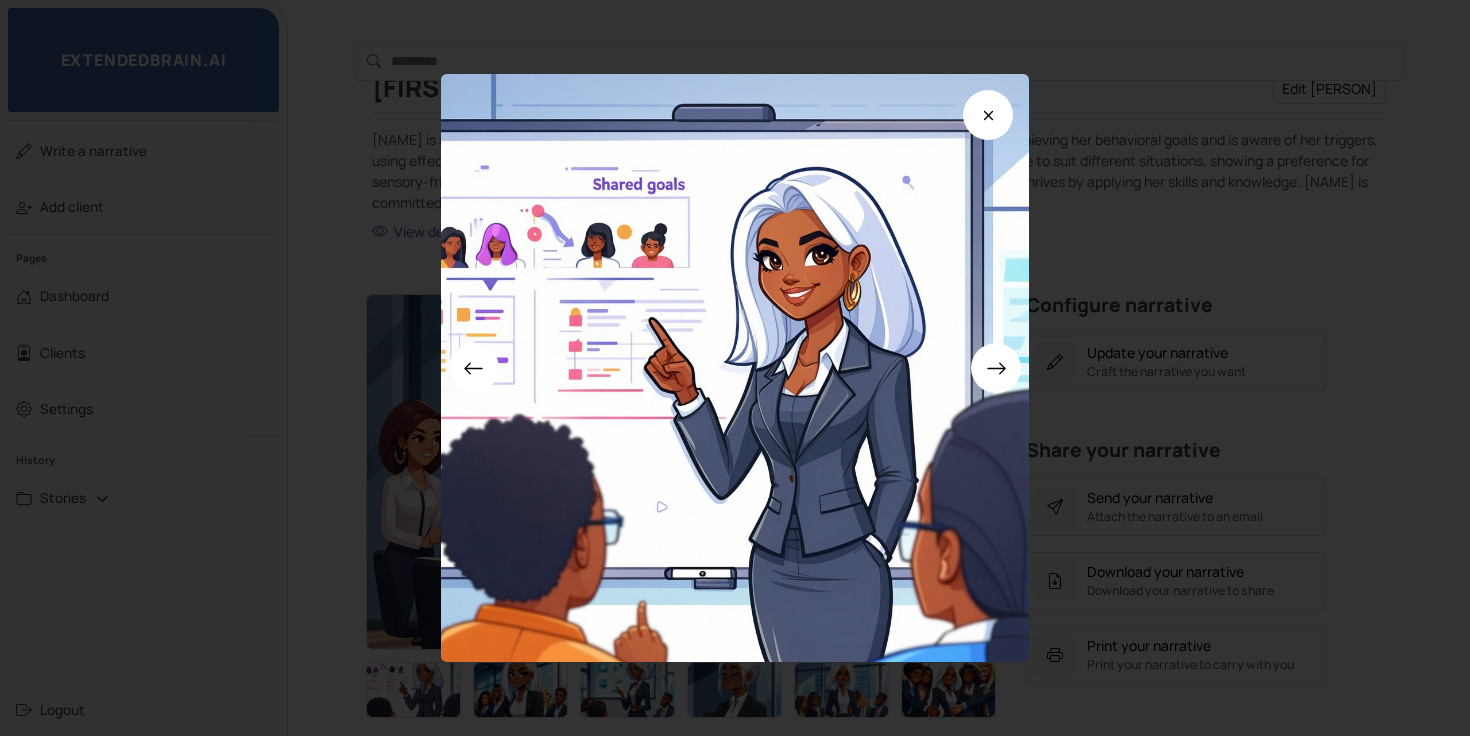 click at bounding box center (735, 368) 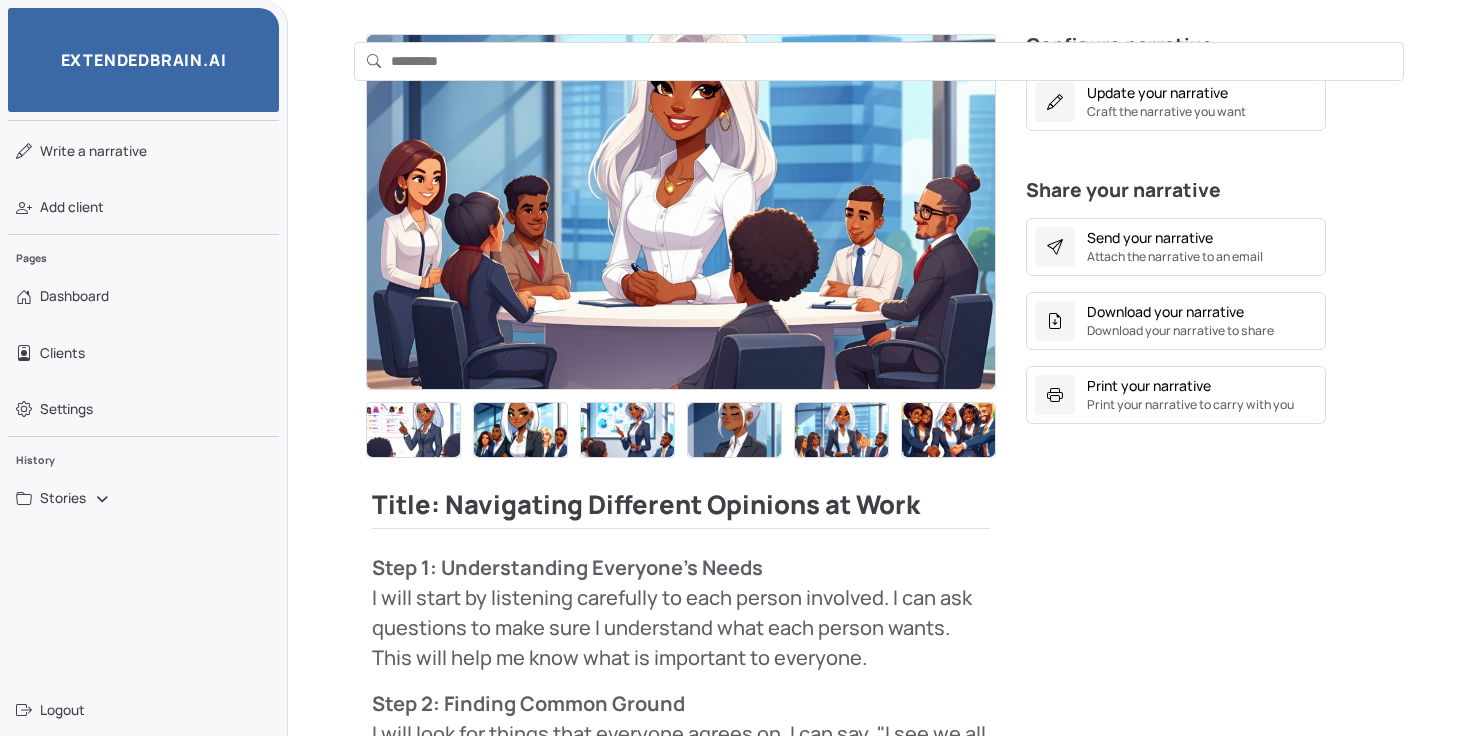 scroll, scrollTop: 483, scrollLeft: 0, axis: vertical 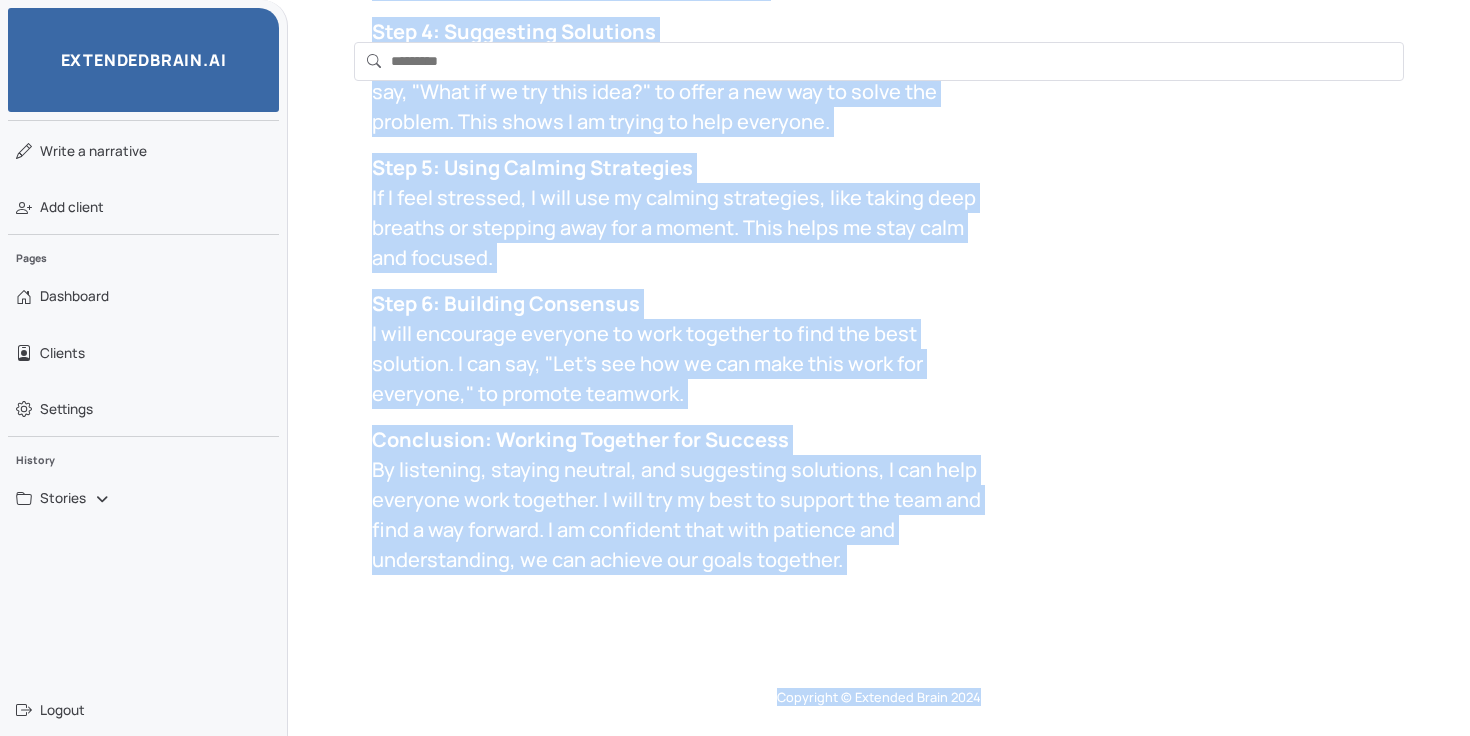 drag, startPoint x: 376, startPoint y: 443, endPoint x: 442, endPoint y: 617, distance: 186.09676 